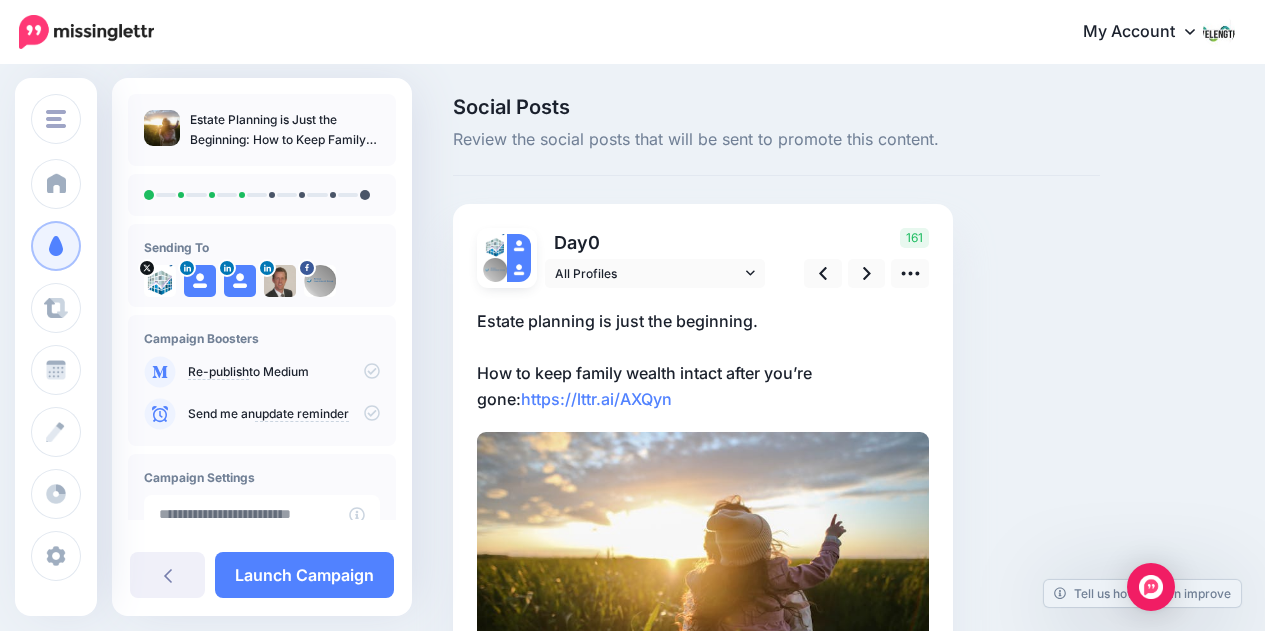scroll, scrollTop: 0, scrollLeft: 0, axis: both 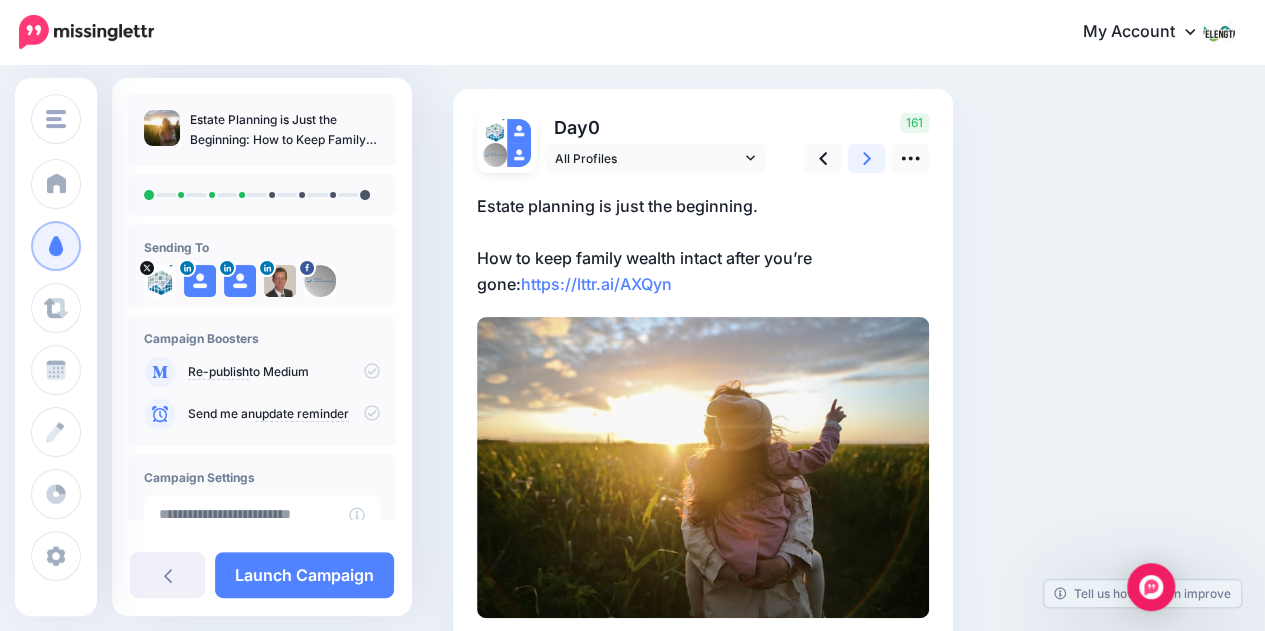 click 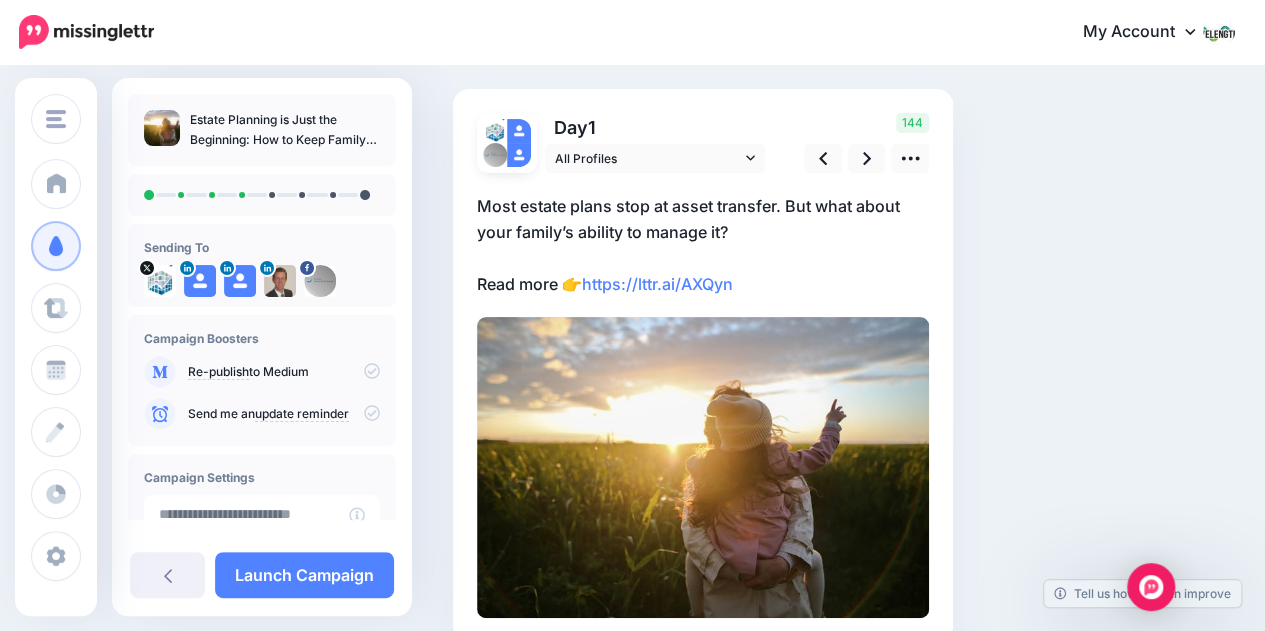 click on "Most estate plans stop at asset transfer. But what about your family’s ability to manage it? Read more 👉  https://lttr.ai/AXQyn" at bounding box center (703, 245) 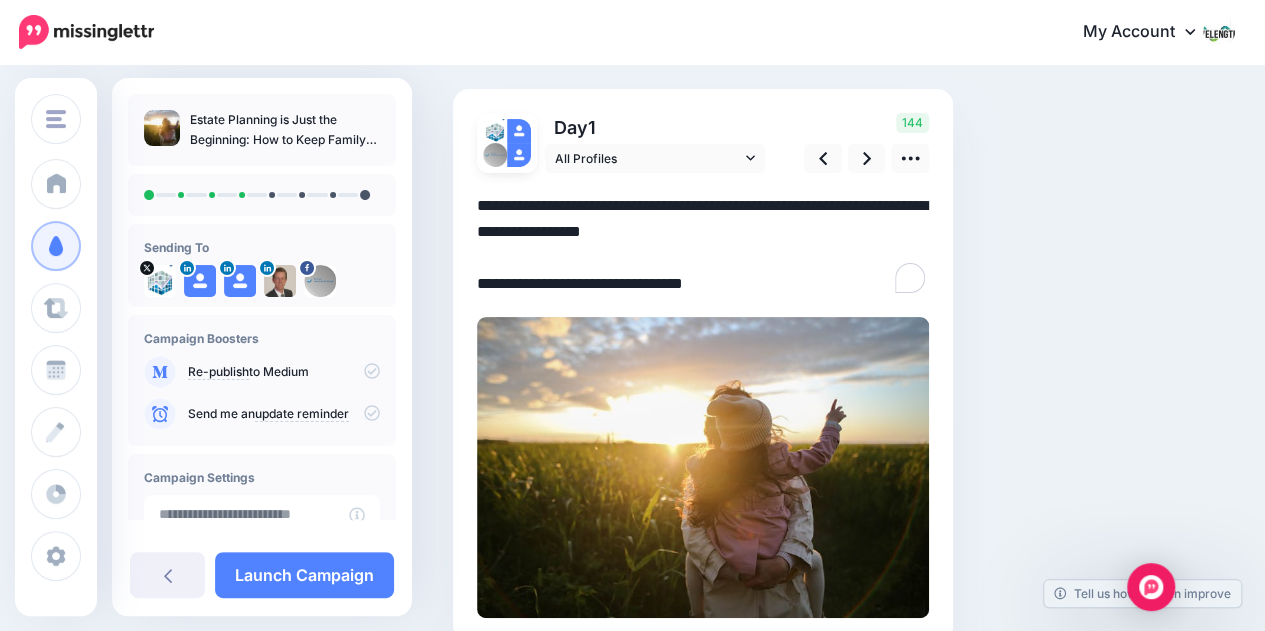 scroll, scrollTop: 0, scrollLeft: 0, axis: both 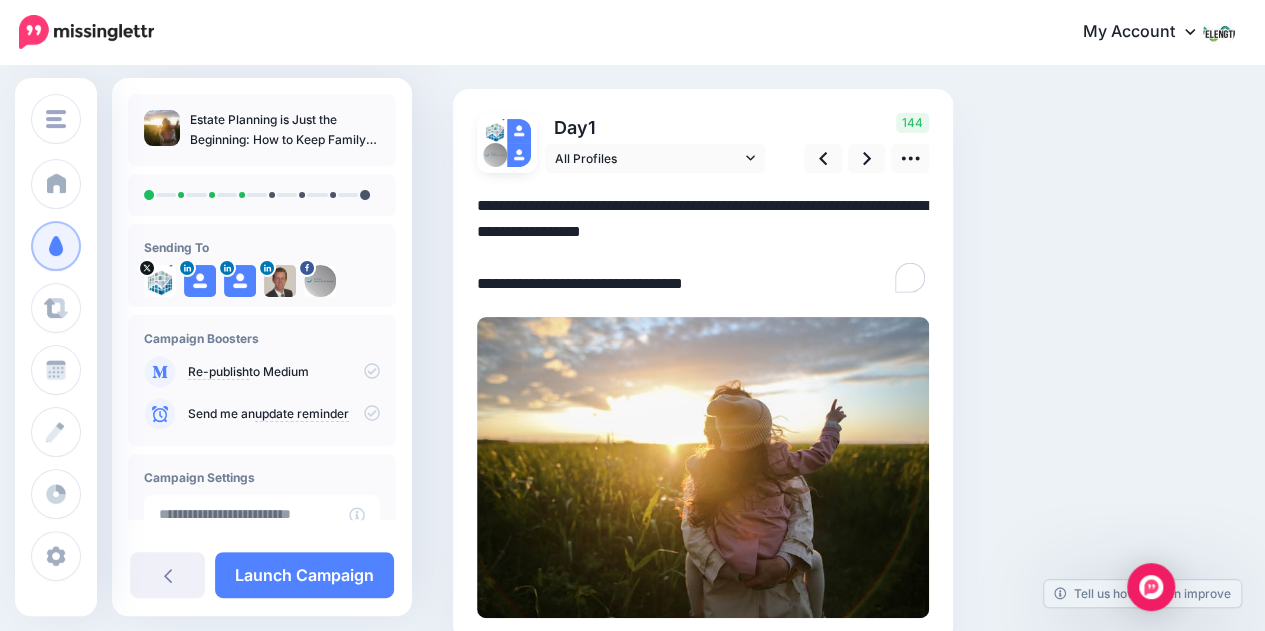 click on "**********" at bounding box center (703, 245) 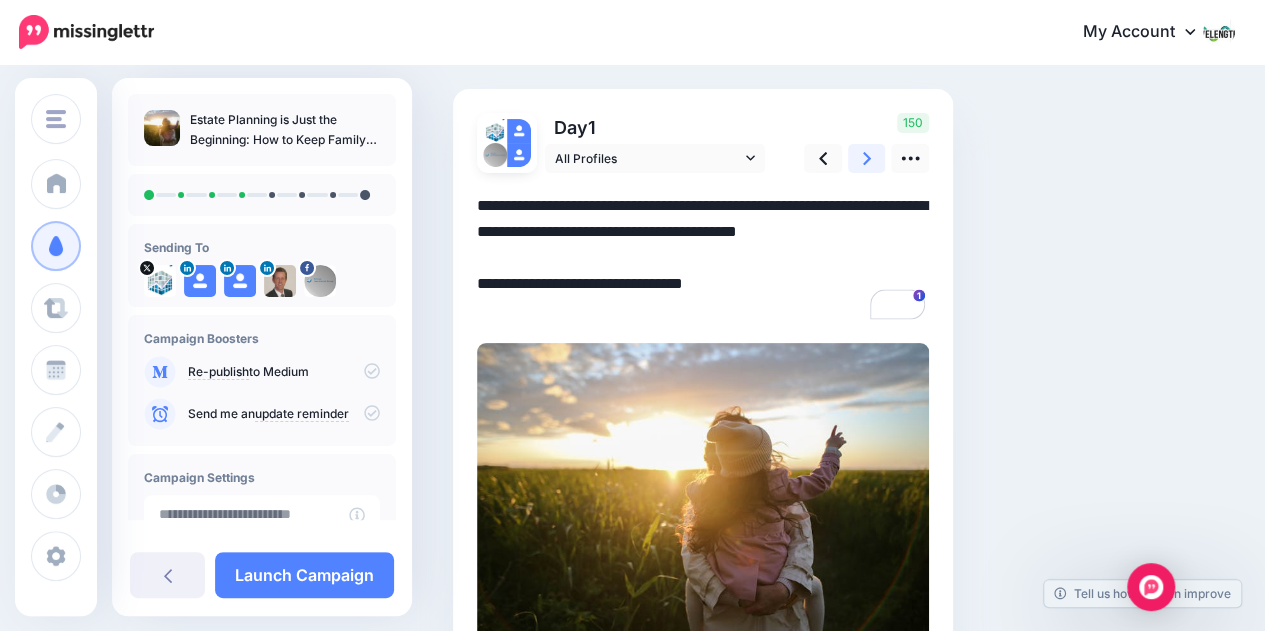 click at bounding box center (867, 158) 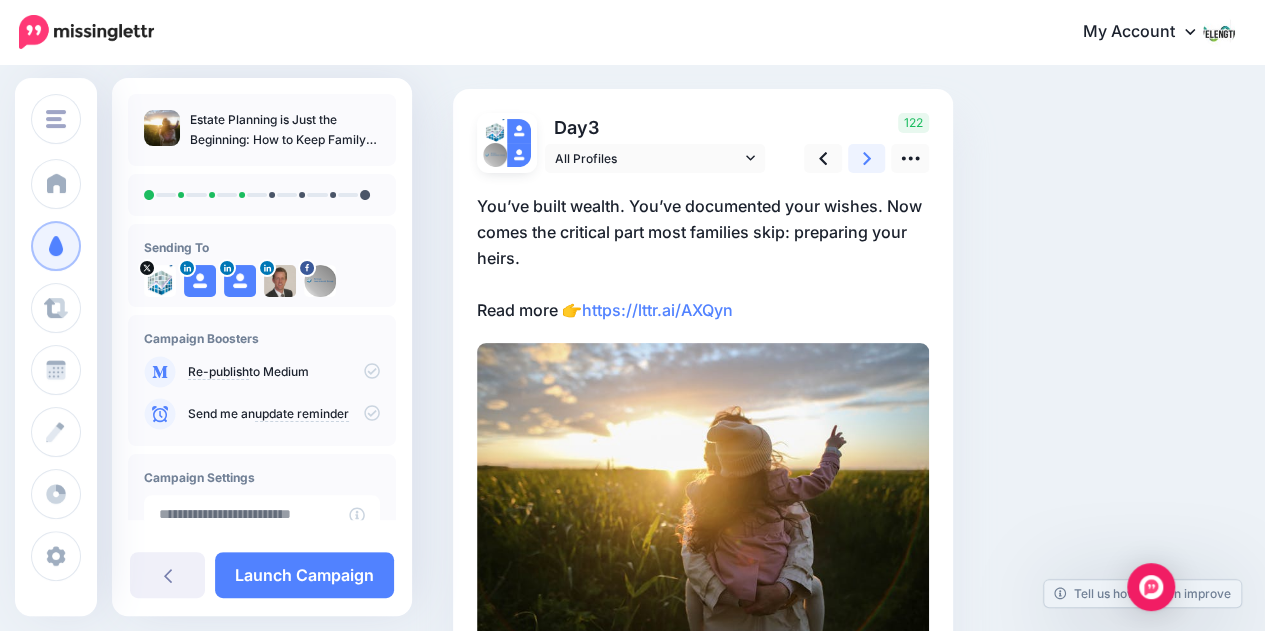 click at bounding box center [867, 158] 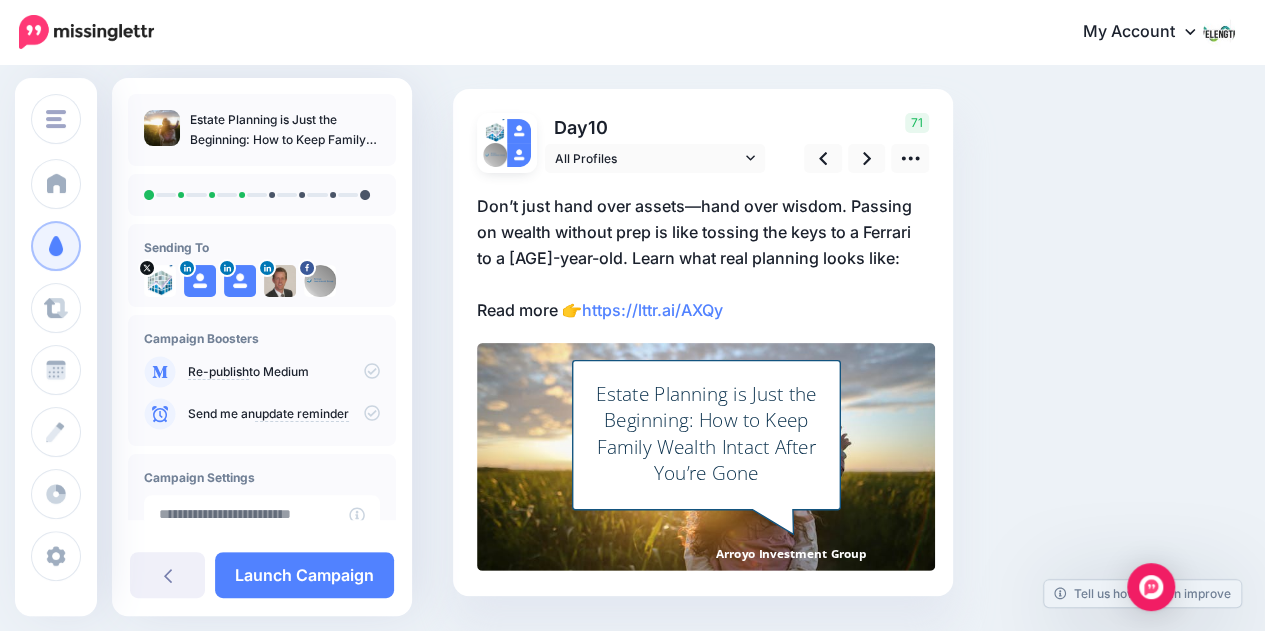 click on "Don’t just hand over assets—hand over wisdom. Passing on wealth without prep is like tossing the keys to a Ferrari to a 10-year-old. Learn what real planning looks like: Read more 👉  https://lttr.ai/AXQy" at bounding box center [703, 258] 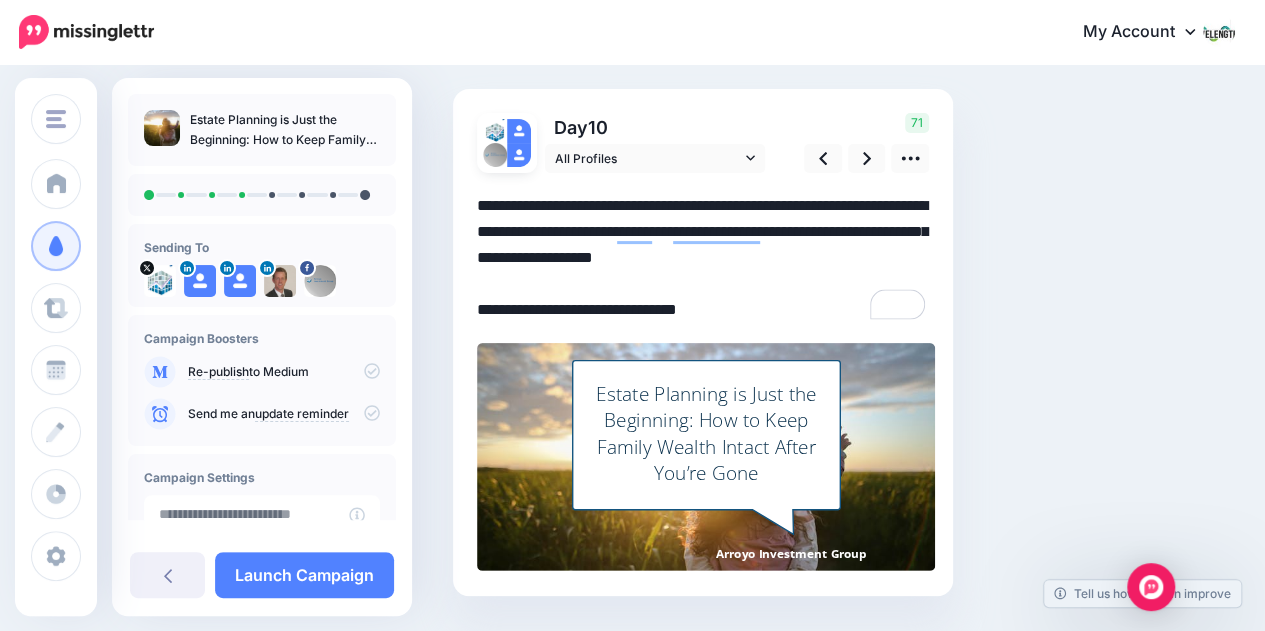 click on "**********" at bounding box center [703, 258] 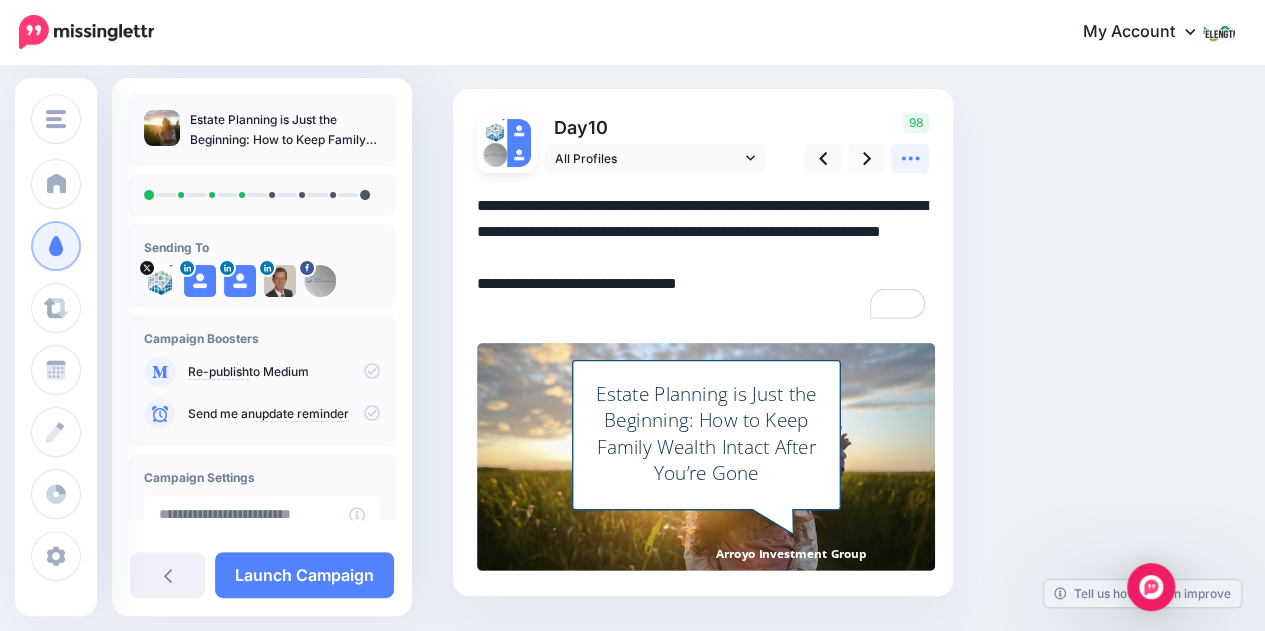click 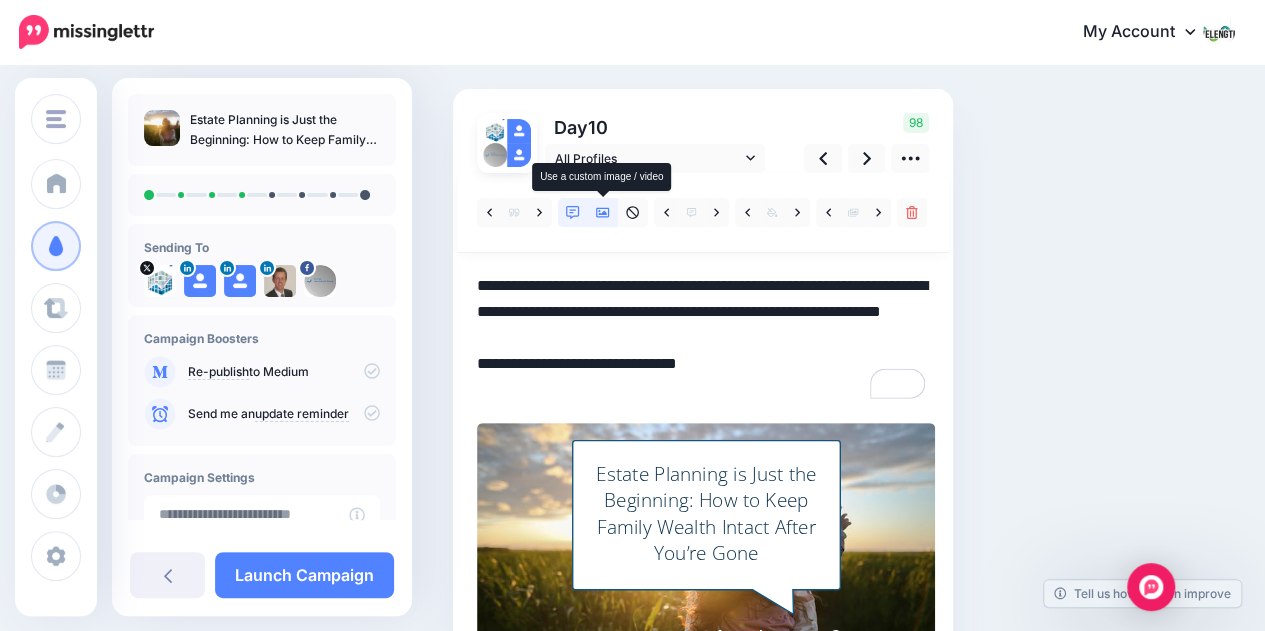 click 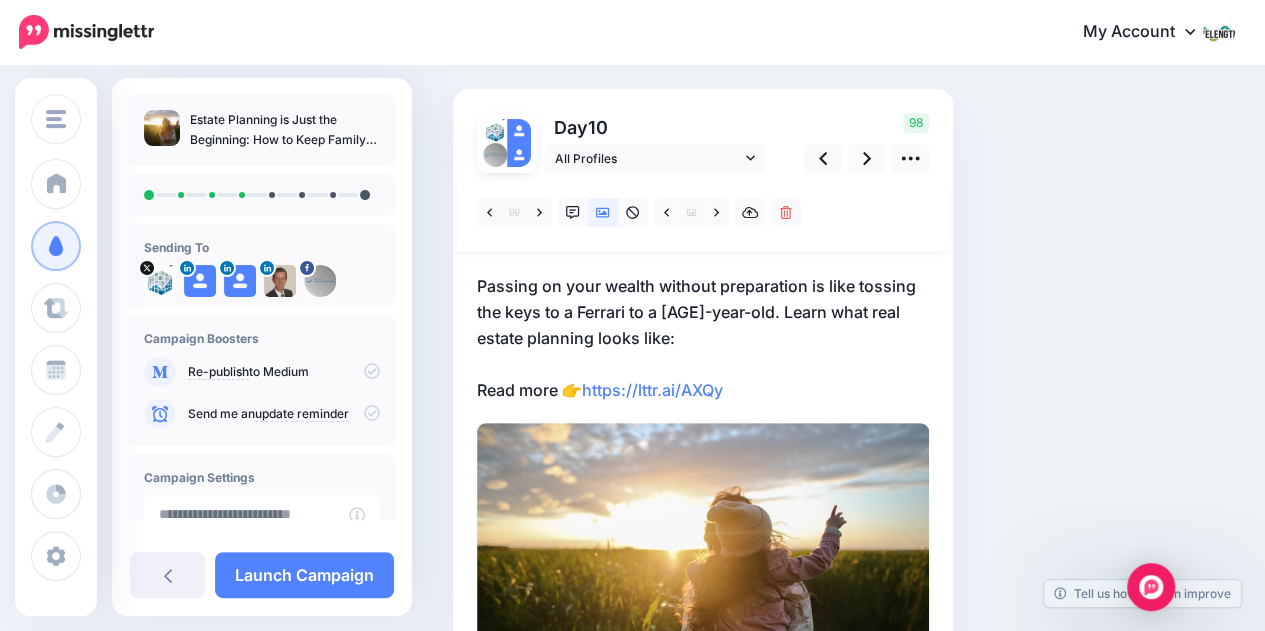 click on "Passing on your wealth without preparation is like tossing the keys to a Ferrari to a 10-year-old. Learn what real estate planning looks like: Read more 👉  https://lttr.ai/AXQy" at bounding box center (703, 338) 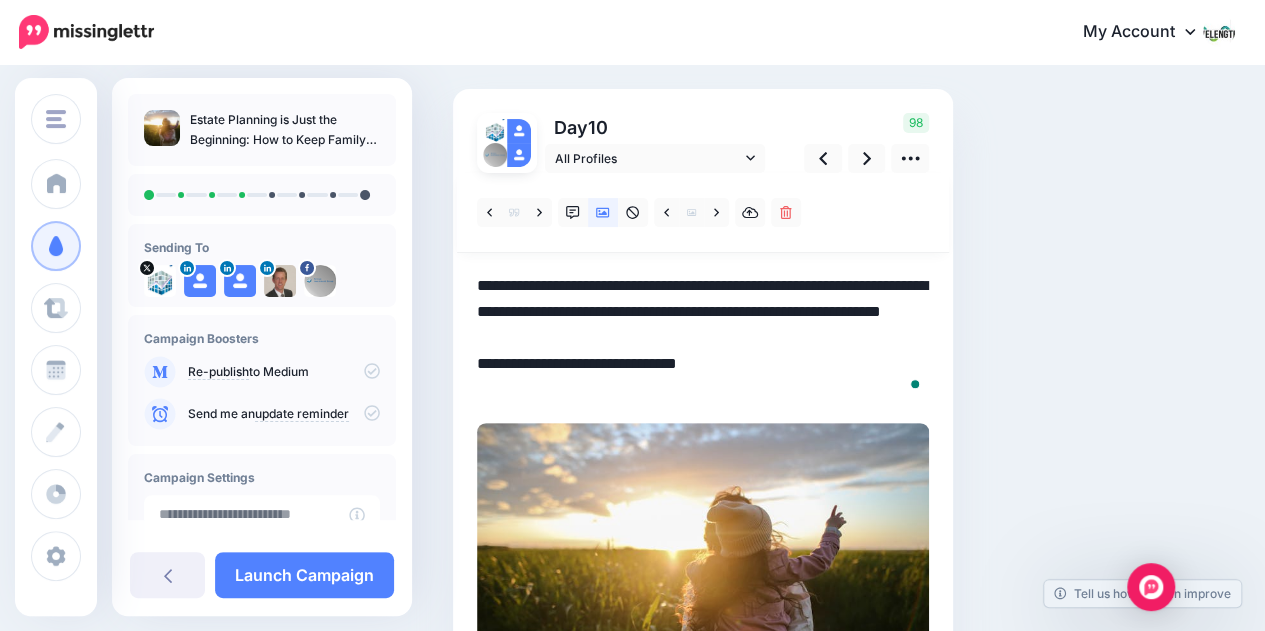 click on "Day  10
All
Profiles" at bounding box center [703, 418] 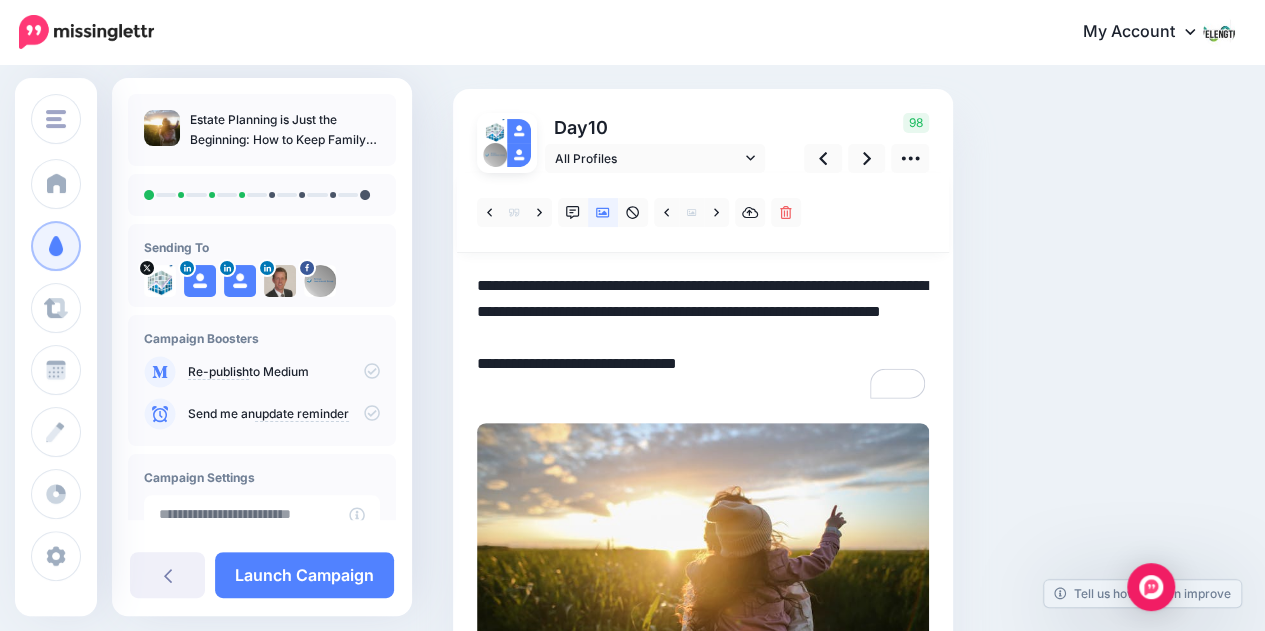 click on "**********" at bounding box center [703, 338] 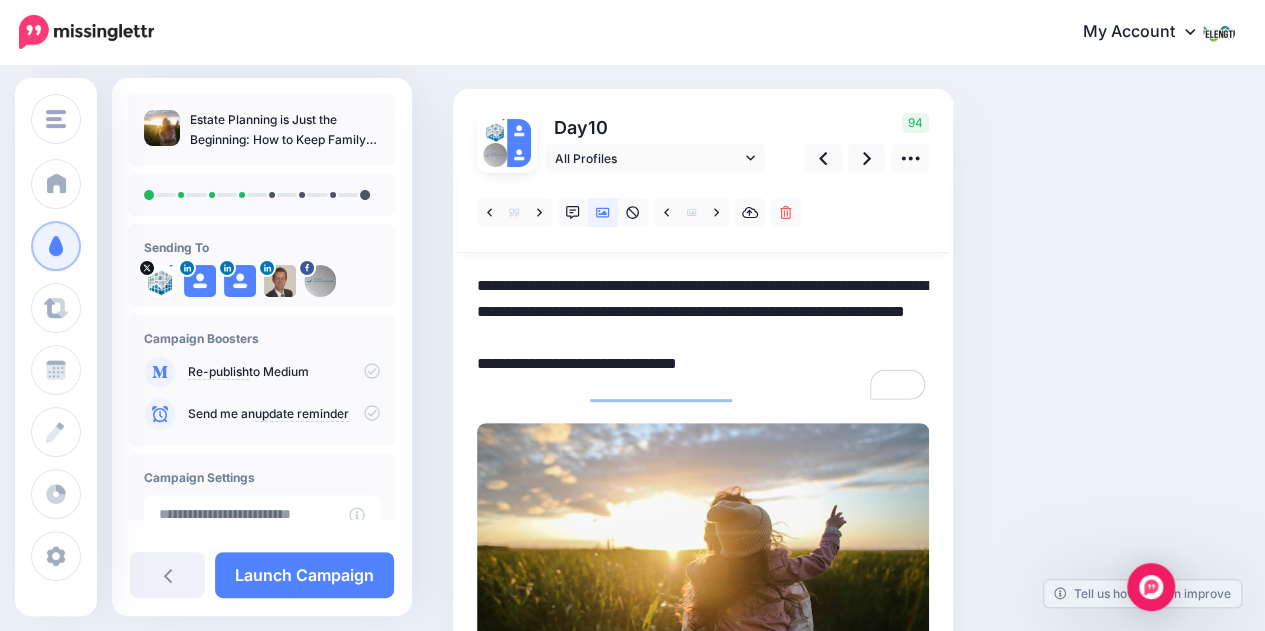 click on "**********" at bounding box center (703, 338) 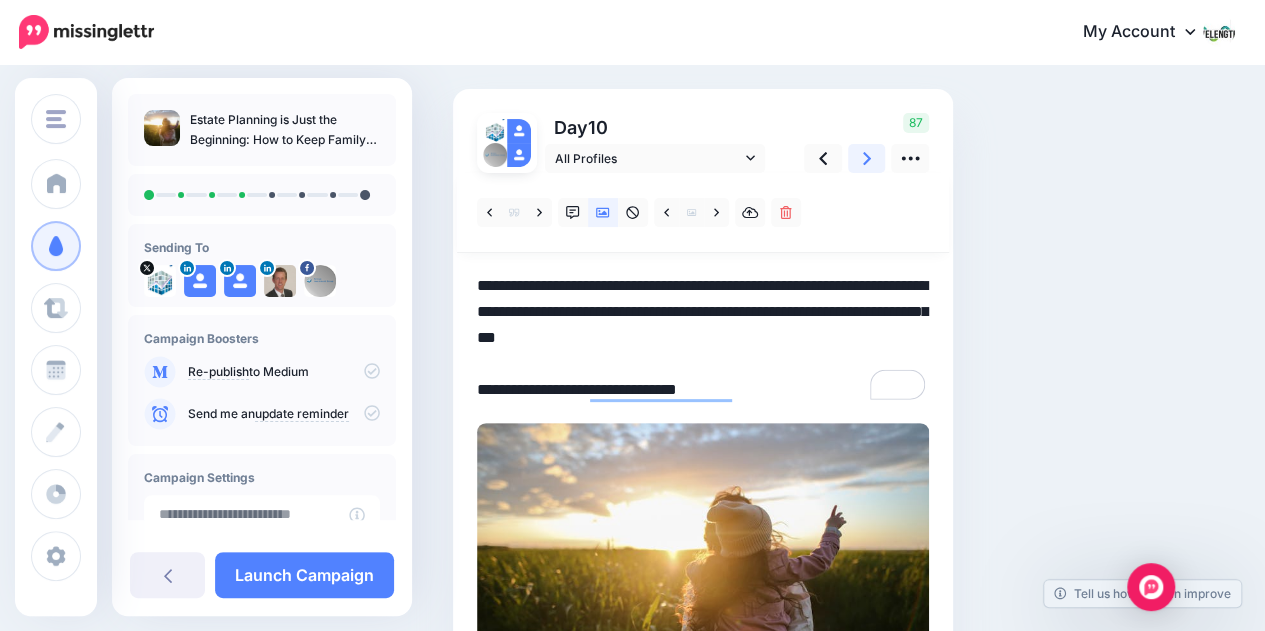 click 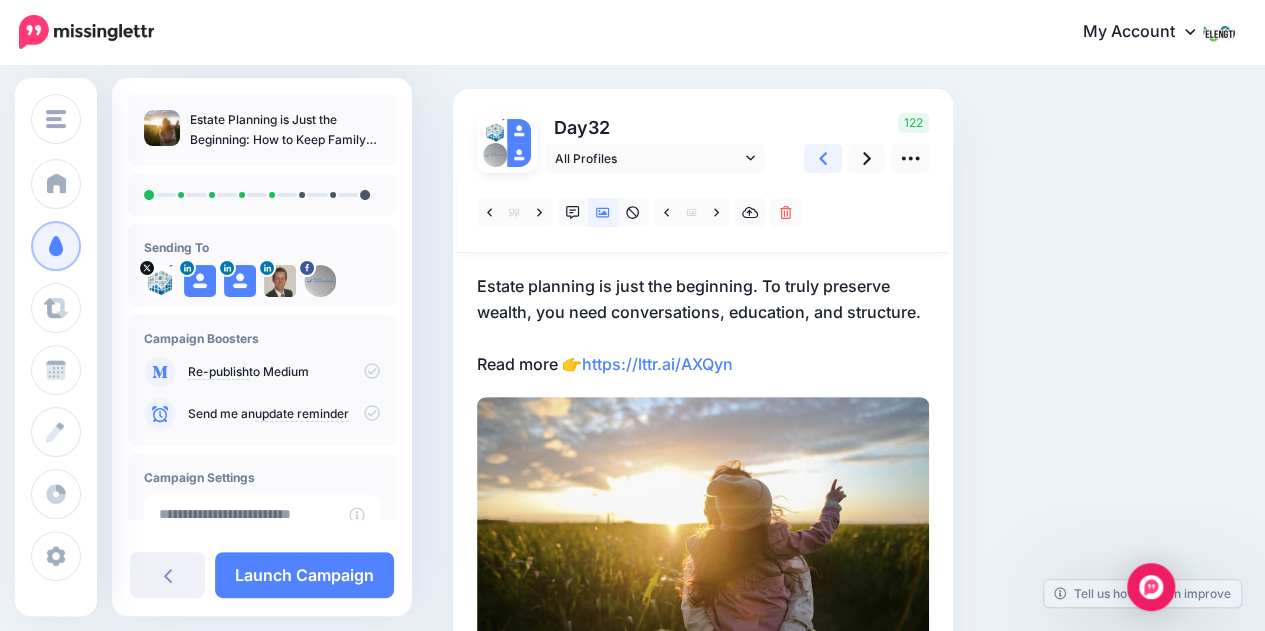 click 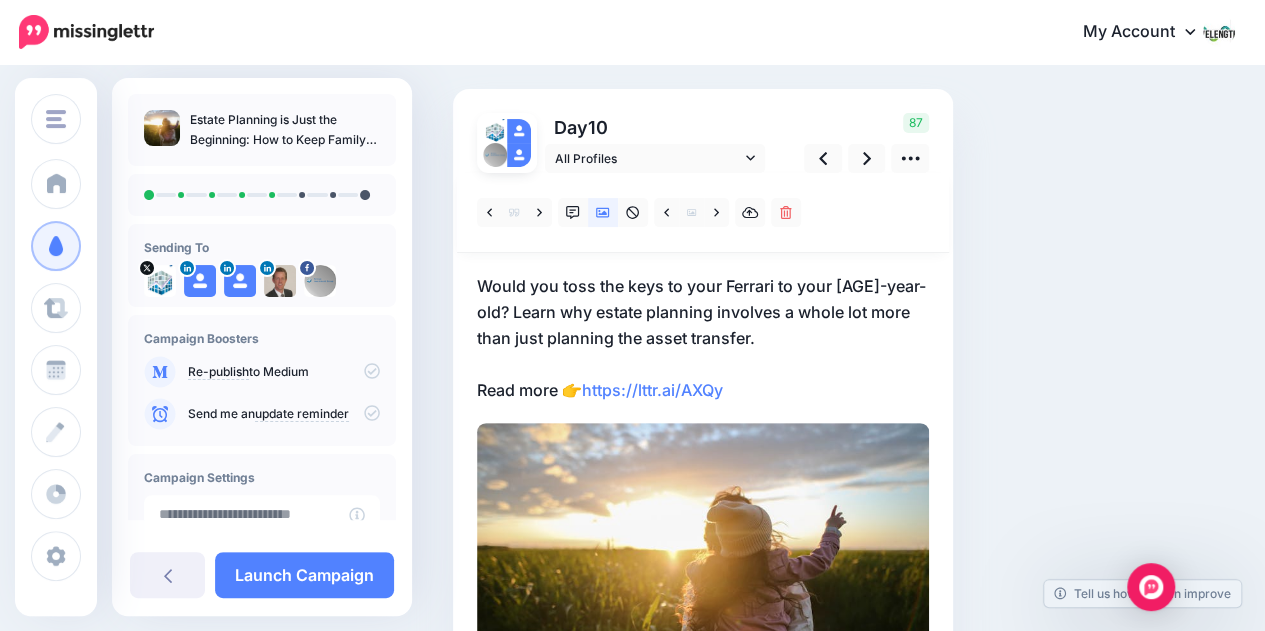 click on "Would you toss the keys to your Ferrari to your 16-year-old?  Learn why estate planning involves a whole lot more than just planning the asset transfer.  Read more 👉  https://lttr.ai/AXQy" at bounding box center (703, 338) 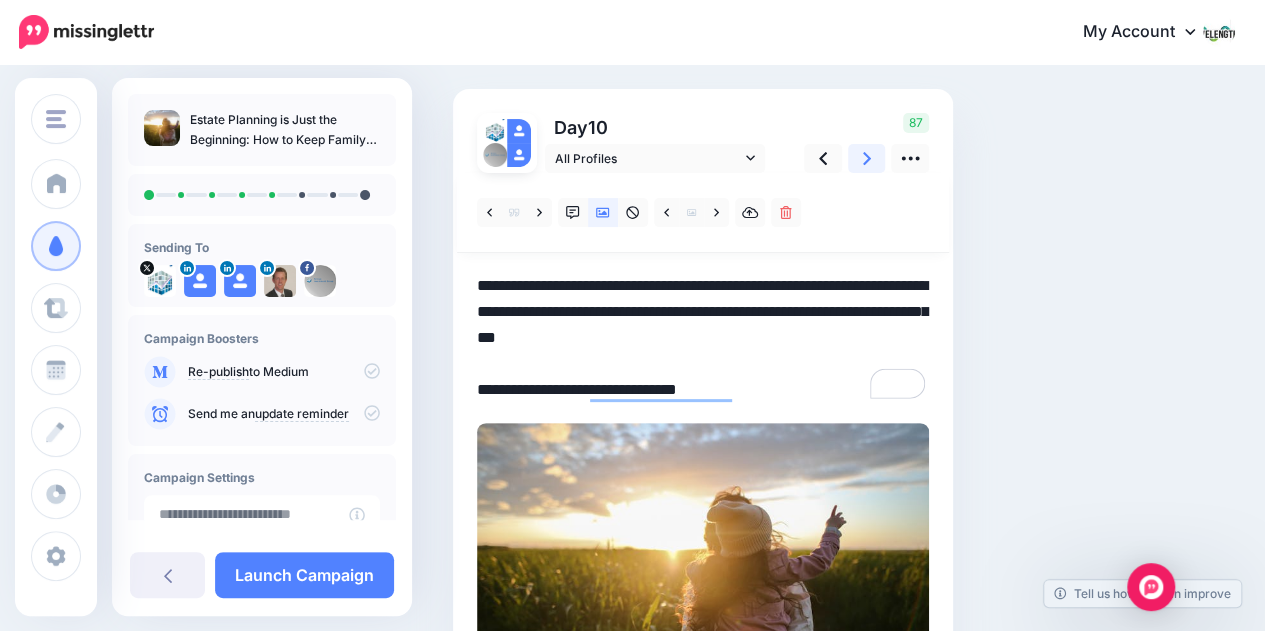 click at bounding box center [867, 158] 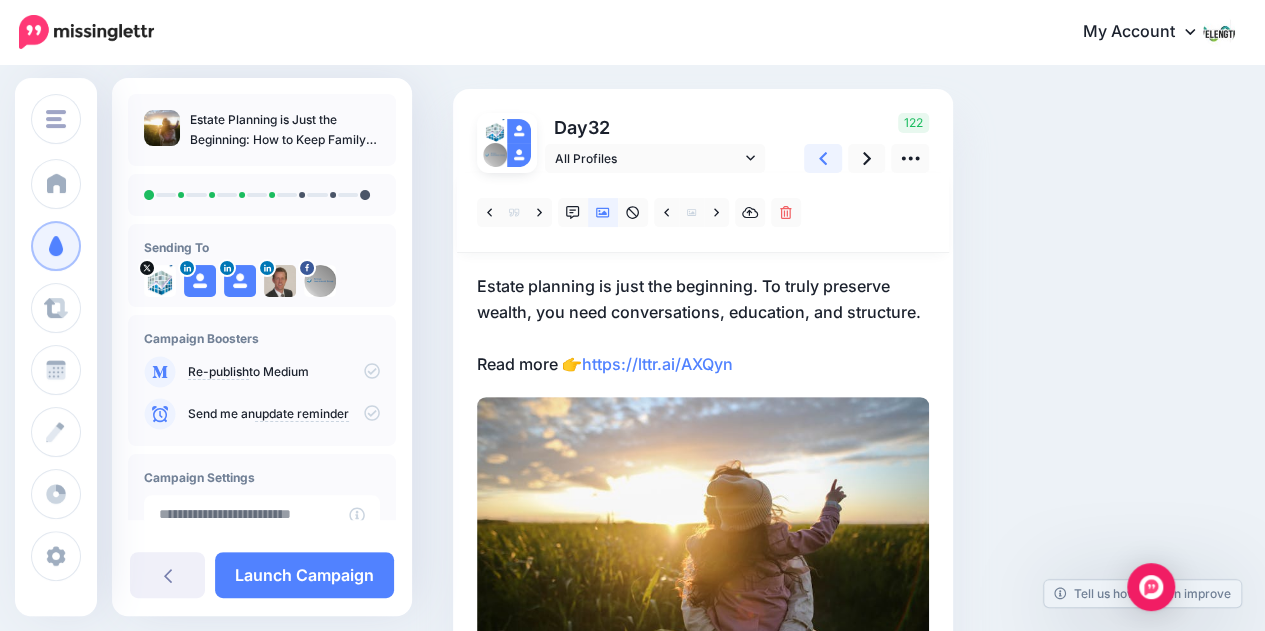 click 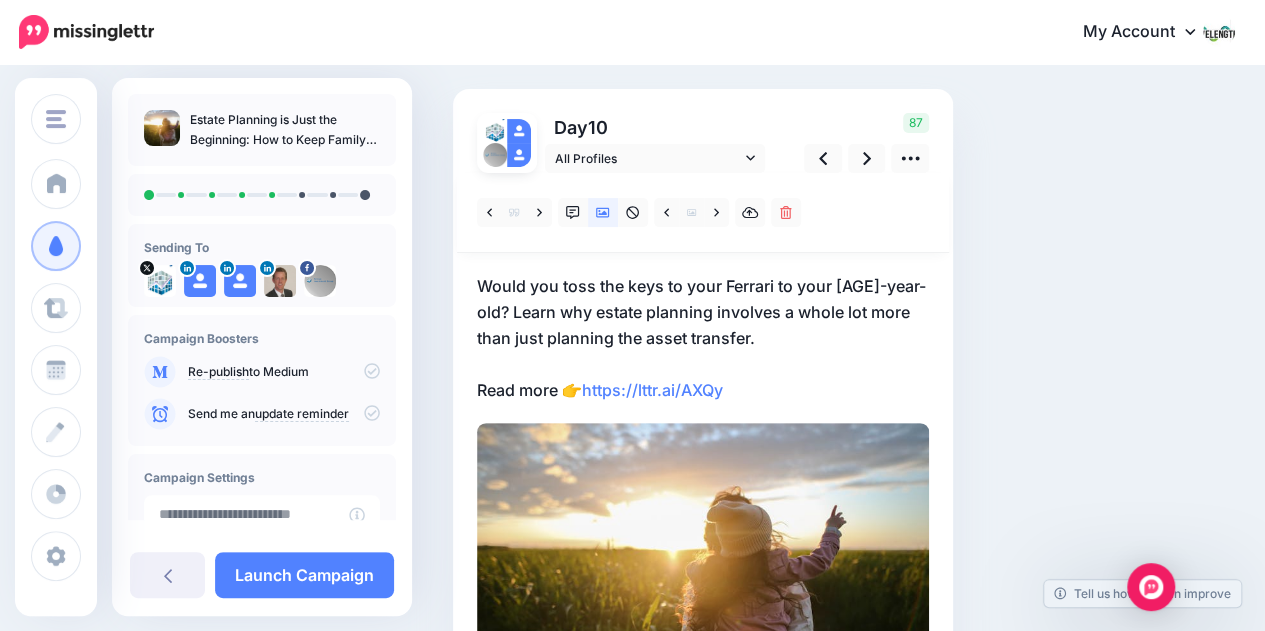 click on "Would you toss the keys to your Ferrari to your 16-year-old?  Learn why estate planning involves a whole lot more than just planning the asset transfer.  Read more 👉  https://lttr.ai/AXQy" at bounding box center (703, 338) 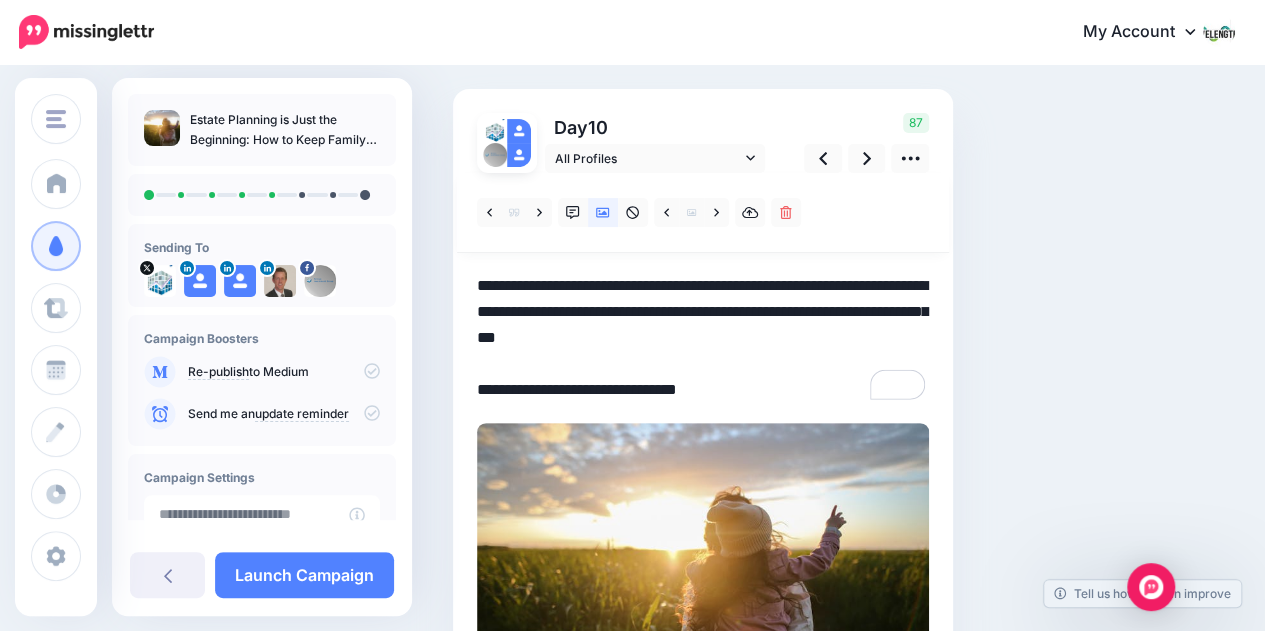 click on "**********" at bounding box center [703, 338] 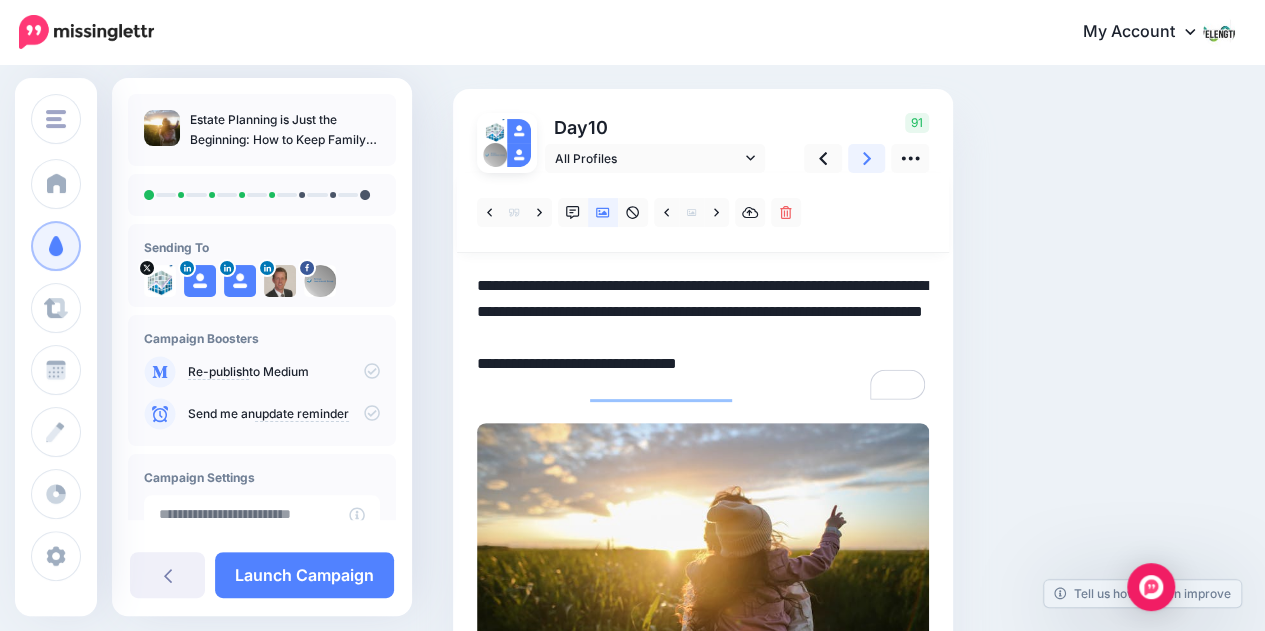 click at bounding box center [867, 158] 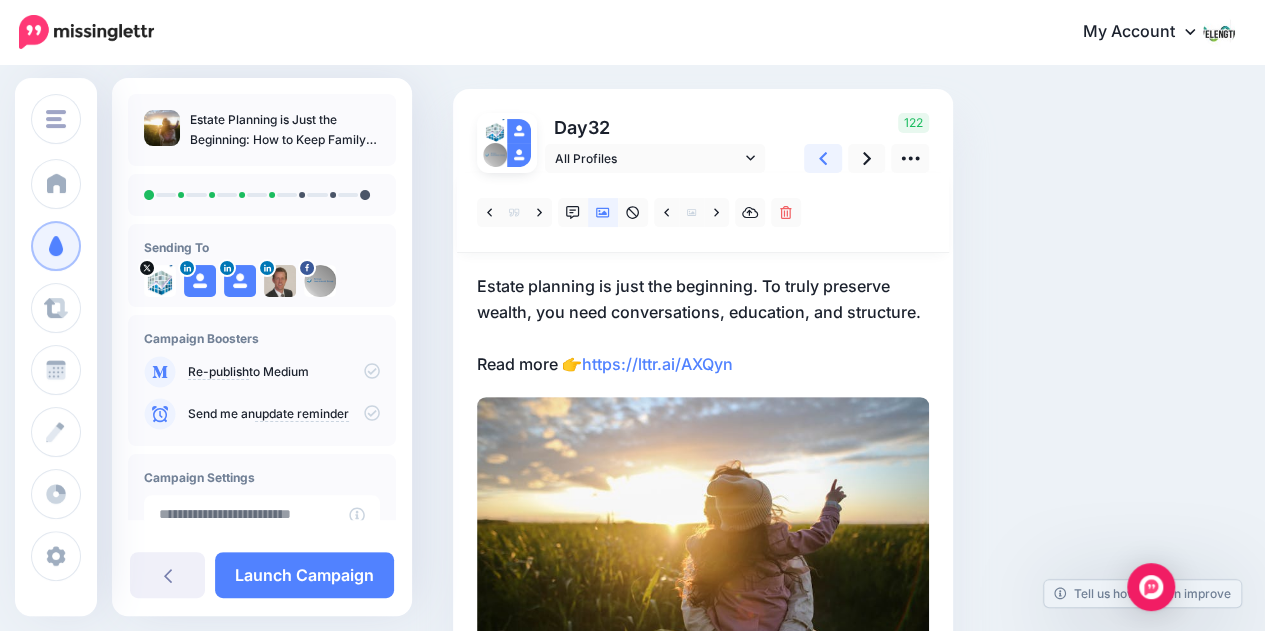 click 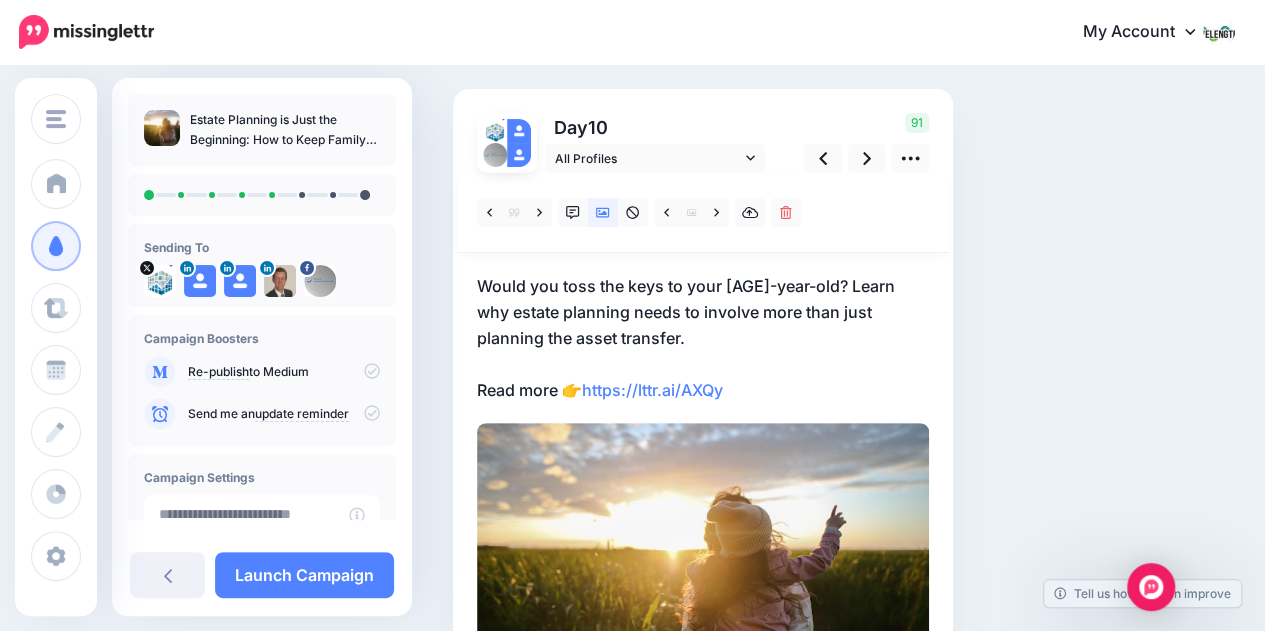 click on "Would you toss the keys to your Ferrari to your 16-year-old?  Learn why estate planning needs to involve more than just planning the asset transfer.  Read more 👉  https://lttr.ai/AXQy" at bounding box center [703, 338] 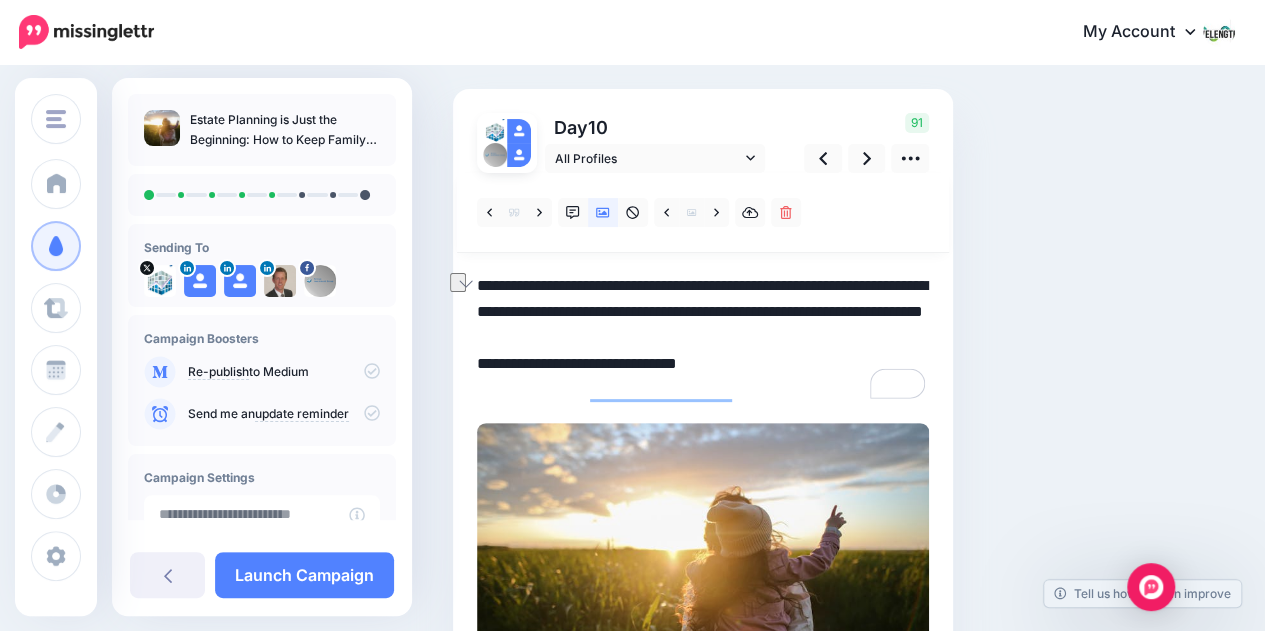 drag, startPoint x: 513, startPoint y: 339, endPoint x: 642, endPoint y: 336, distance: 129.03488 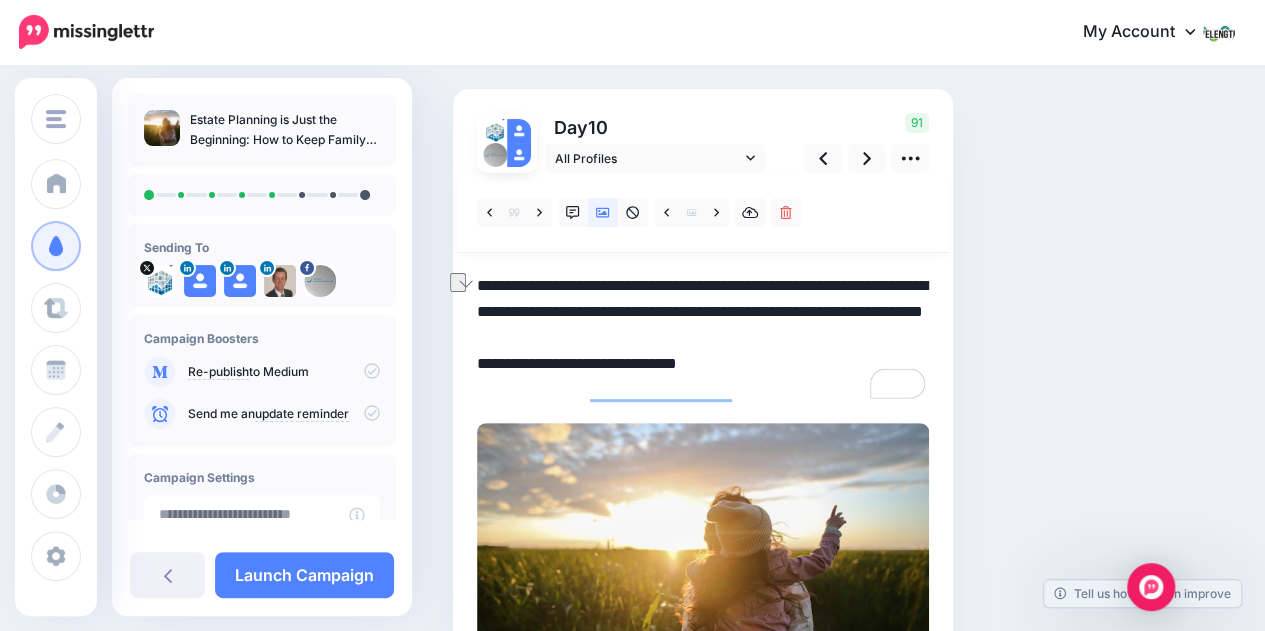 click on "**********" at bounding box center (703, 338) 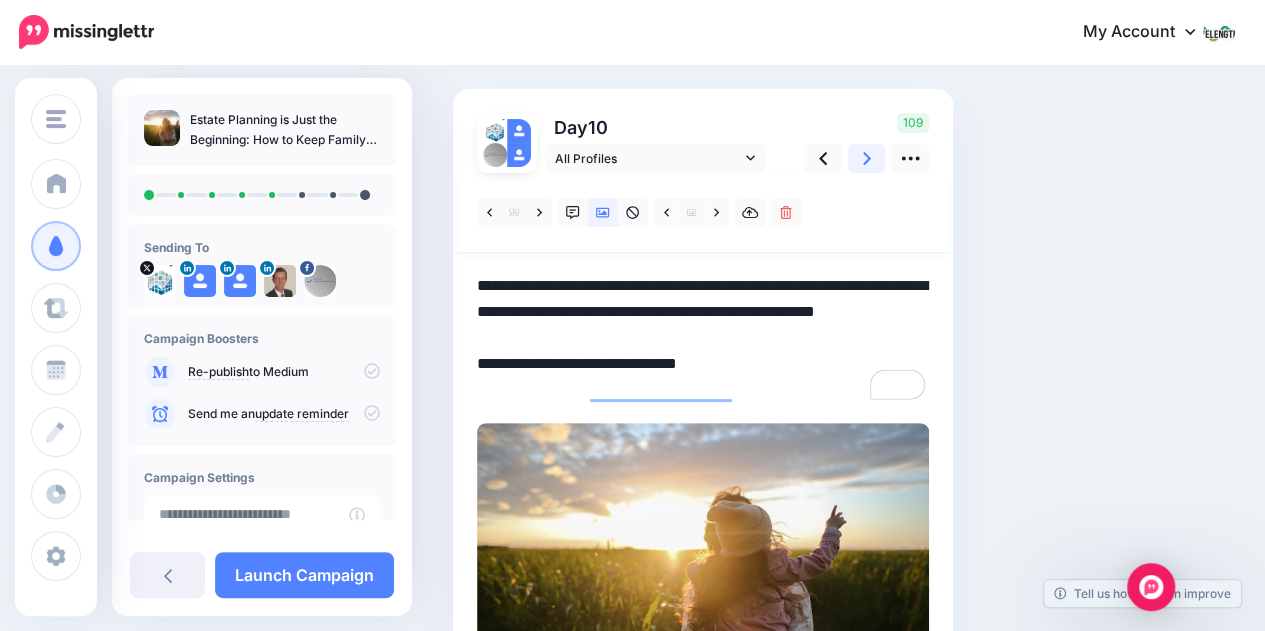 click at bounding box center [867, 158] 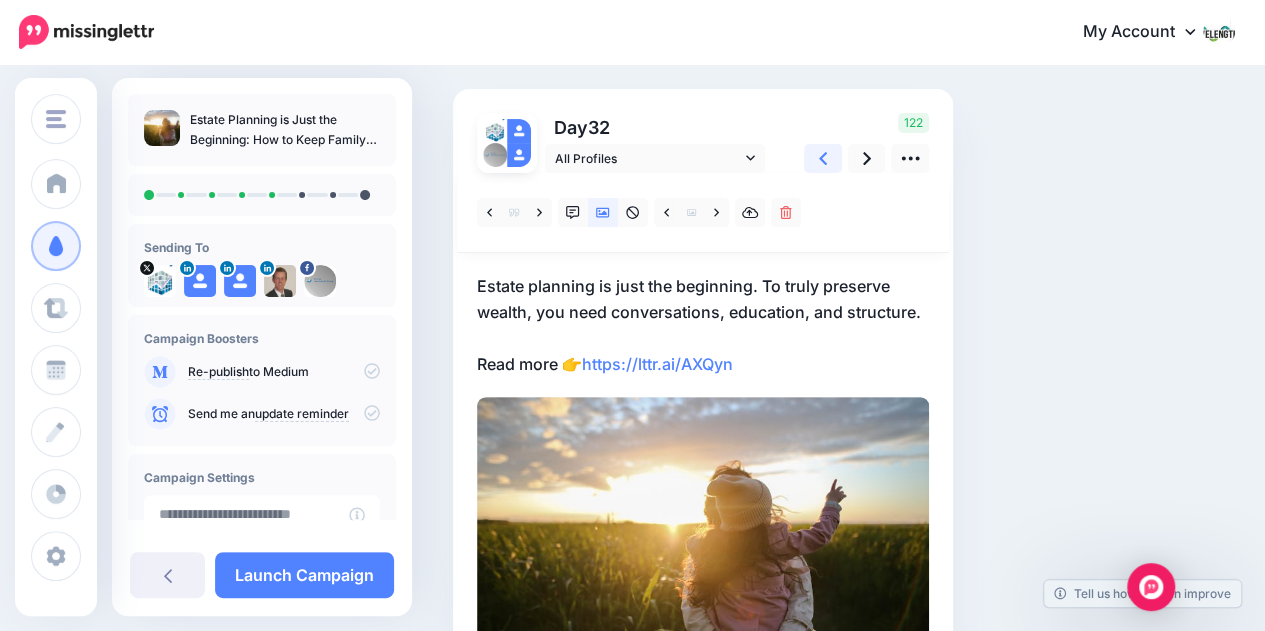 click 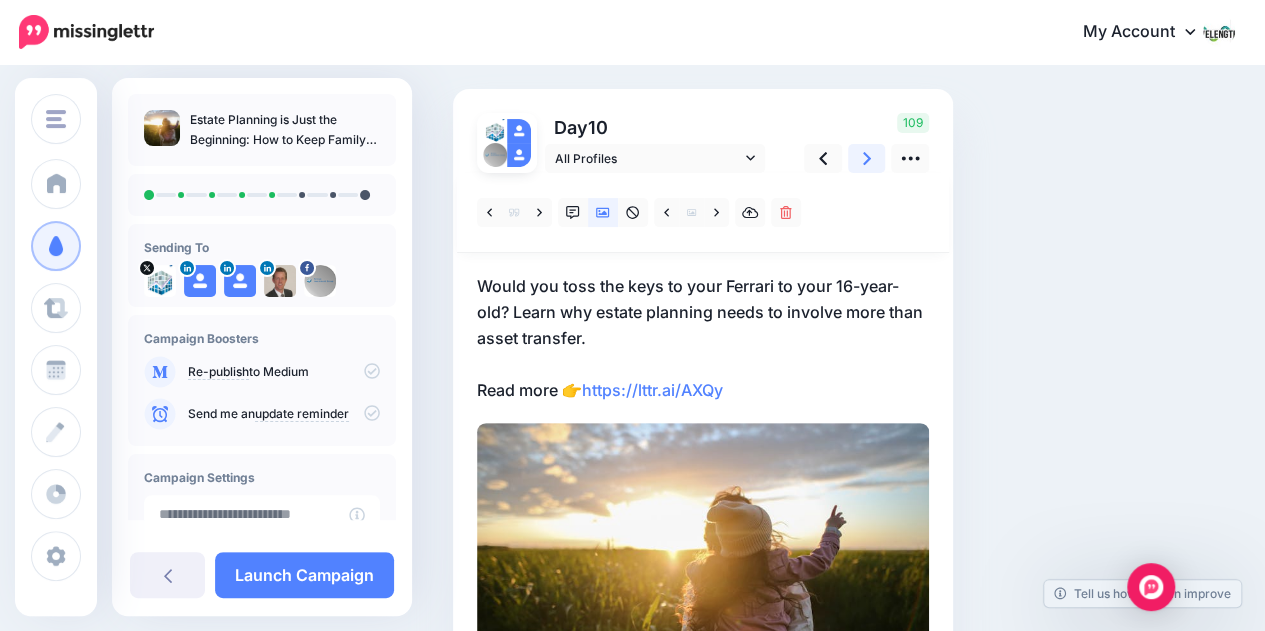 click 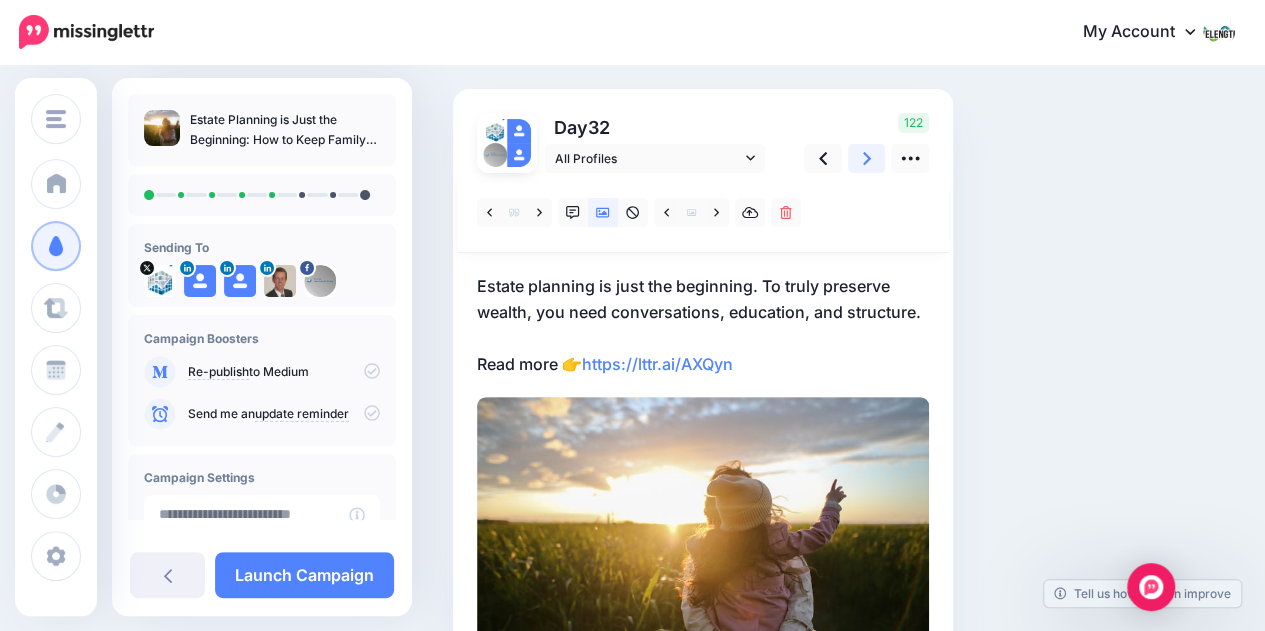click 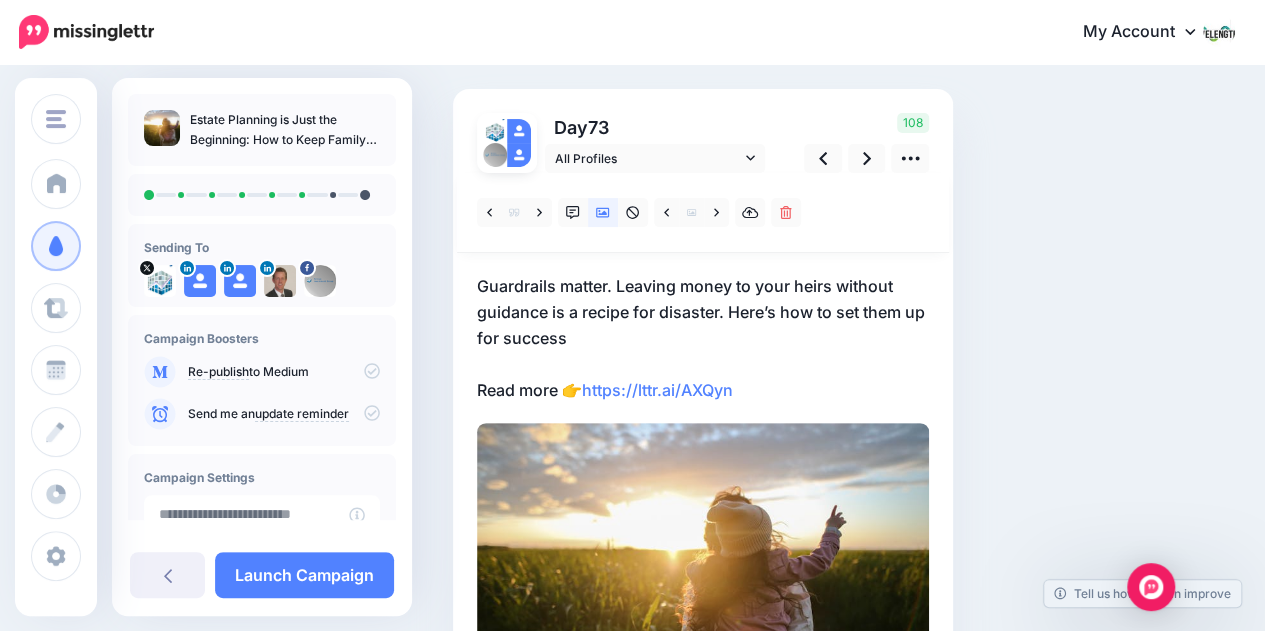 click on "Guardrails matter. Leaving money to your heirs without guidance is a recipe for disaster. Here’s how to set them up for success  Read more 👉  https://lttr.ai/AXQyn" at bounding box center (703, 338) 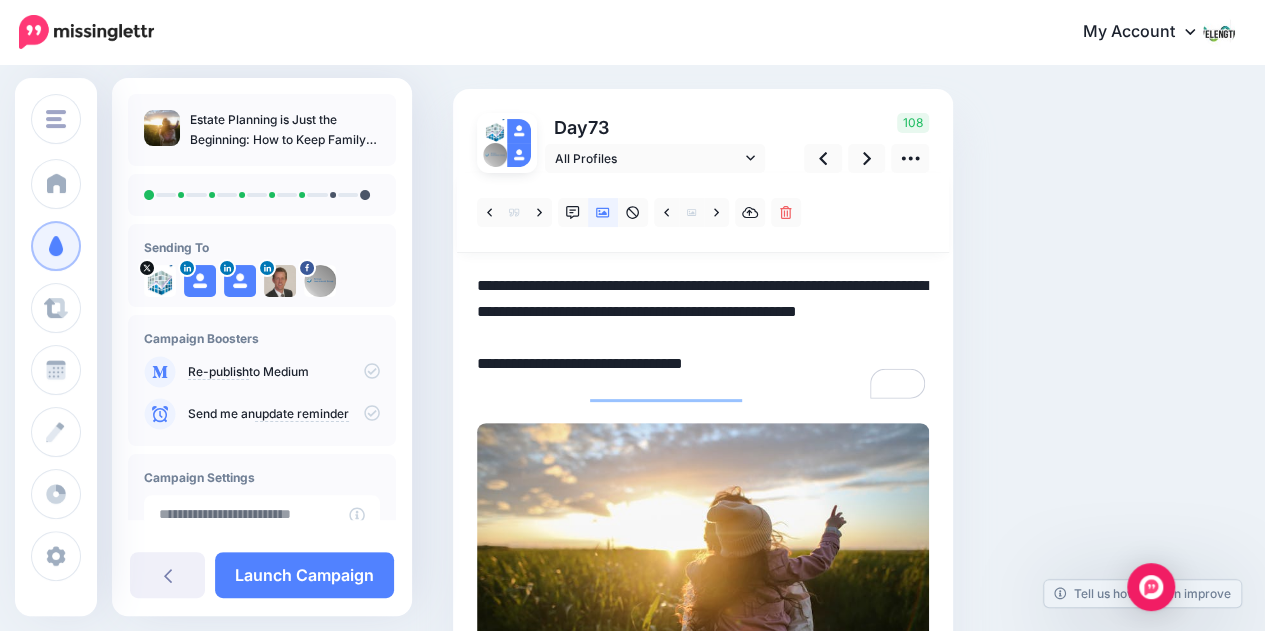 click on "**********" at bounding box center (703, 338) 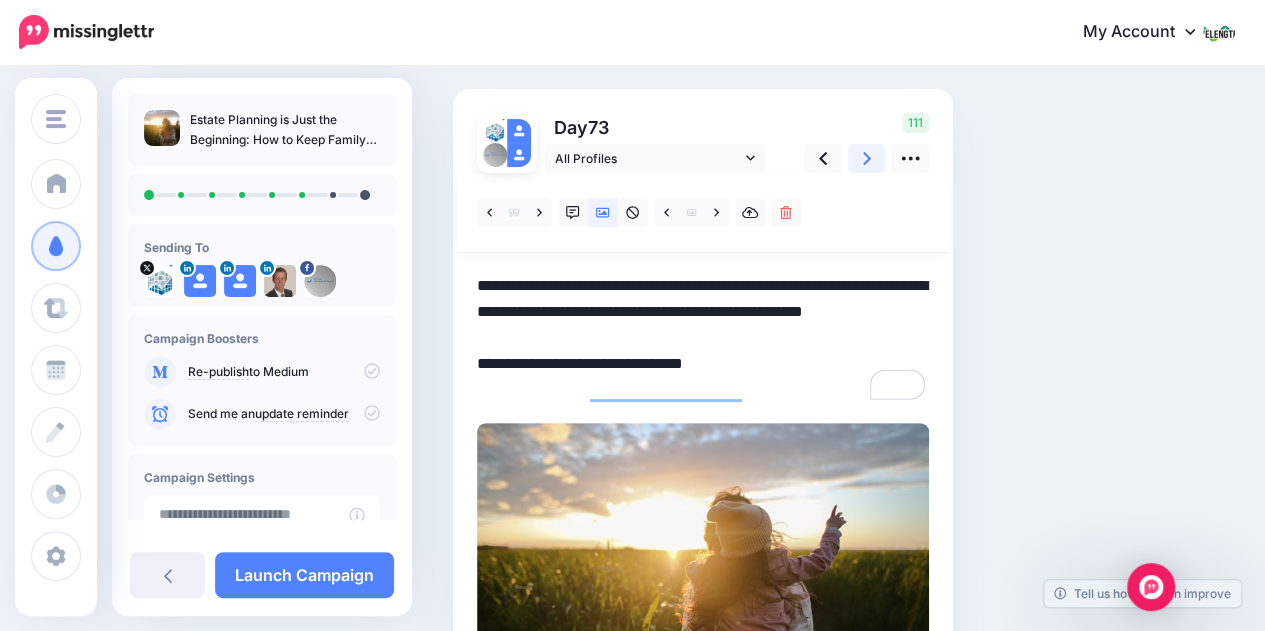 click 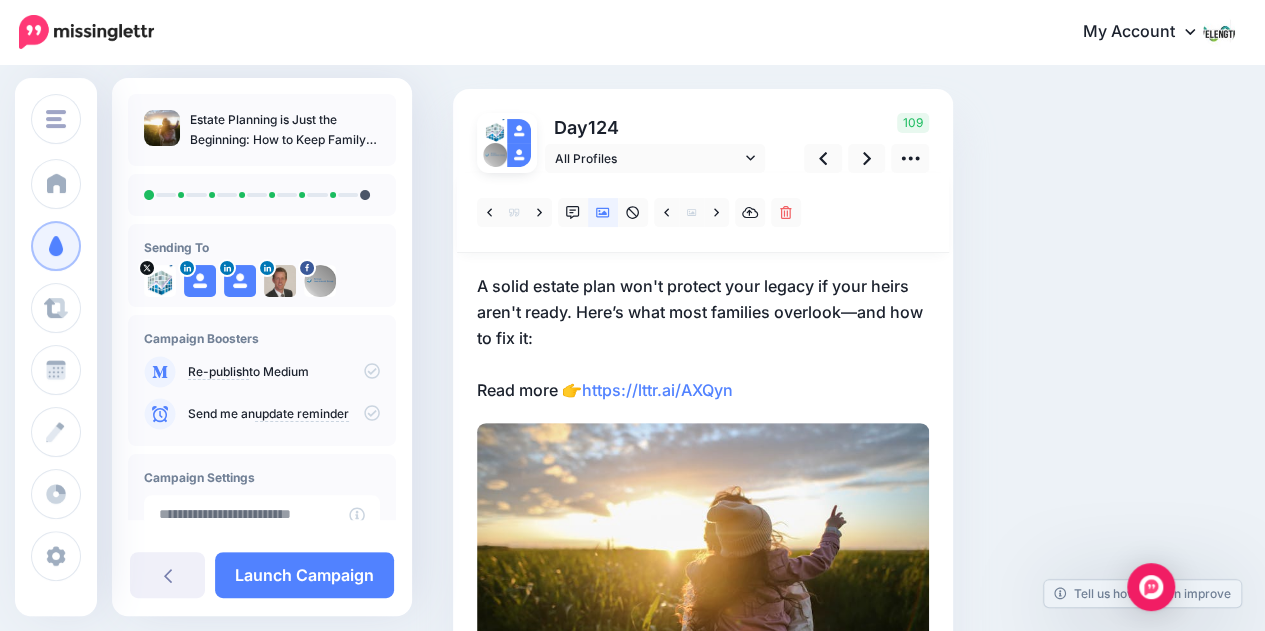 click on "A solid estate plan won't protect your legacy if your heirs aren't ready. Here’s what most families overlook—and how to fix it: Read more 👉  https://lttr.ai/AXQyn" at bounding box center (703, 338) 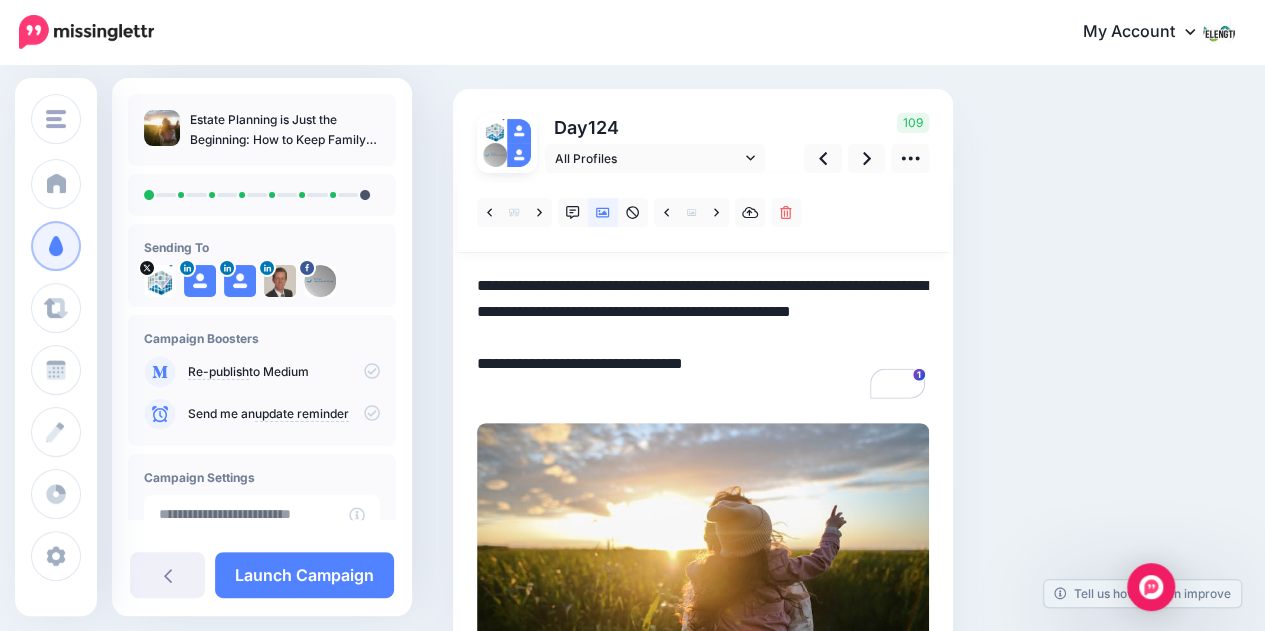 click on "**********" at bounding box center [703, 338] 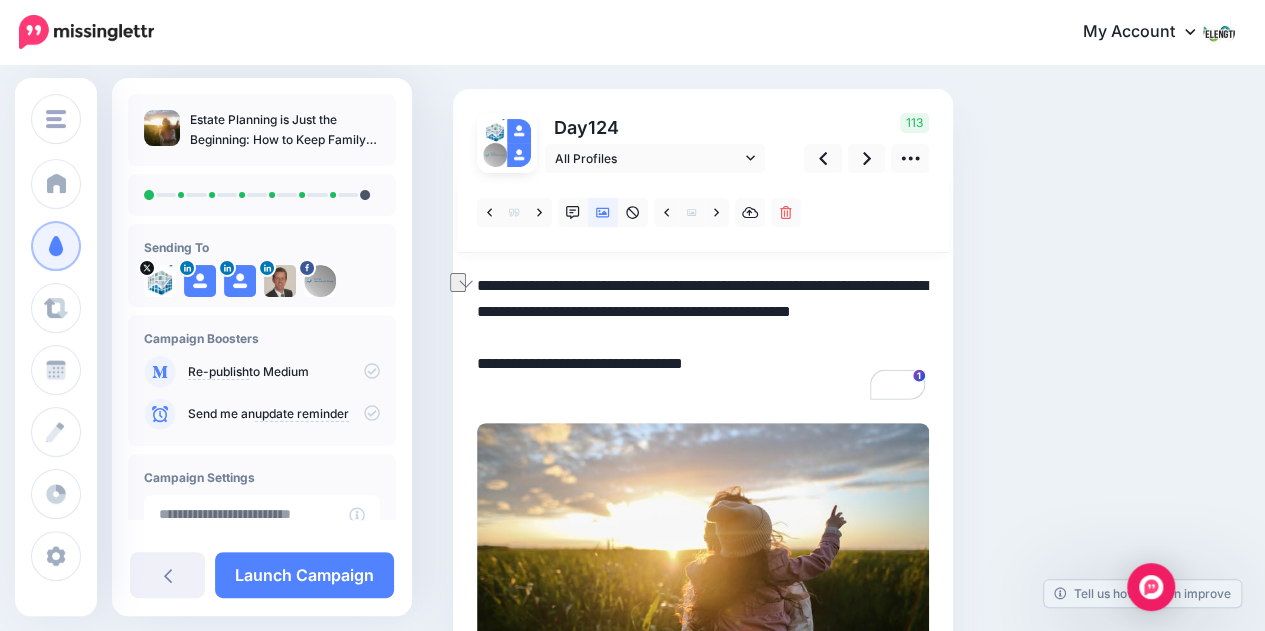 drag, startPoint x: 478, startPoint y: 389, endPoint x: 555, endPoint y: 389, distance: 77 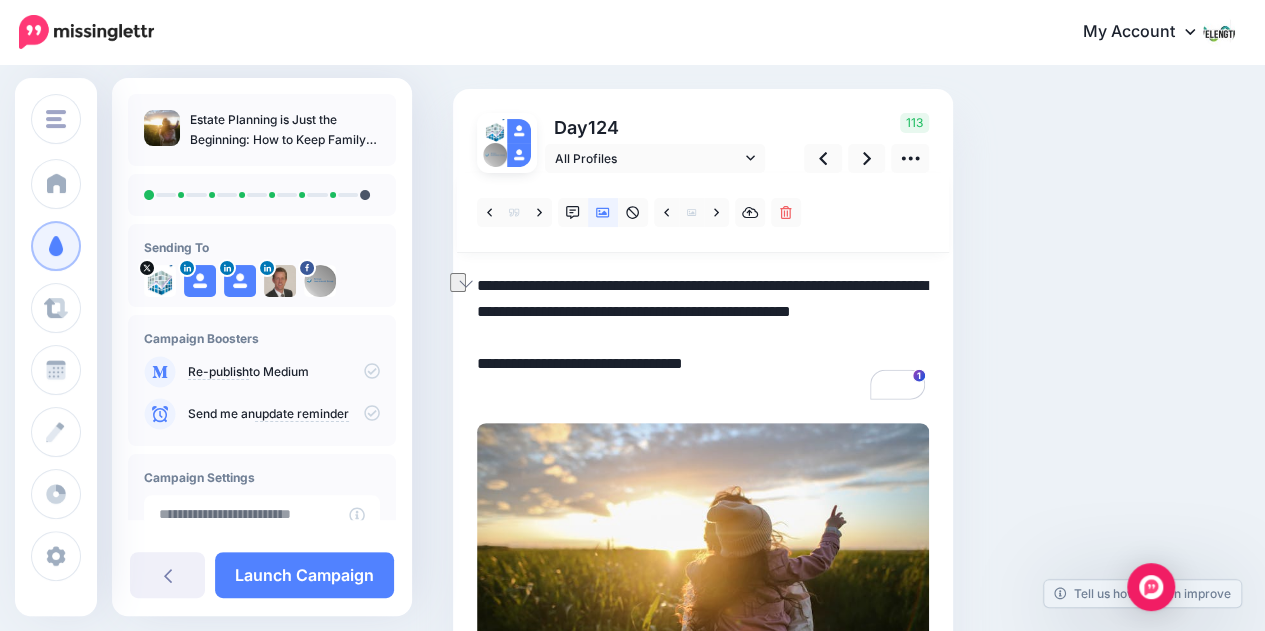 click on "**********" at bounding box center [703, 338] 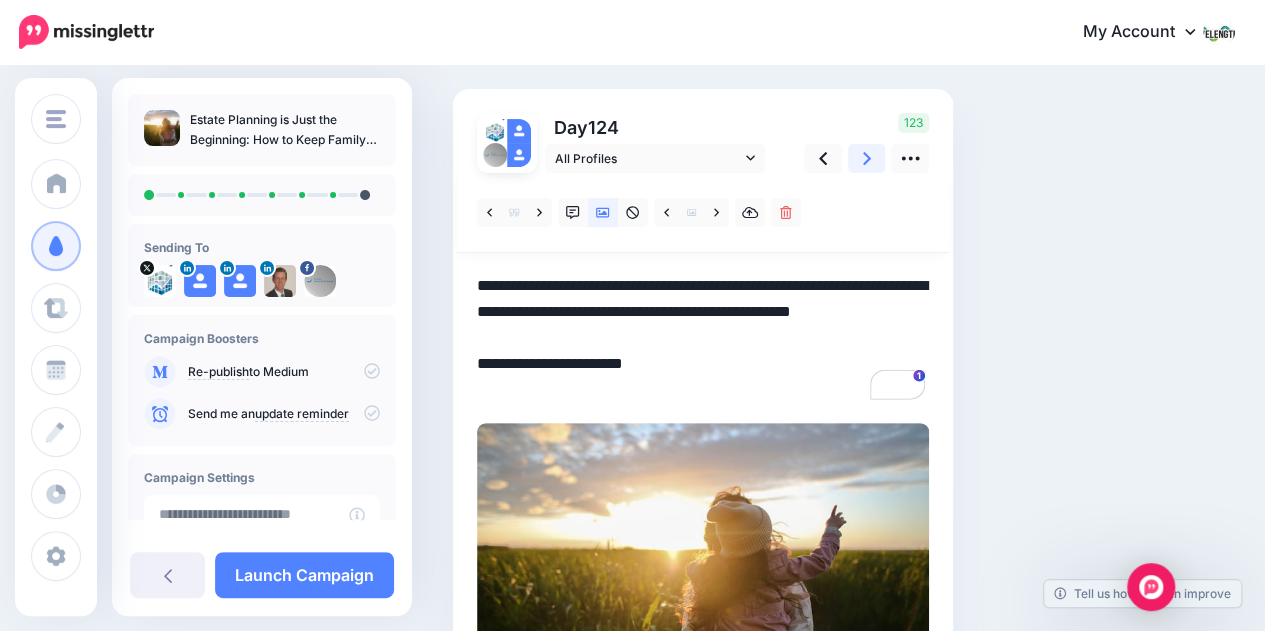 click at bounding box center (867, 158) 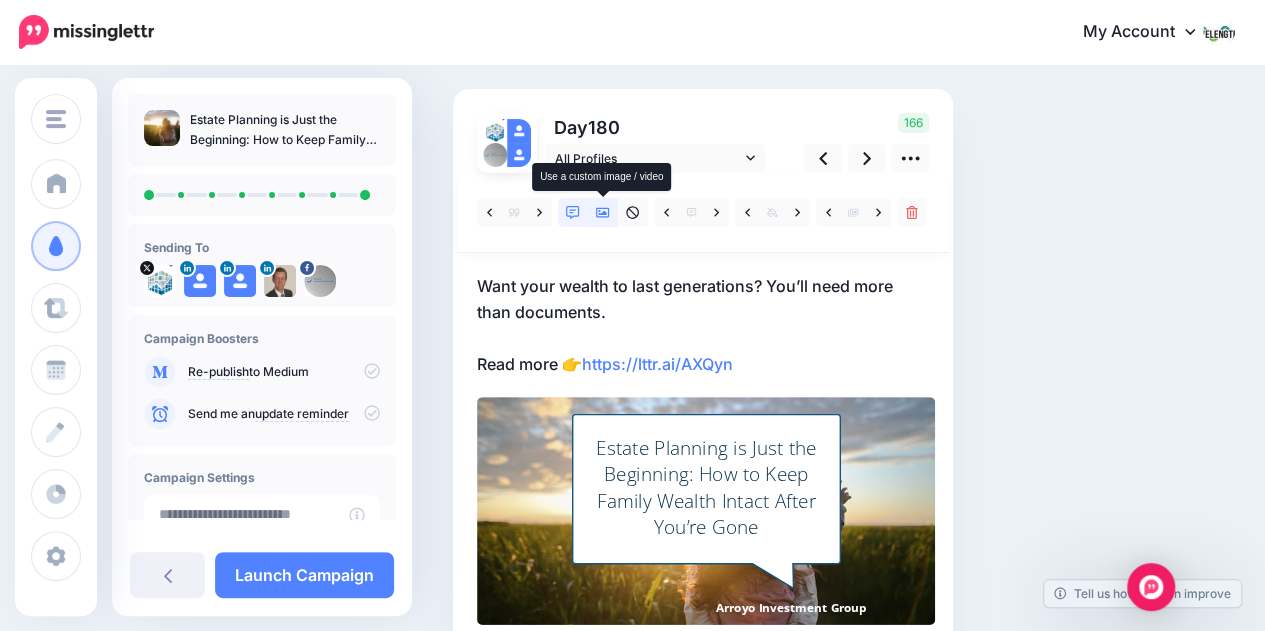 click 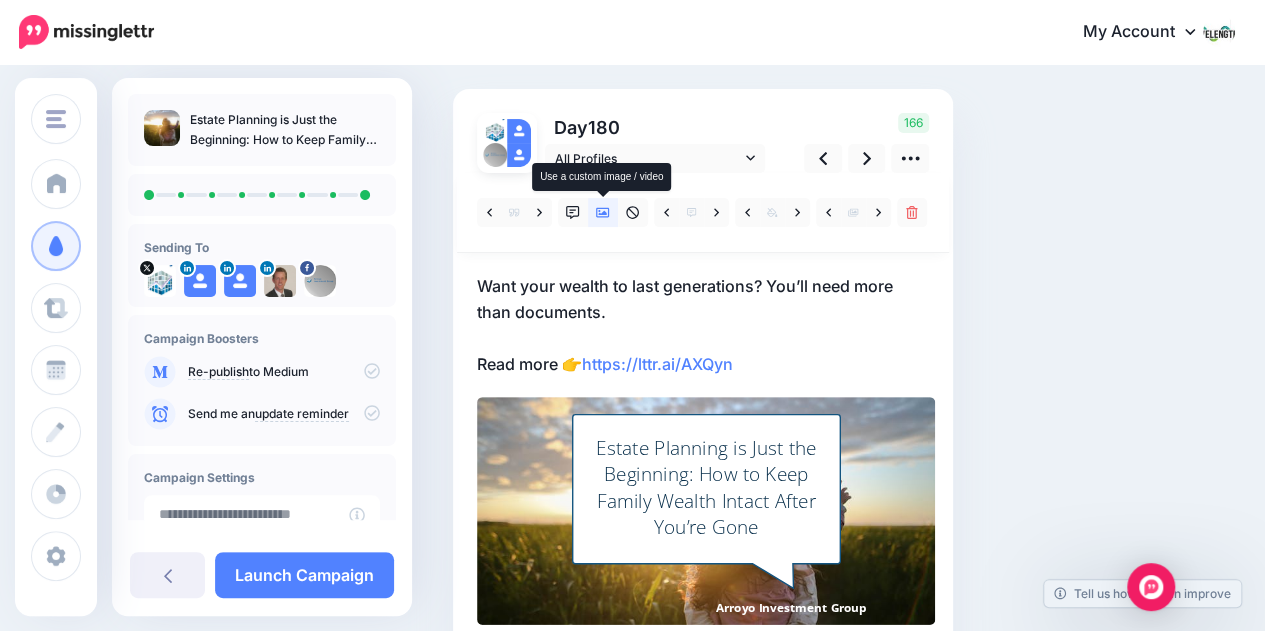 scroll, scrollTop: 0, scrollLeft: 0, axis: both 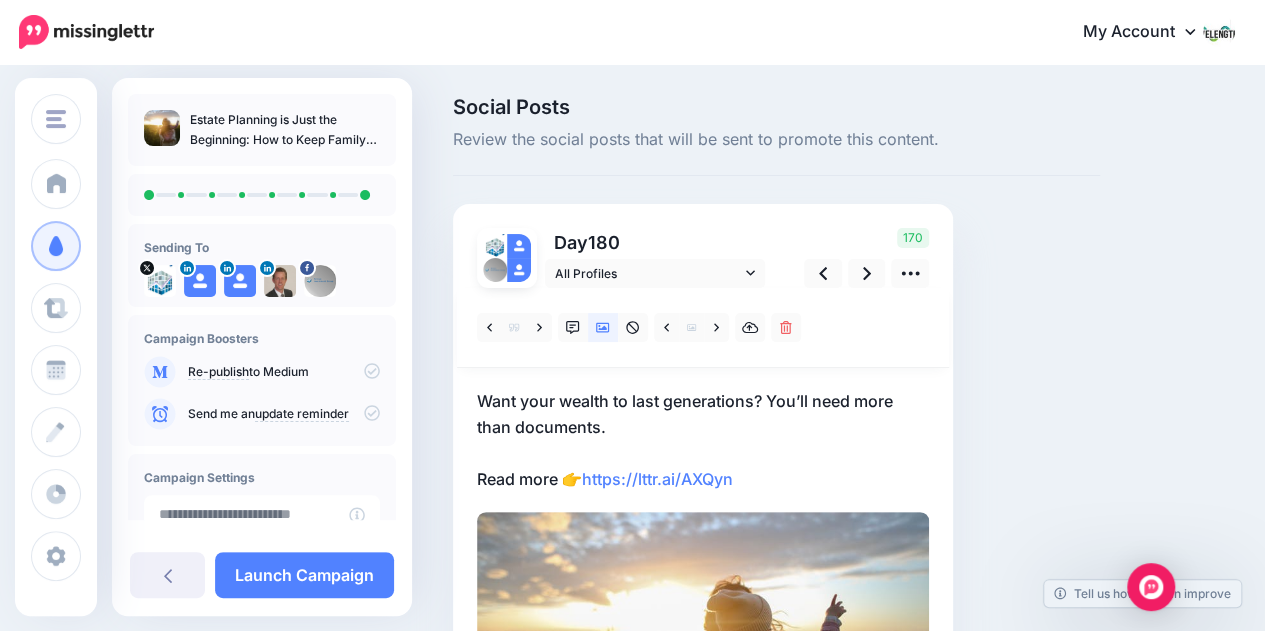 click on "Want your wealth to last generations? You’ll need more than documents. Read more 👉  https://lttr.ai/AXQyn" at bounding box center [703, 440] 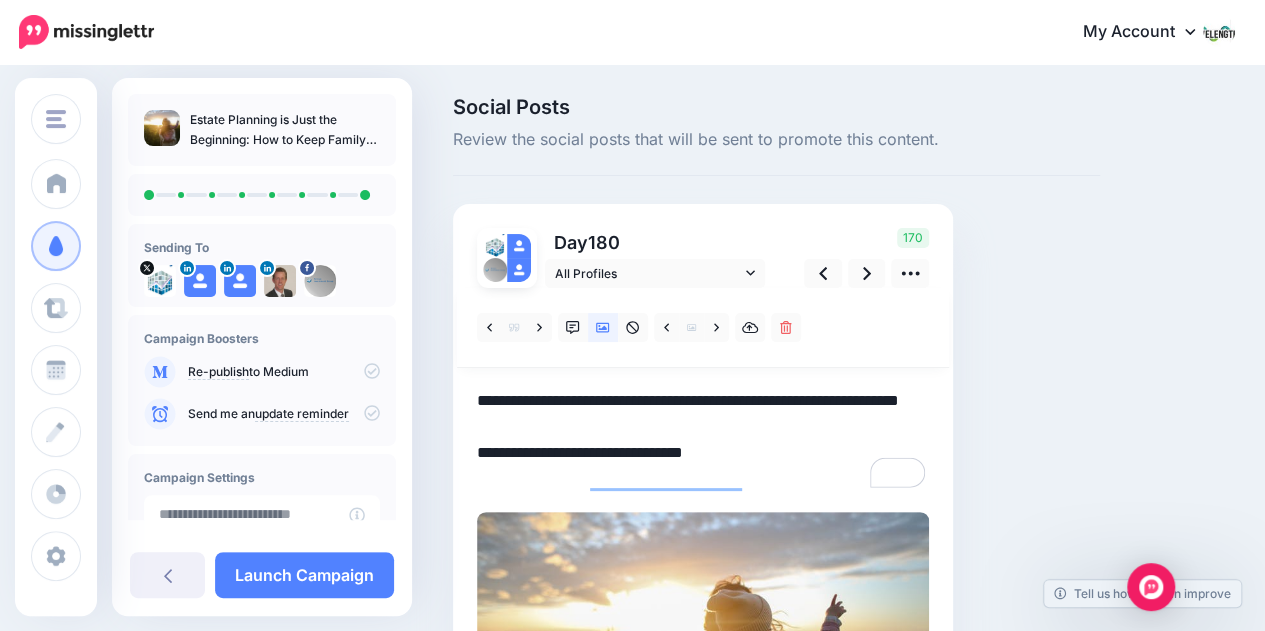 click on "**********" at bounding box center (703, 440) 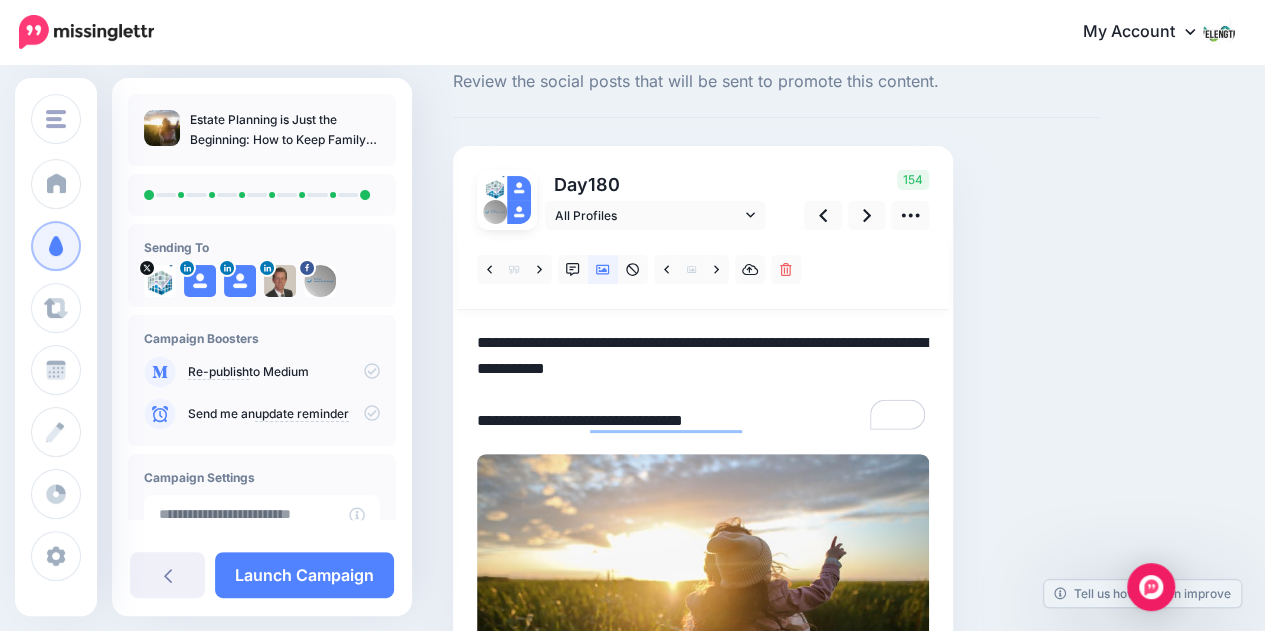 scroll, scrollTop: 60, scrollLeft: 0, axis: vertical 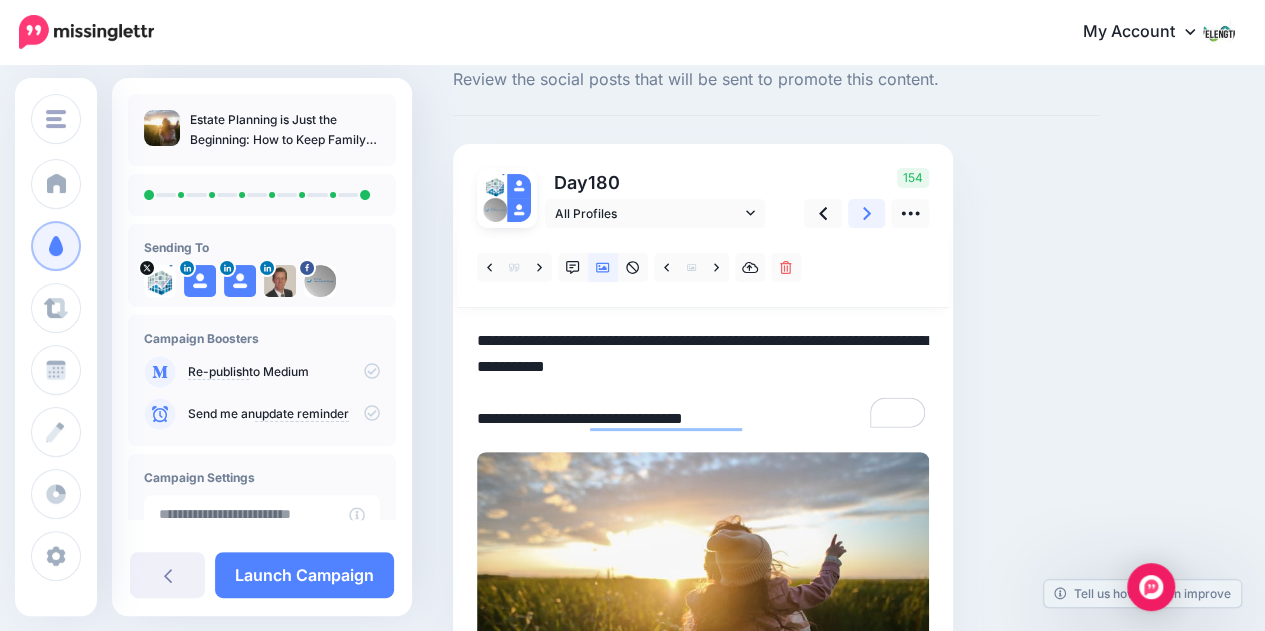 click 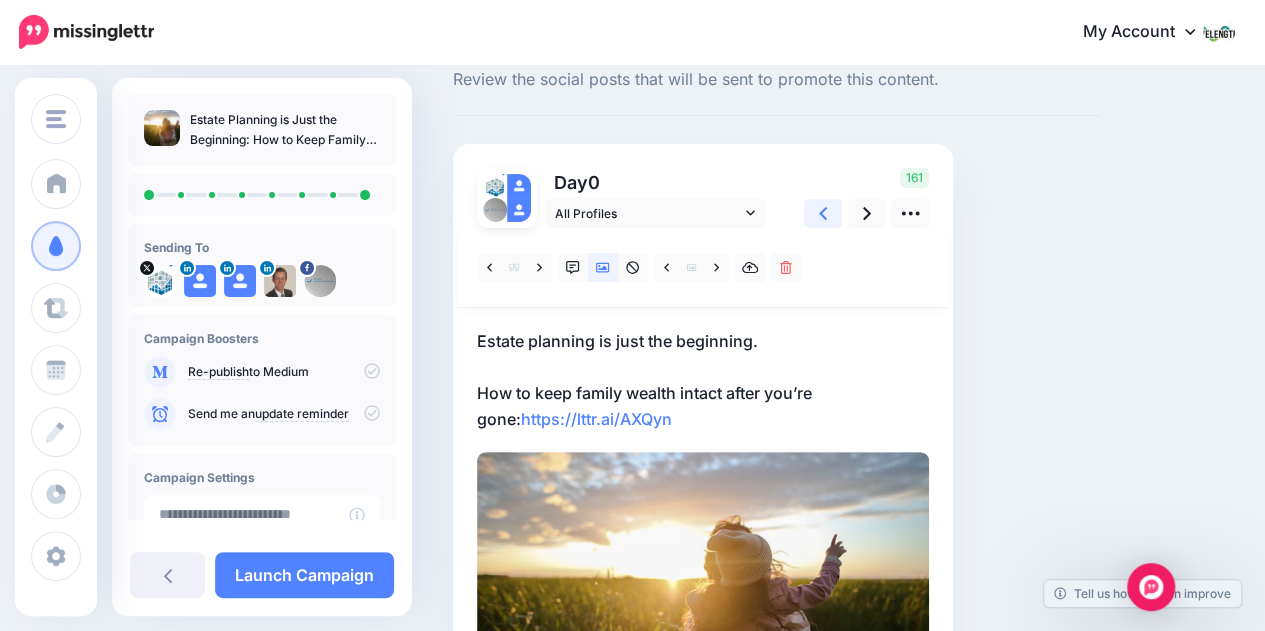 click at bounding box center [823, 213] 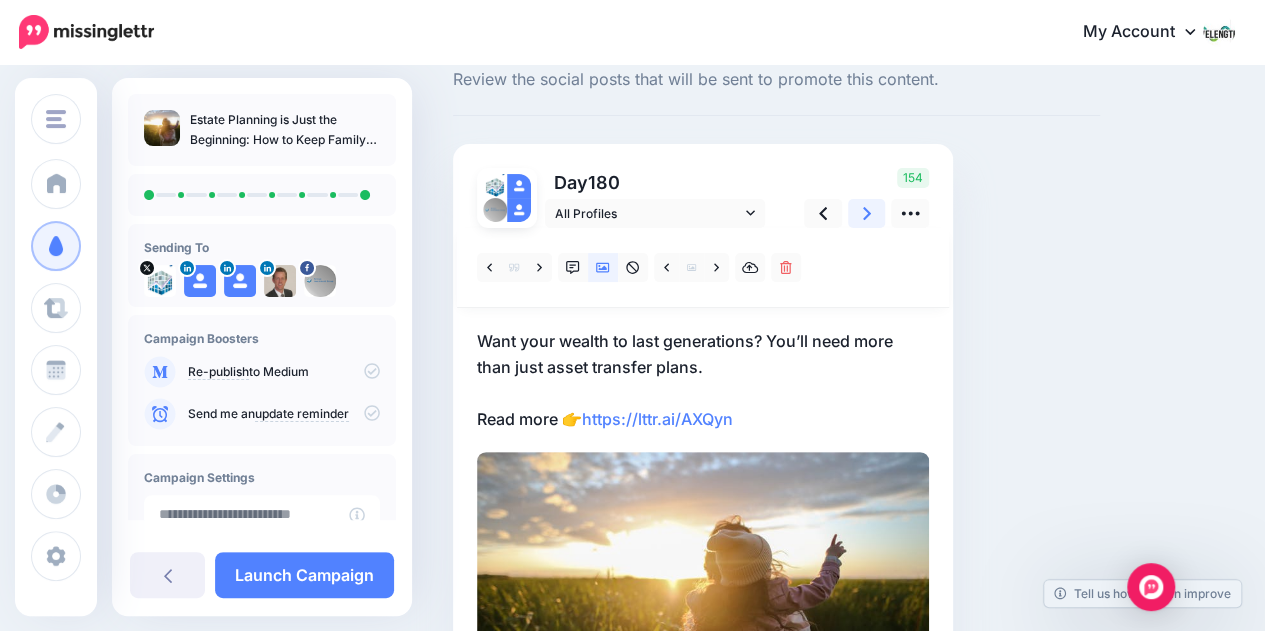 click at bounding box center [867, 213] 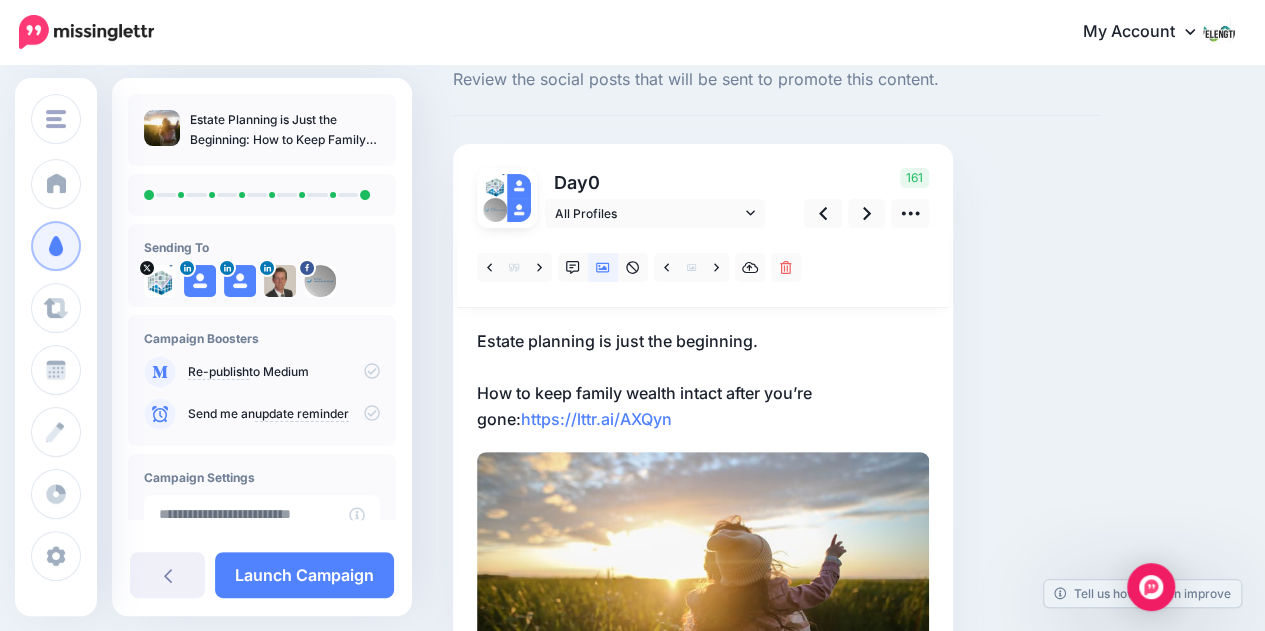 click on "Estate planning is just the beginning.   How to keep family wealth intact after you’re gone:  https://lttr.ai/AXQyn" at bounding box center [703, 380] 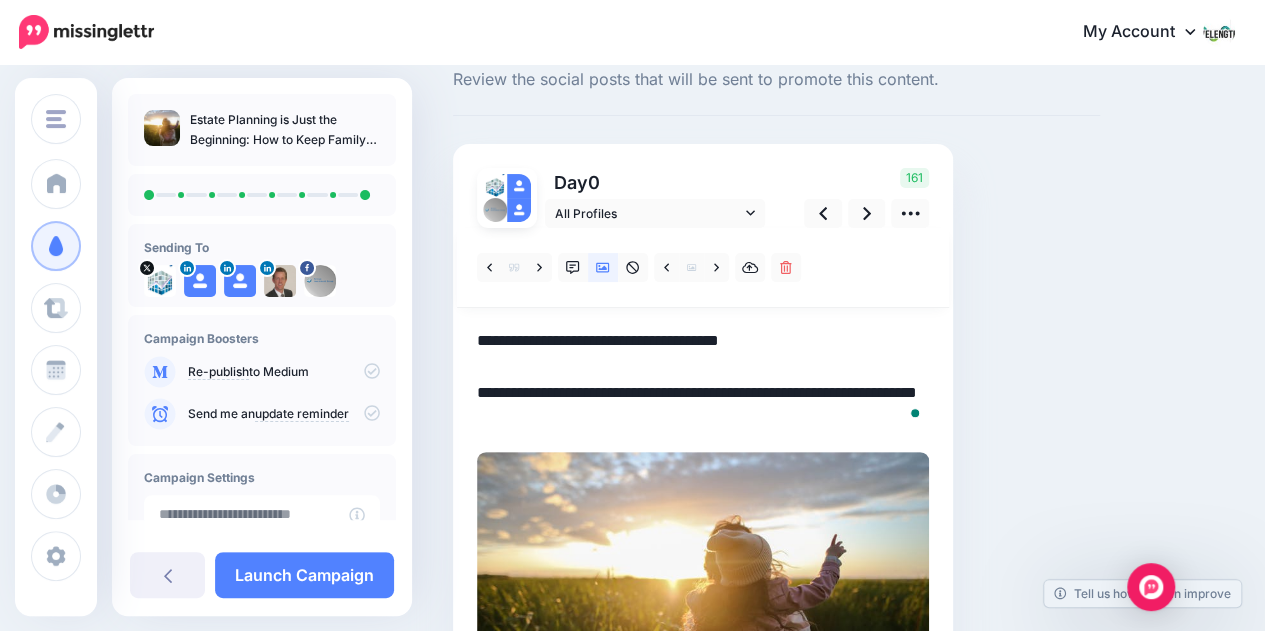 click on "**********" at bounding box center (703, 380) 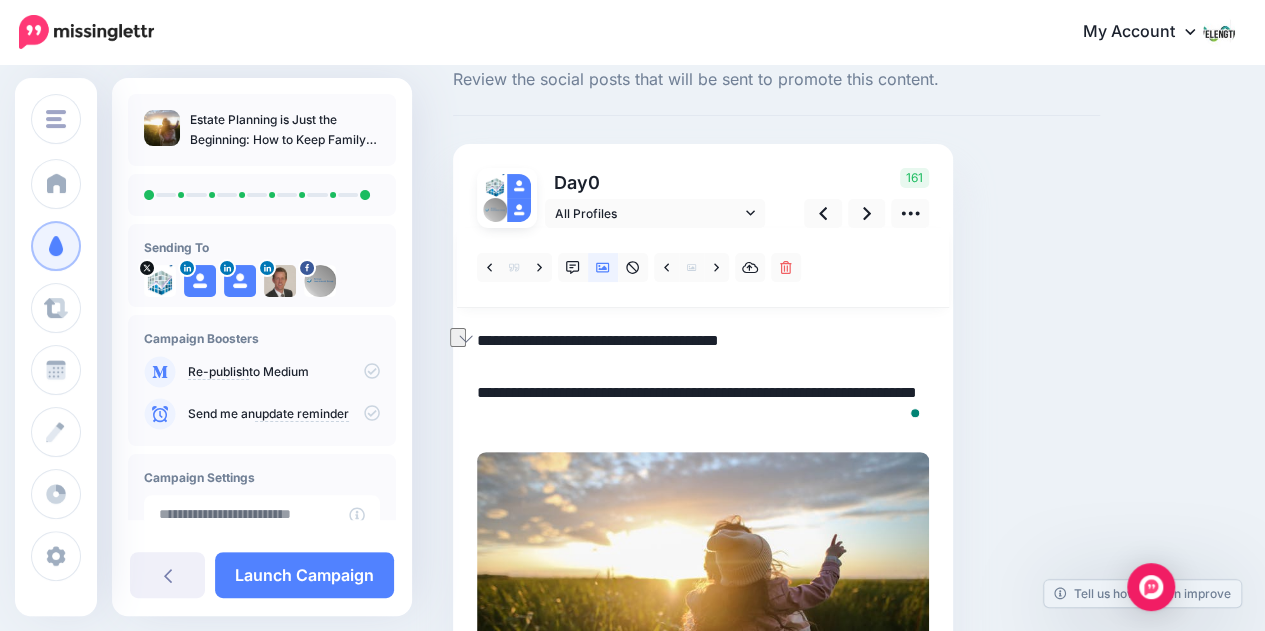 drag, startPoint x: 864, startPoint y: 392, endPoint x: 452, endPoint y: 394, distance: 412.00485 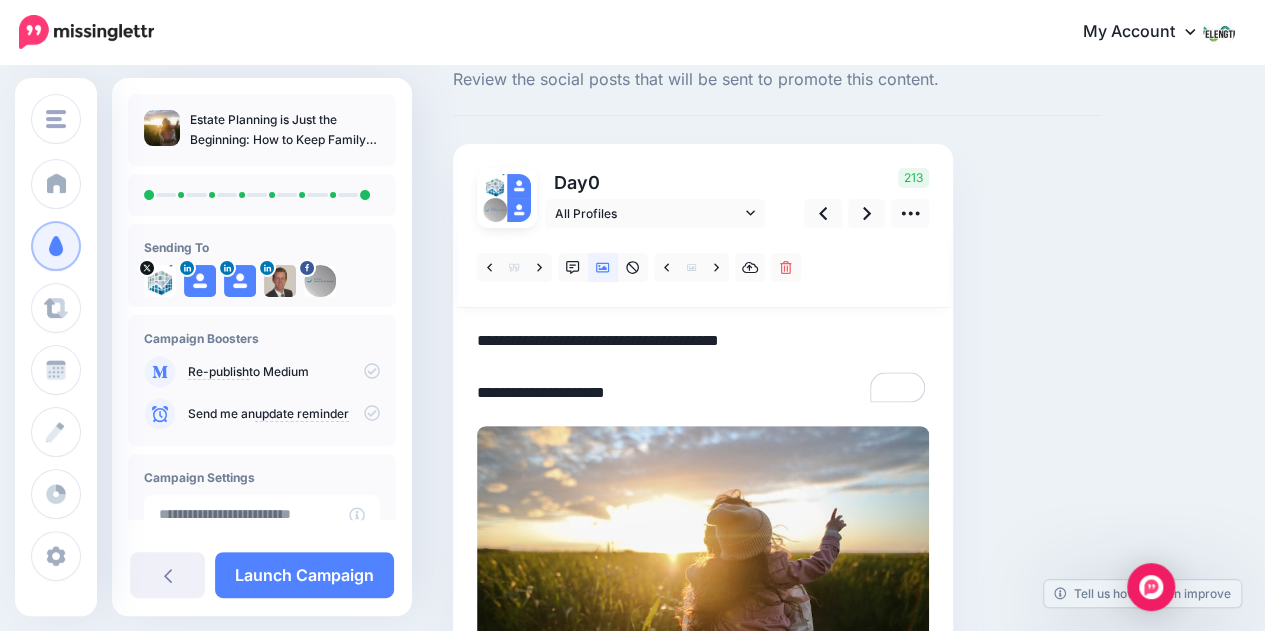 paste on "**********" 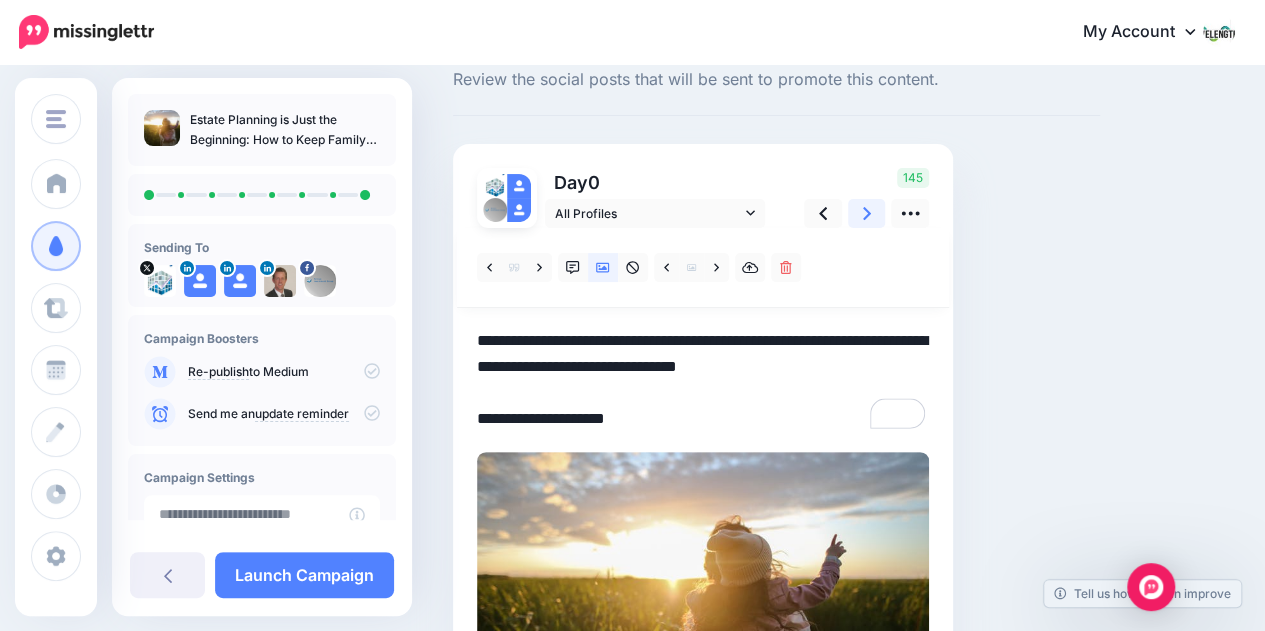 click at bounding box center [867, 213] 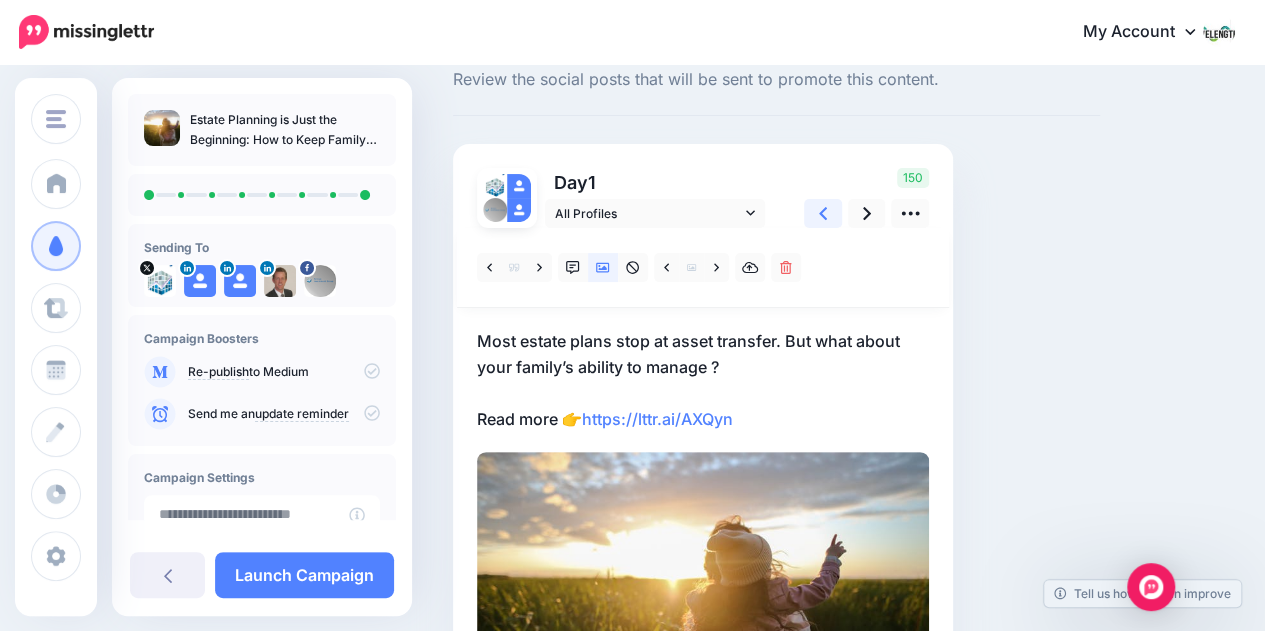 click 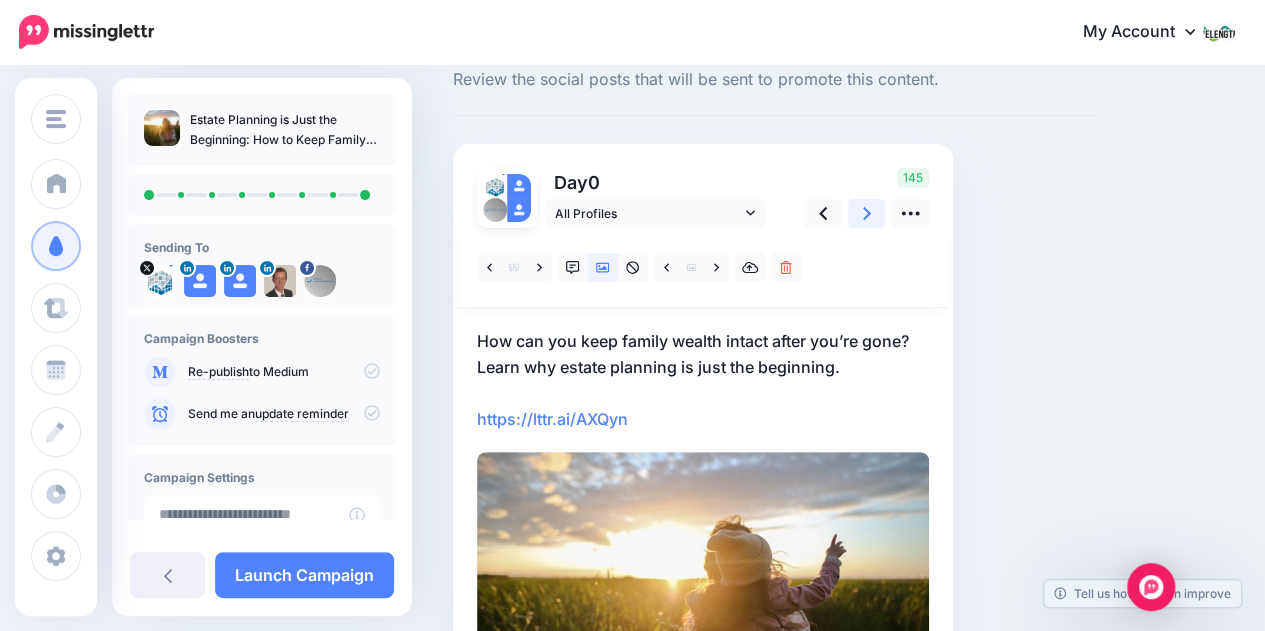 click at bounding box center (867, 213) 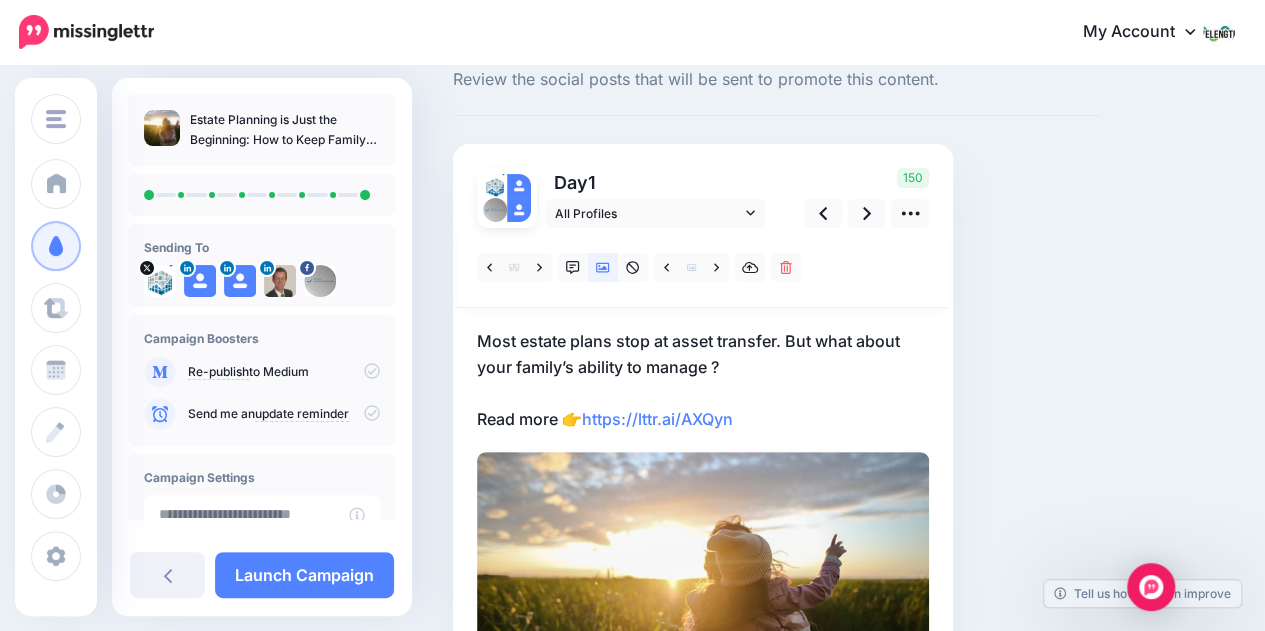 click on "Most estate plans stop at asset transfer. But what about your family’s ability to manage ? Read more 👉  https://lttr.ai/AXQyn" at bounding box center (703, 380) 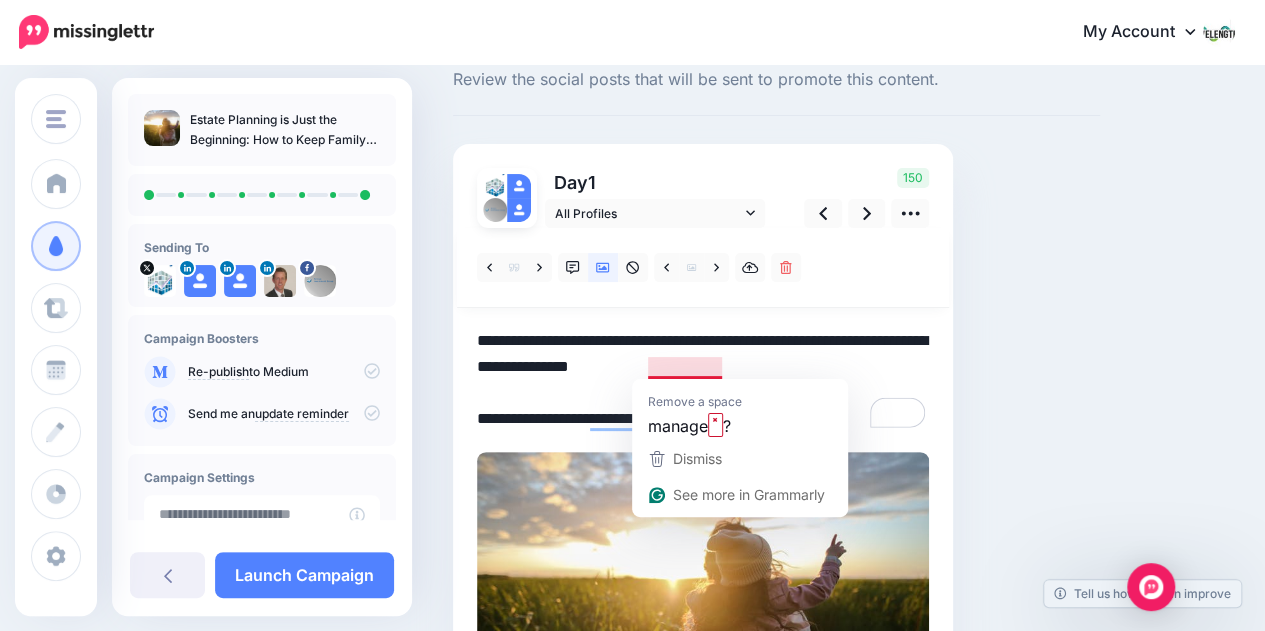 click on "**********" at bounding box center (703, 380) 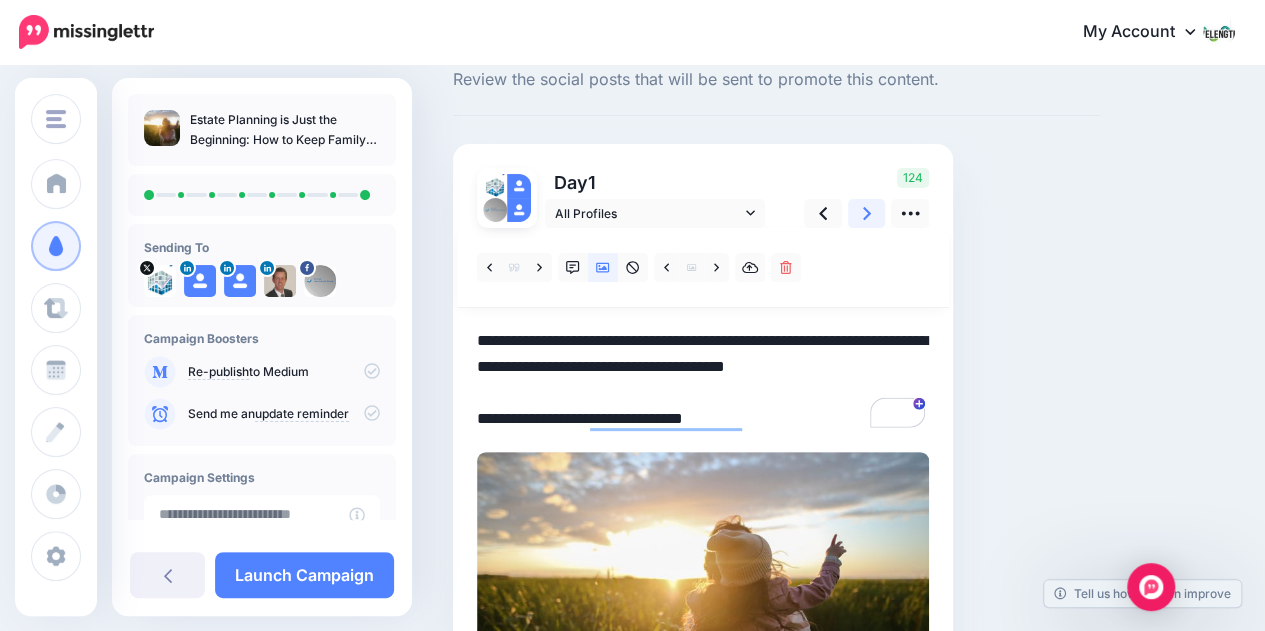 click 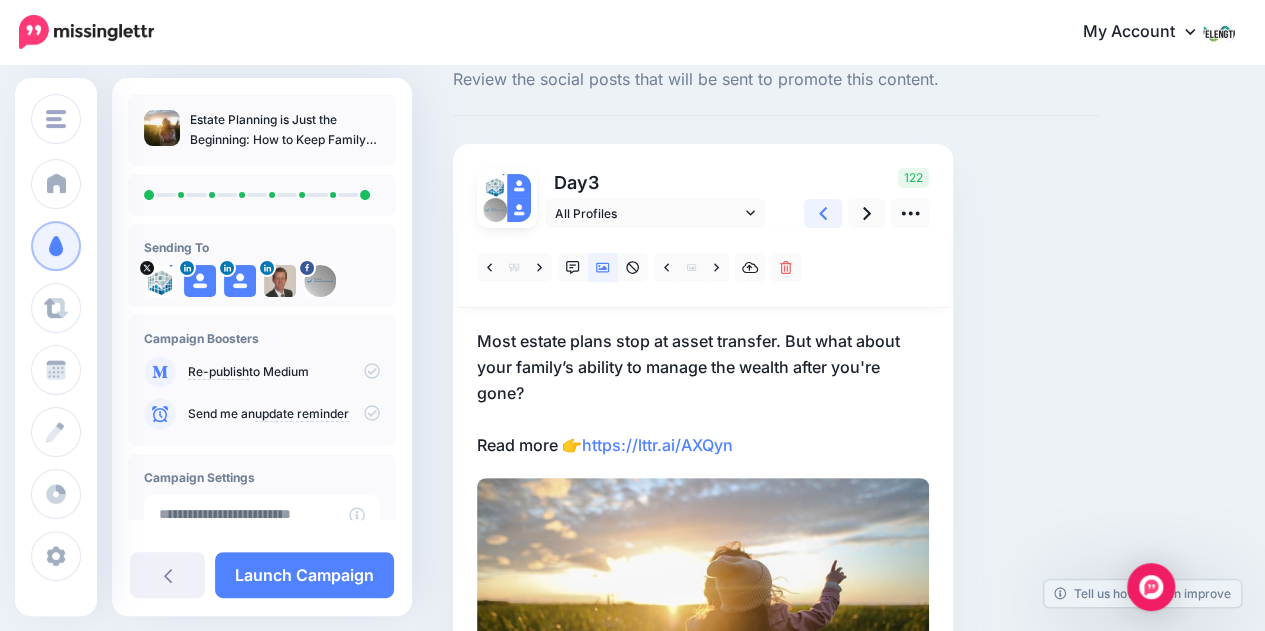click 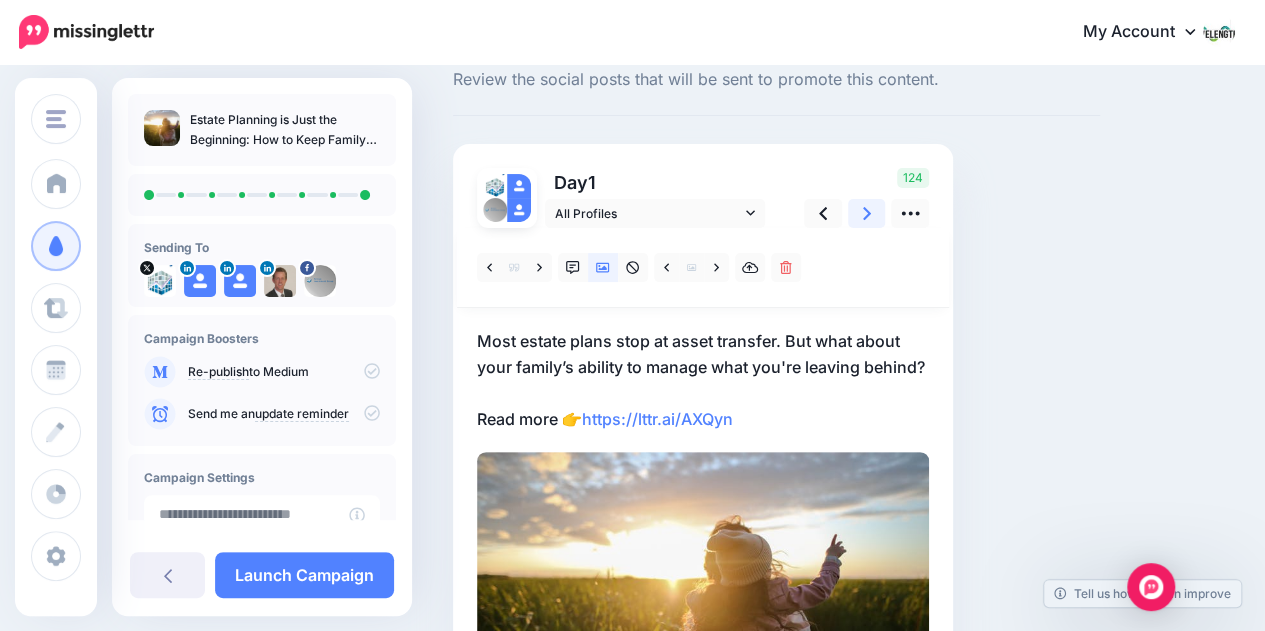 click at bounding box center (867, 213) 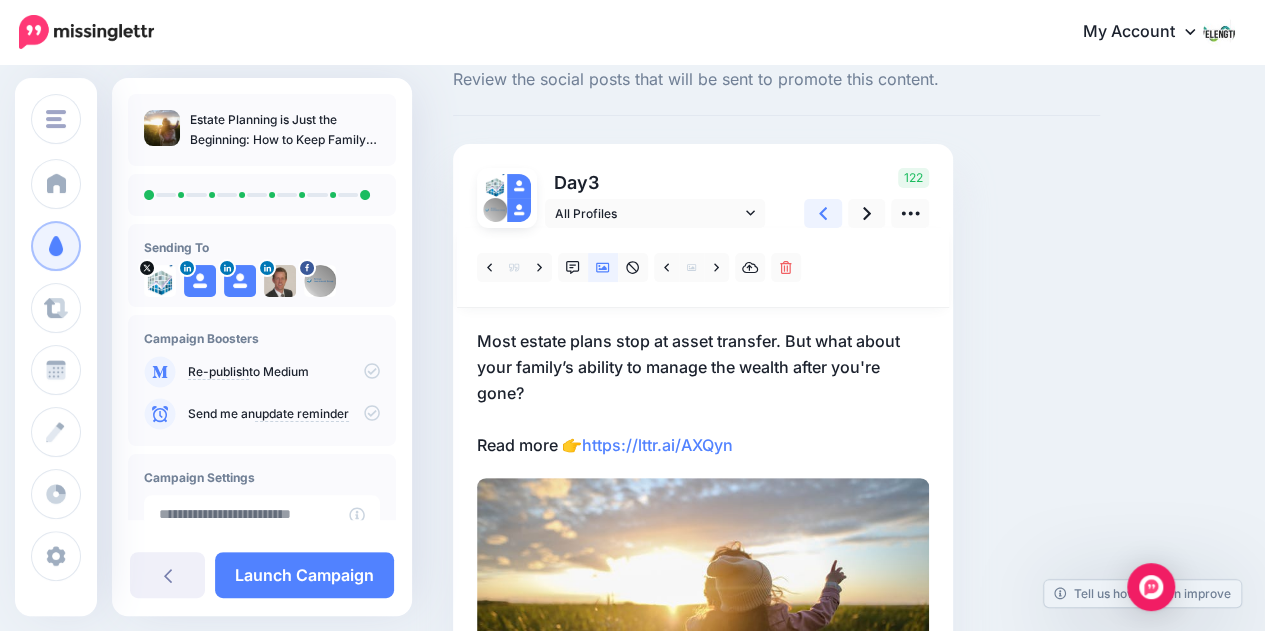 click 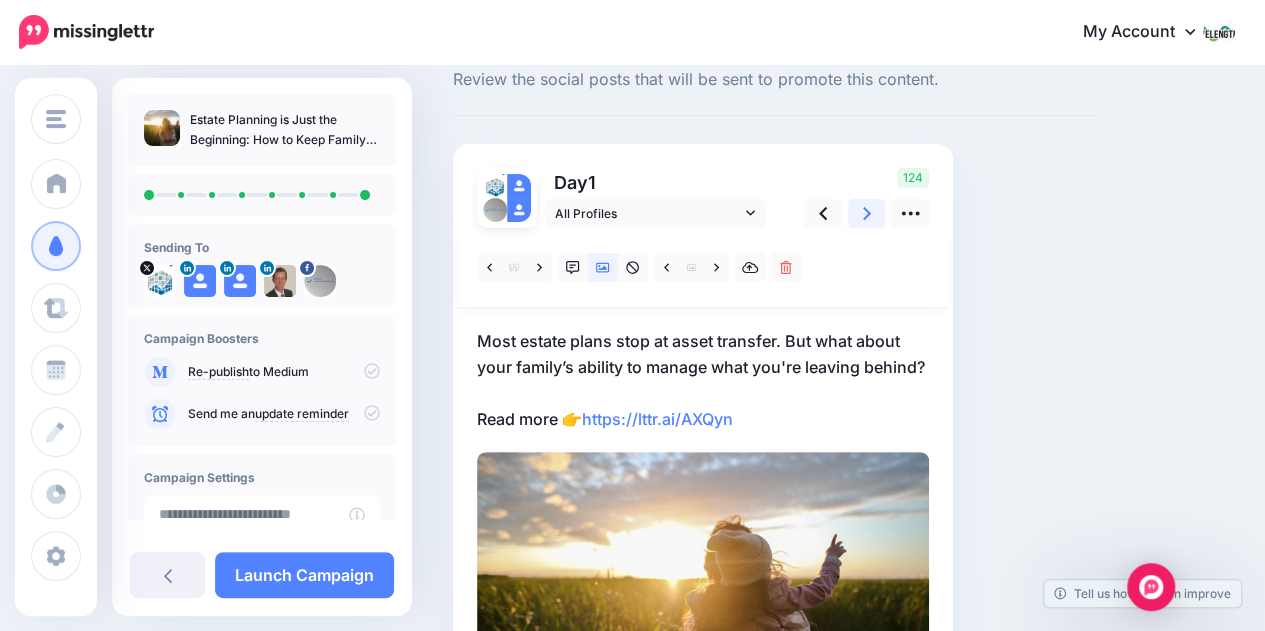 click at bounding box center (867, 213) 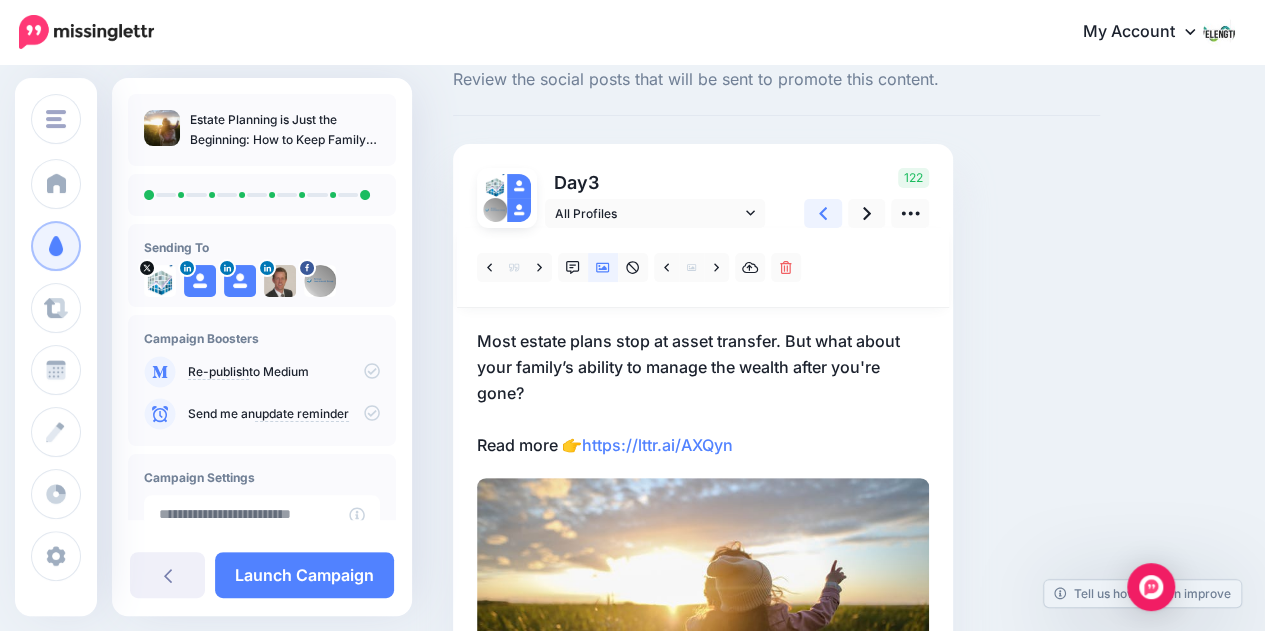 click at bounding box center [823, 213] 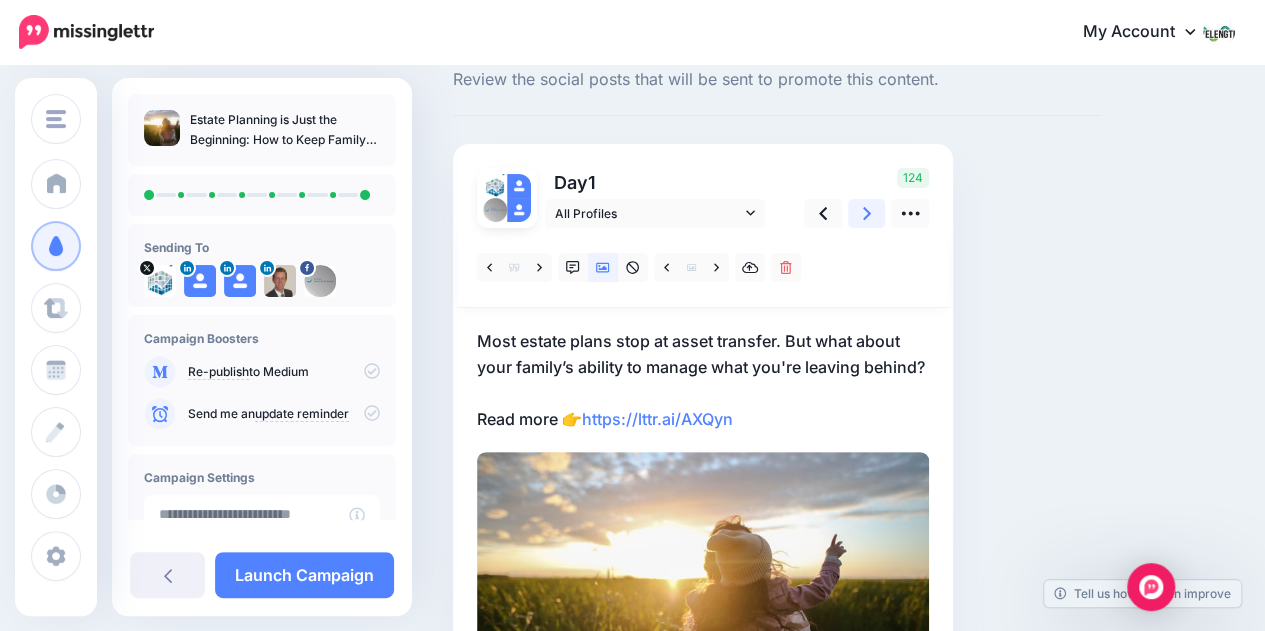 click at bounding box center (867, 213) 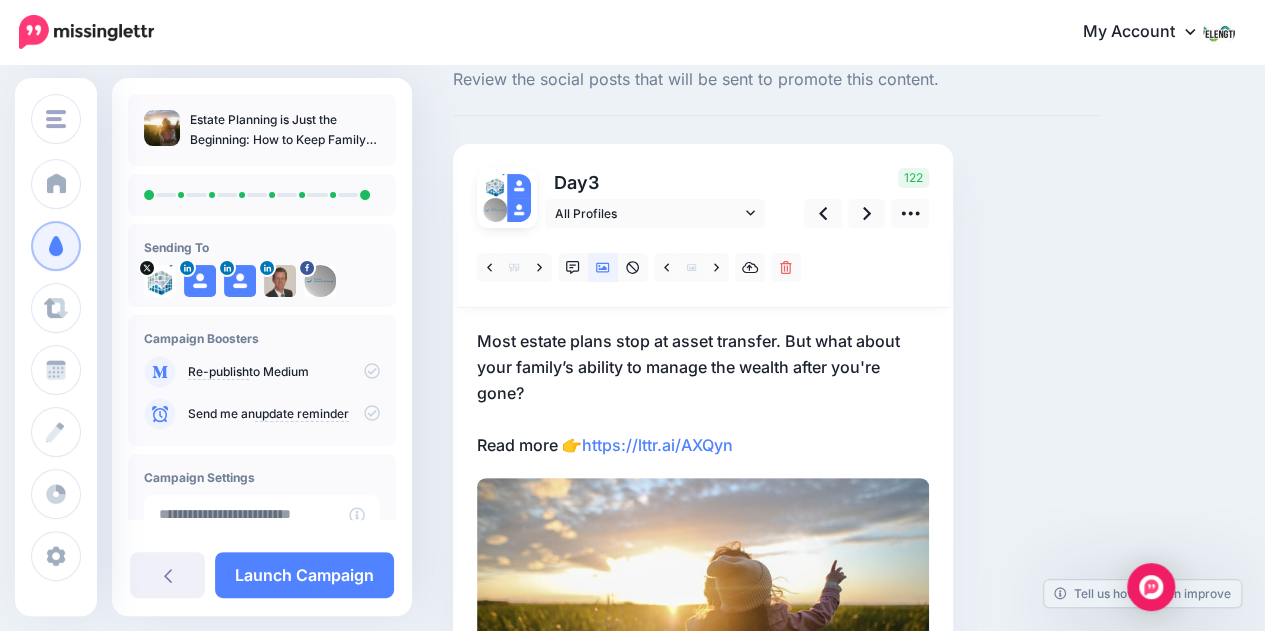 click on "Most estate plans stop at asset transfer. But what about your family’s ability to manage the wealth after you're gone? Read more 👉  https://lttr.ai/AXQyn" at bounding box center [703, 393] 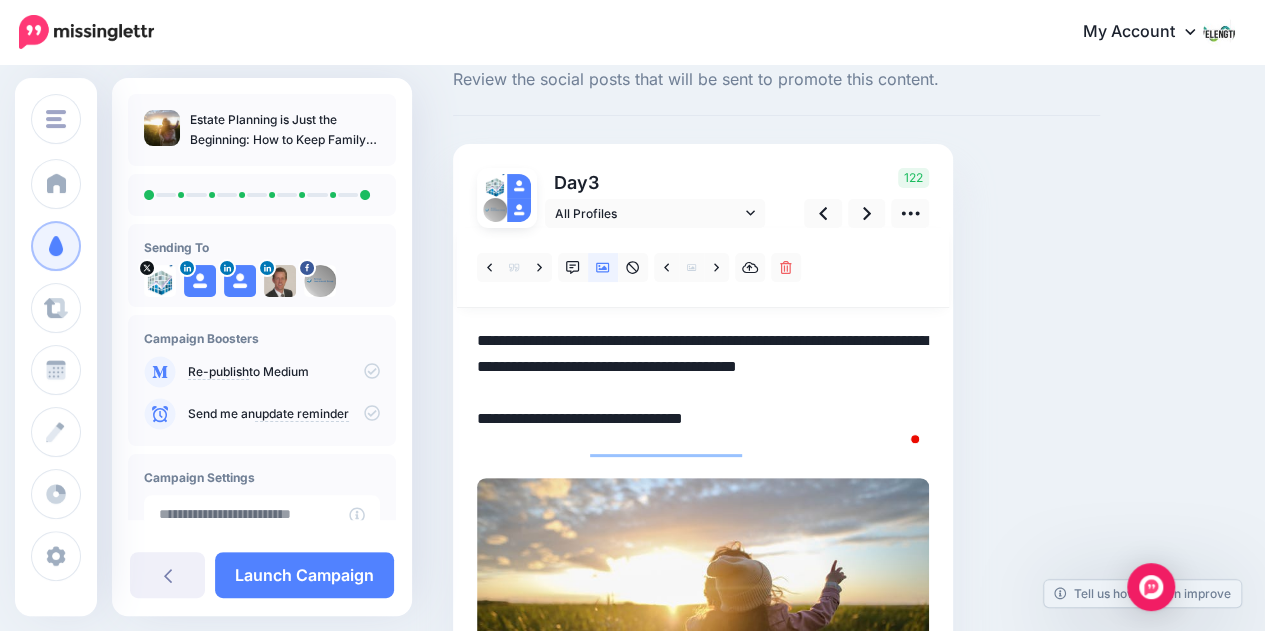 scroll, scrollTop: 0, scrollLeft: 0, axis: both 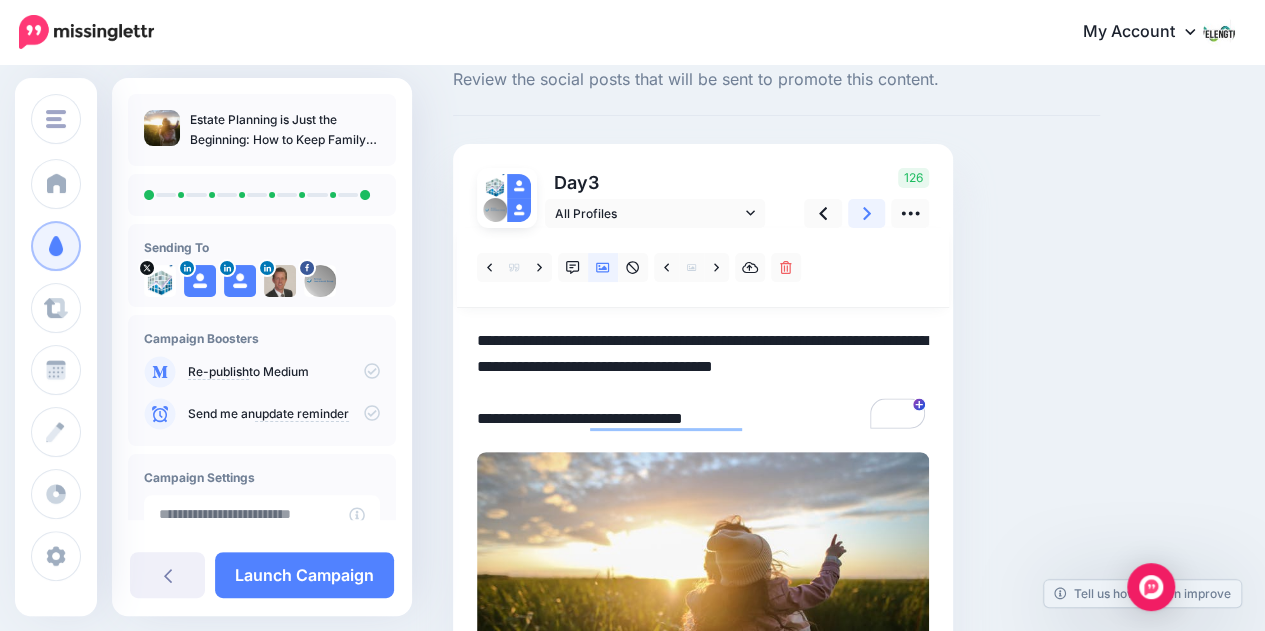 click 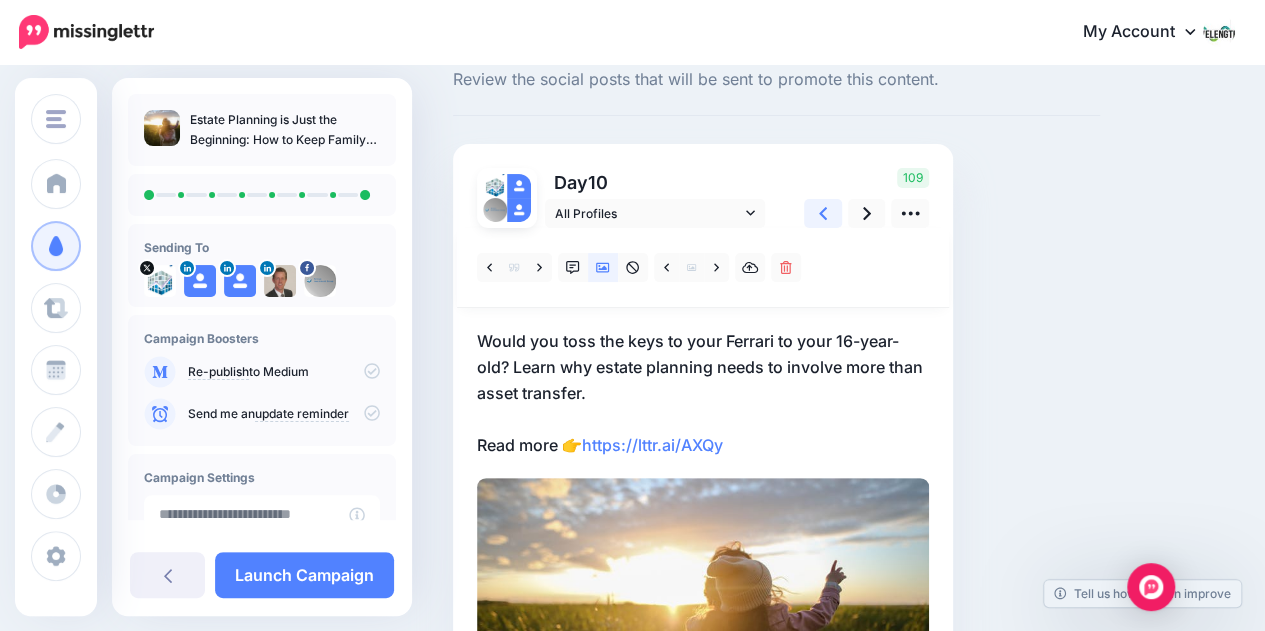 click at bounding box center (823, 213) 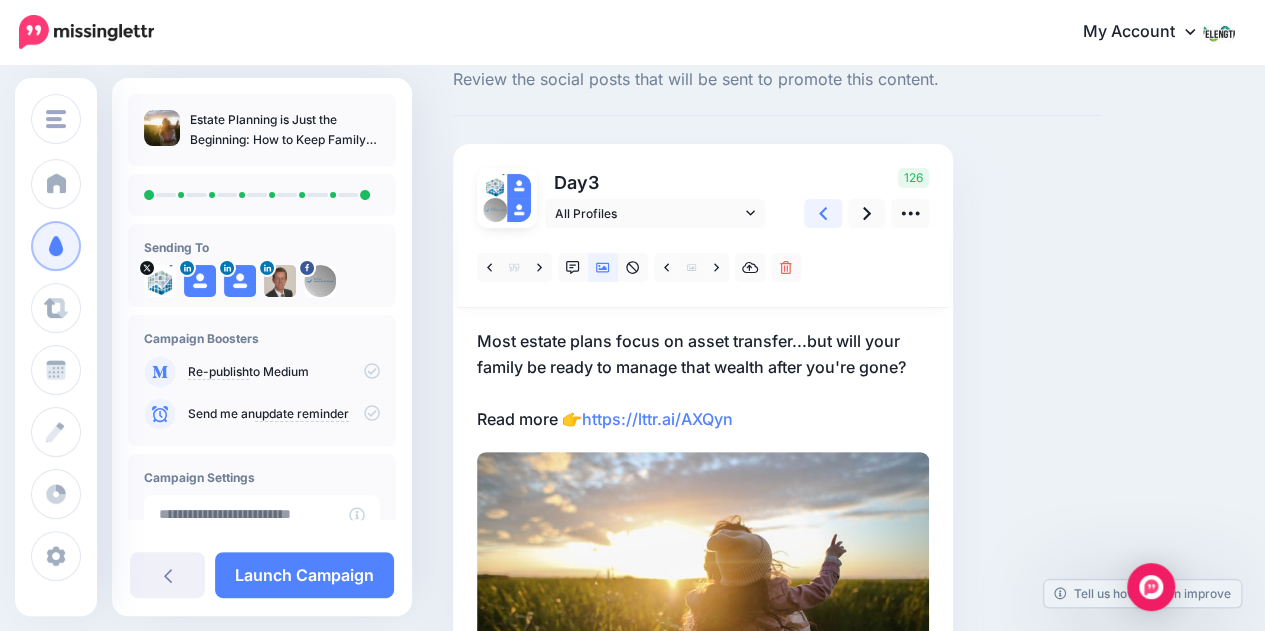 click at bounding box center [823, 213] 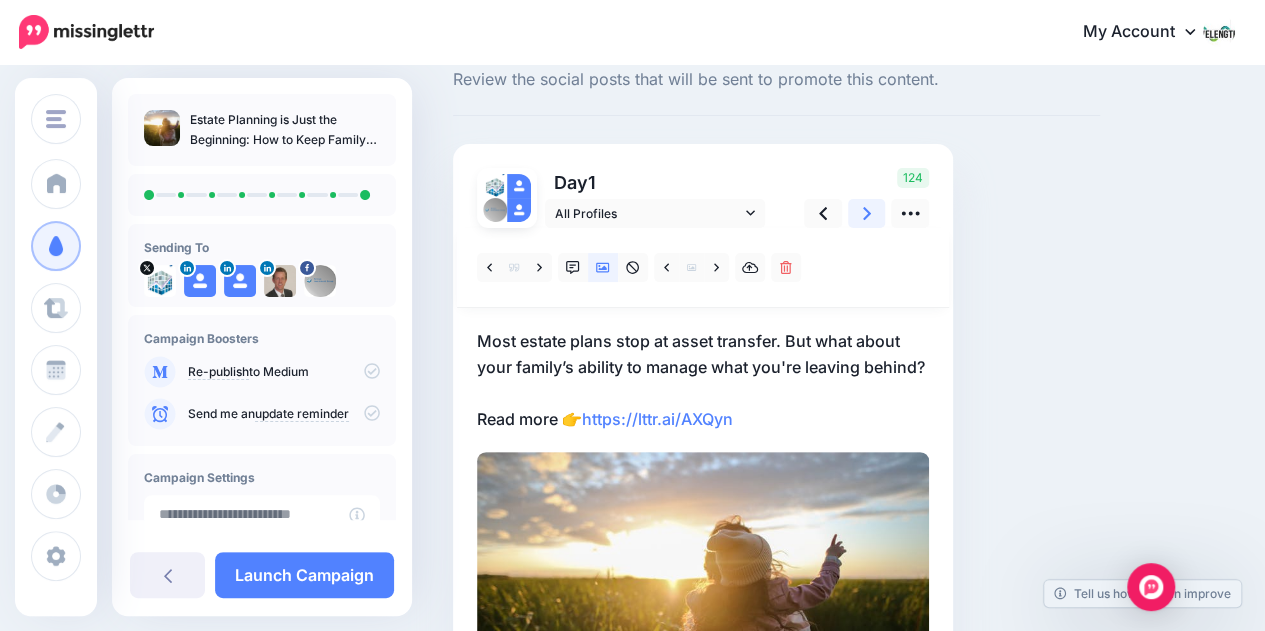click at bounding box center (867, 213) 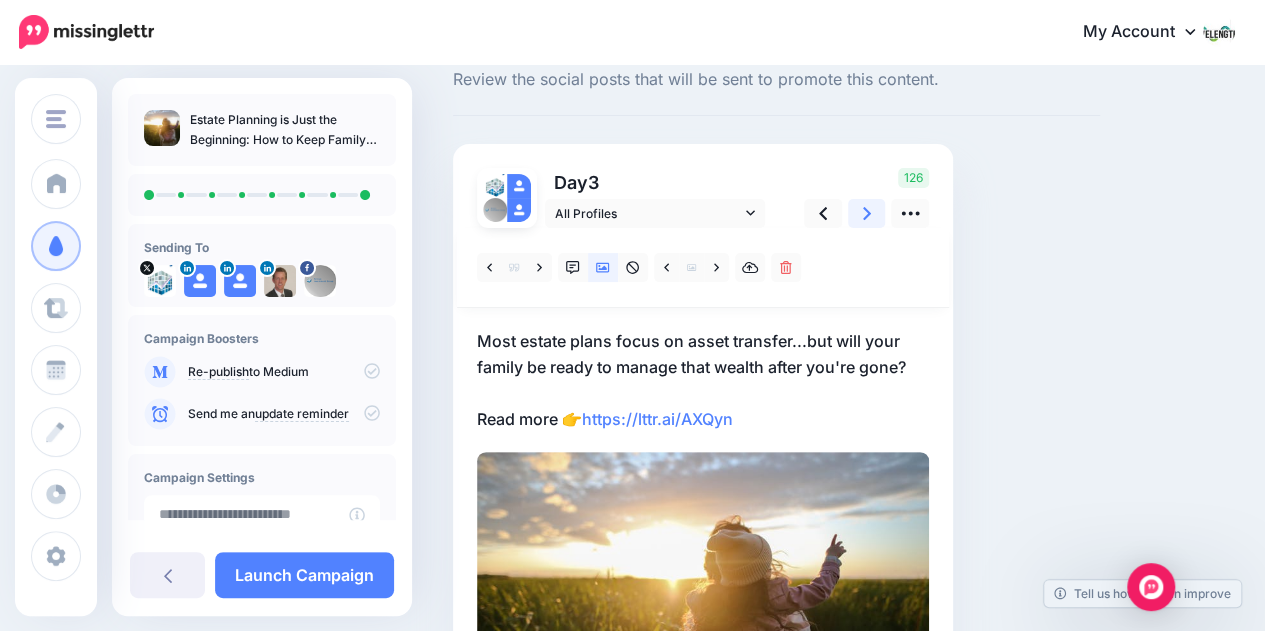 click at bounding box center (867, 213) 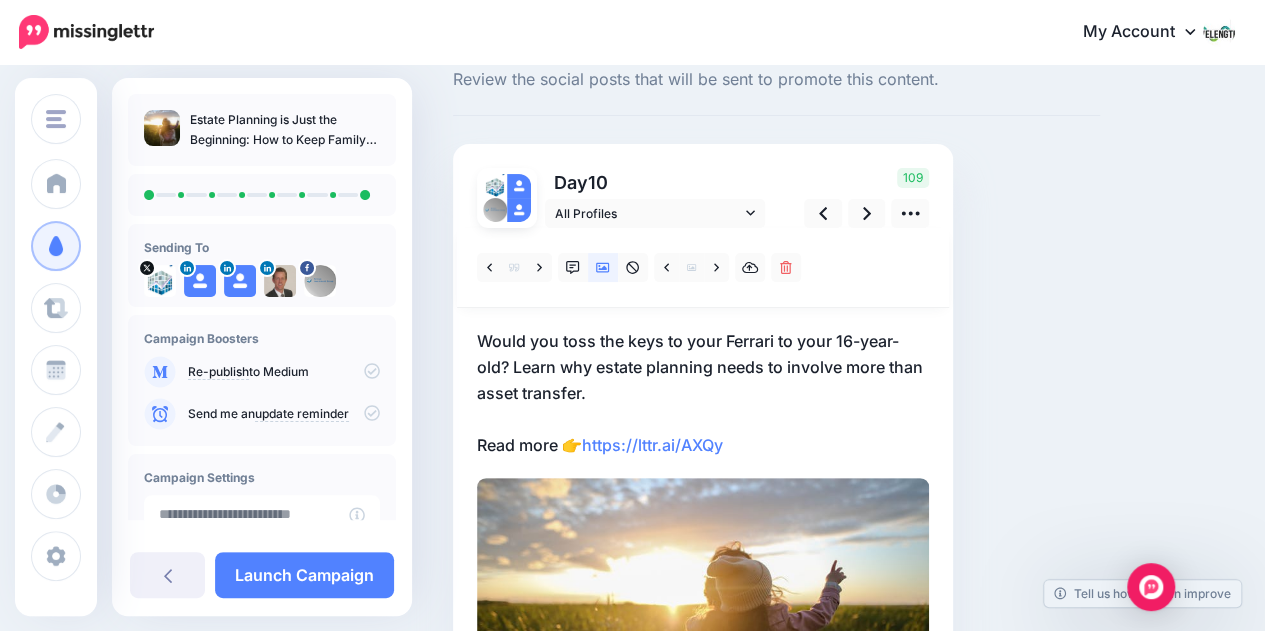 click on "Would you toss the keys to your Ferrari to your 16-year-old?  Learn why estate planning needs to involve more than asset transfer.  Read more 👉  https://lttr.ai/AXQy" at bounding box center (703, 393) 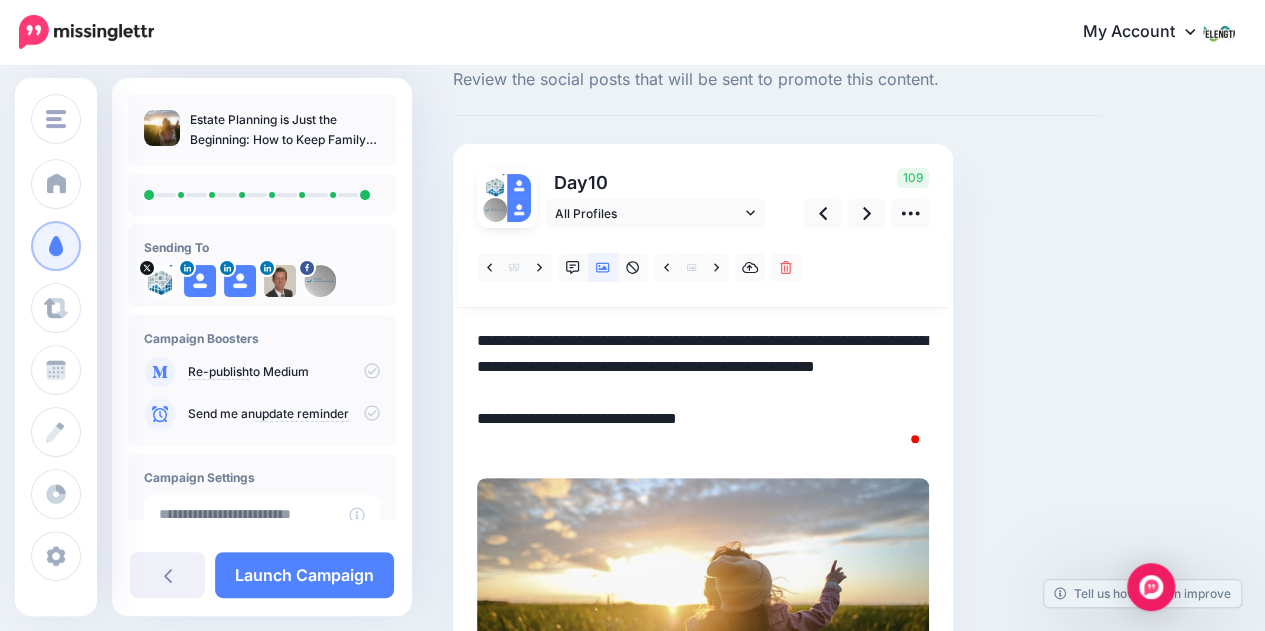 scroll, scrollTop: 0, scrollLeft: 0, axis: both 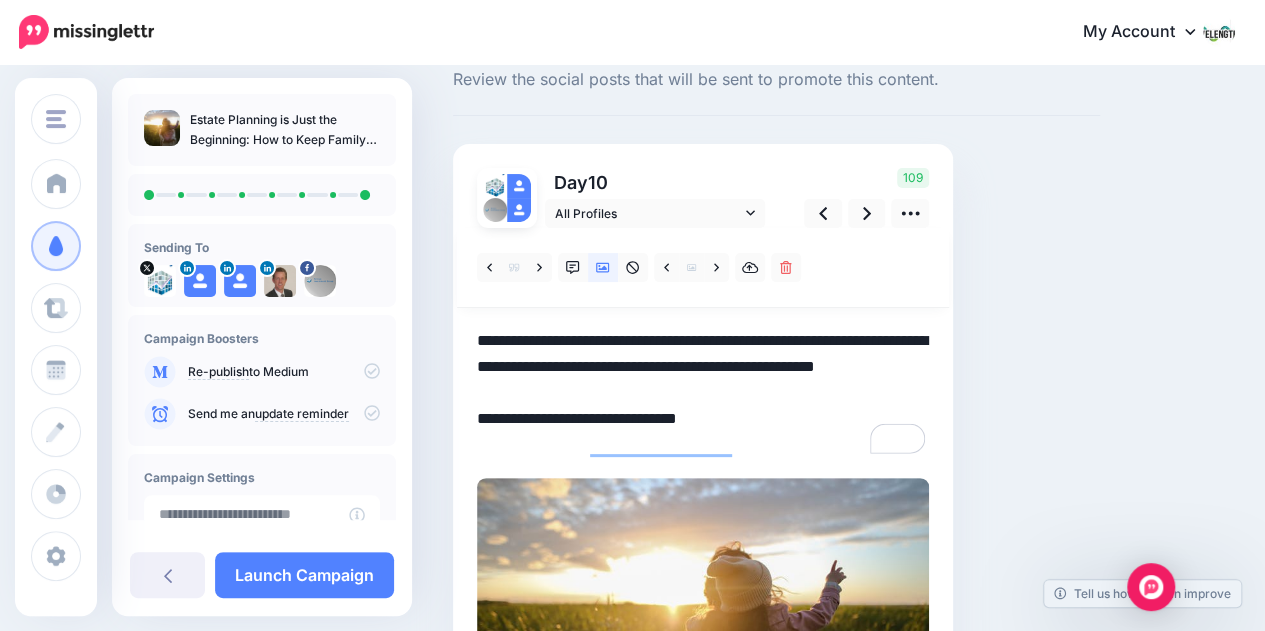 click on "**********" at bounding box center (703, 393) 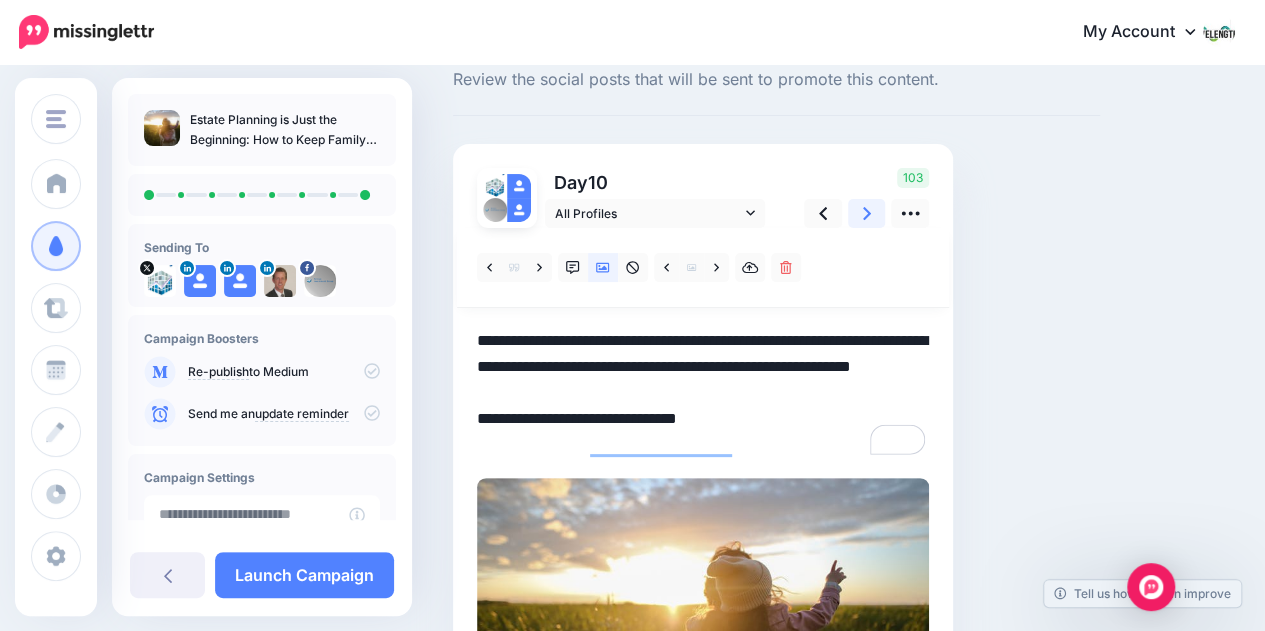type on "**********" 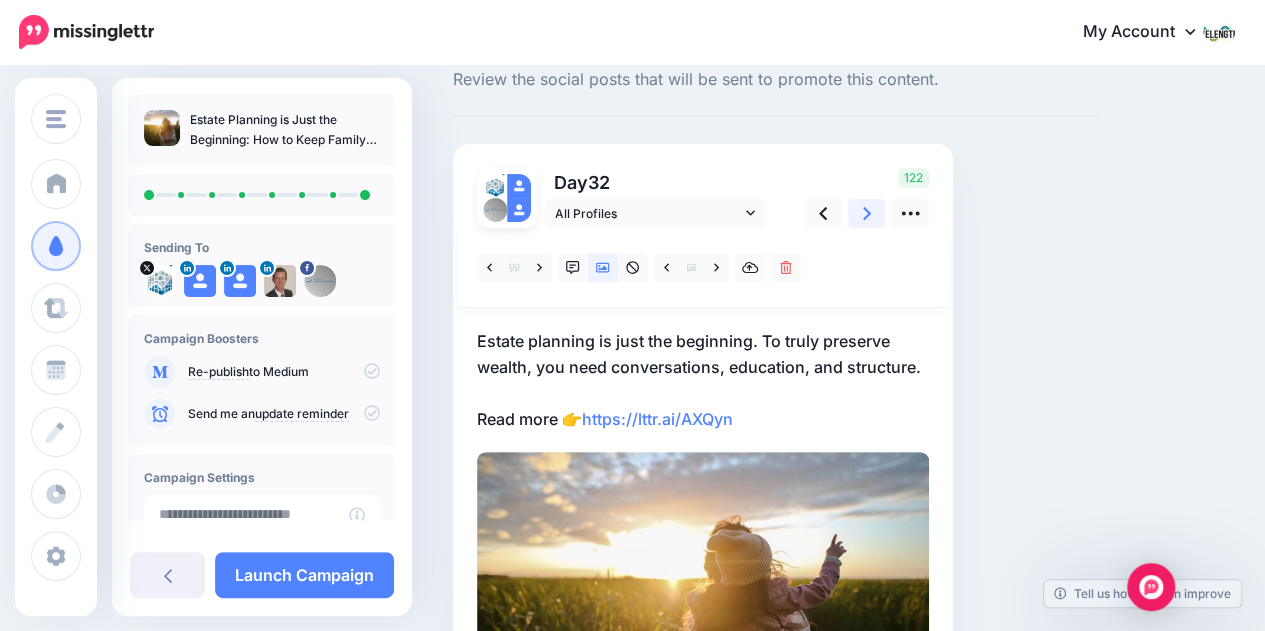 click 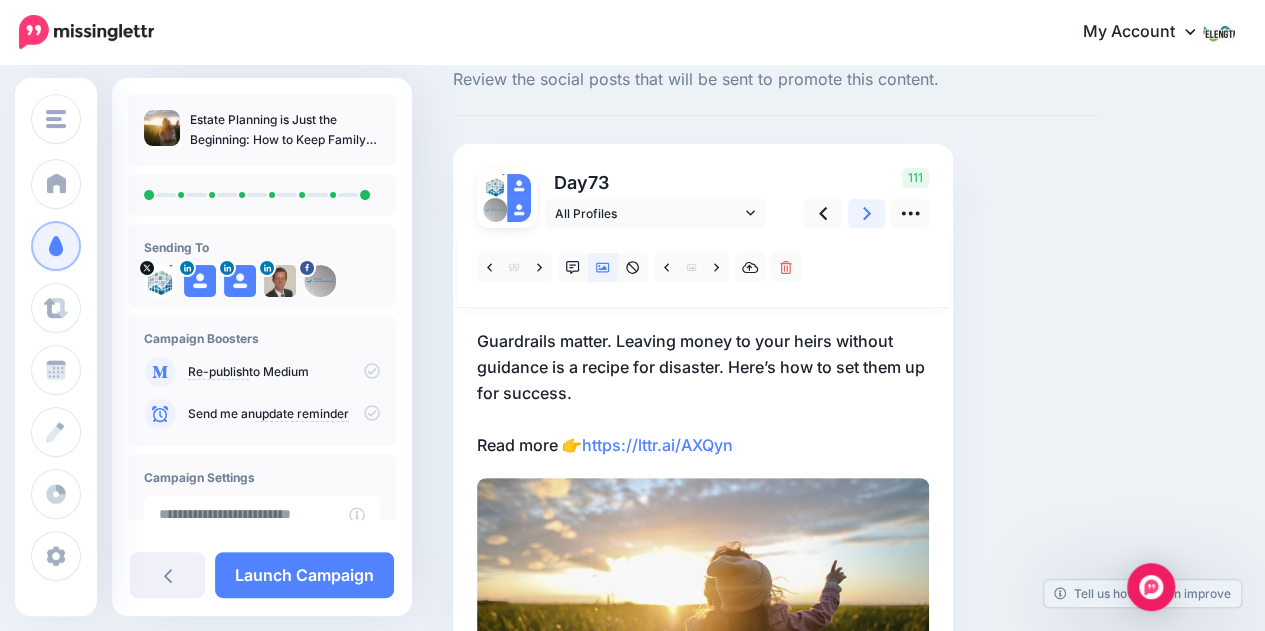 click 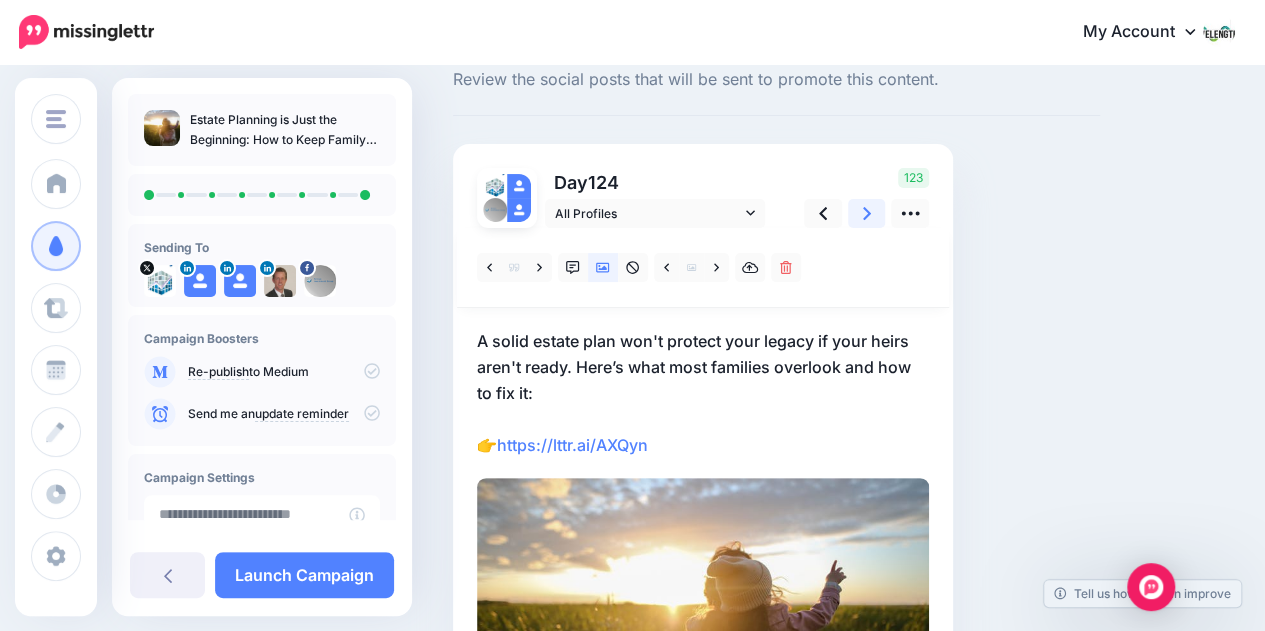 click 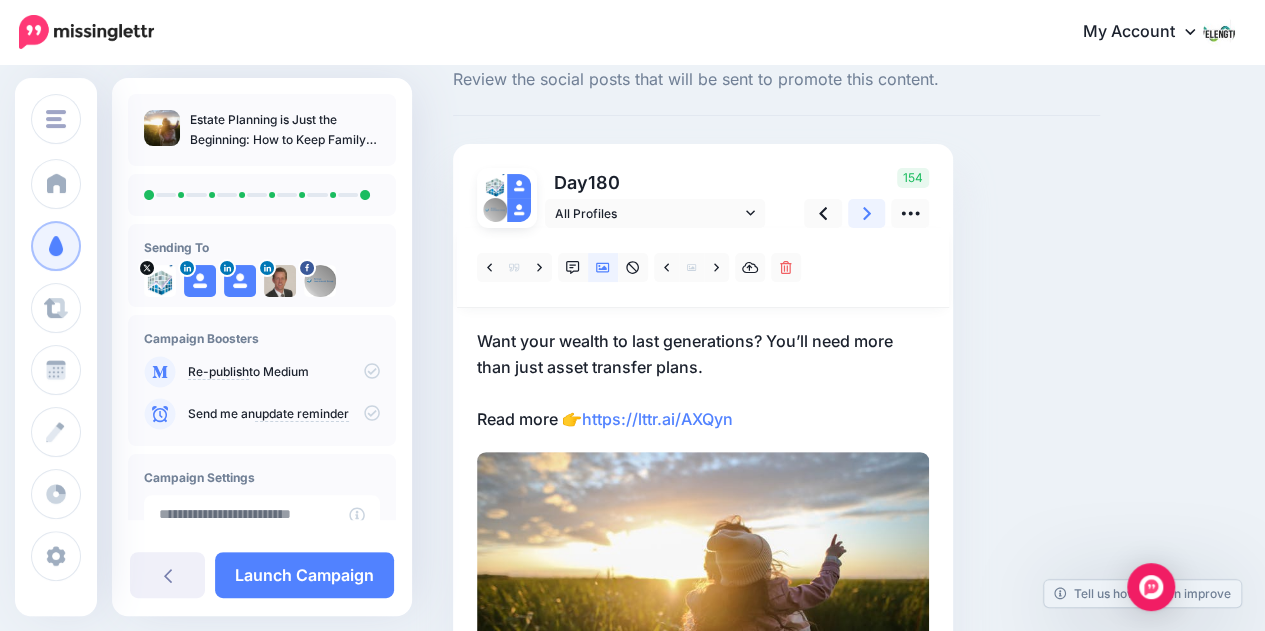 click 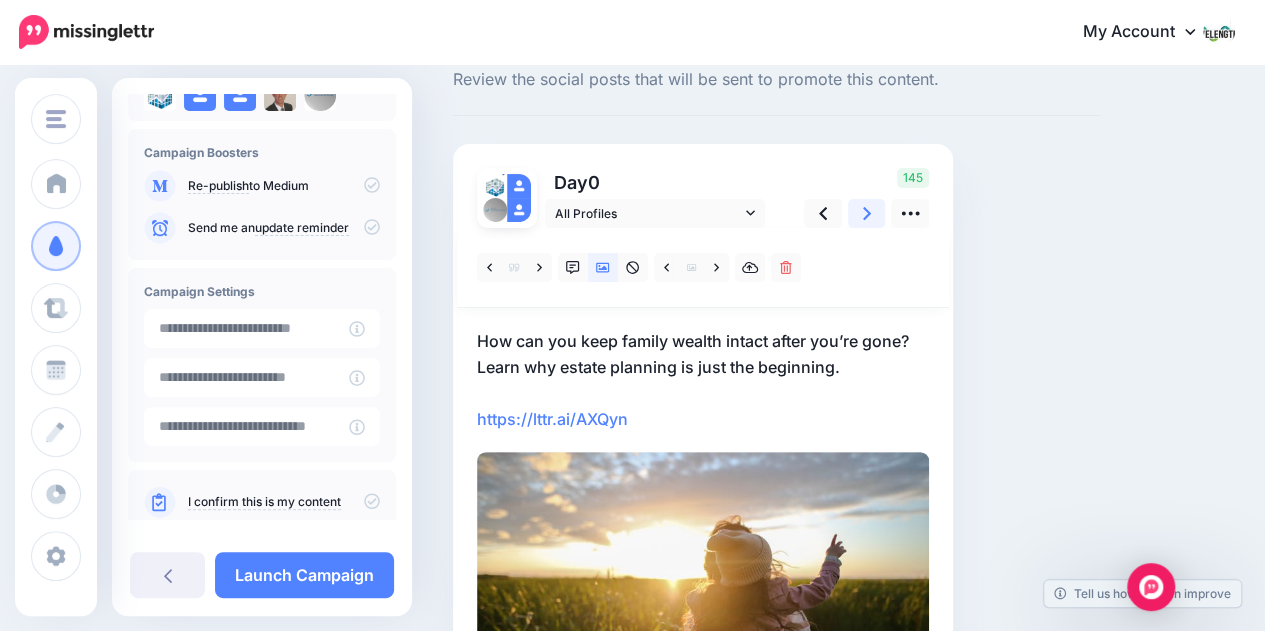 scroll, scrollTop: 188, scrollLeft: 0, axis: vertical 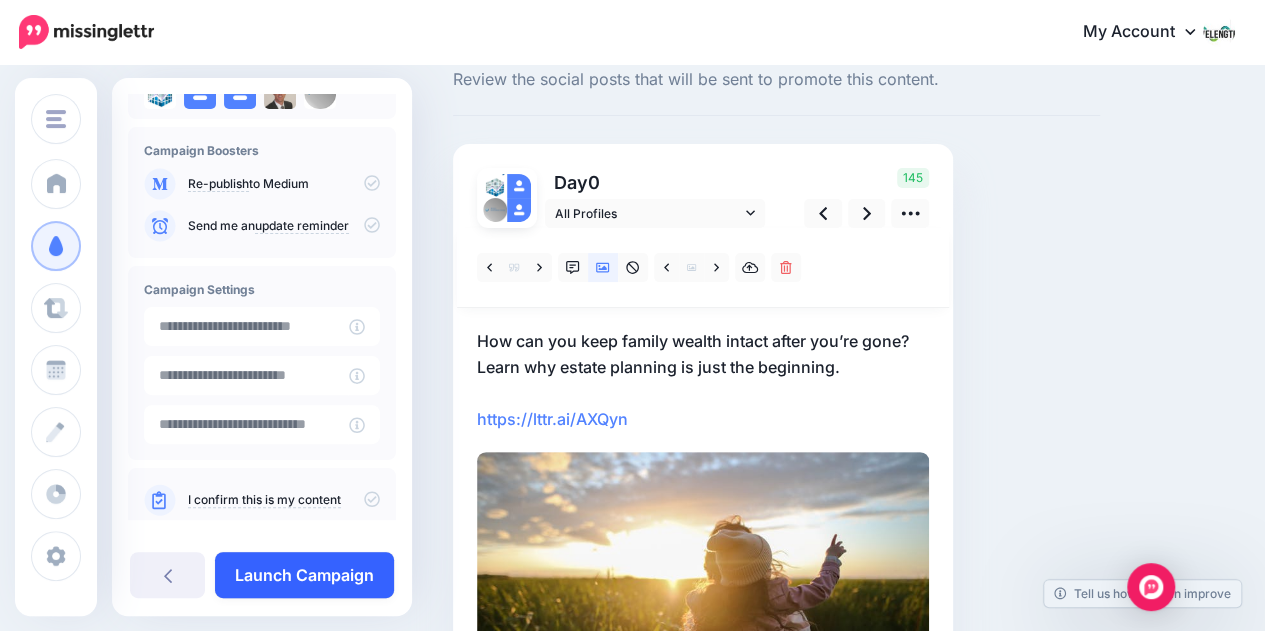 click on "Launch Campaign" at bounding box center (304, 575) 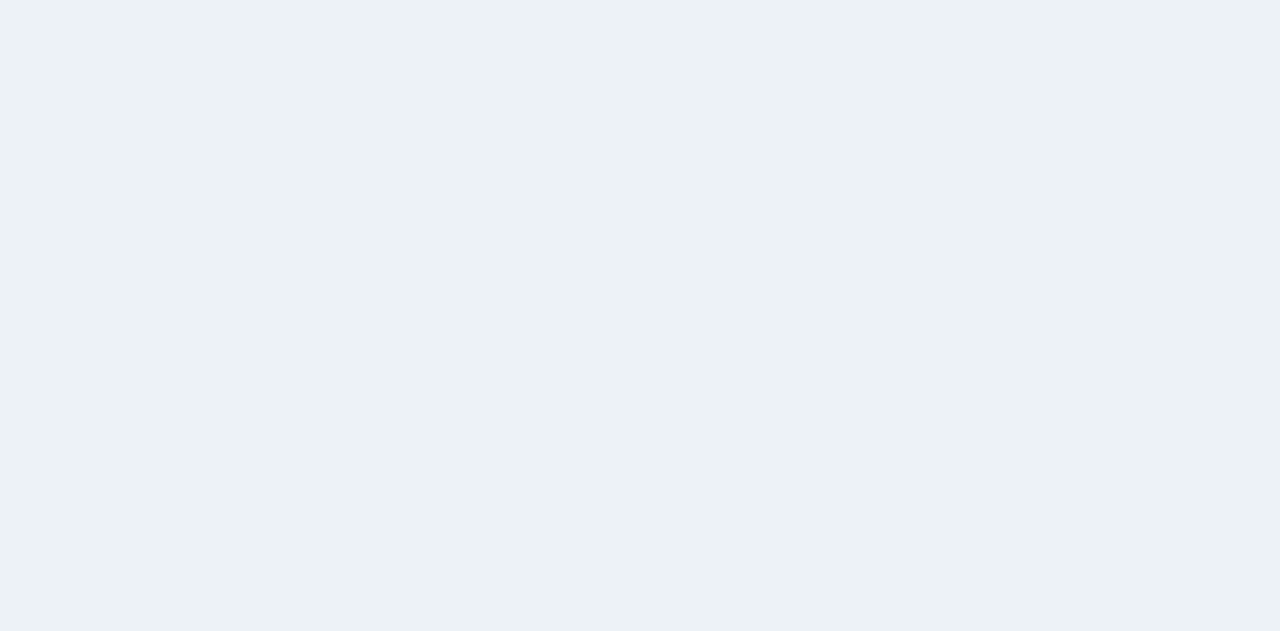 scroll, scrollTop: 0, scrollLeft: 0, axis: both 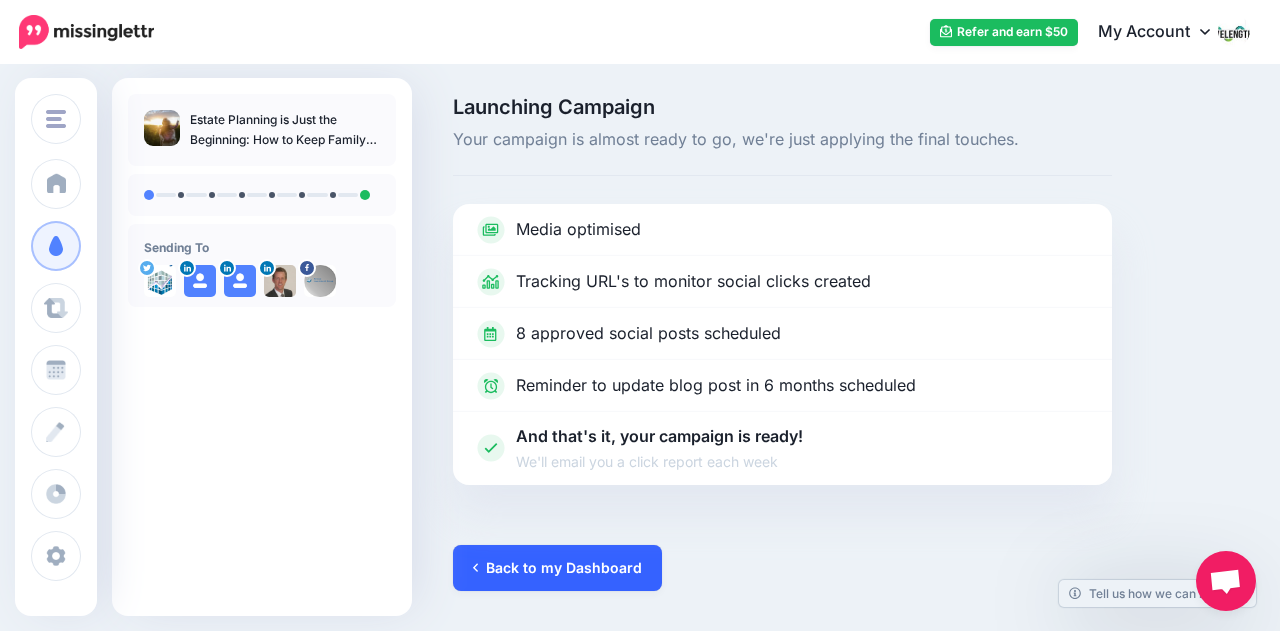 click on "Back to my Dashboard" at bounding box center [557, 568] 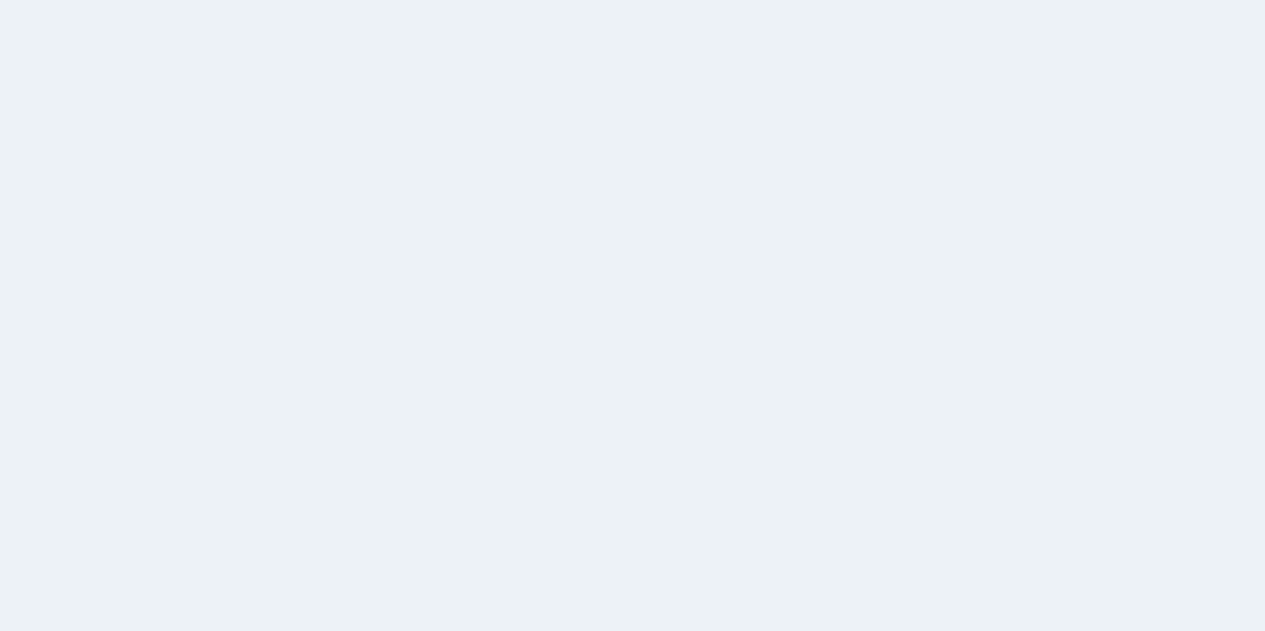 scroll, scrollTop: 0, scrollLeft: 0, axis: both 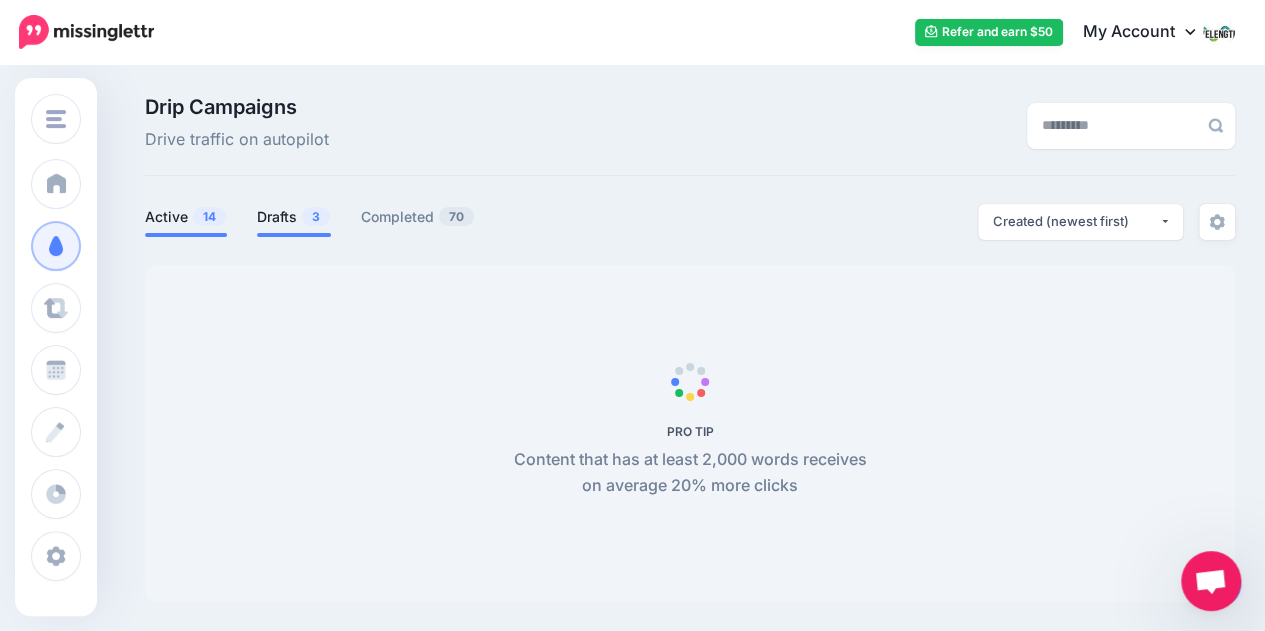 click on "Drafts  3" at bounding box center (294, 217) 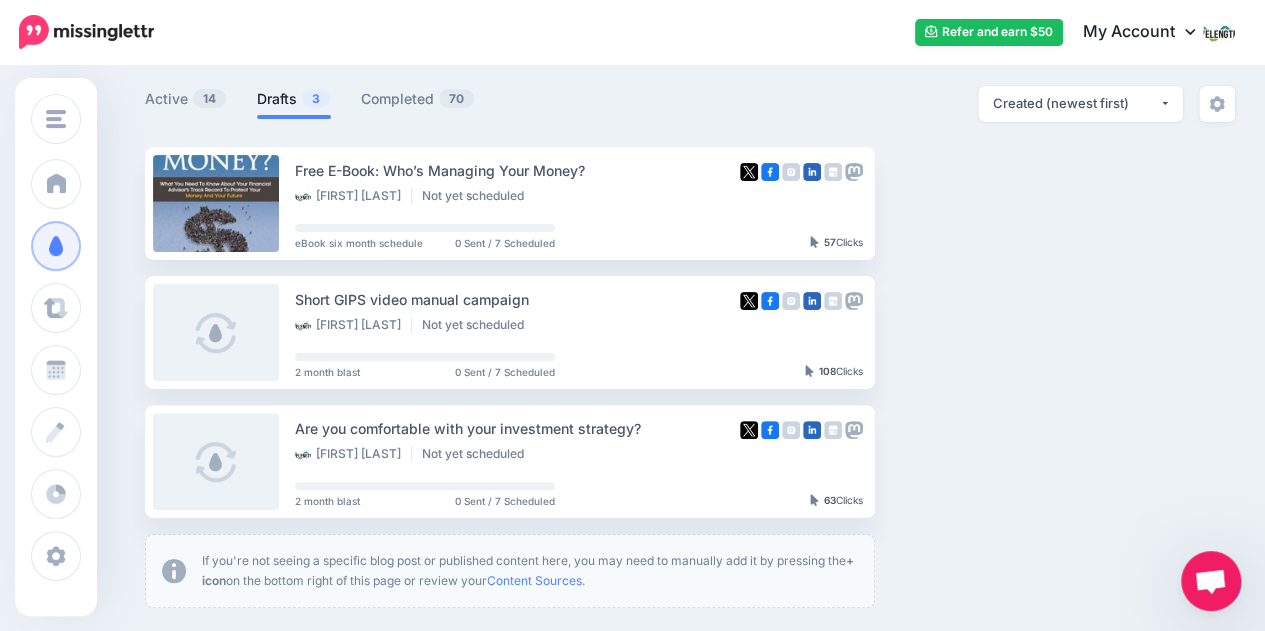 scroll, scrollTop: 118, scrollLeft: 0, axis: vertical 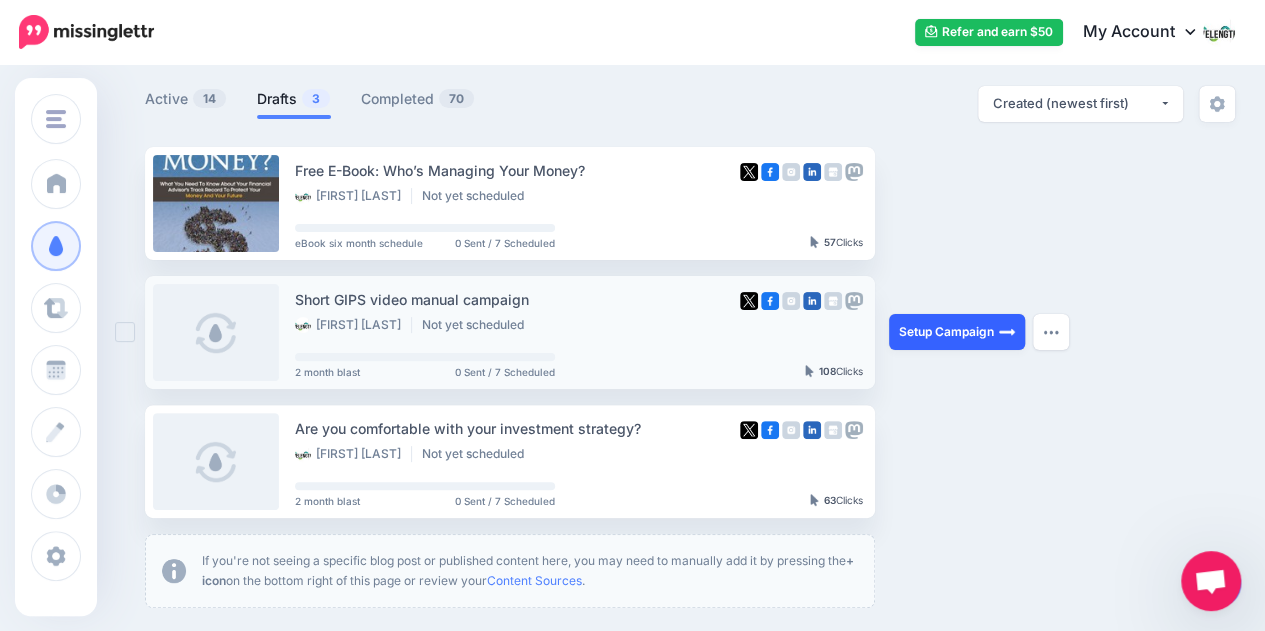 click on "Setup Campaign" at bounding box center [957, 332] 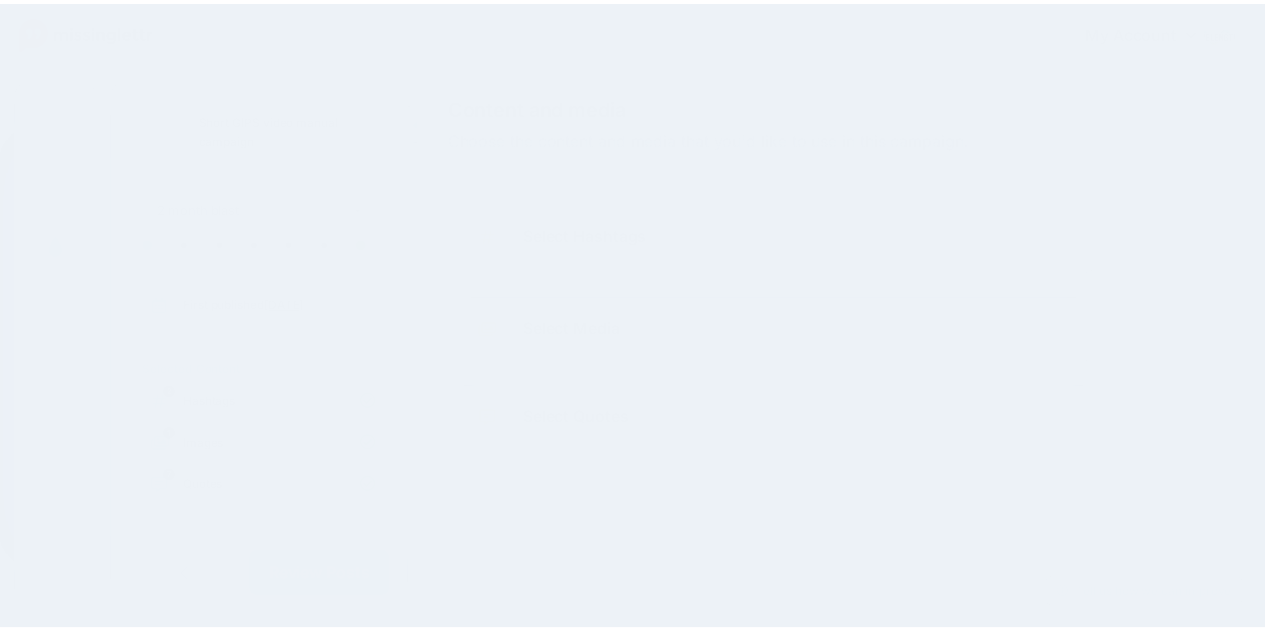 scroll, scrollTop: 0, scrollLeft: 0, axis: both 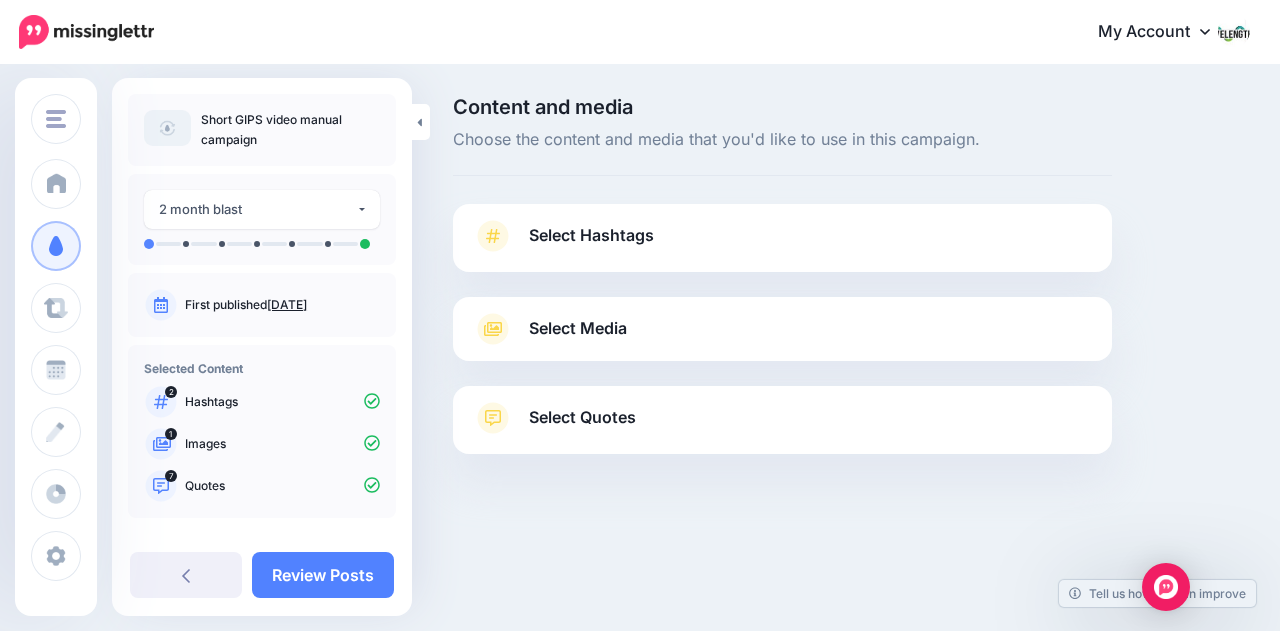 click on "Select Hashtags" at bounding box center (782, 246) 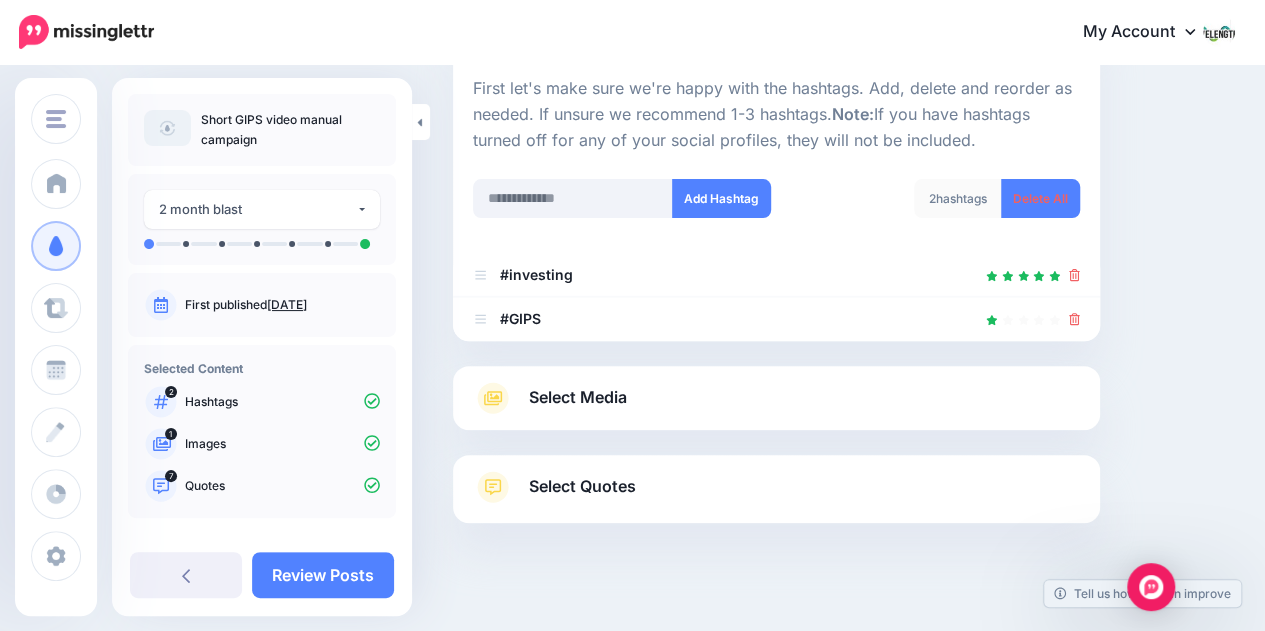 scroll, scrollTop: 204, scrollLeft: 0, axis: vertical 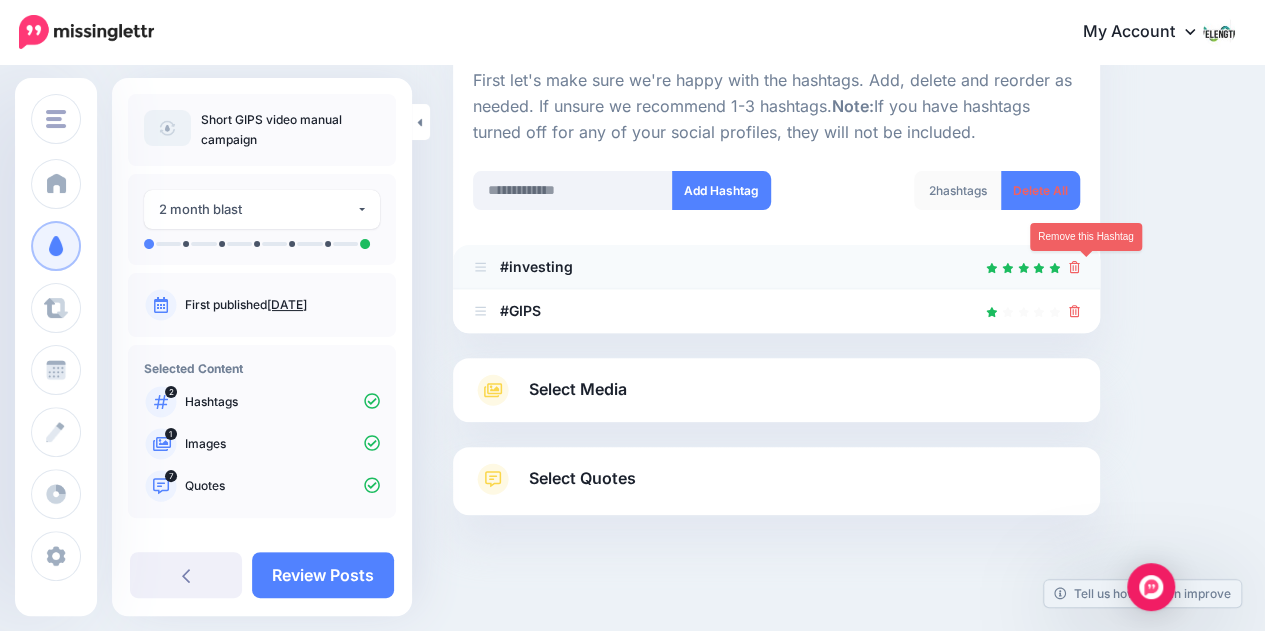 click 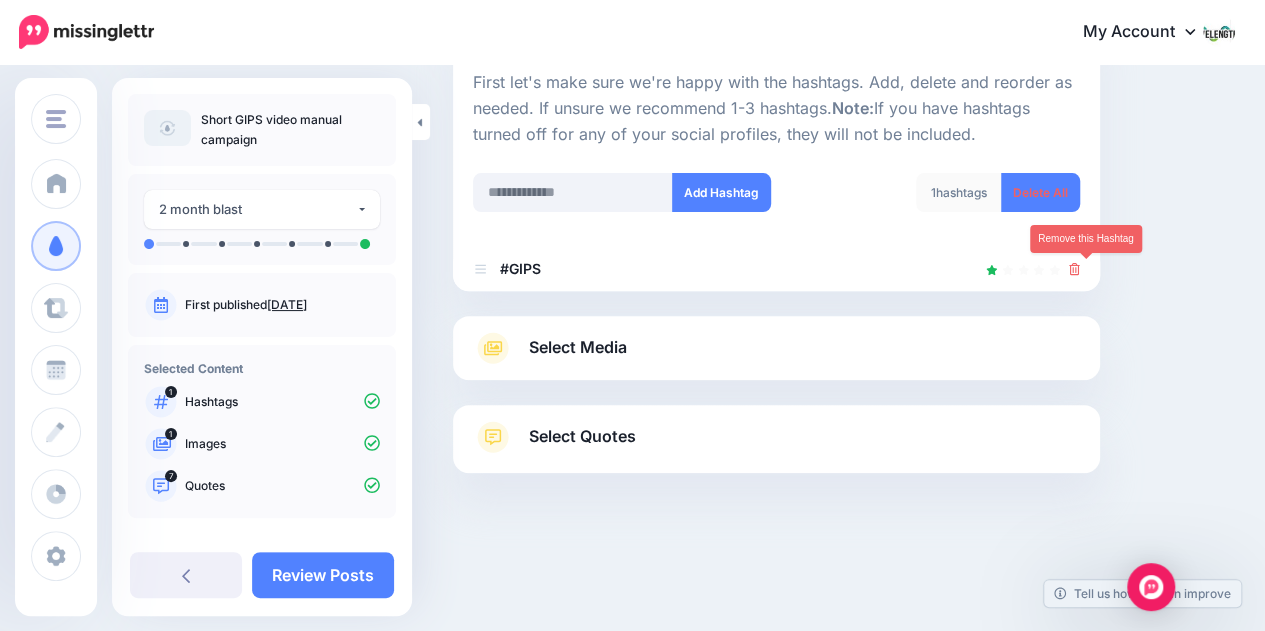 scroll, scrollTop: 201, scrollLeft: 0, axis: vertical 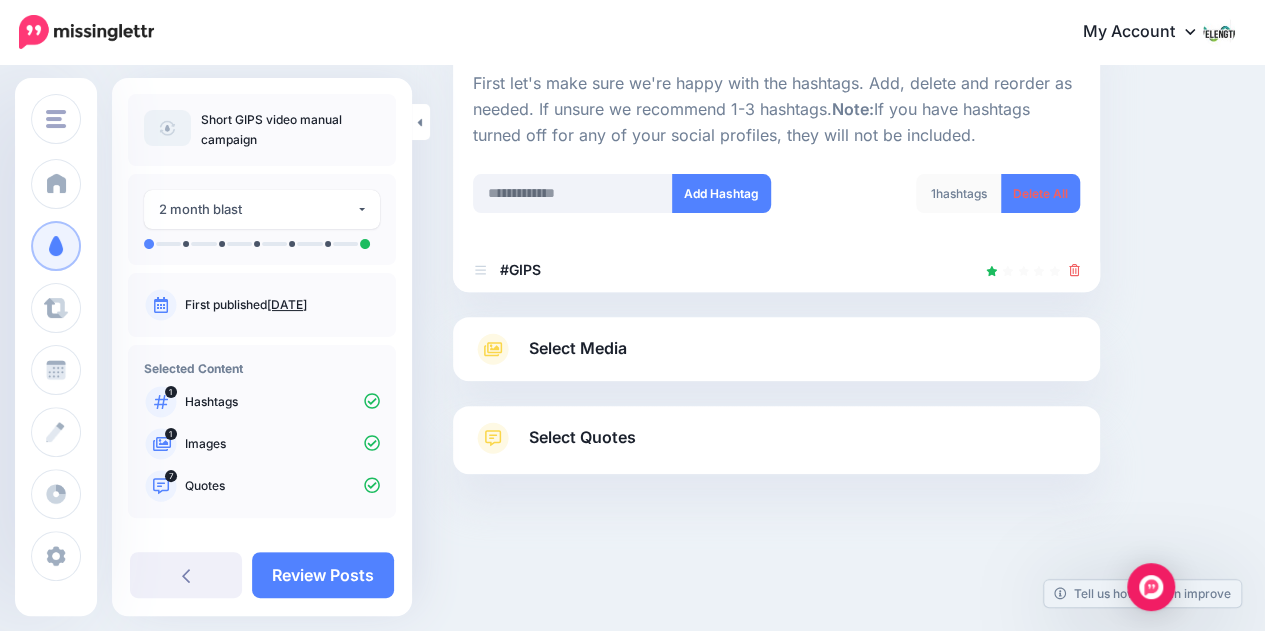 click on "Select Media" at bounding box center (776, 349) 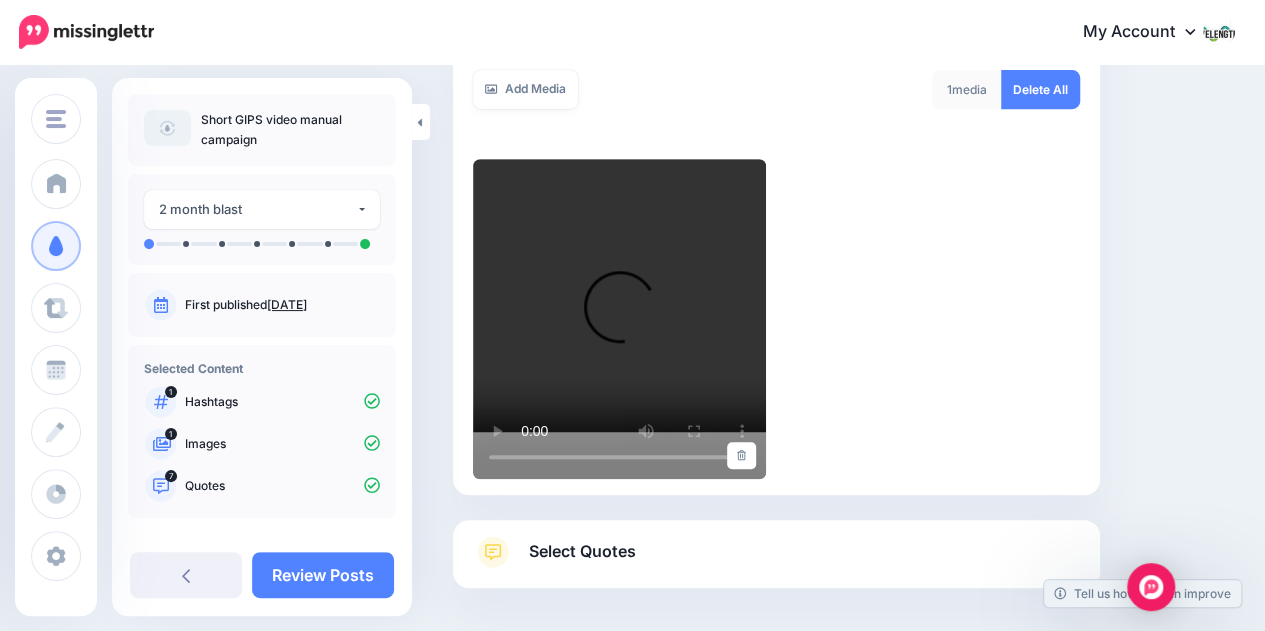 scroll, scrollTop: 390, scrollLeft: 0, axis: vertical 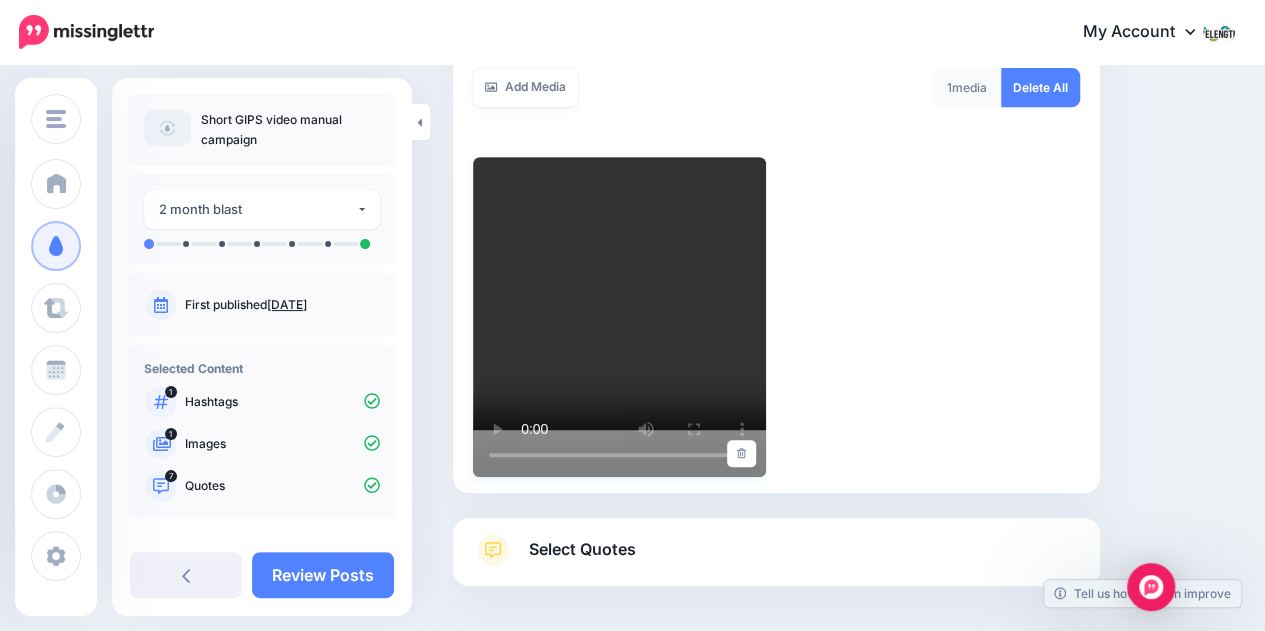 click at bounding box center [619, 453] 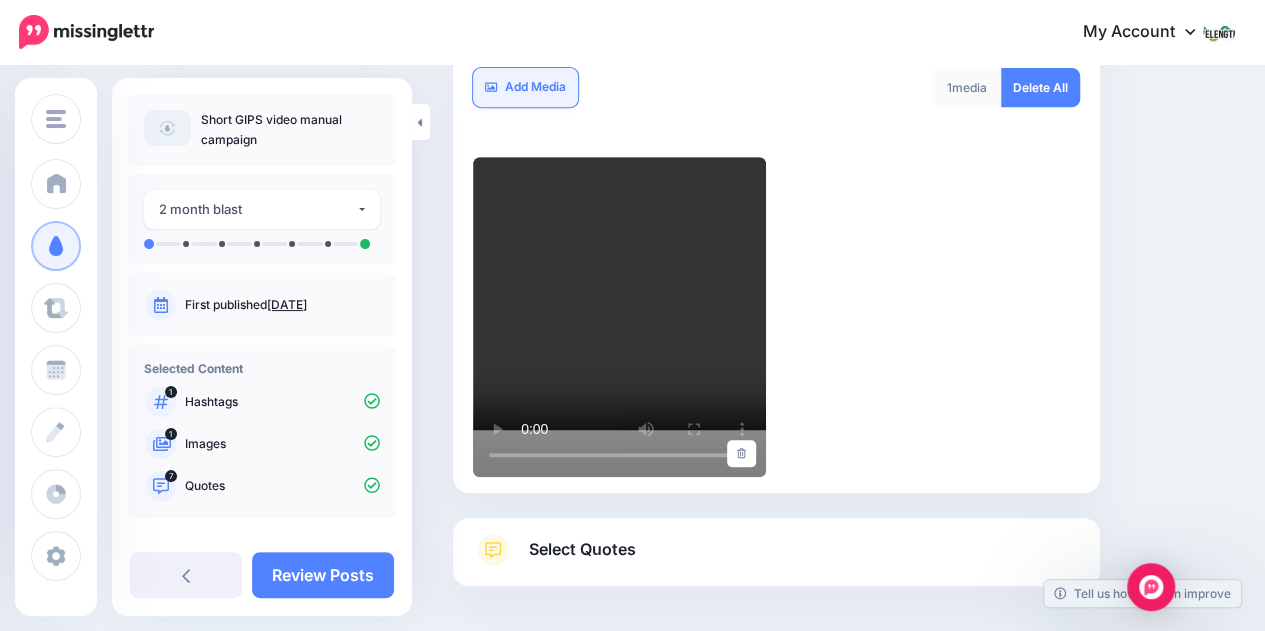 click on "Add Media" at bounding box center (525, 87) 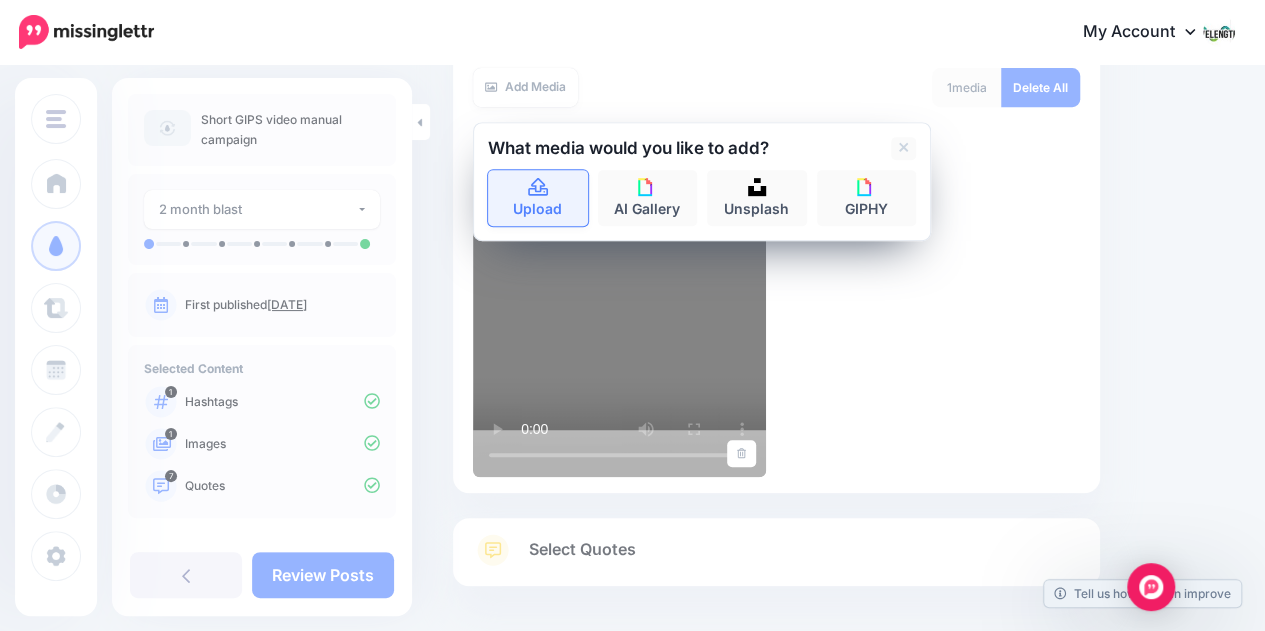 click on "Upload" at bounding box center (538, 198) 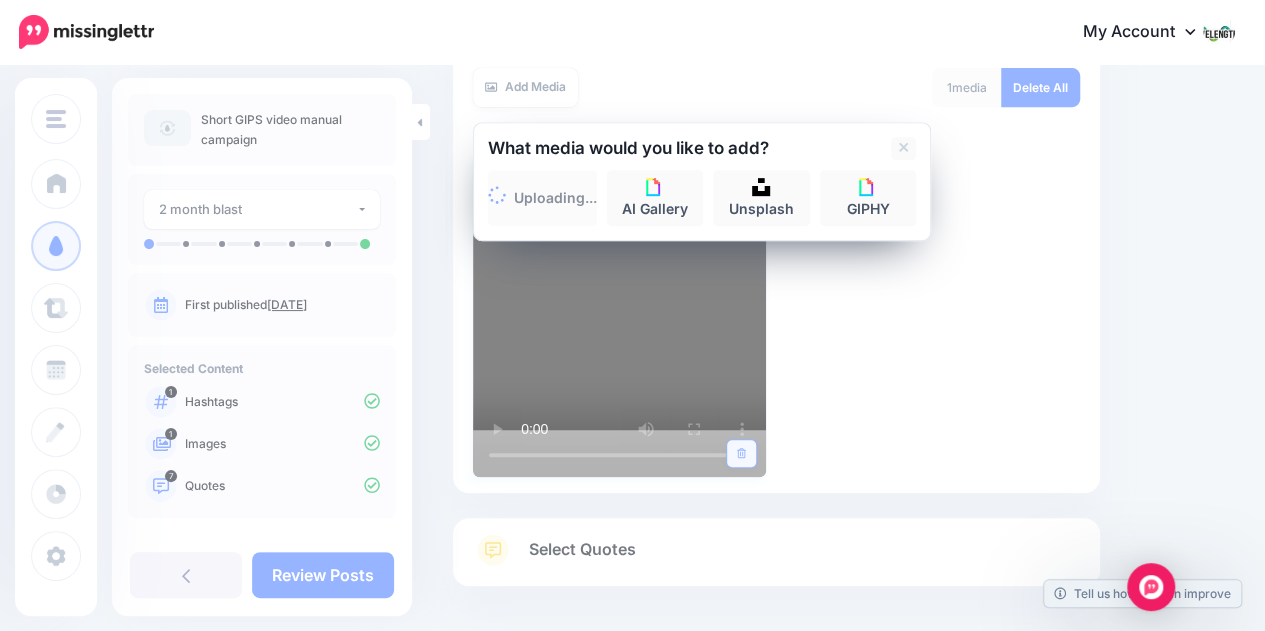 click 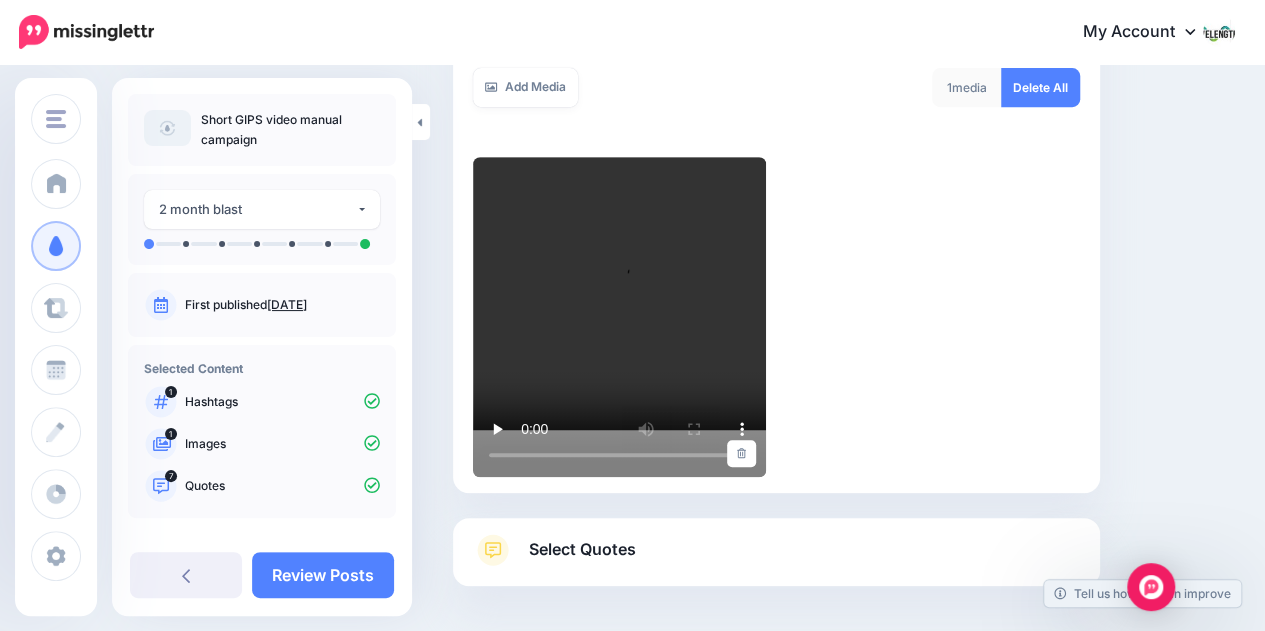 scroll, scrollTop: 502, scrollLeft: 0, axis: vertical 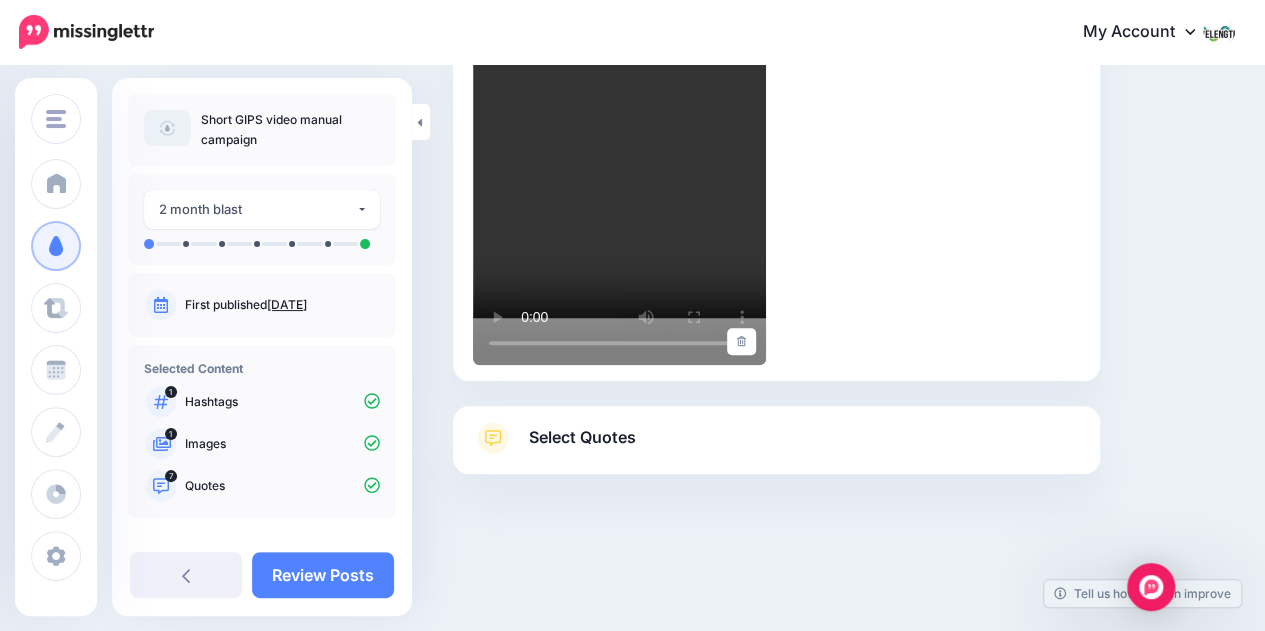 click on "Select Quotes" at bounding box center (776, 448) 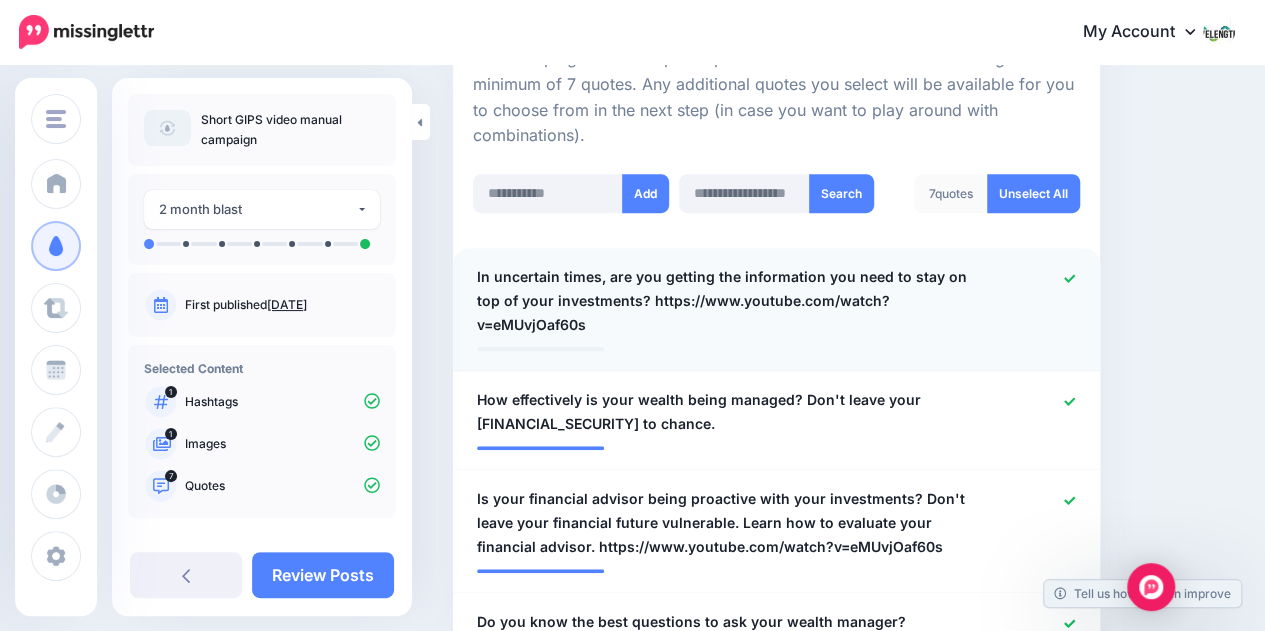 click on "In uncertain times, are you getting the information you need to stay on top of your investments?
https://www.youtube.com/watch?v=eMUvjOaf60s" at bounding box center (724, 301) 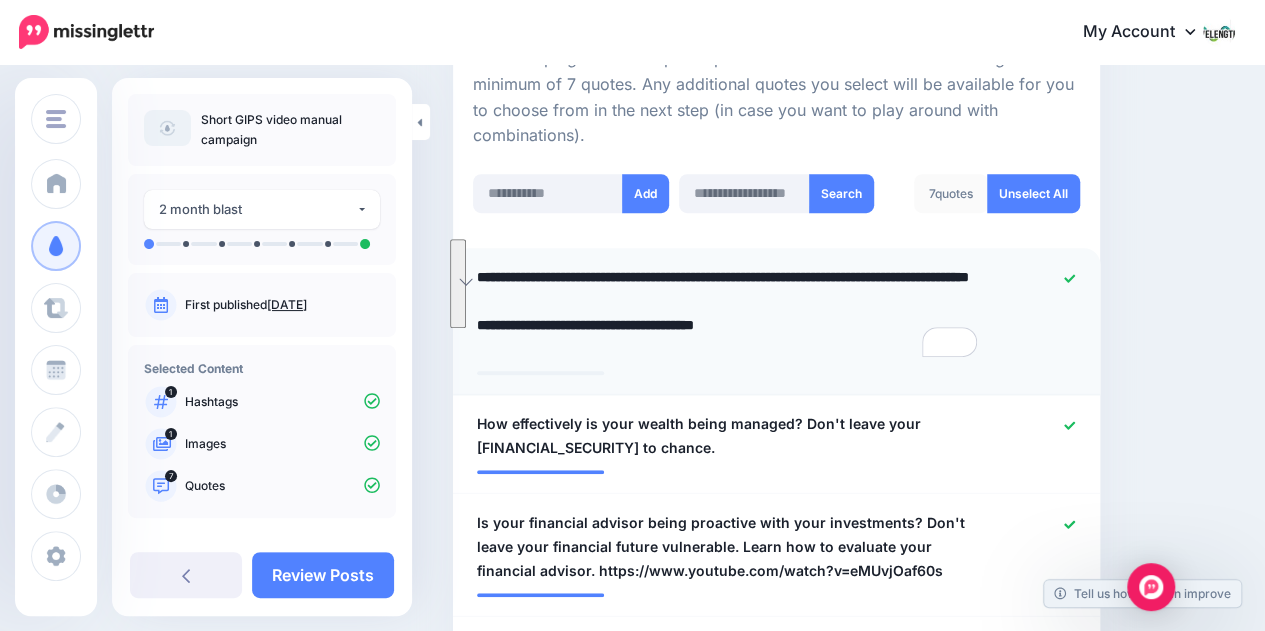 drag, startPoint x: 478, startPoint y: 249, endPoint x: 863, endPoint y: 329, distance: 393.22385 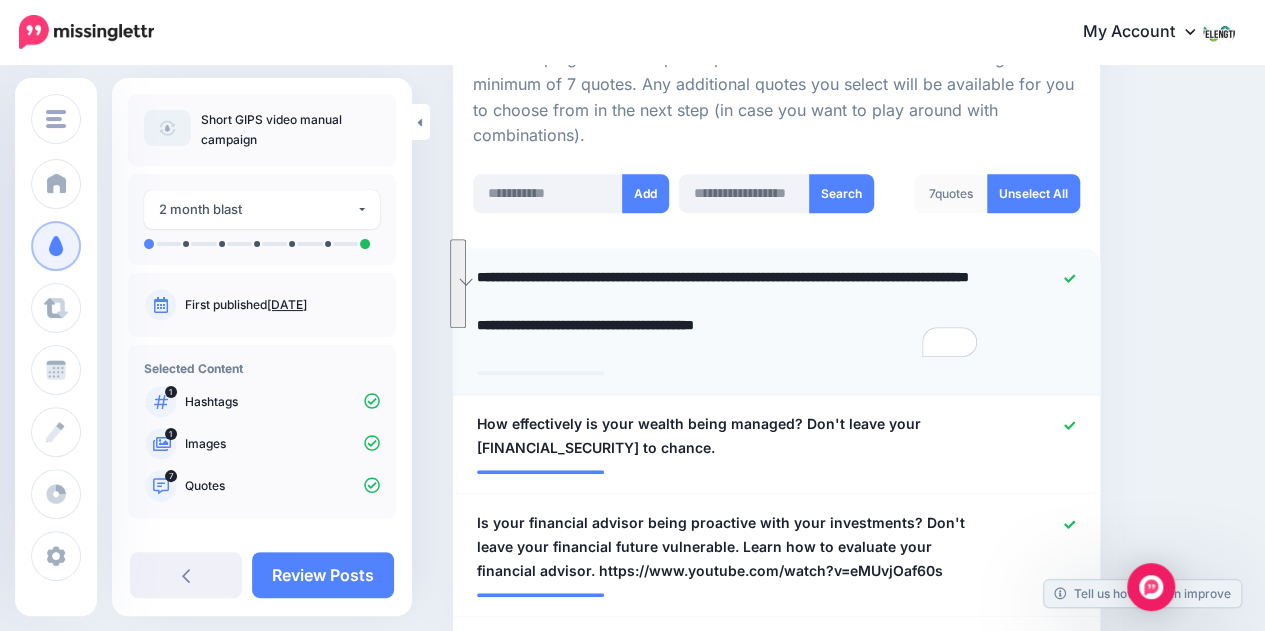 click on "**********" at bounding box center (729, 313) 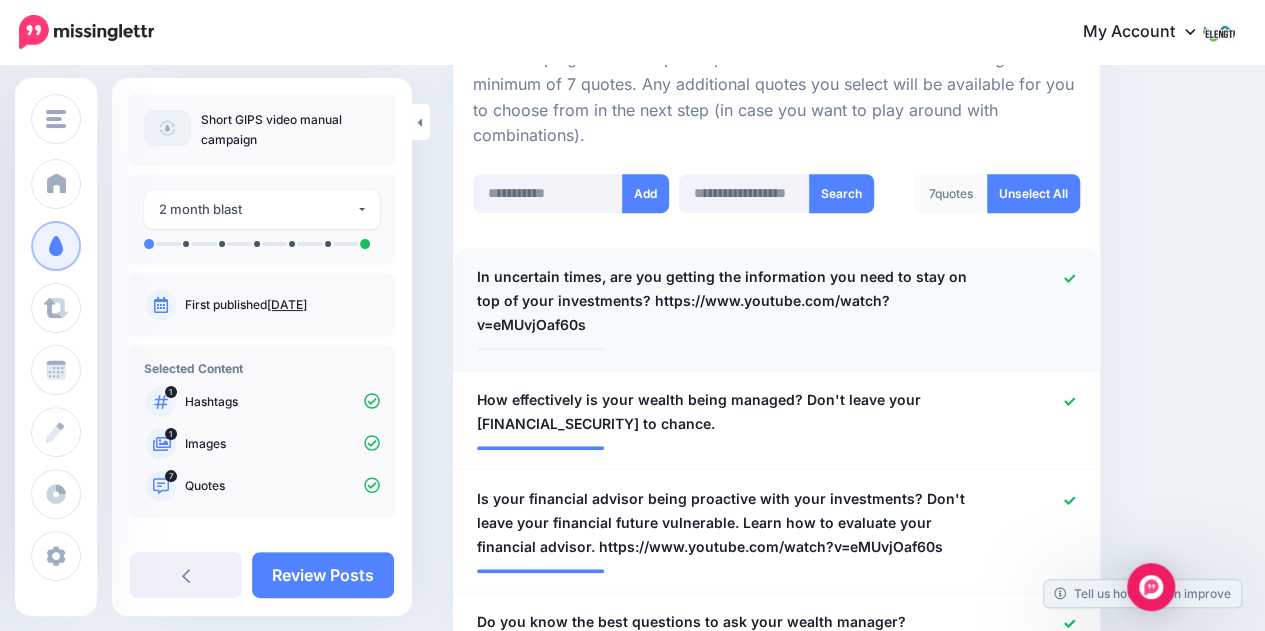 click 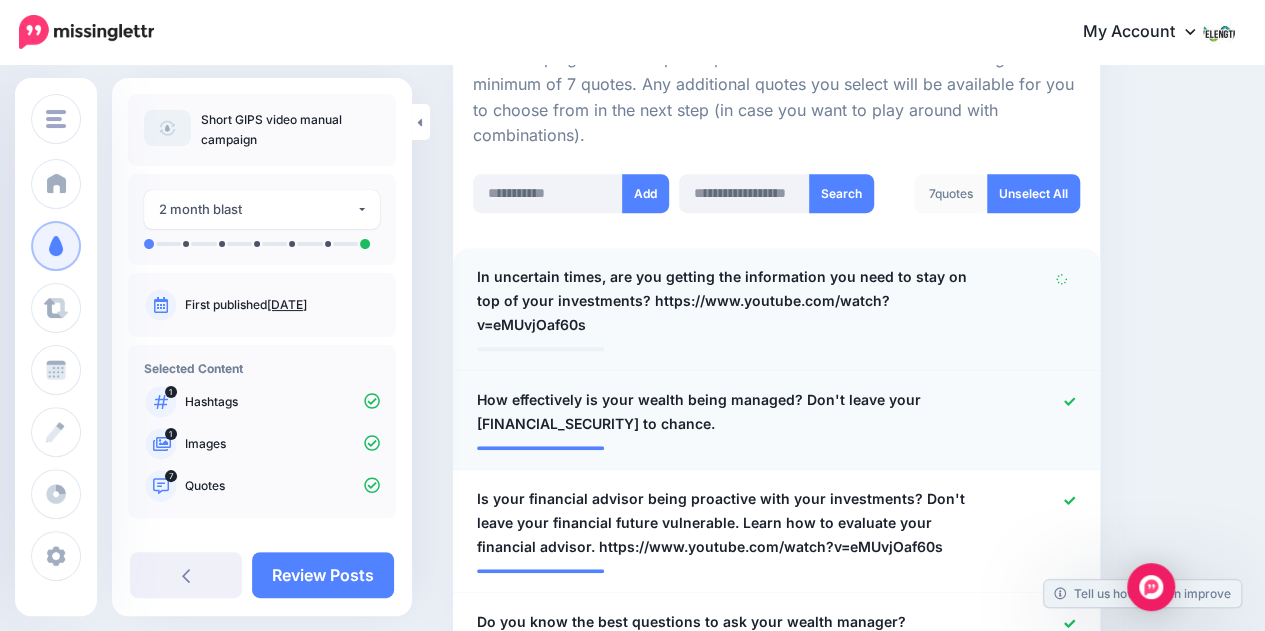 click 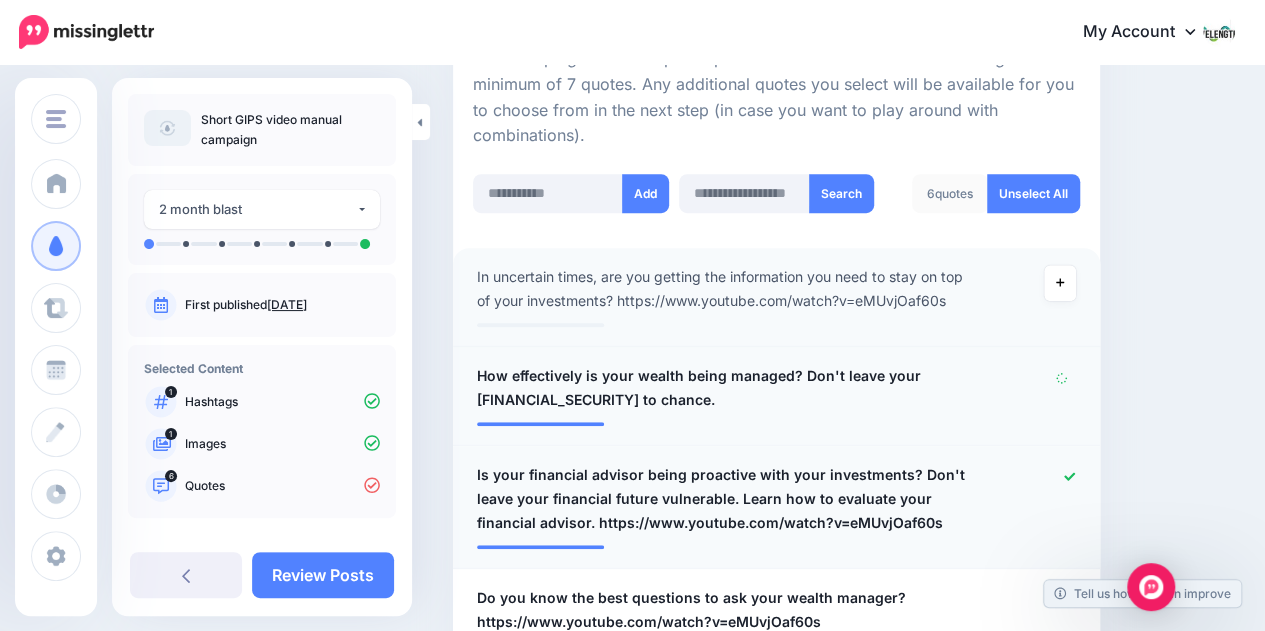 click 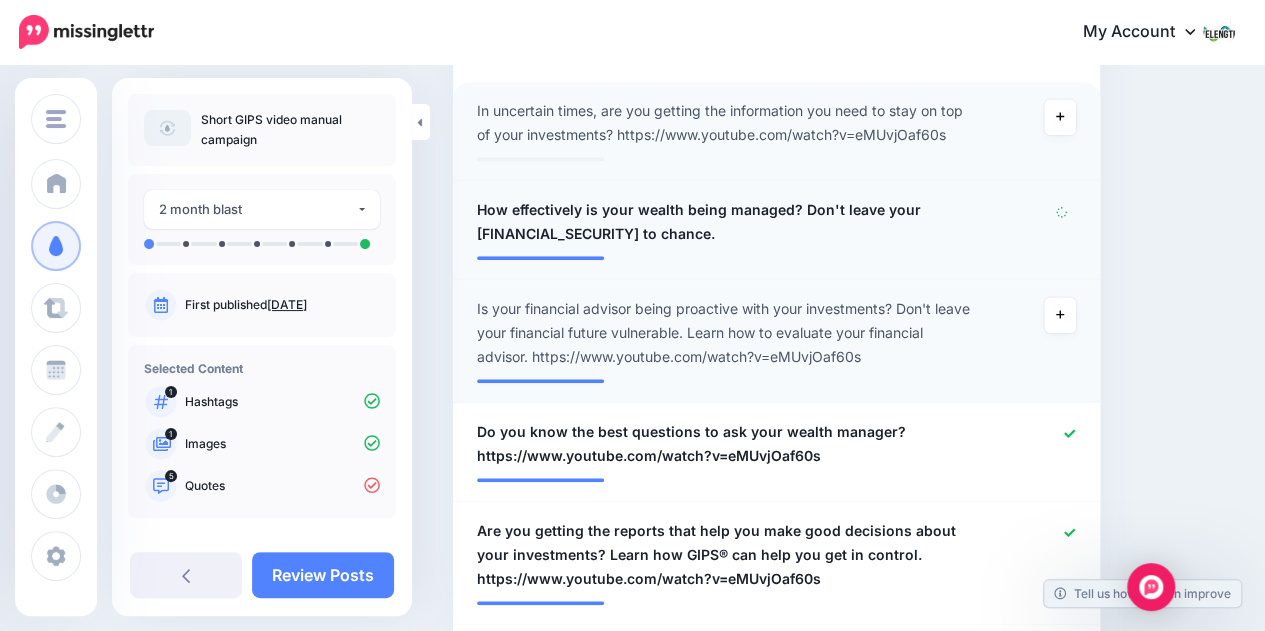 scroll, scrollTop: 749, scrollLeft: 0, axis: vertical 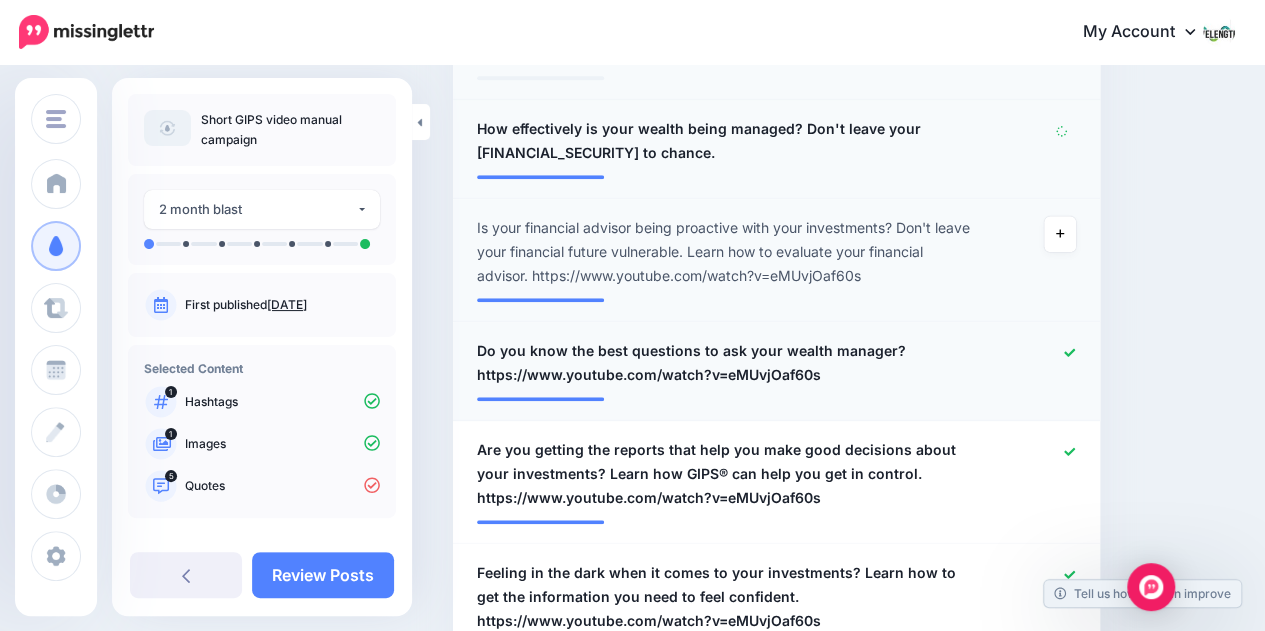 click 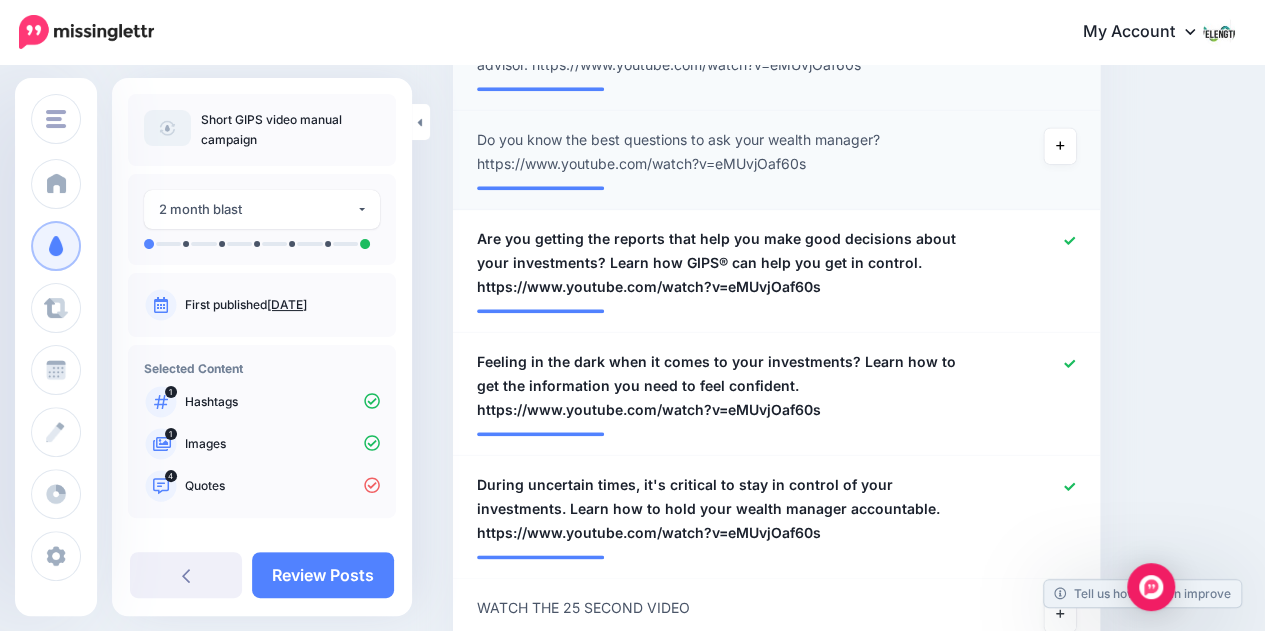 scroll, scrollTop: 962, scrollLeft: 0, axis: vertical 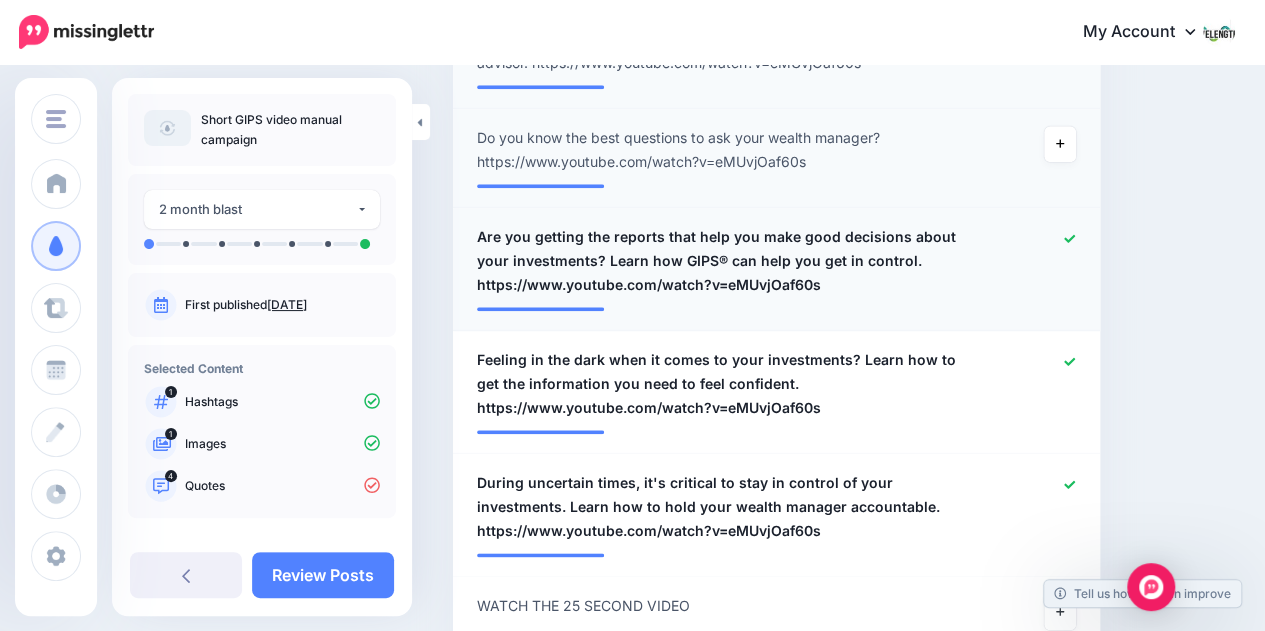 click at bounding box center (1038, 261) 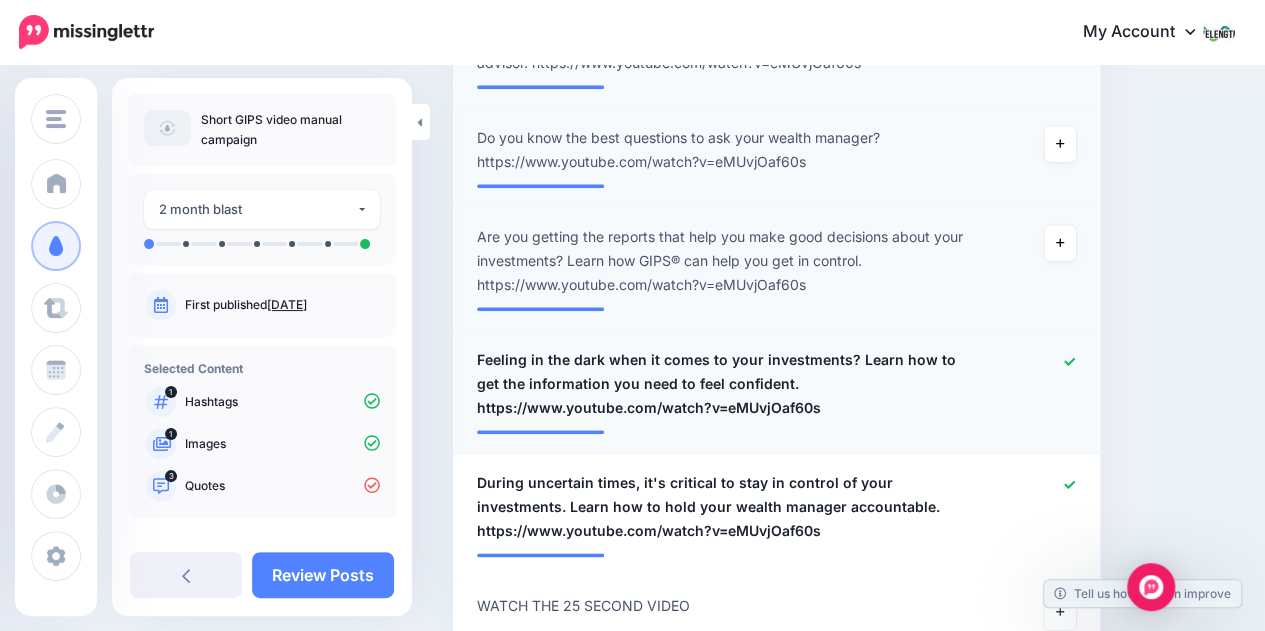 click 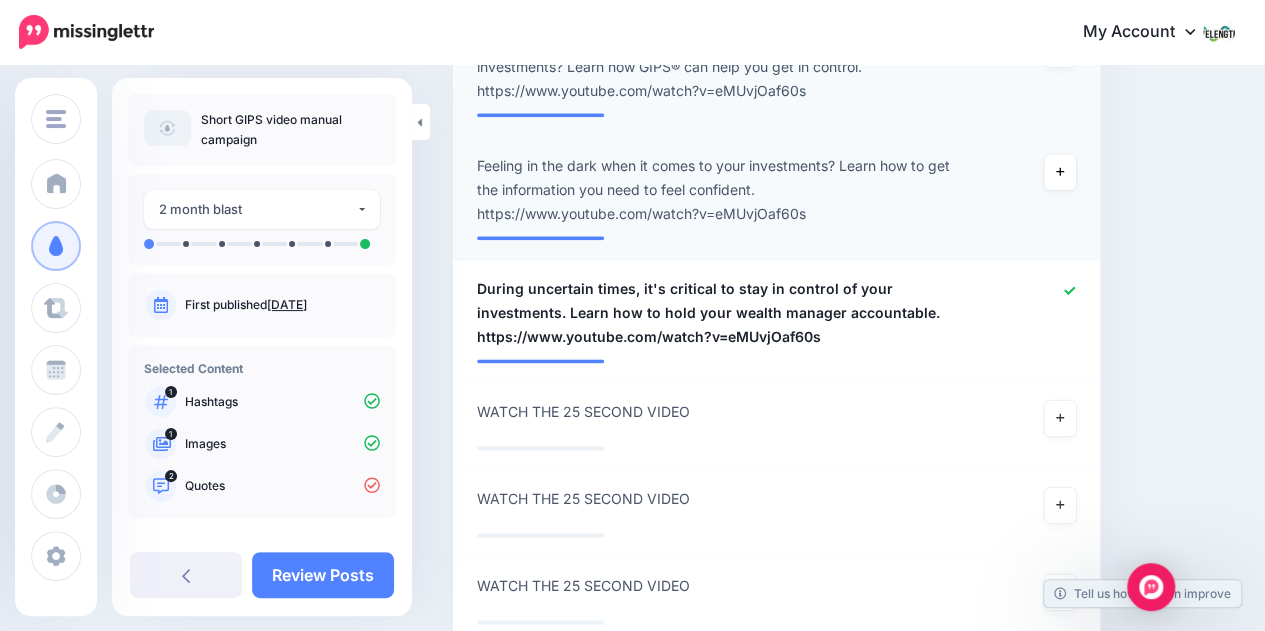 scroll, scrollTop: 1161, scrollLeft: 0, axis: vertical 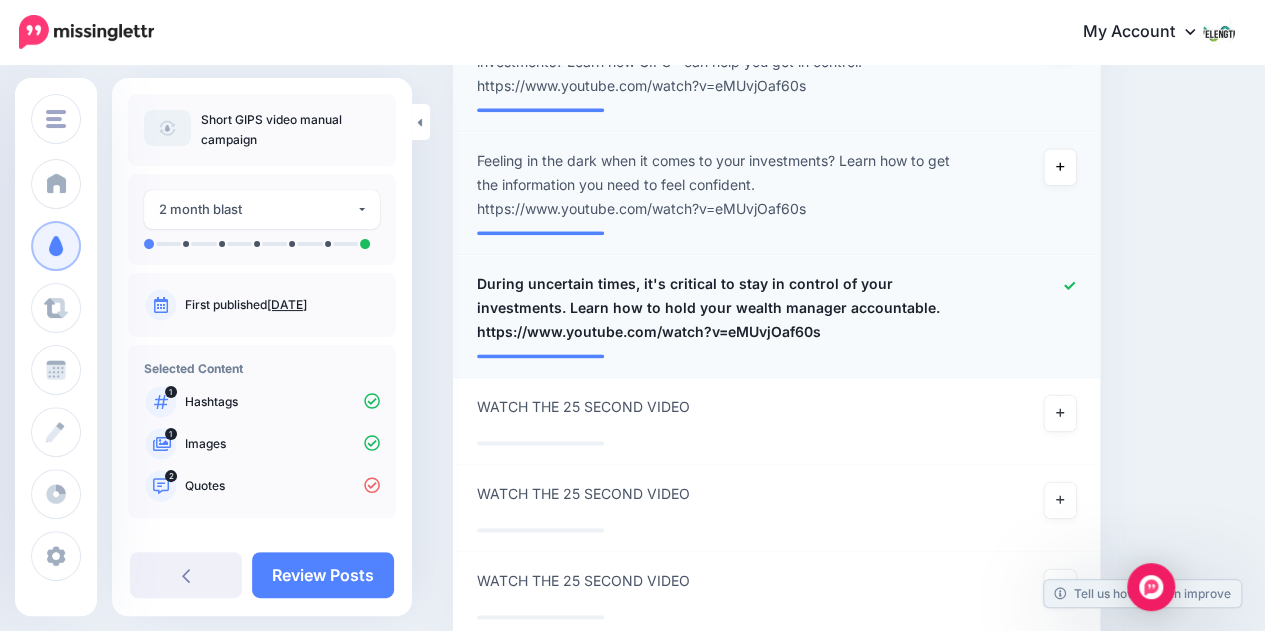 click at bounding box center [1038, 308] 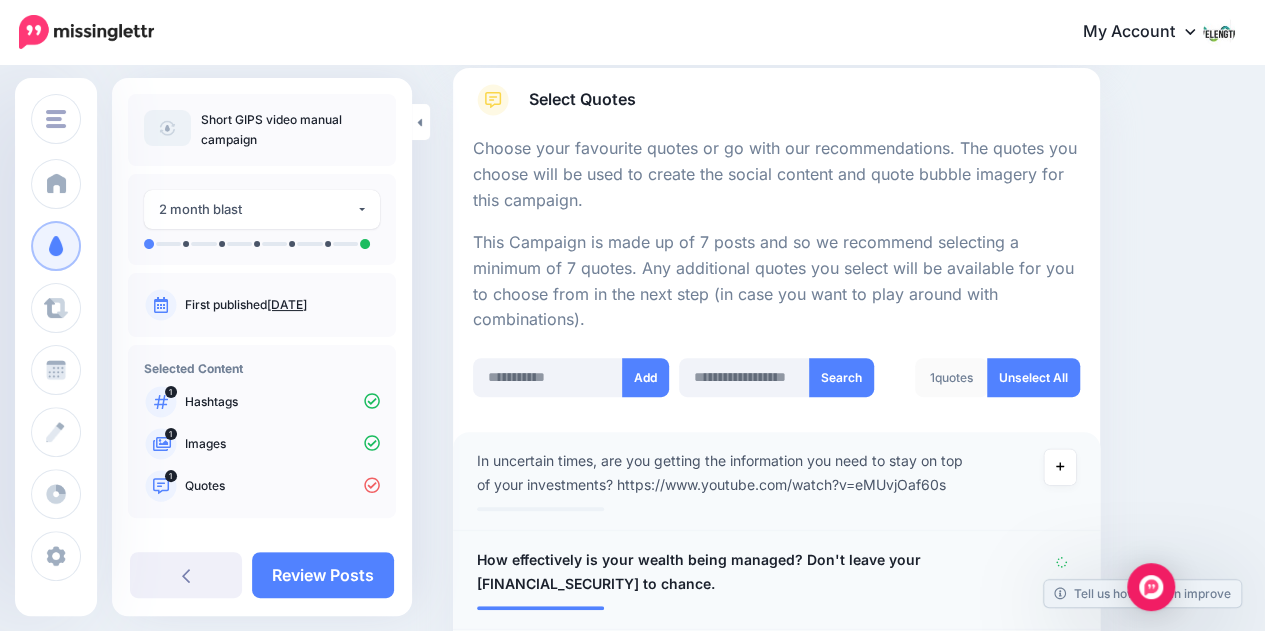 scroll, scrollTop: 320, scrollLeft: 0, axis: vertical 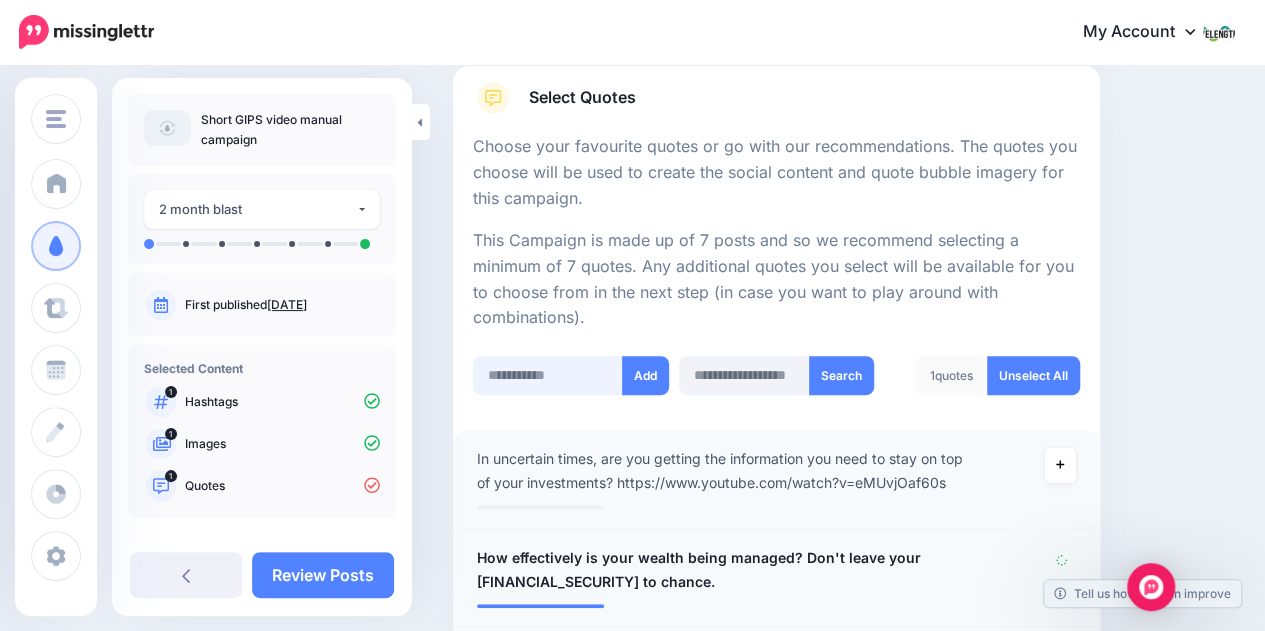 click at bounding box center (548, 375) 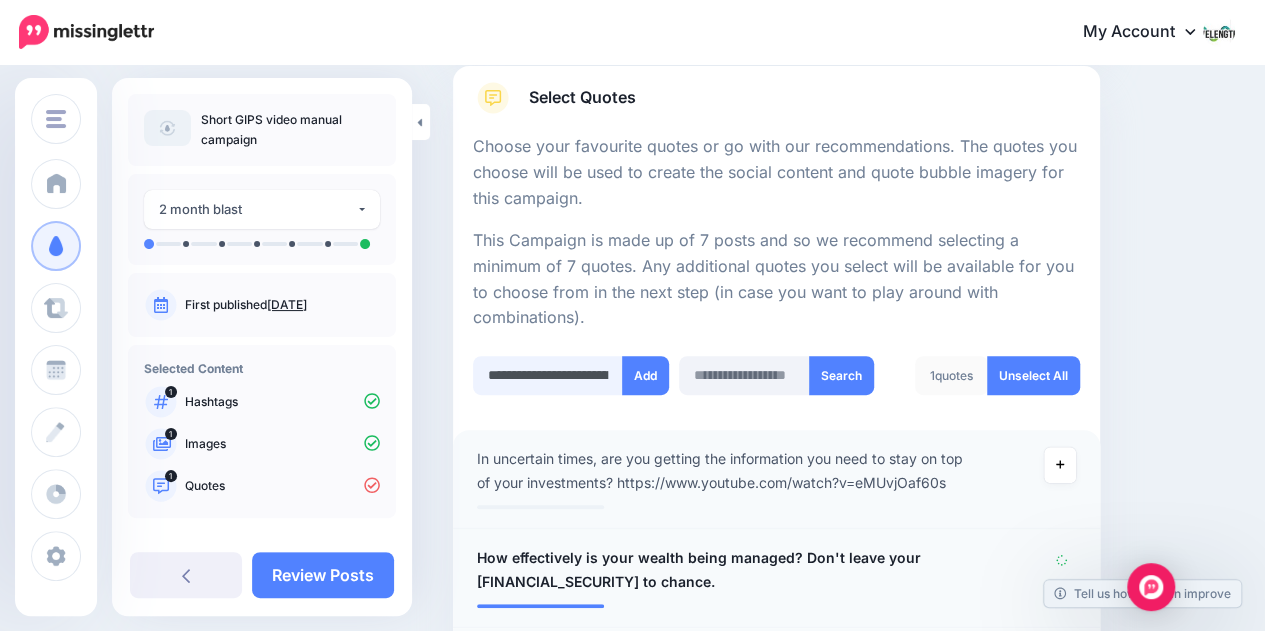 scroll, scrollTop: 0, scrollLeft: 376, axis: horizontal 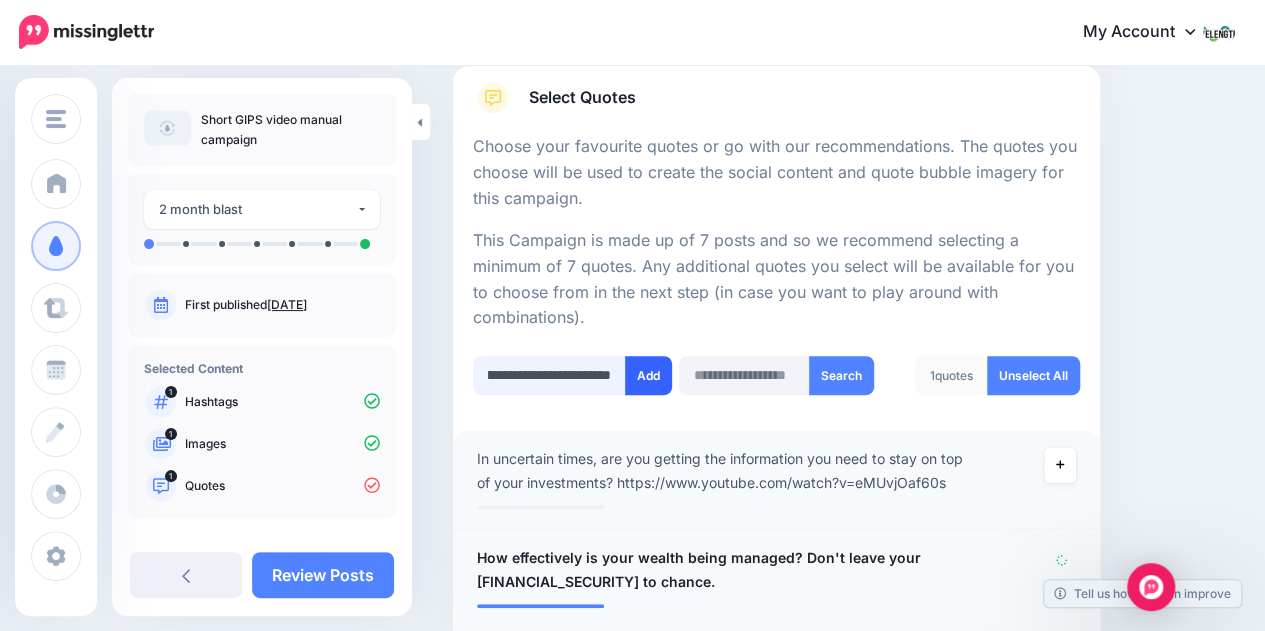 type on "**********" 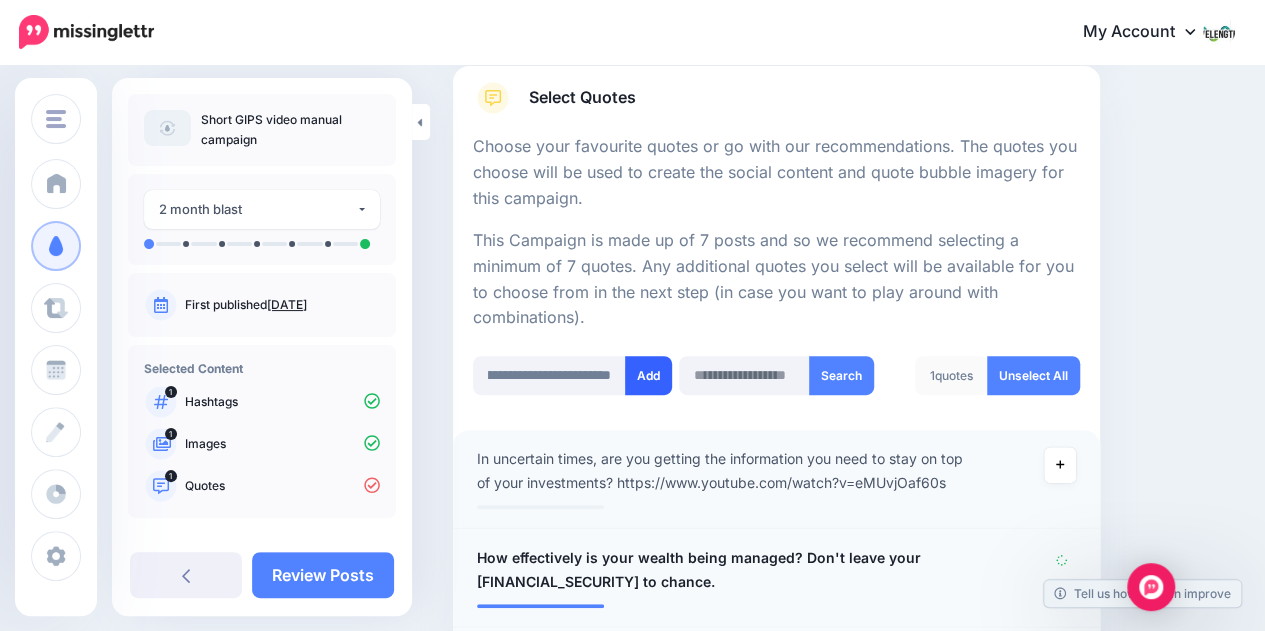 click on "Add" at bounding box center (648, 375) 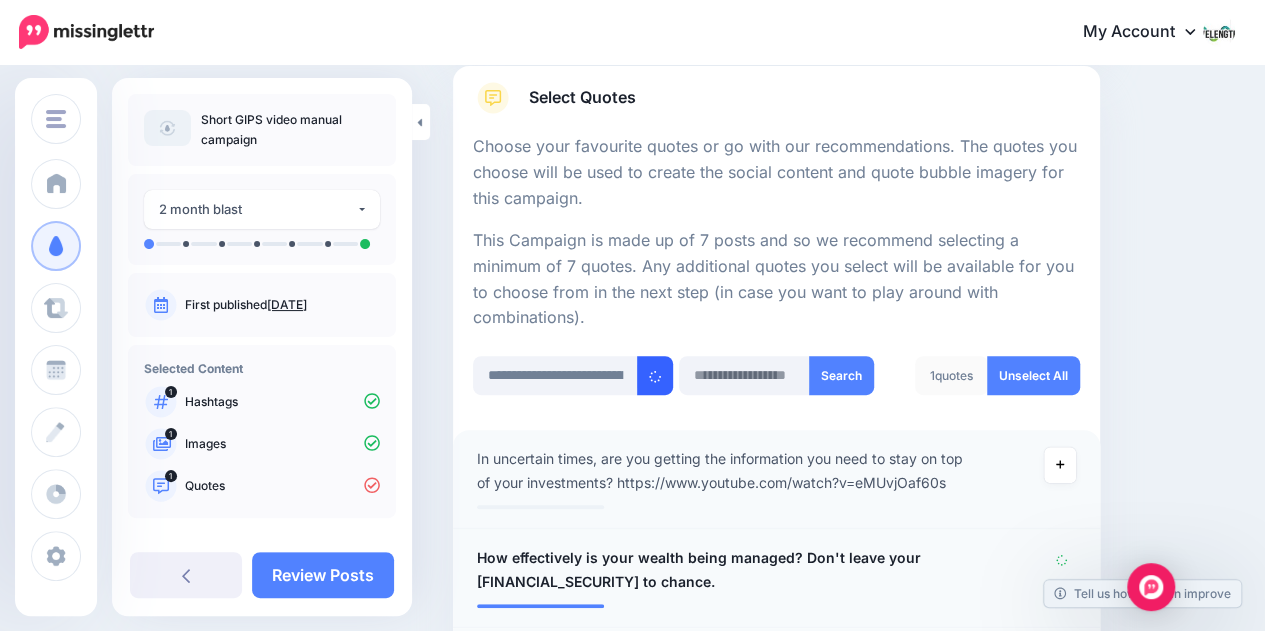 type 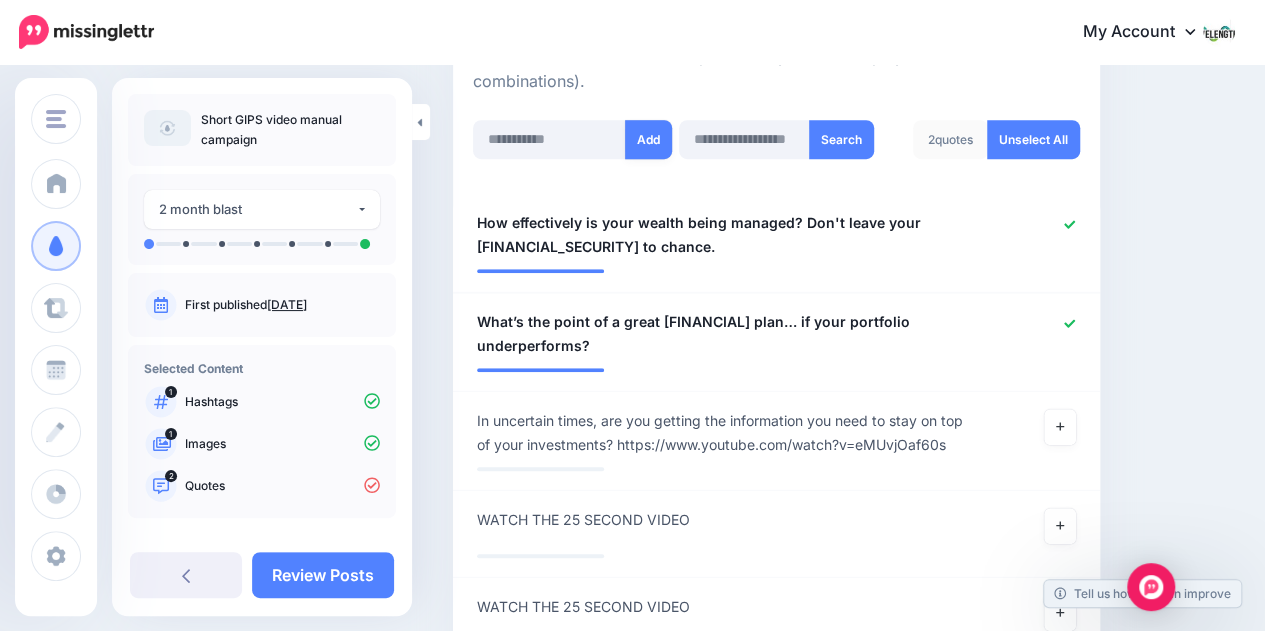 scroll, scrollTop: 549, scrollLeft: 0, axis: vertical 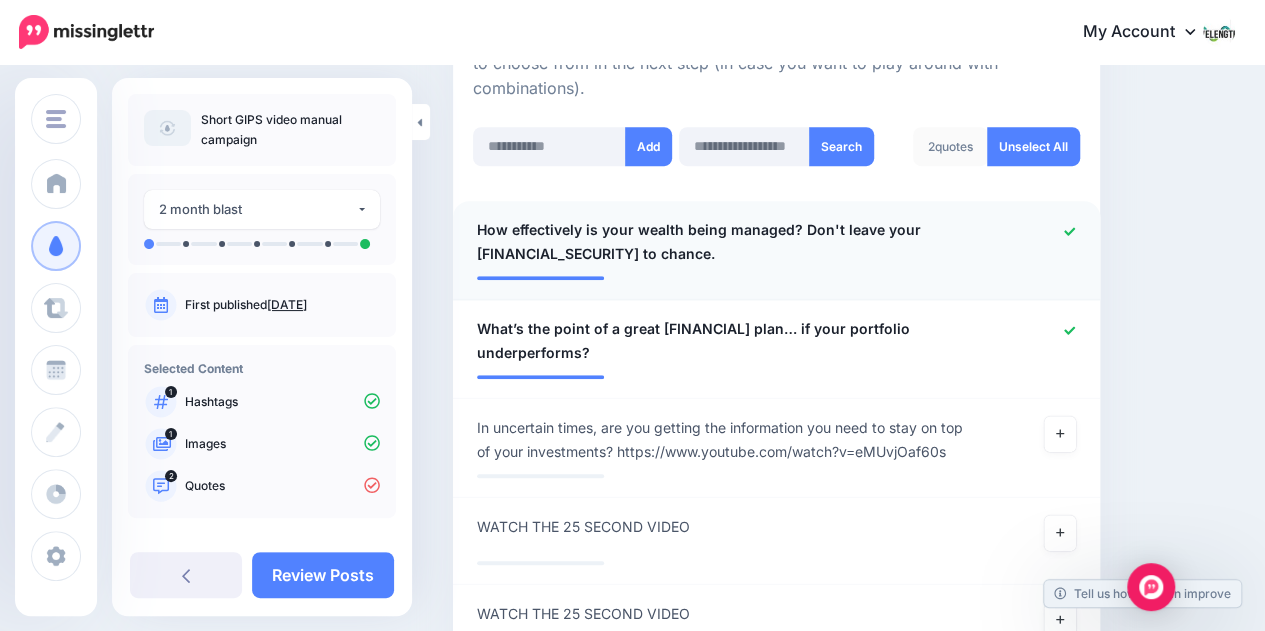 click 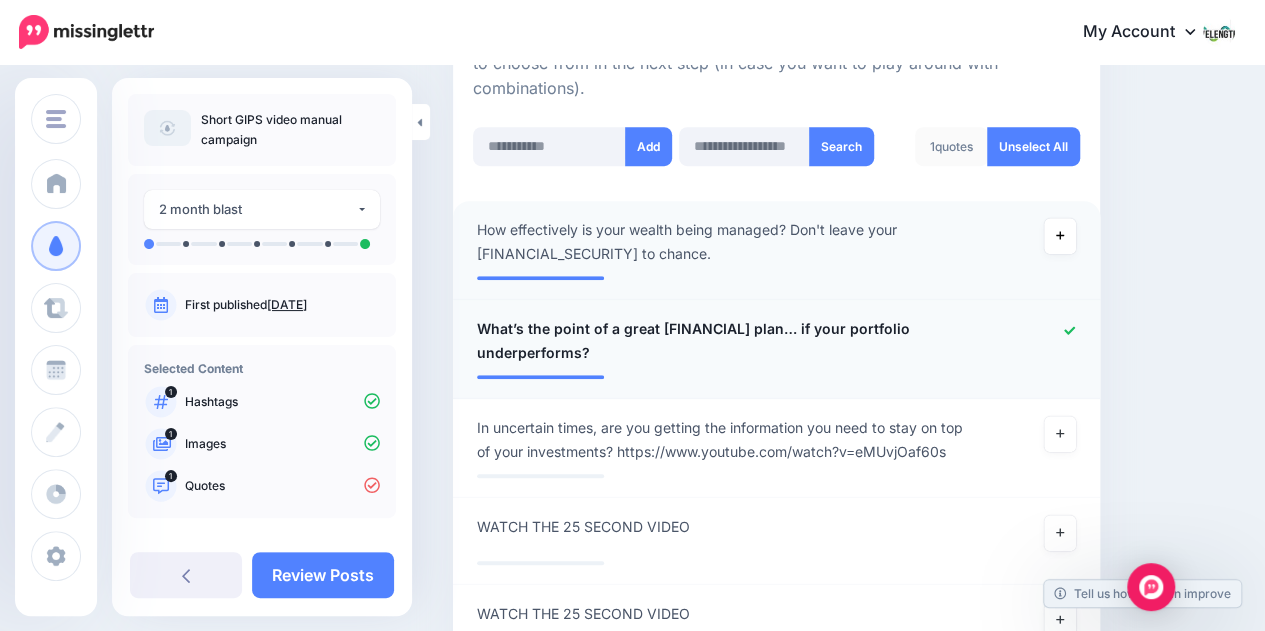 click on "What’s the point of a great financial plan… if your portfolio underperforms?" at bounding box center (724, 341) 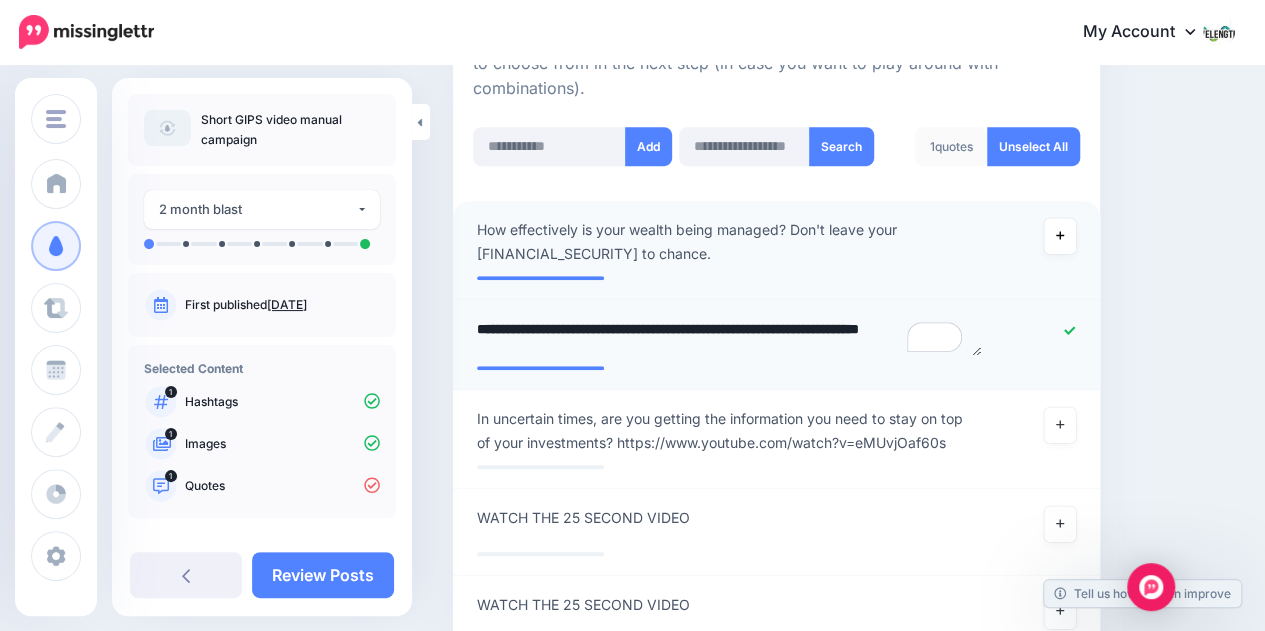 click on "**********" at bounding box center [729, 336] 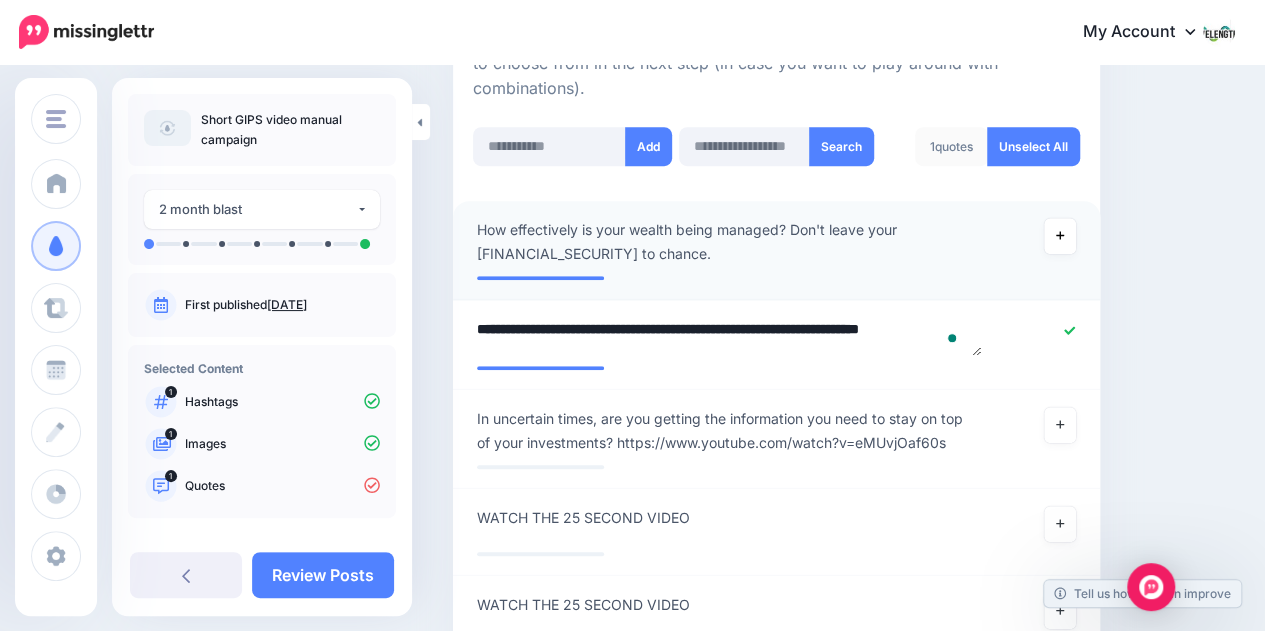 type on "**********" 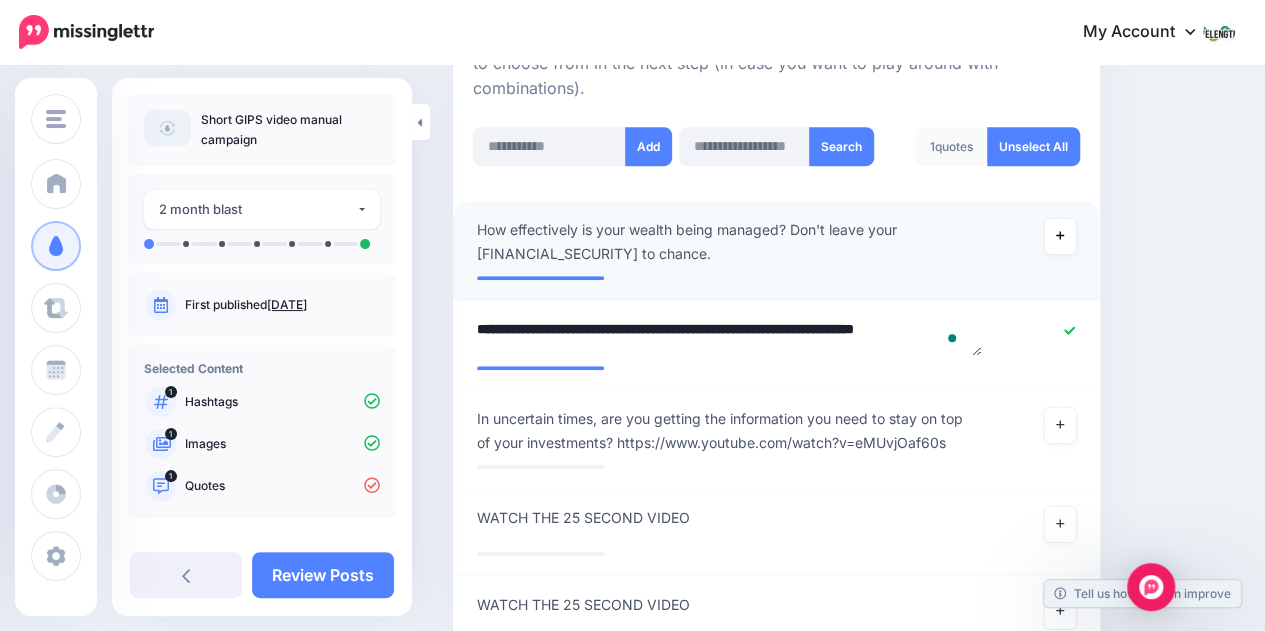 scroll, scrollTop: 5, scrollLeft: 0, axis: vertical 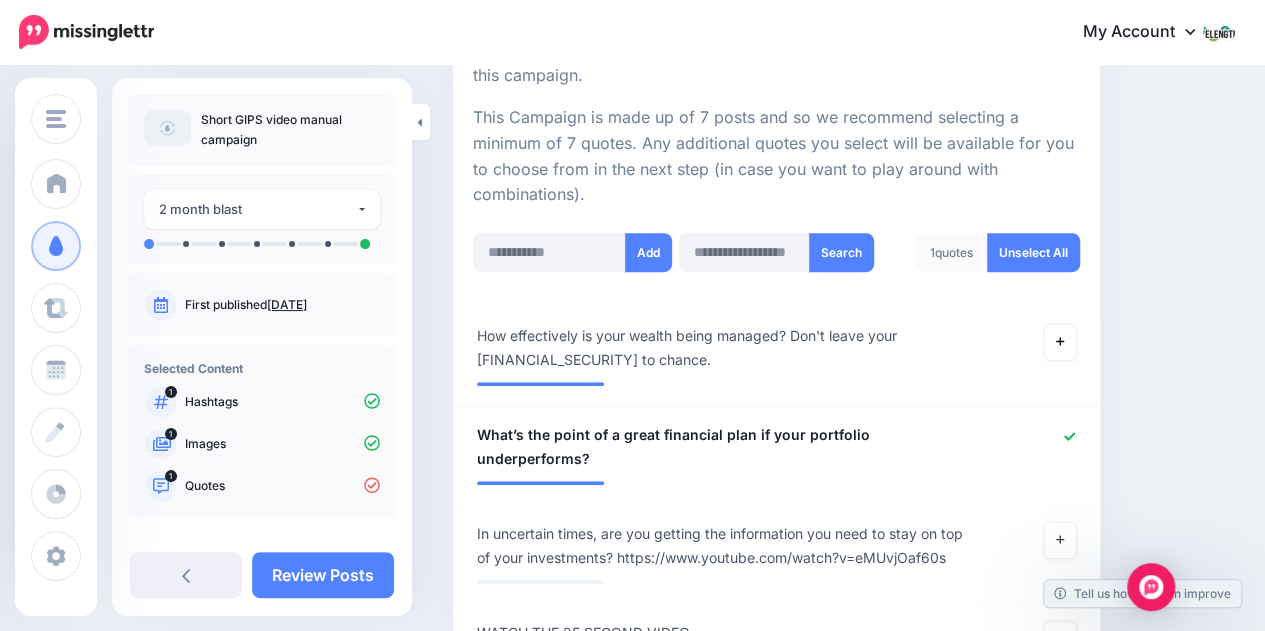 click on "How effectively is your wealth being managed?  Don't leave your financial security to chance.
https://www.youtube.com/watch?v=eMUvjOaf60s" at bounding box center [724, 348] 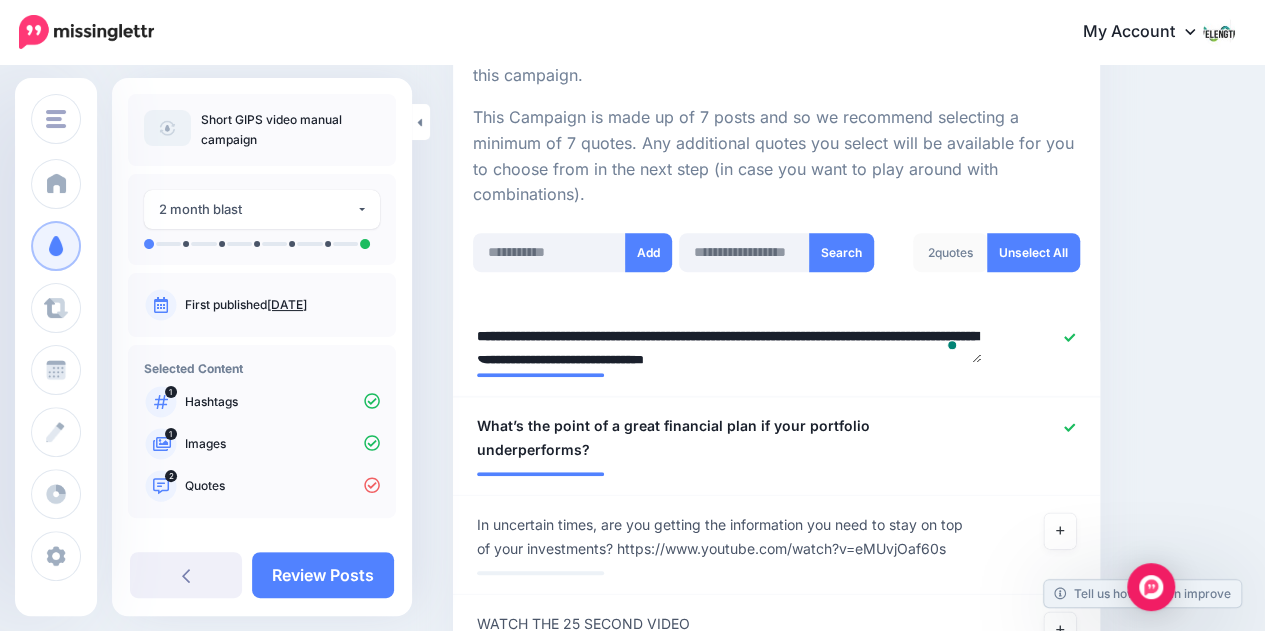 scroll, scrollTop: 5, scrollLeft: 0, axis: vertical 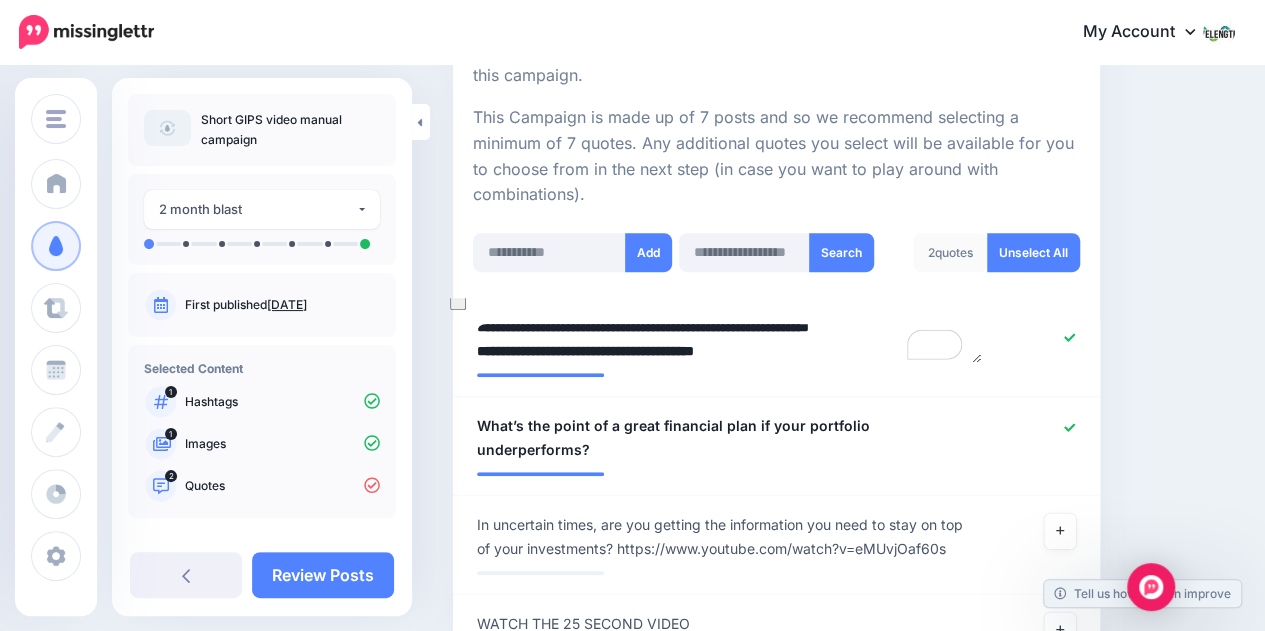 type on "**********" 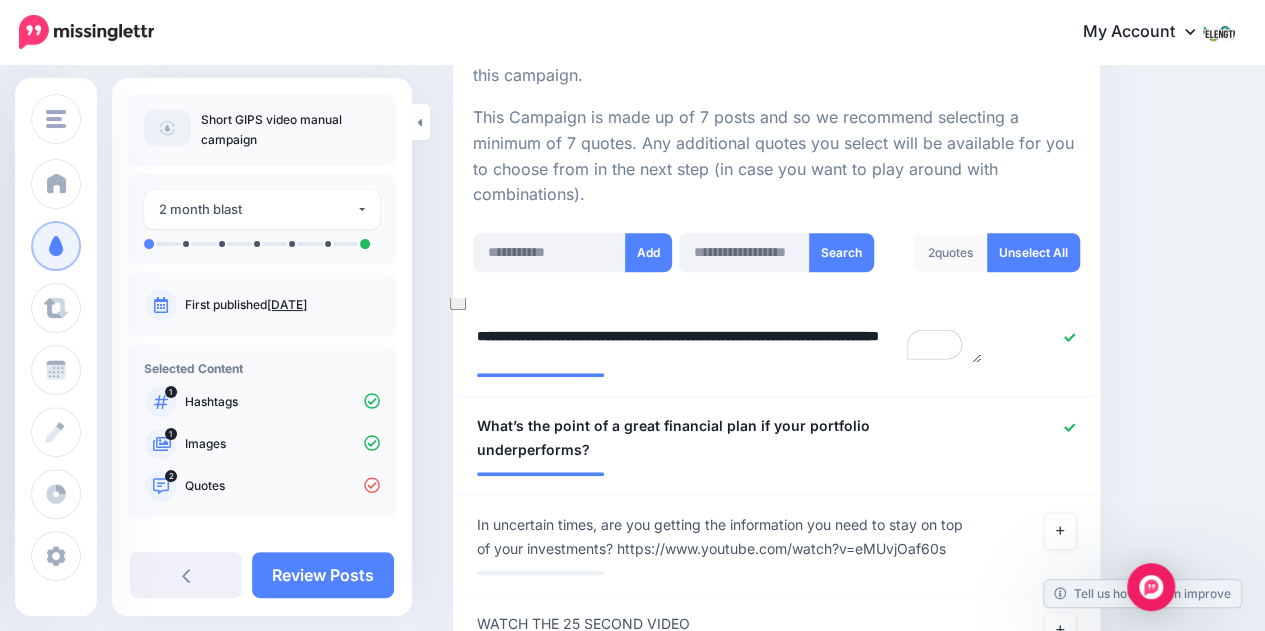 scroll, scrollTop: 8, scrollLeft: 0, axis: vertical 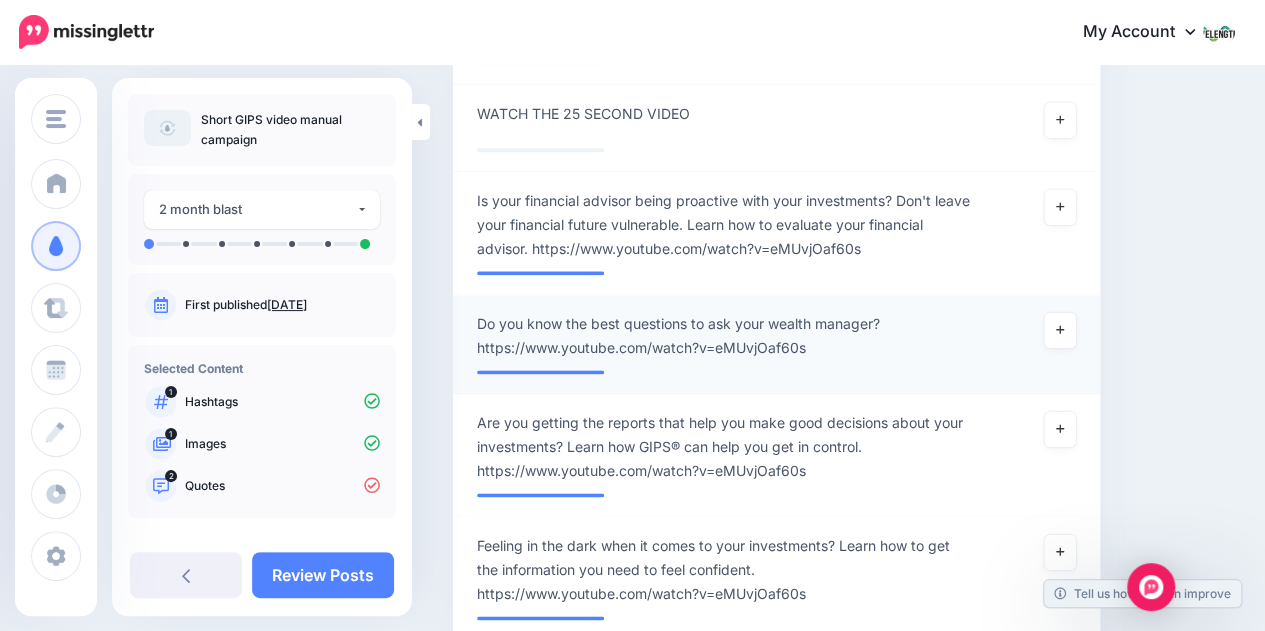 click on "Do you know the best questions to ask your wealth manager?
https://www.youtube.com/watch?v=eMUvjOaf60s" at bounding box center (724, 336) 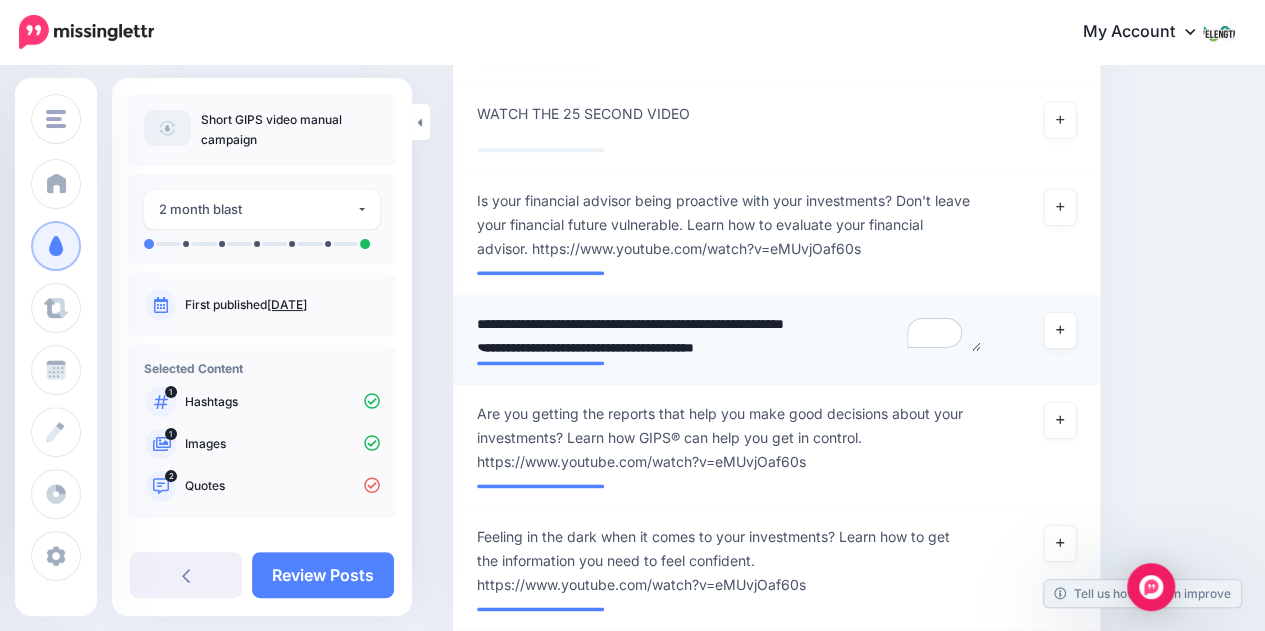 click on "**********" at bounding box center [729, 331] 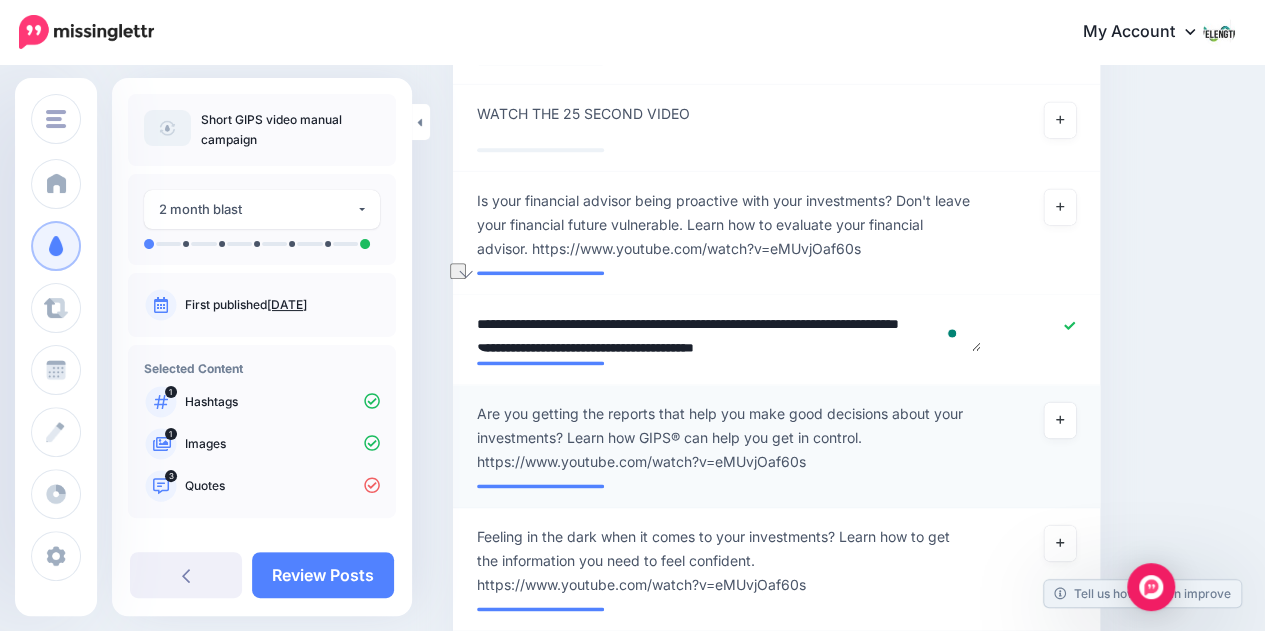 type on "**********" 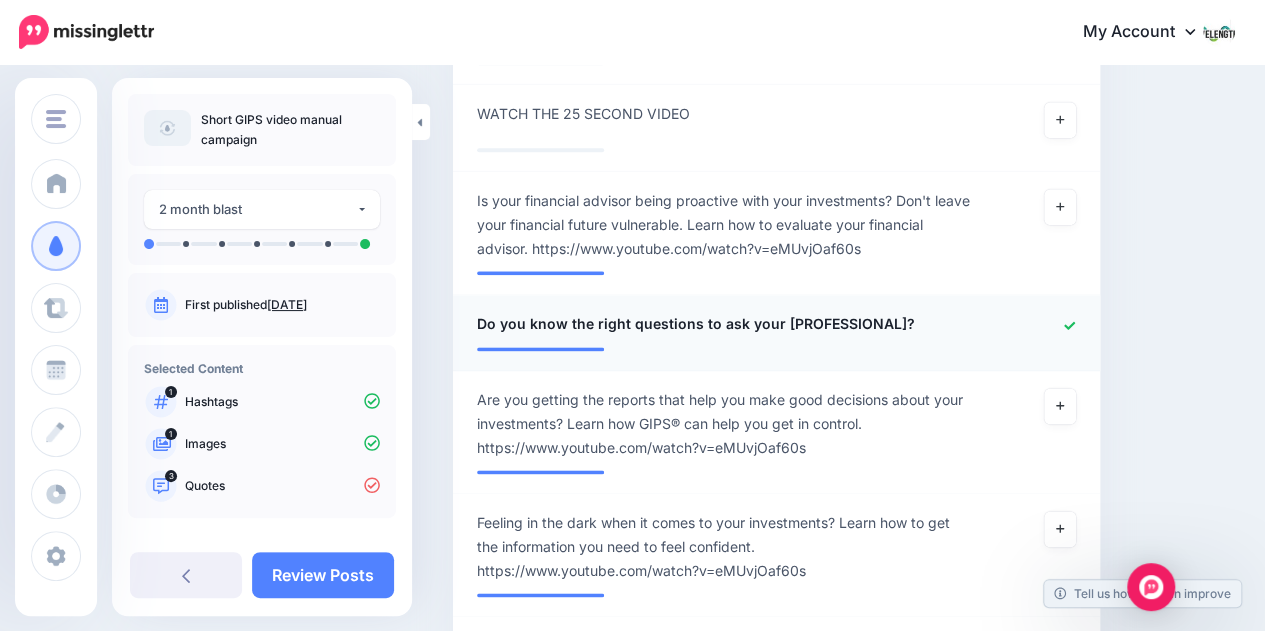 click 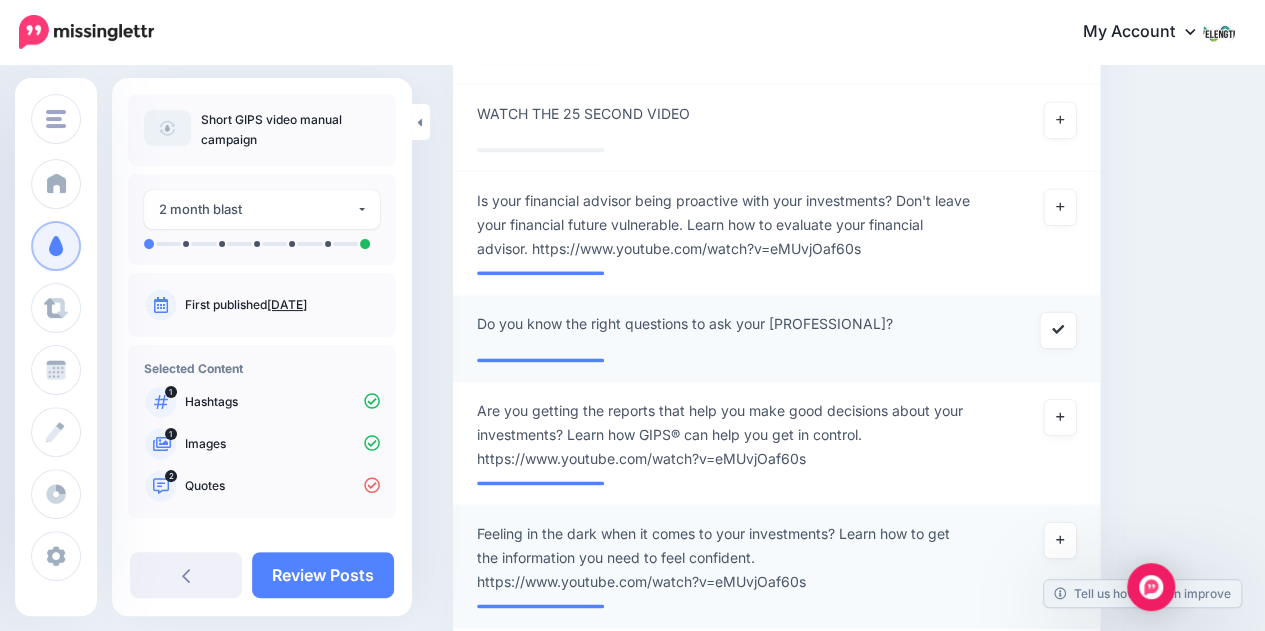 click on "Feeling in the dark when it comes to your investments? Learn how to get the information you need to feel confident.  https://www.youtube.com/watch?v=eMUvjOaf60s" at bounding box center [724, 558] 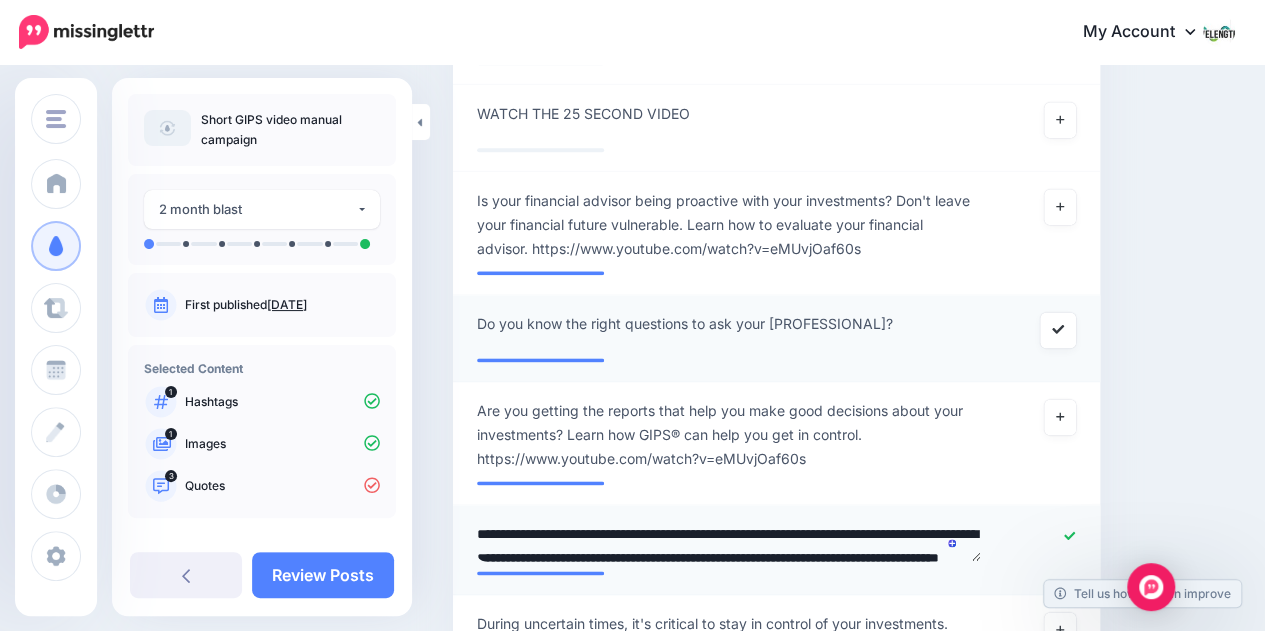 scroll, scrollTop: 5, scrollLeft: 0, axis: vertical 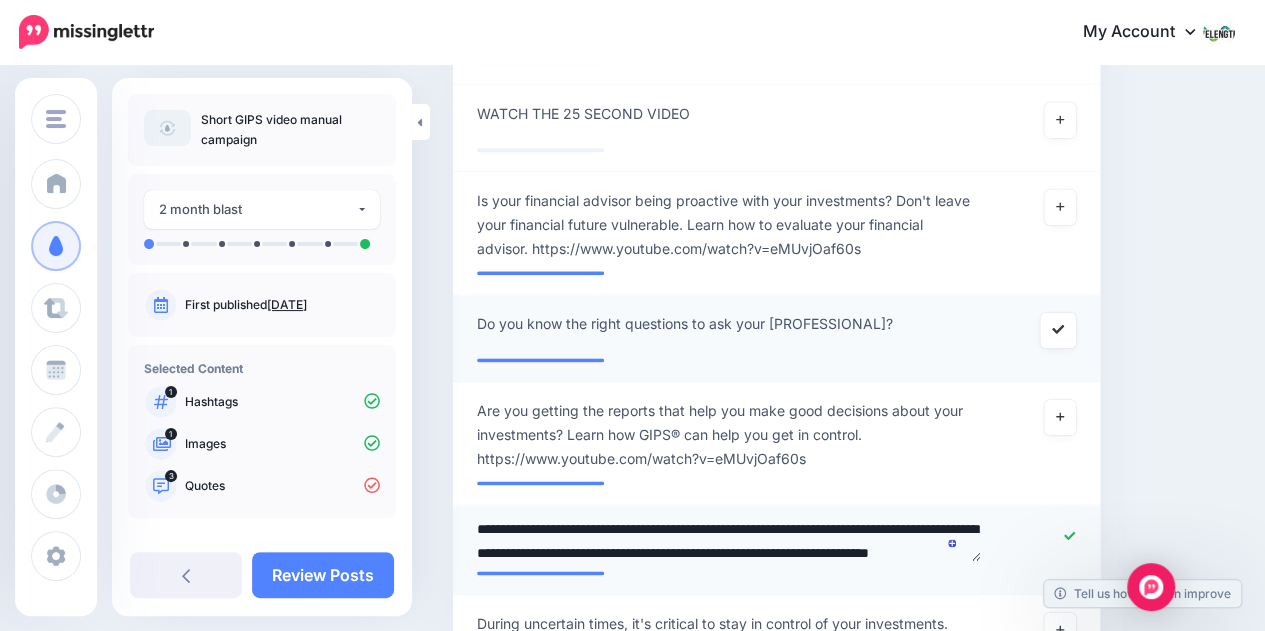 click on "**********" at bounding box center [729, 541] 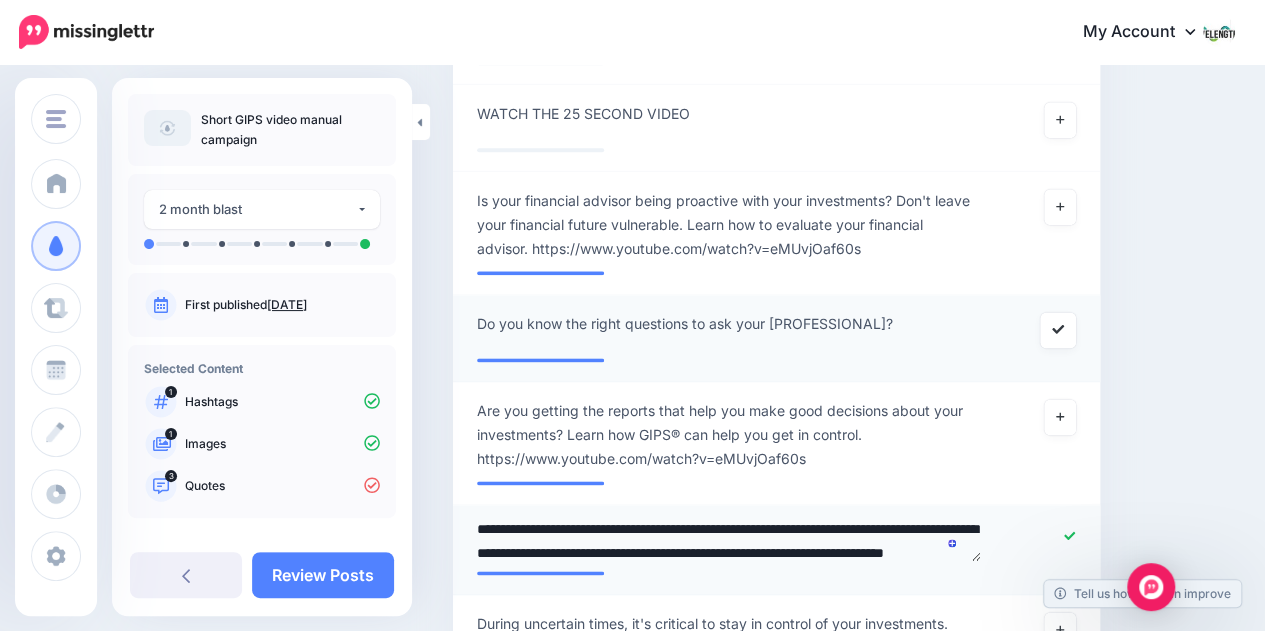 scroll, scrollTop: 29, scrollLeft: 0, axis: vertical 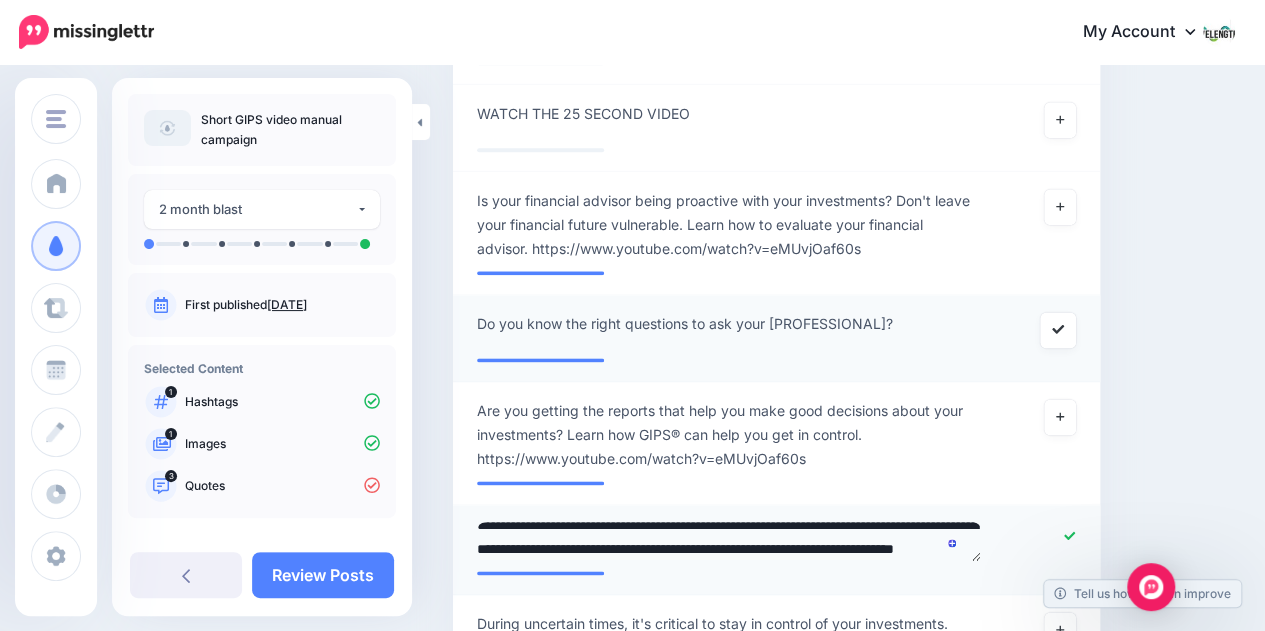 type on "**********" 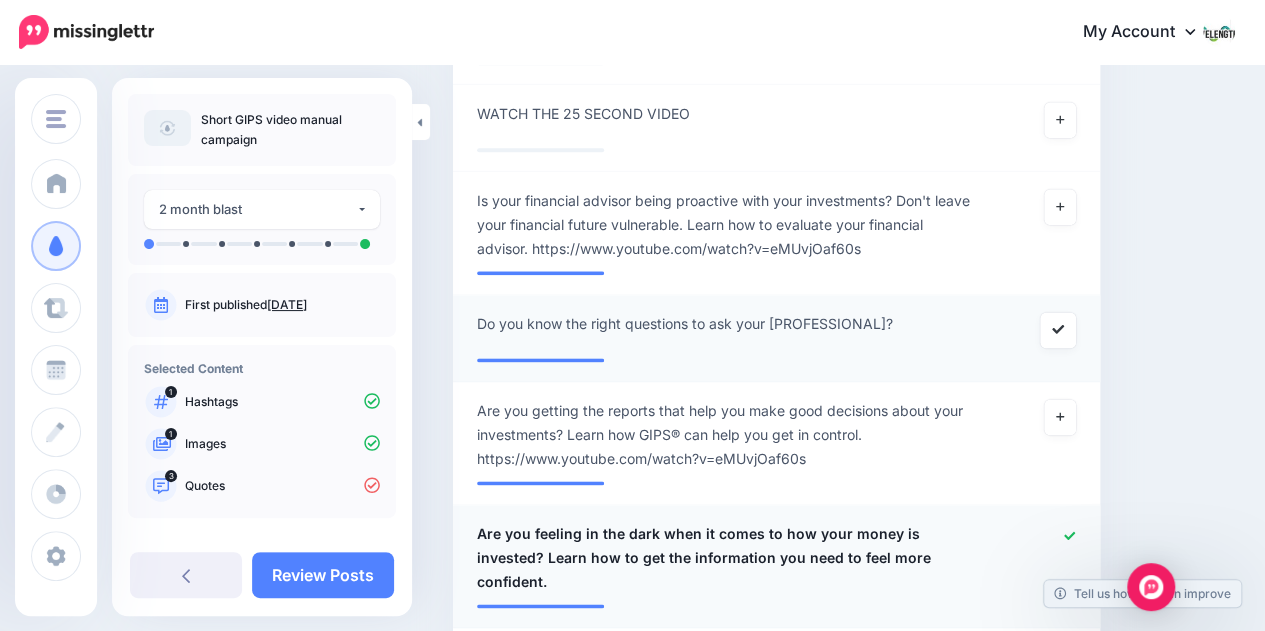 click on "**********" at bounding box center (776, 566) 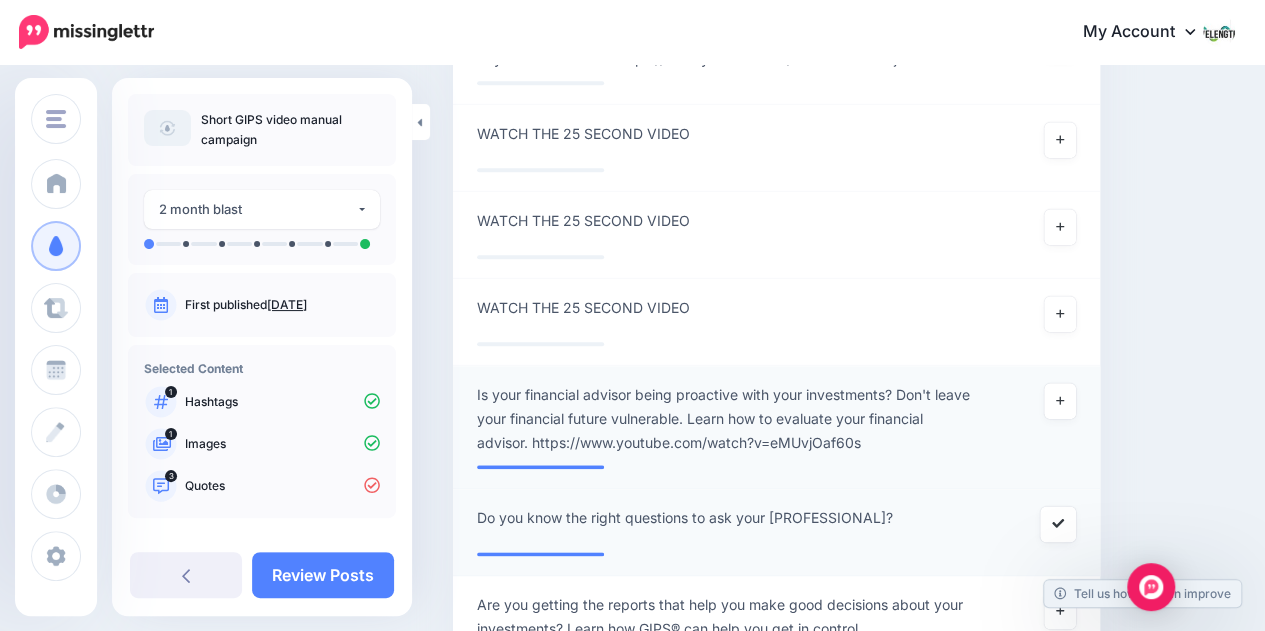 click on "Is your financial advisor being proactive with your investments? Don't leave your financial future vulnerable.  Learn how to evaluate your financial advisor.
https://www.youtube.com/watch?v=eMUvjOaf60s" at bounding box center (724, 419) 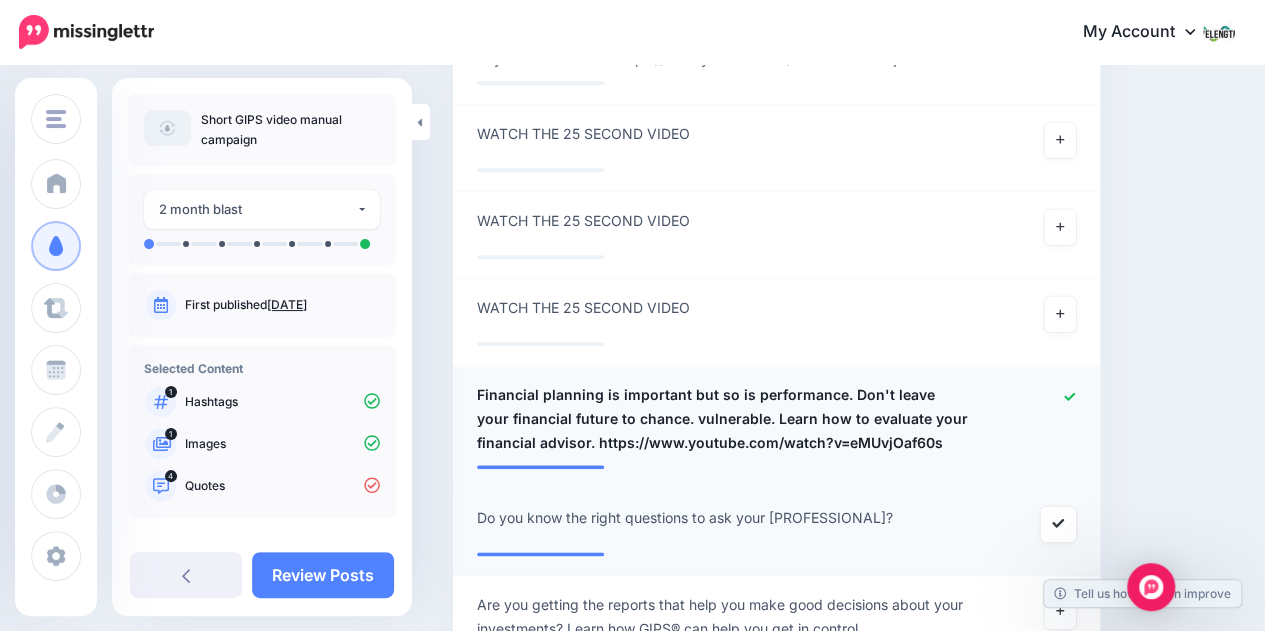 click on "**********" at bounding box center [724, 419] 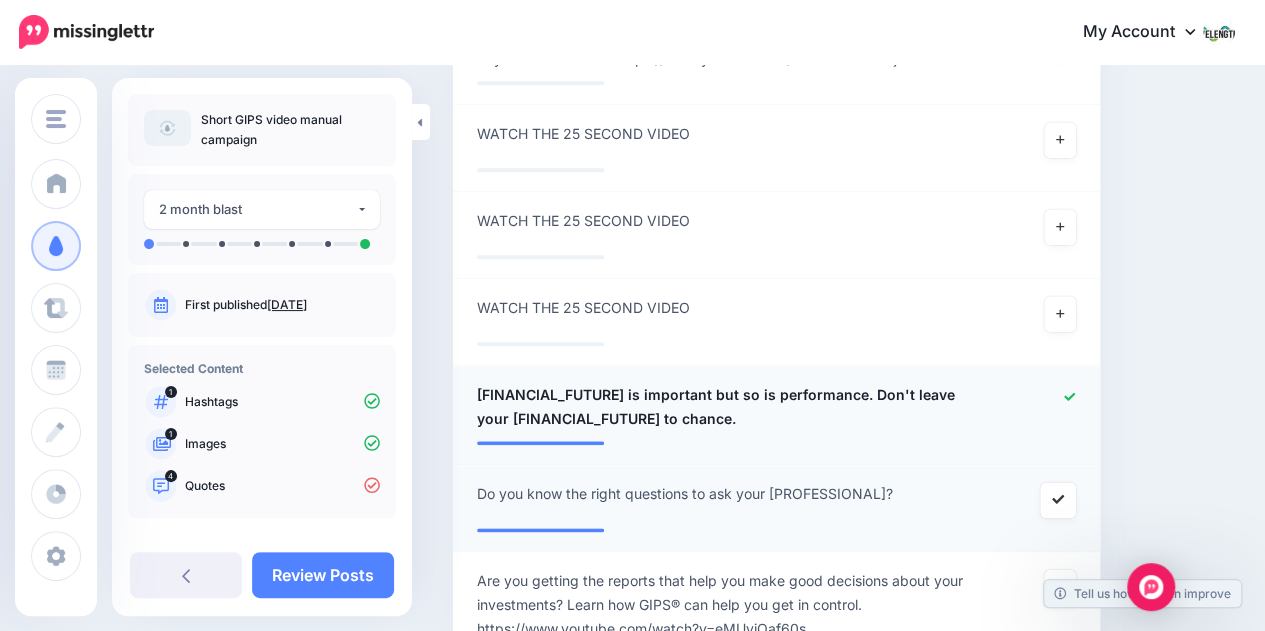 drag, startPoint x: 659, startPoint y: 363, endPoint x: 694, endPoint y: 388, distance: 43.011627 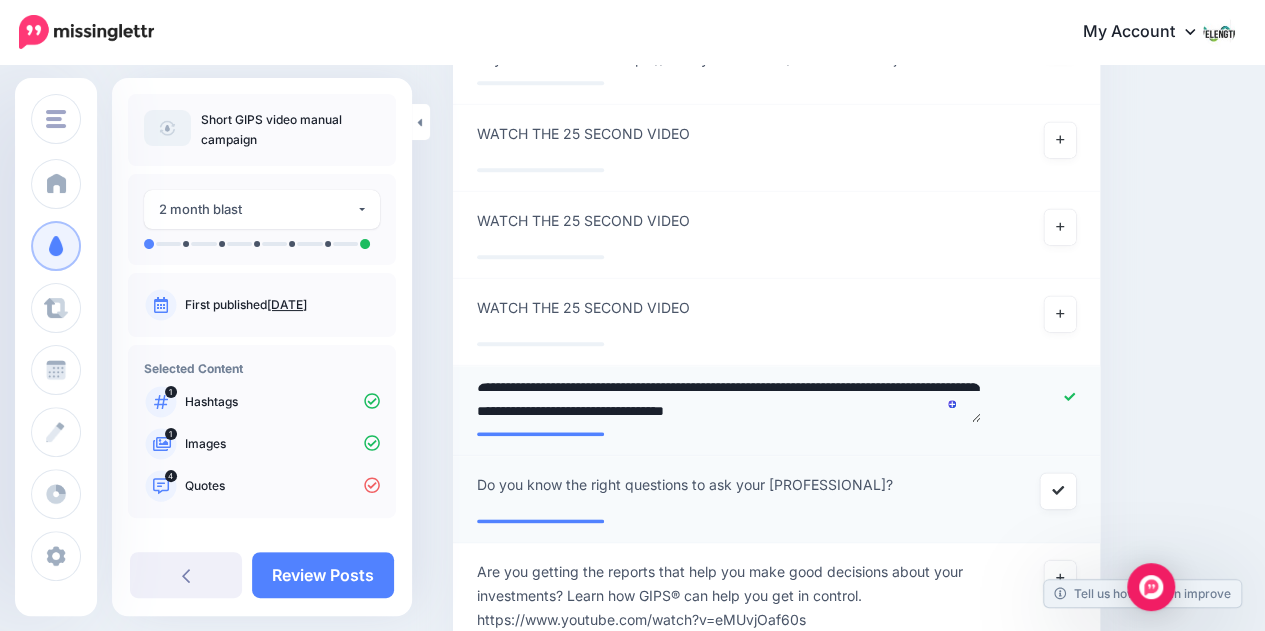 type on "**********" 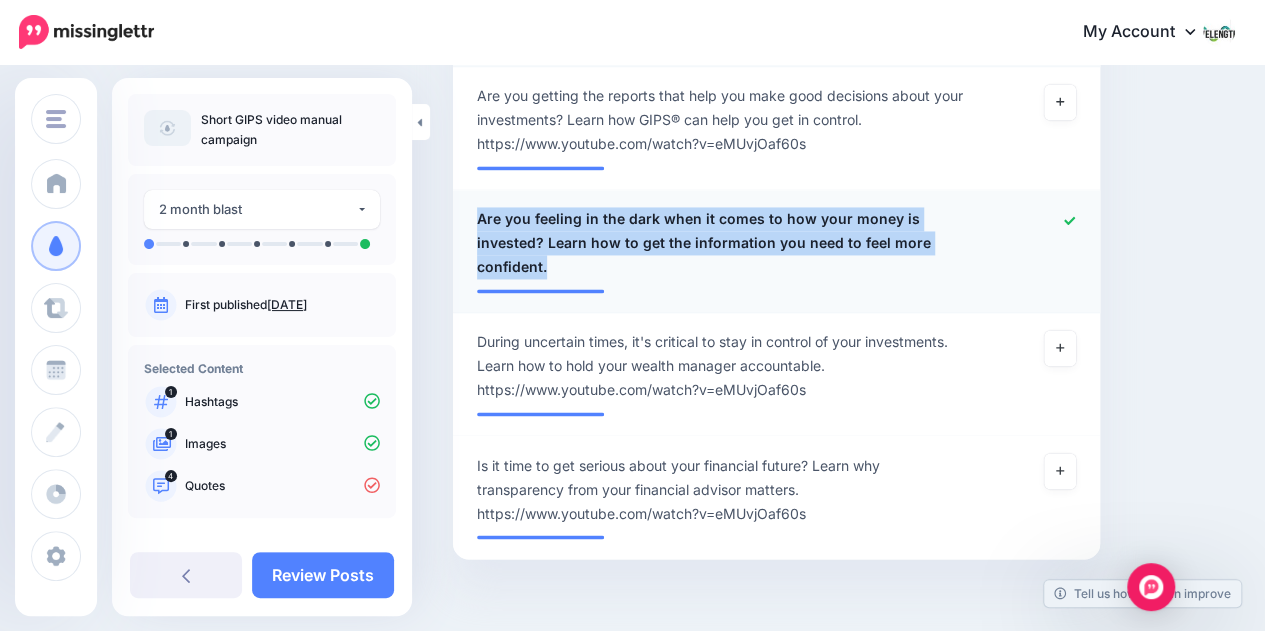 drag, startPoint x: 468, startPoint y: 157, endPoint x: 925, endPoint y: 186, distance: 457.91922 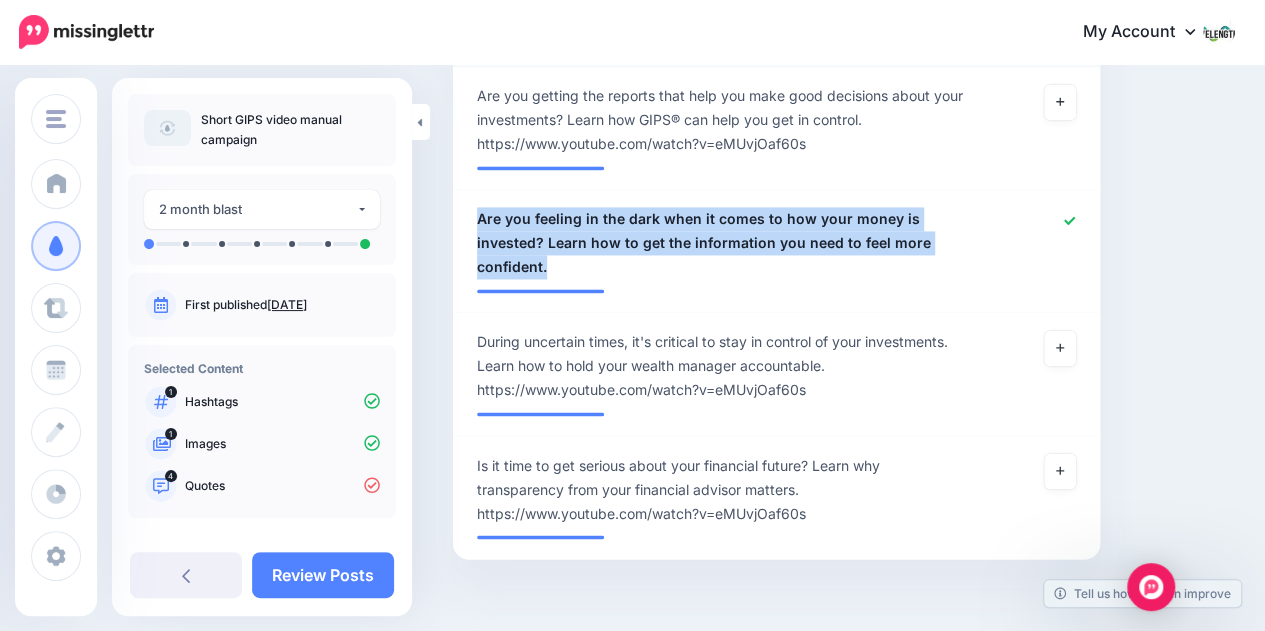 scroll, scrollTop: 496, scrollLeft: 0, axis: vertical 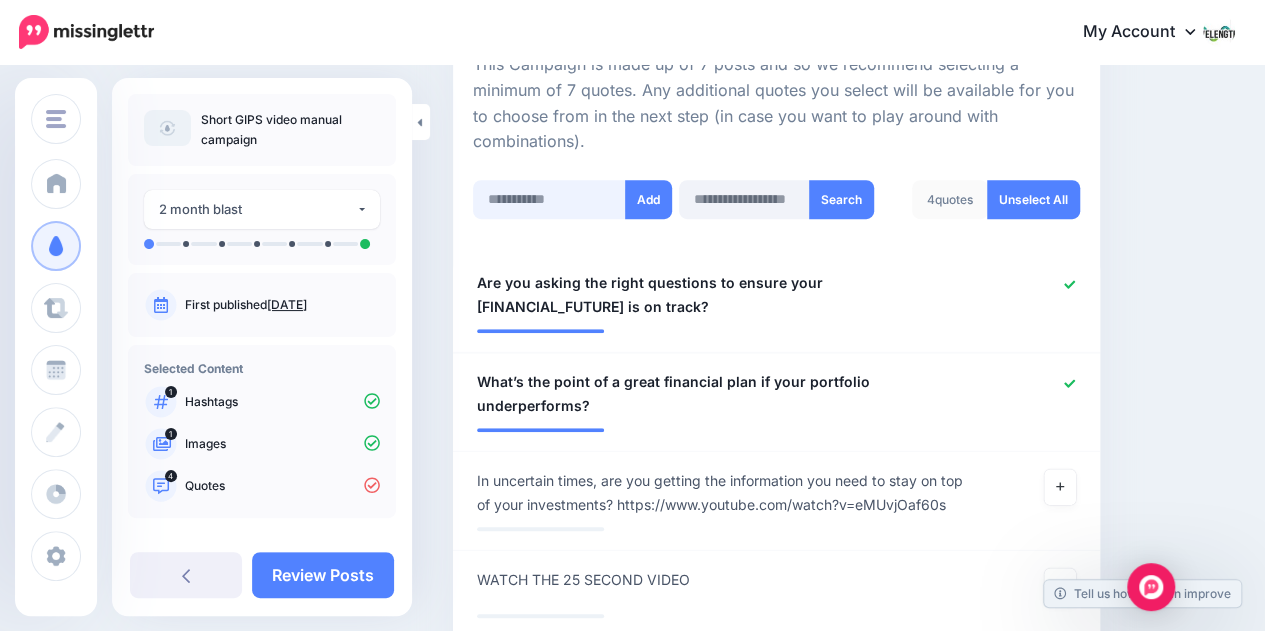 click at bounding box center [549, 199] 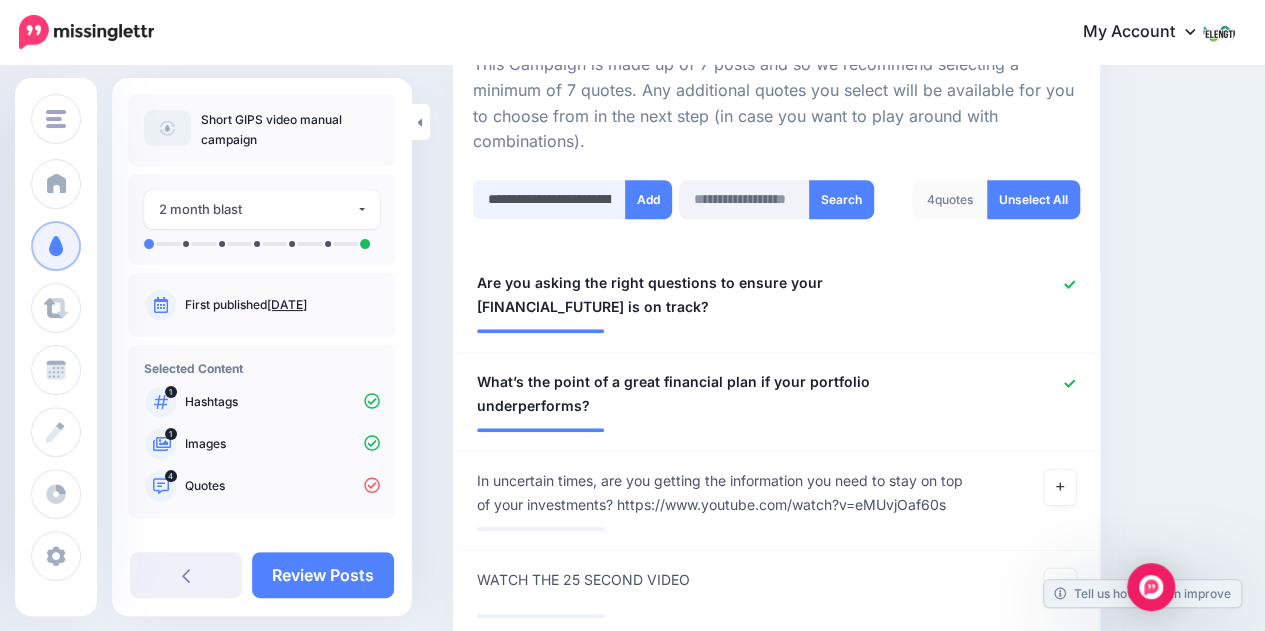 scroll, scrollTop: 0, scrollLeft: 658, axis: horizontal 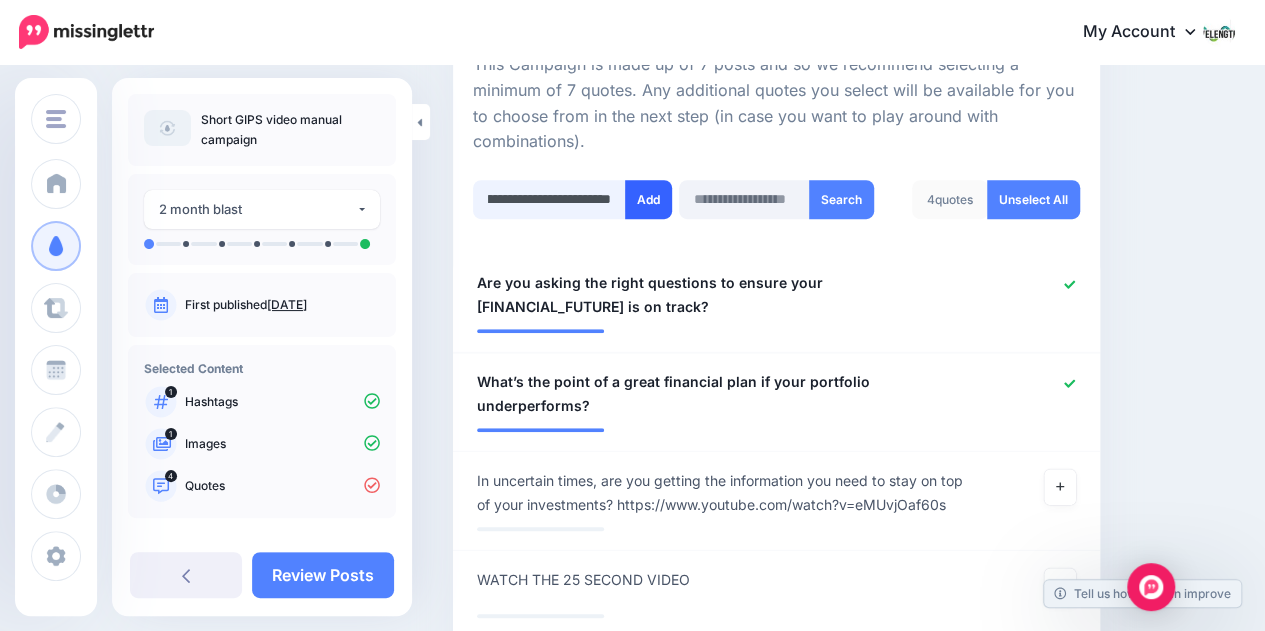 type on "**********" 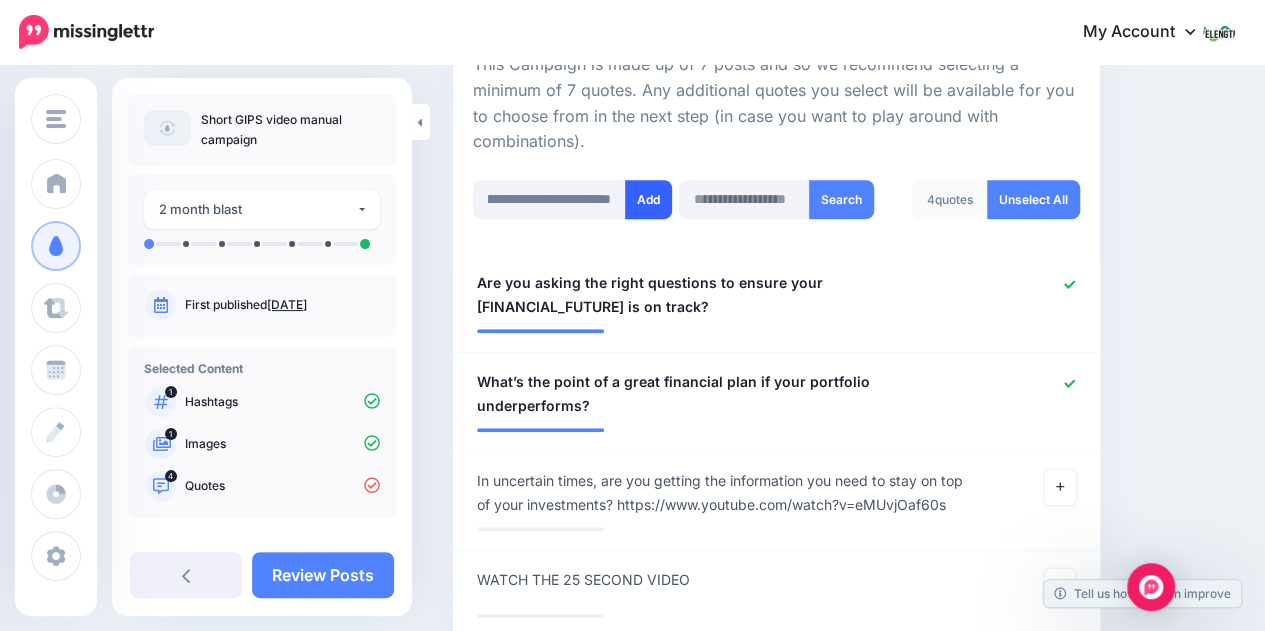 scroll, scrollTop: 0, scrollLeft: 0, axis: both 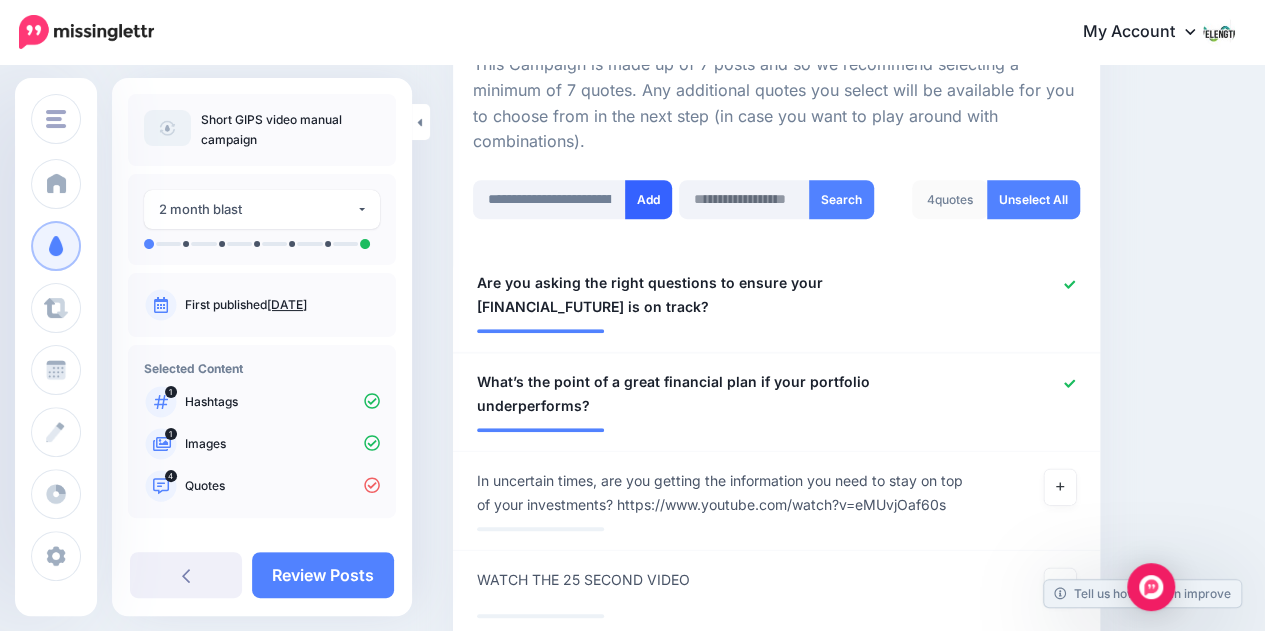click on "Add" at bounding box center (648, 199) 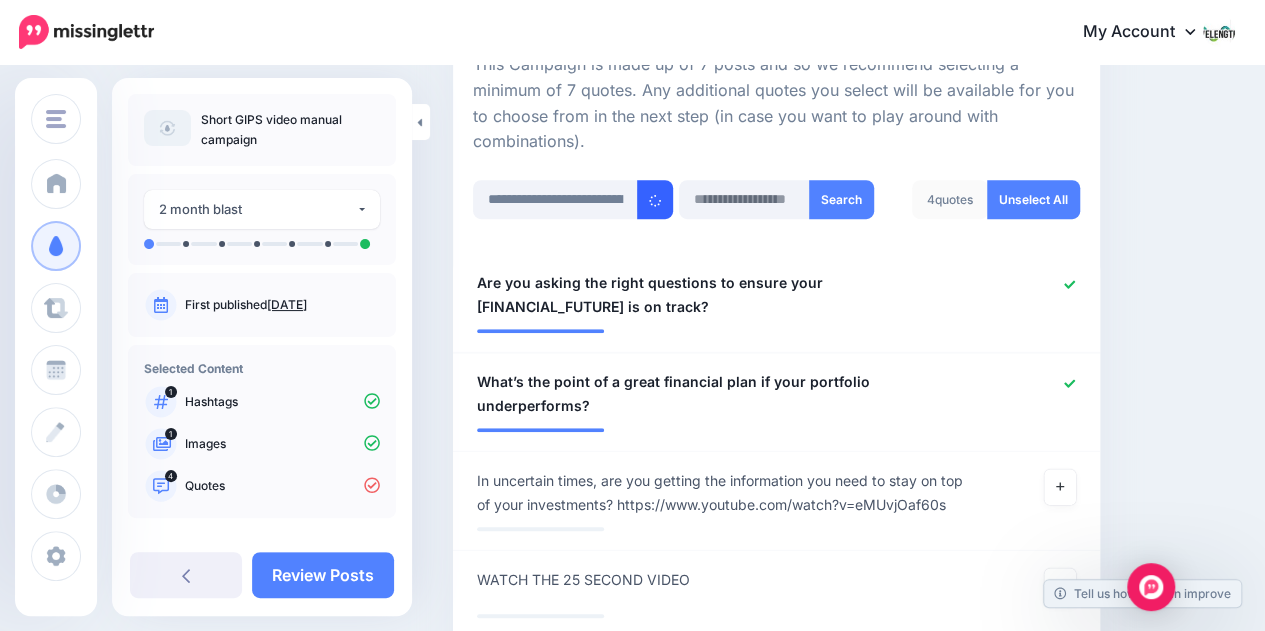 type 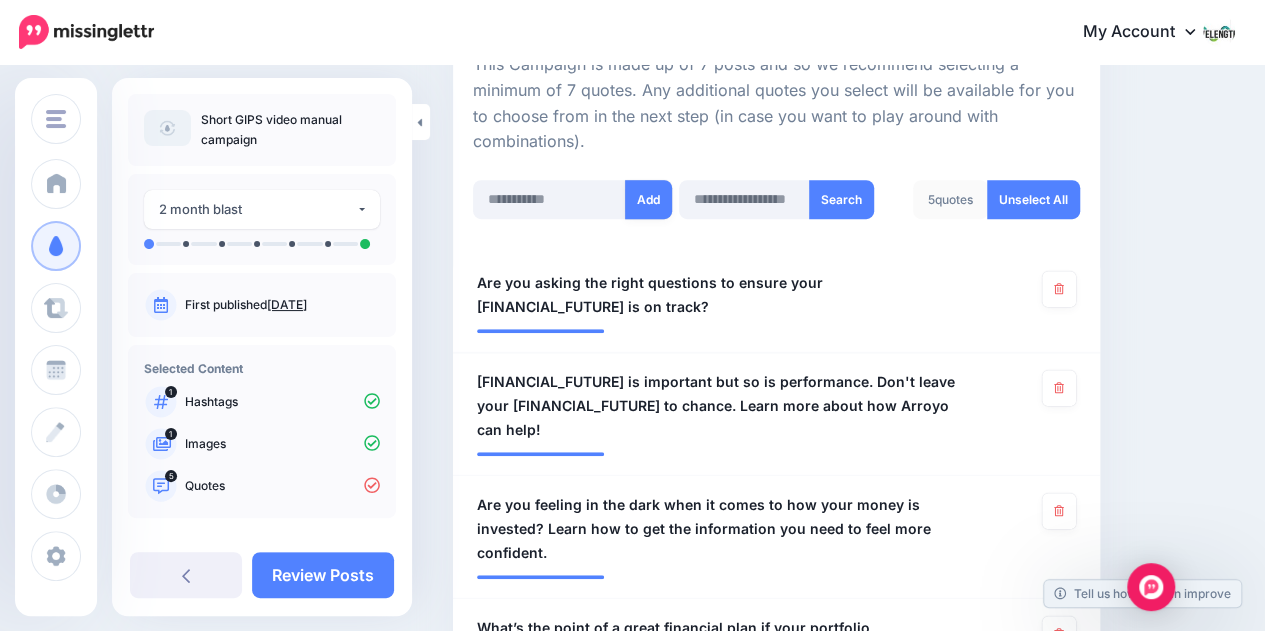 scroll, scrollTop: 724, scrollLeft: 0, axis: vertical 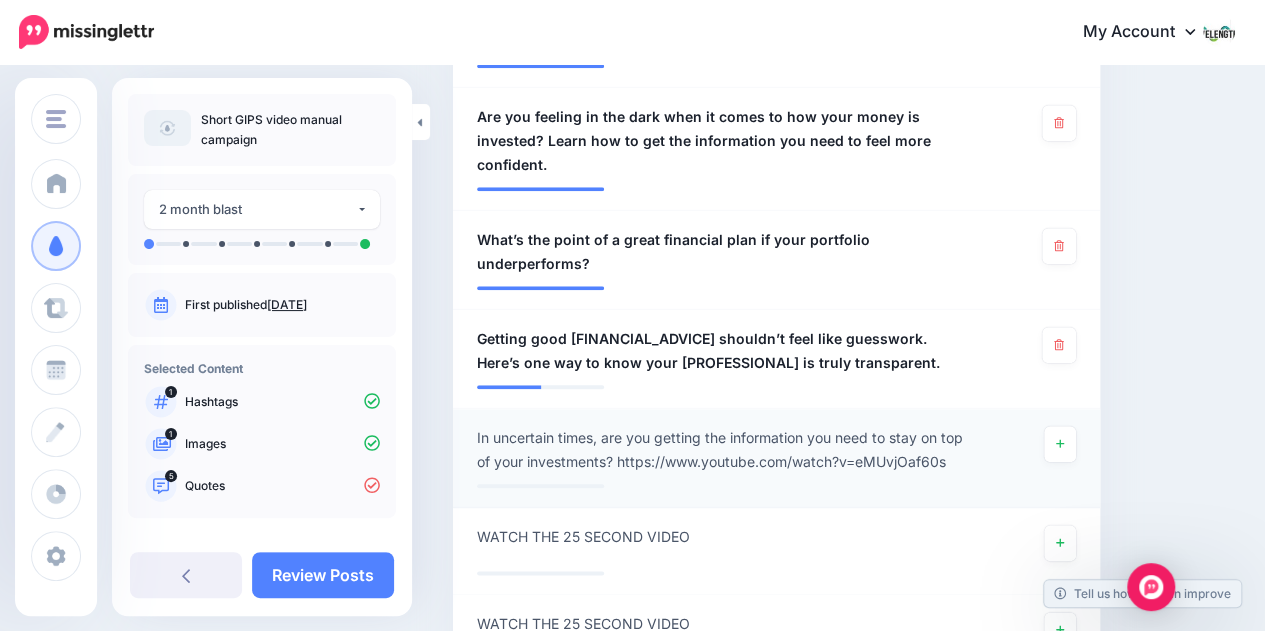 click on "In uncertain times, are you getting the information you need to stay on top of your investments?
https://www.youtube.com/watch?v=eMUvjOaf60s" at bounding box center (724, 450) 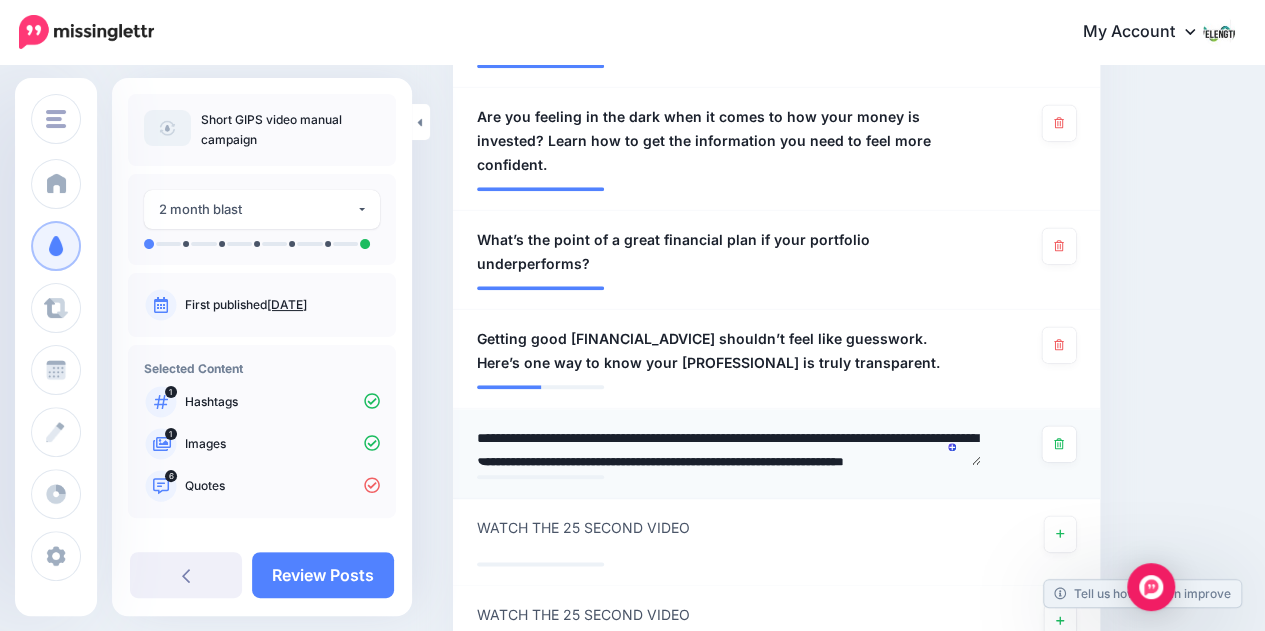 scroll, scrollTop: 5, scrollLeft: 0, axis: vertical 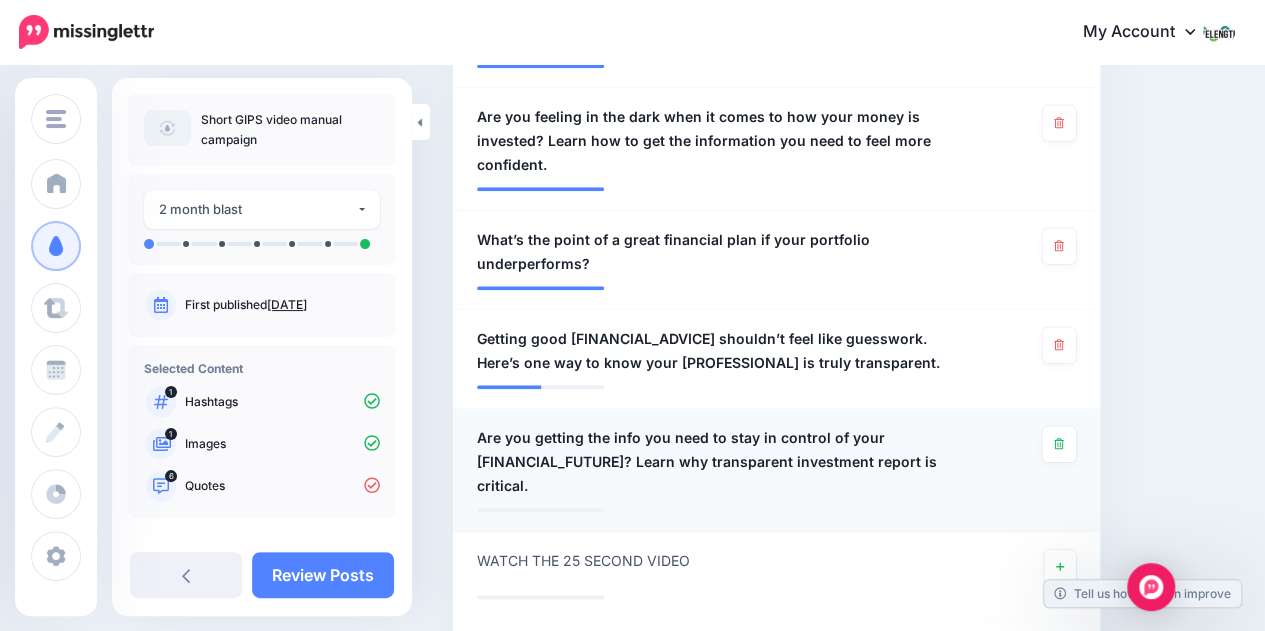 click on "Are you getting the info you need to stay in control of your financial future? Learn why transparent investment report is critical." at bounding box center [724, 462] 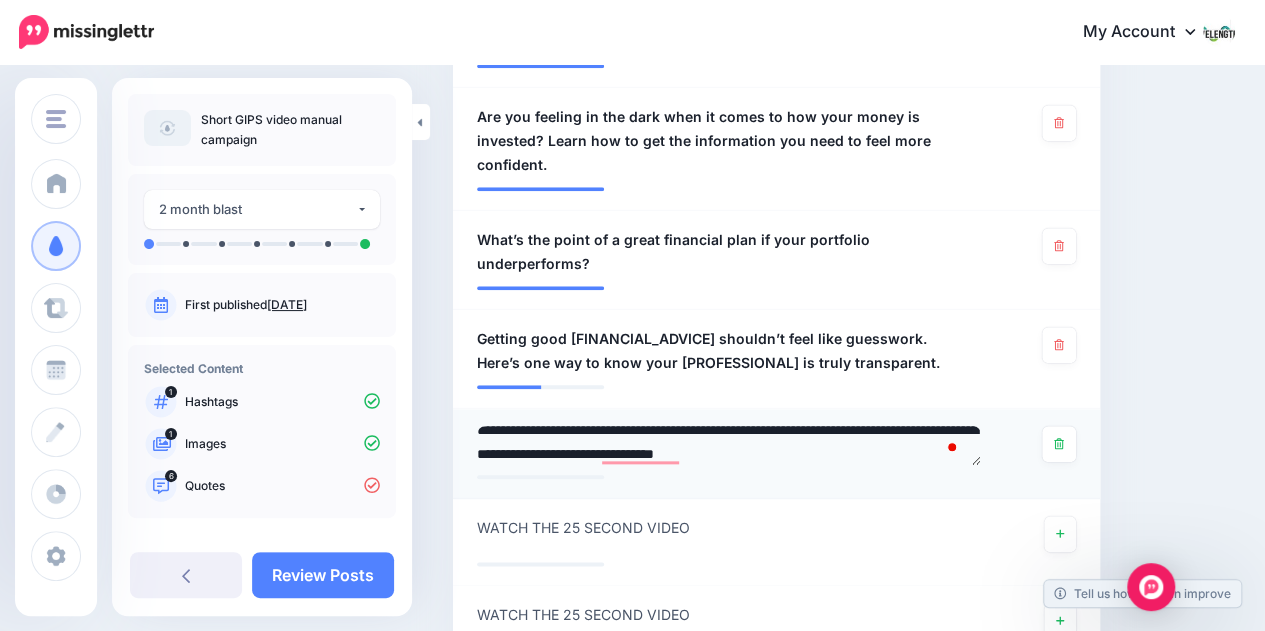 type on "**********" 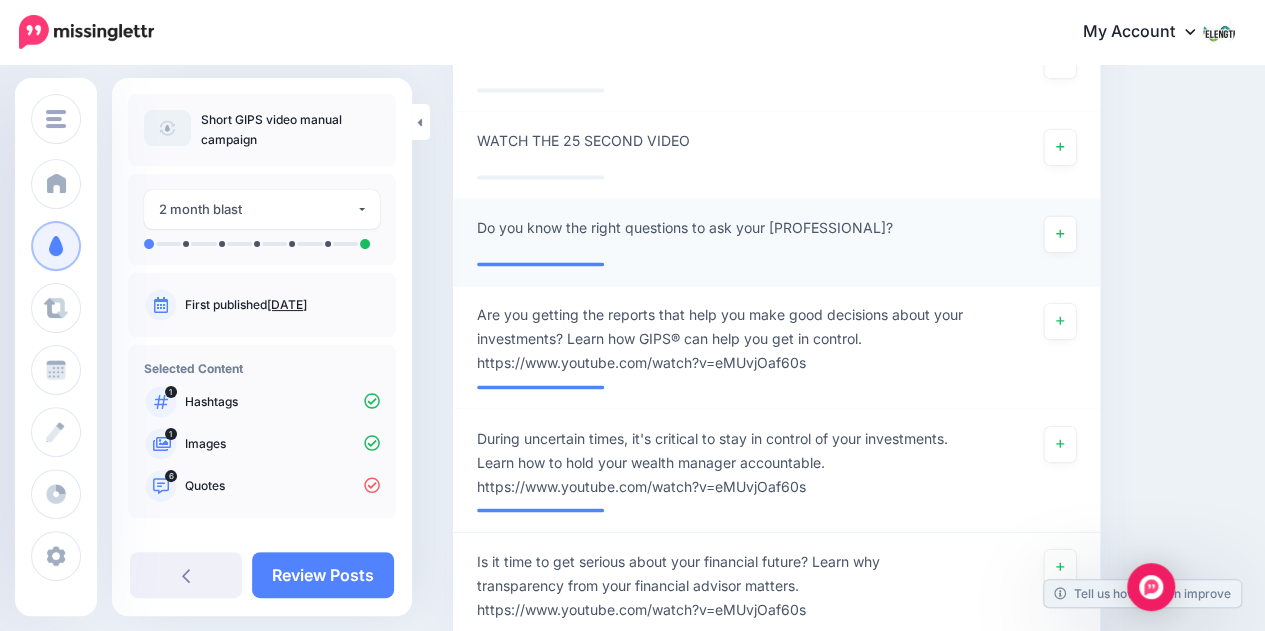 click on "Do you know the right questions to ask your wealth manager?
https://www.youtube.com/watch?v=eMUvjOaf60s" at bounding box center (685, 228) 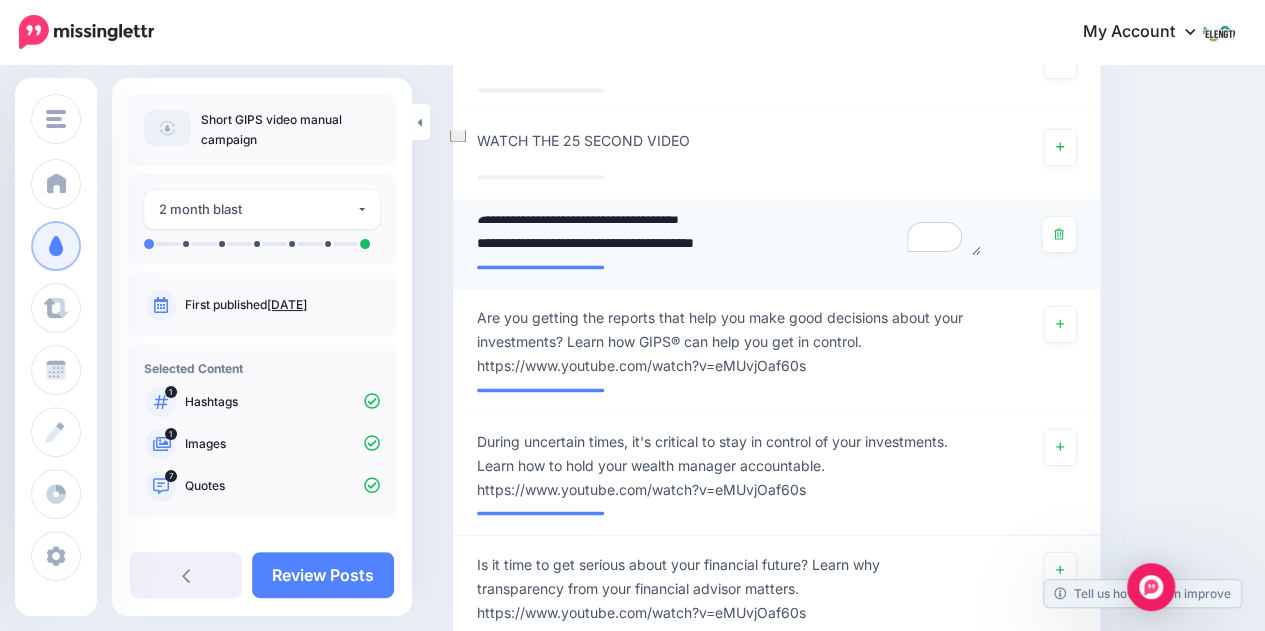 type on "**********" 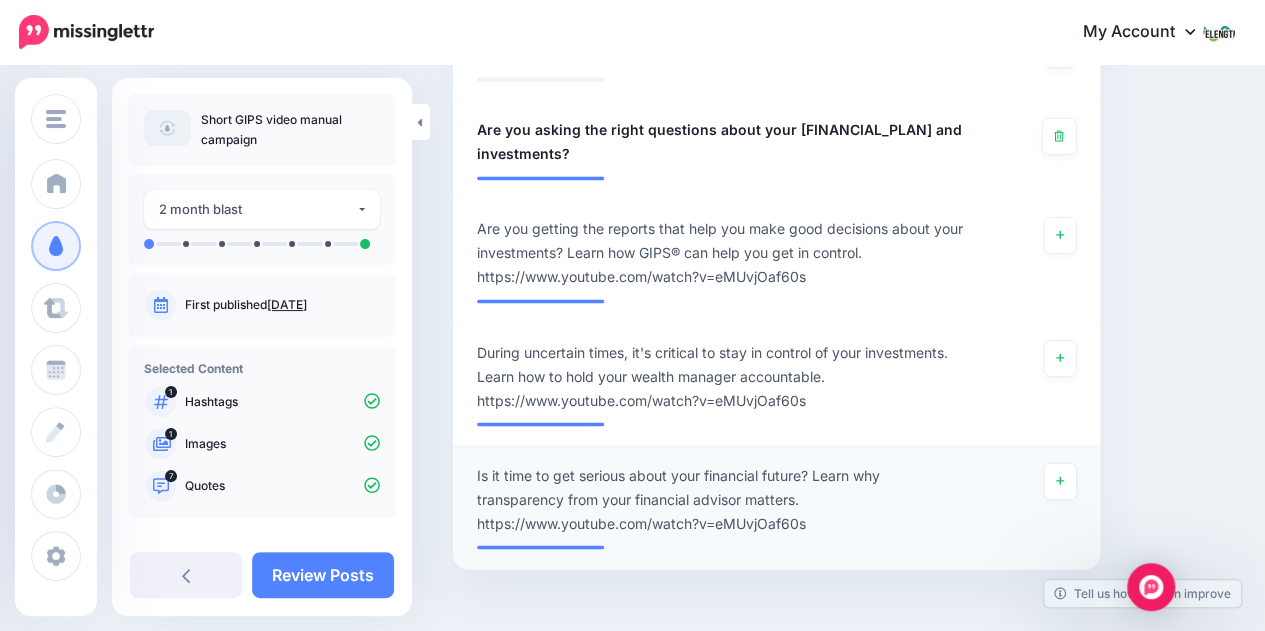 click on "**********" at bounding box center (776, 507) 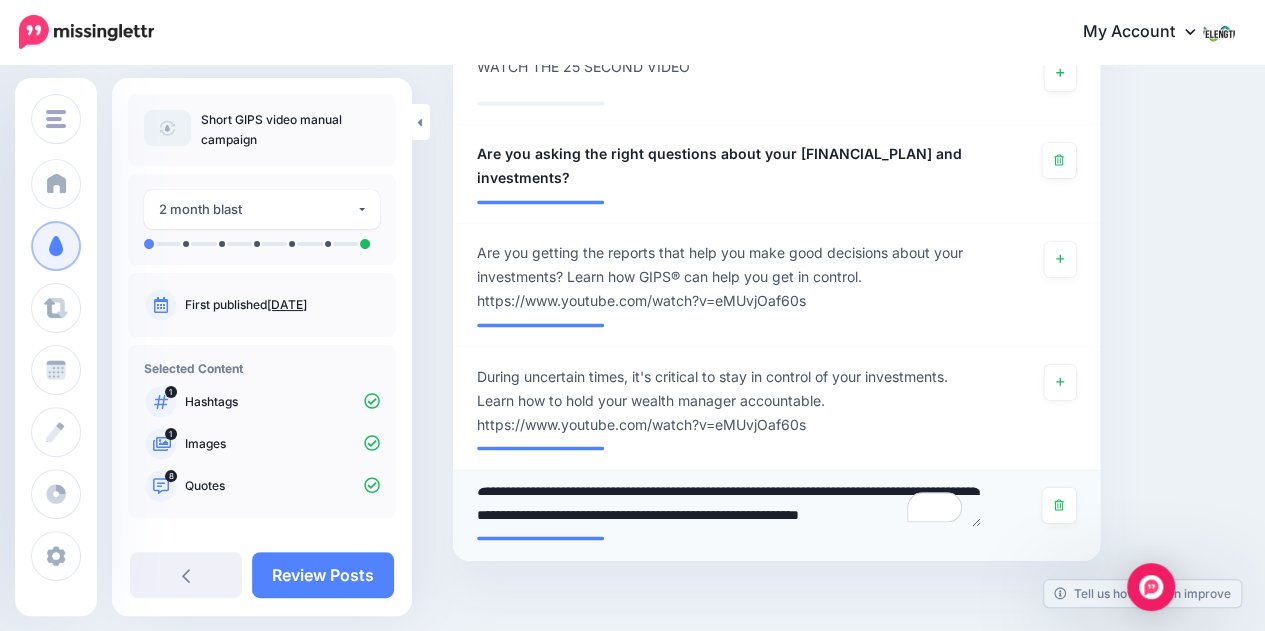 type on "**********" 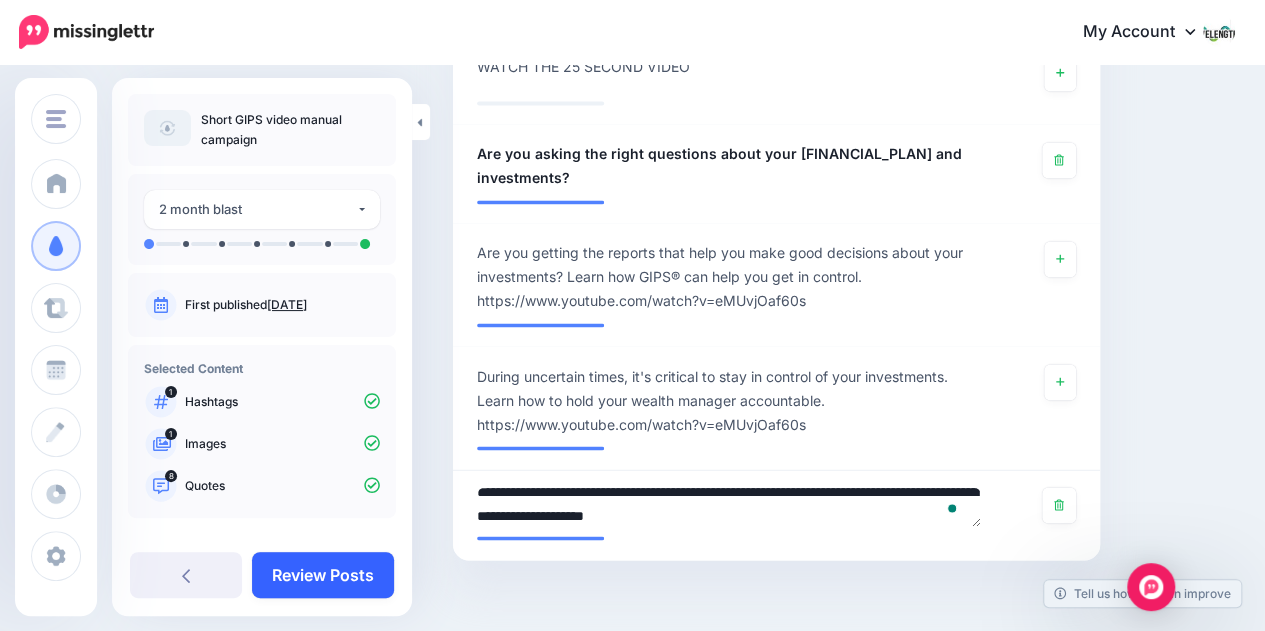 click on "Review Posts" at bounding box center (323, 575) 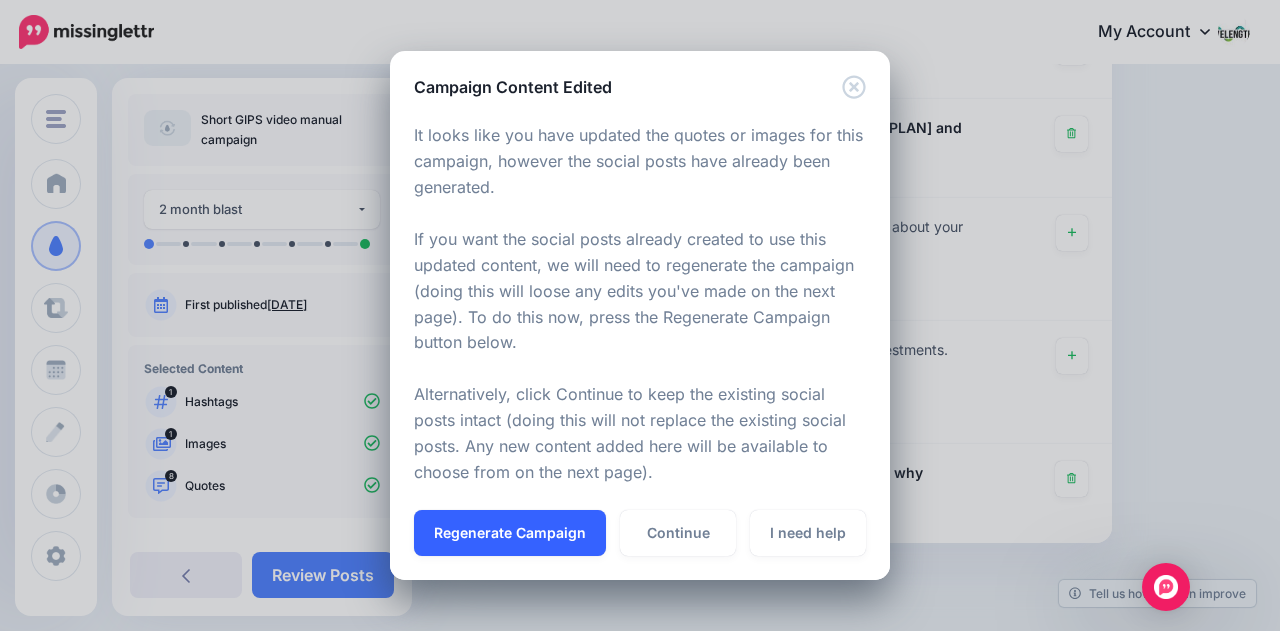 click on "Regenerate Campaign" at bounding box center (510, 533) 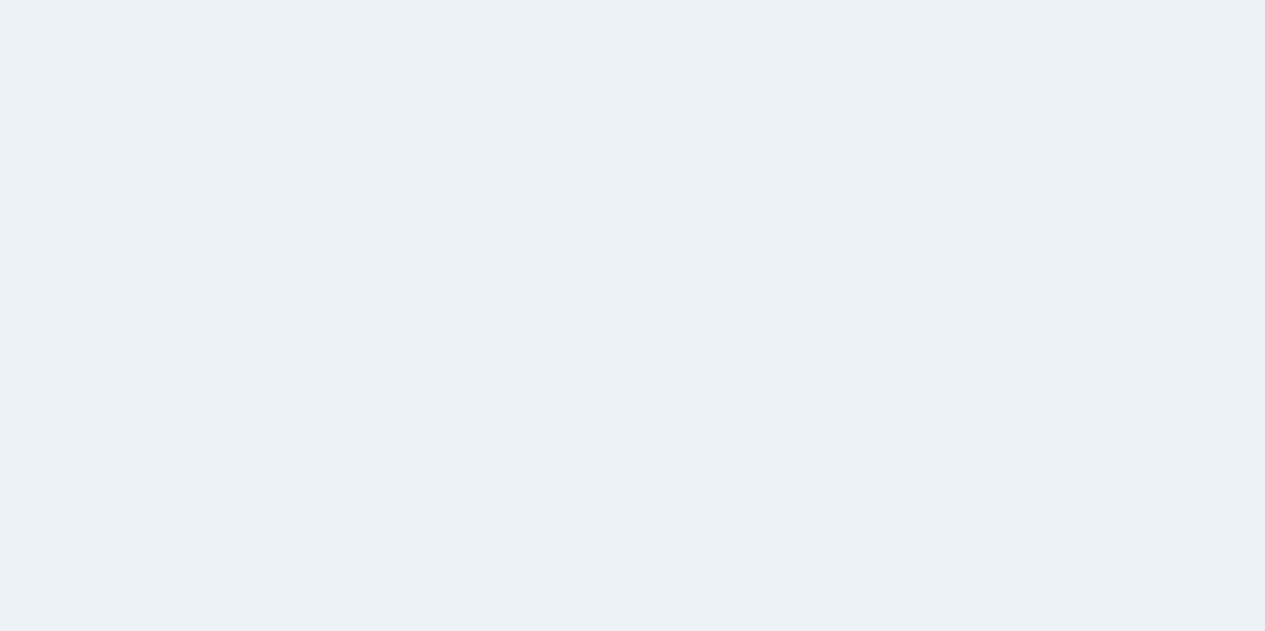 scroll, scrollTop: 0, scrollLeft: 0, axis: both 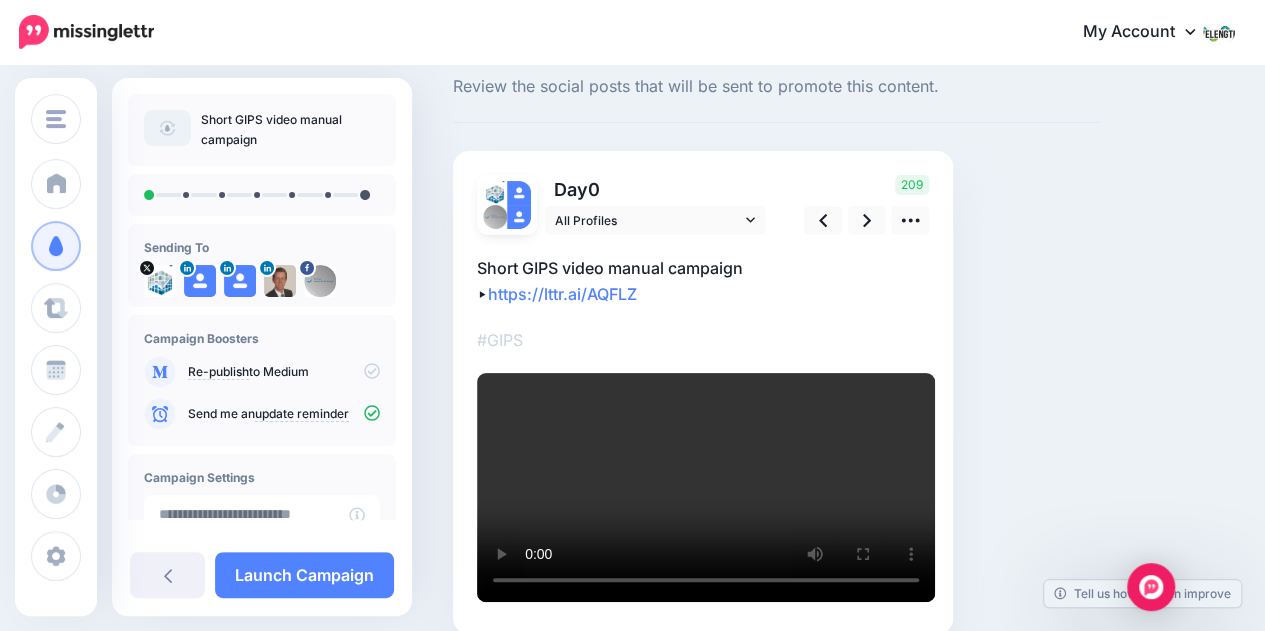 click on "Short GIPS video manual campaign ▸  https://lttr.ai/AQFLZ" at bounding box center [703, 281] 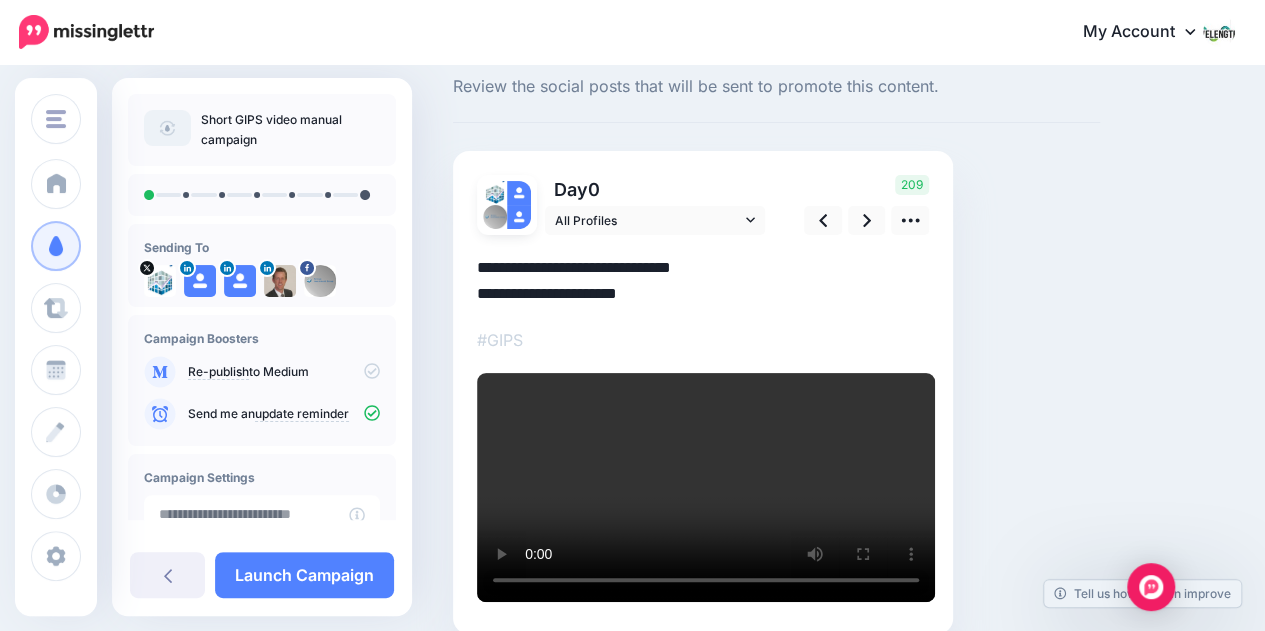 scroll, scrollTop: 0, scrollLeft: 0, axis: both 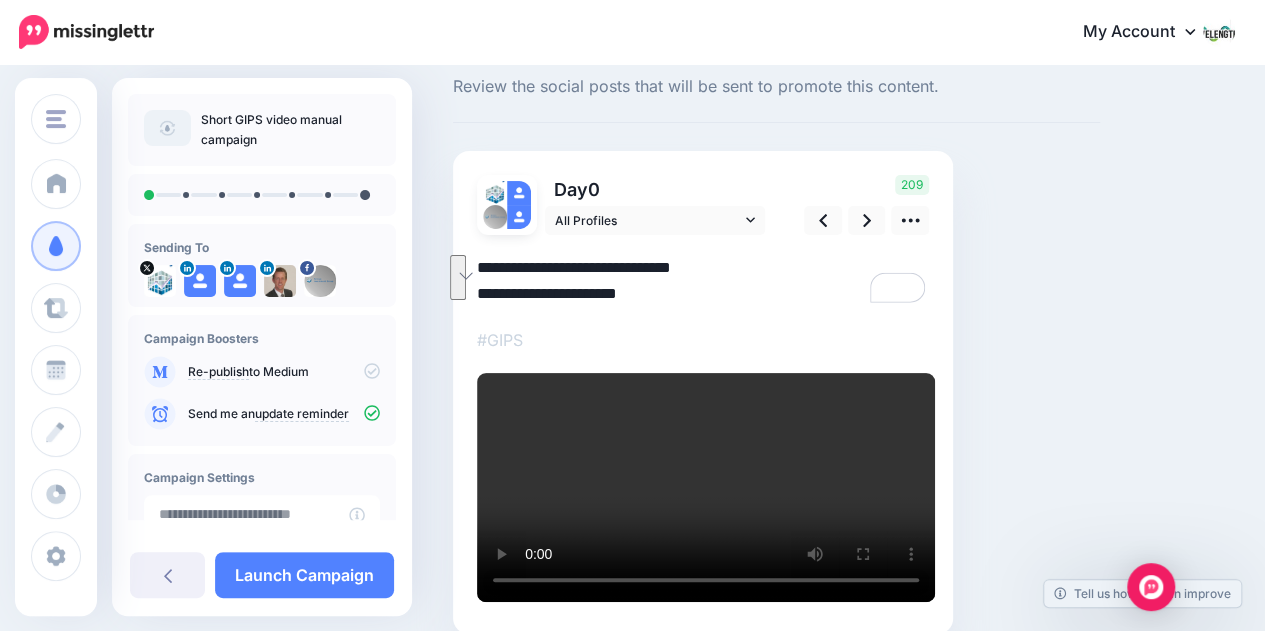 drag, startPoint x: 479, startPoint y: 263, endPoint x: 785, endPoint y: 284, distance: 306.71973 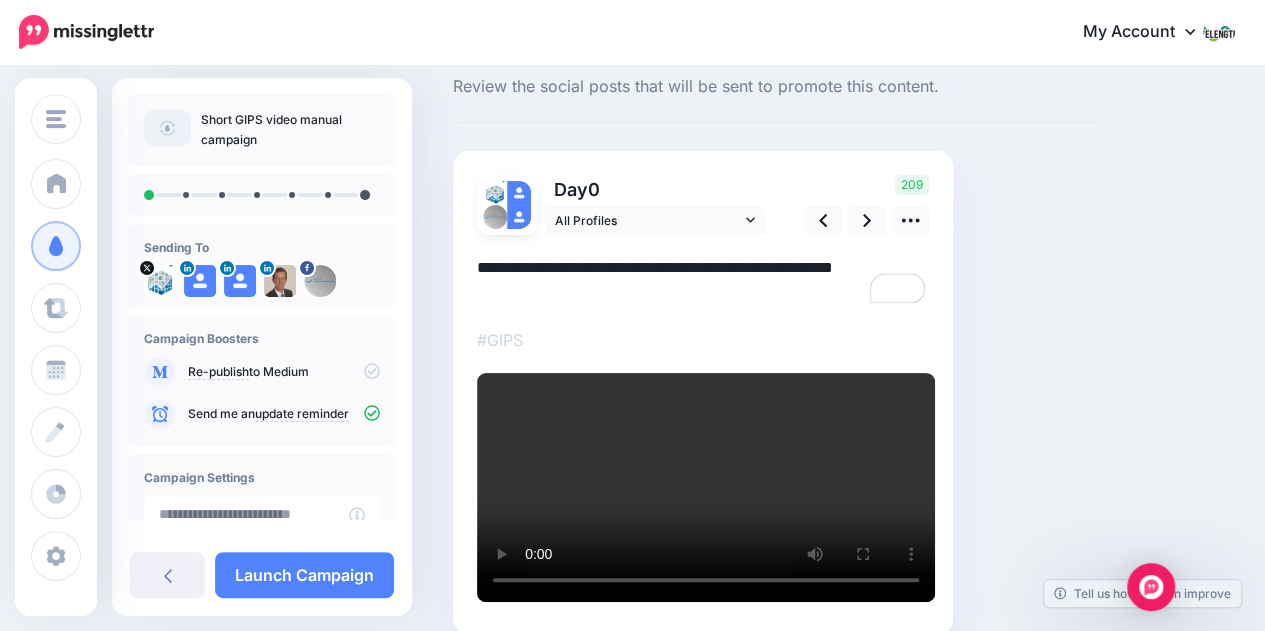 click on "**********" at bounding box center [703, 281] 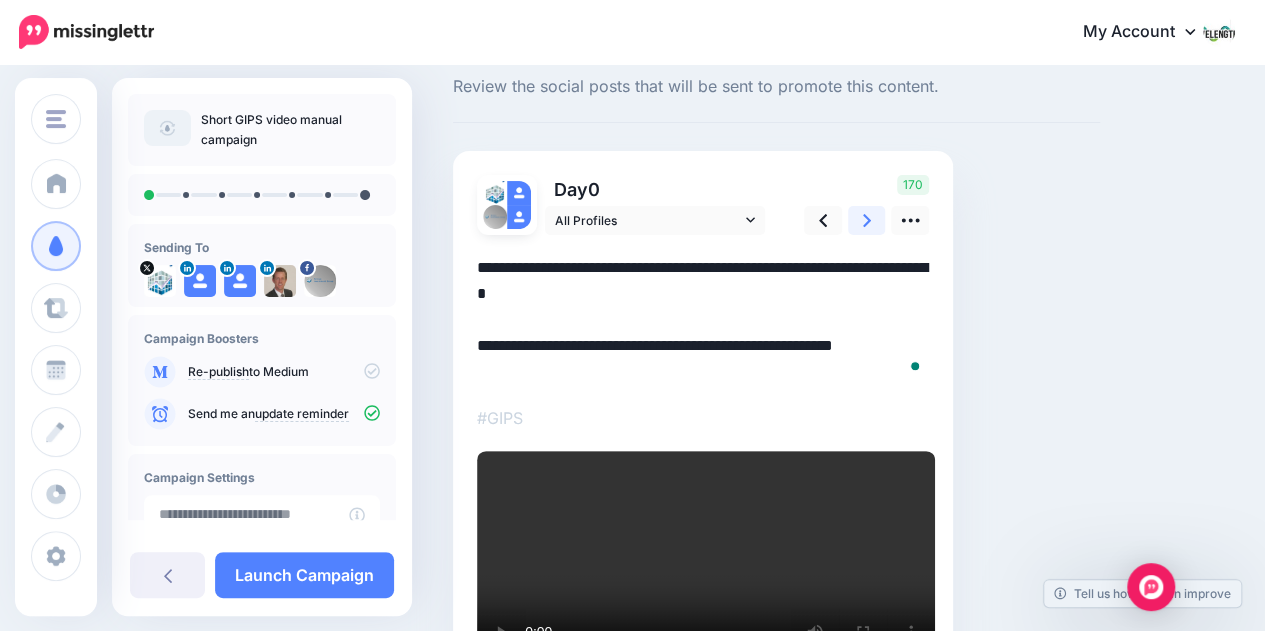 click at bounding box center (867, 220) 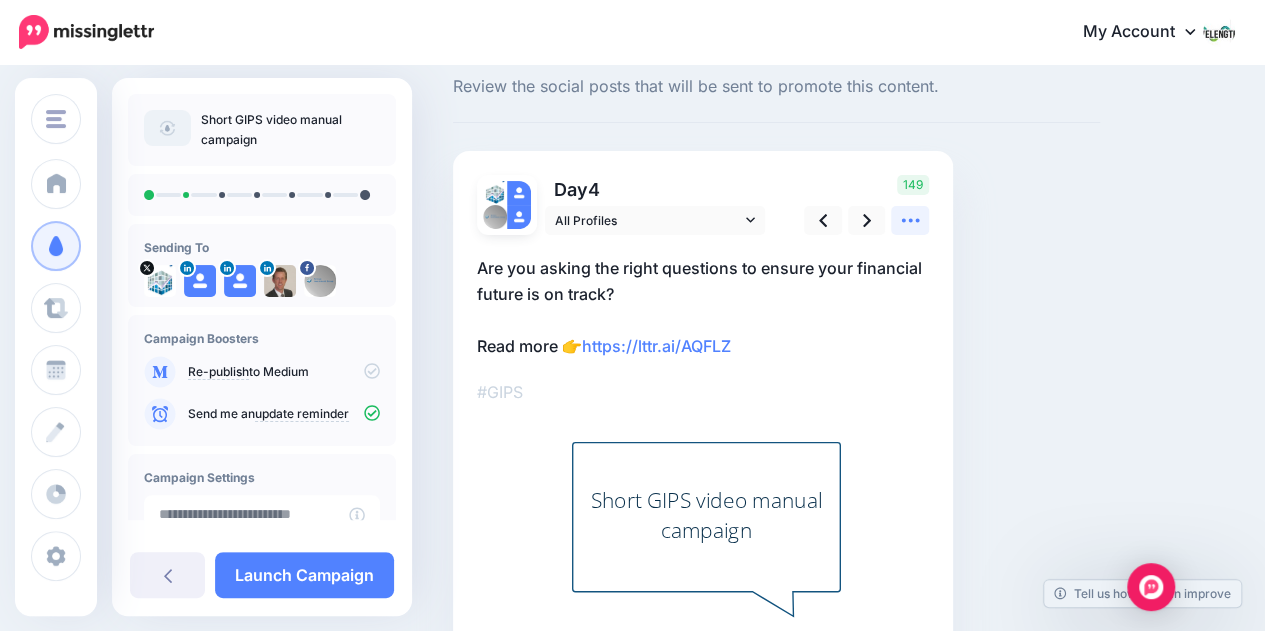 click 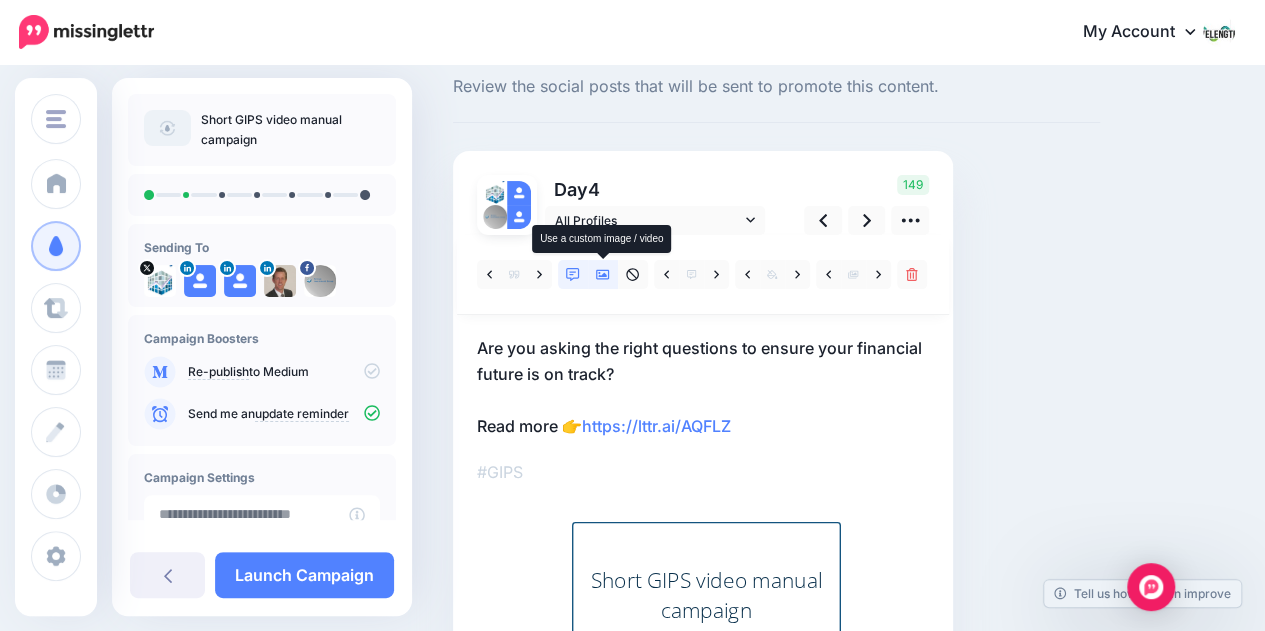 click 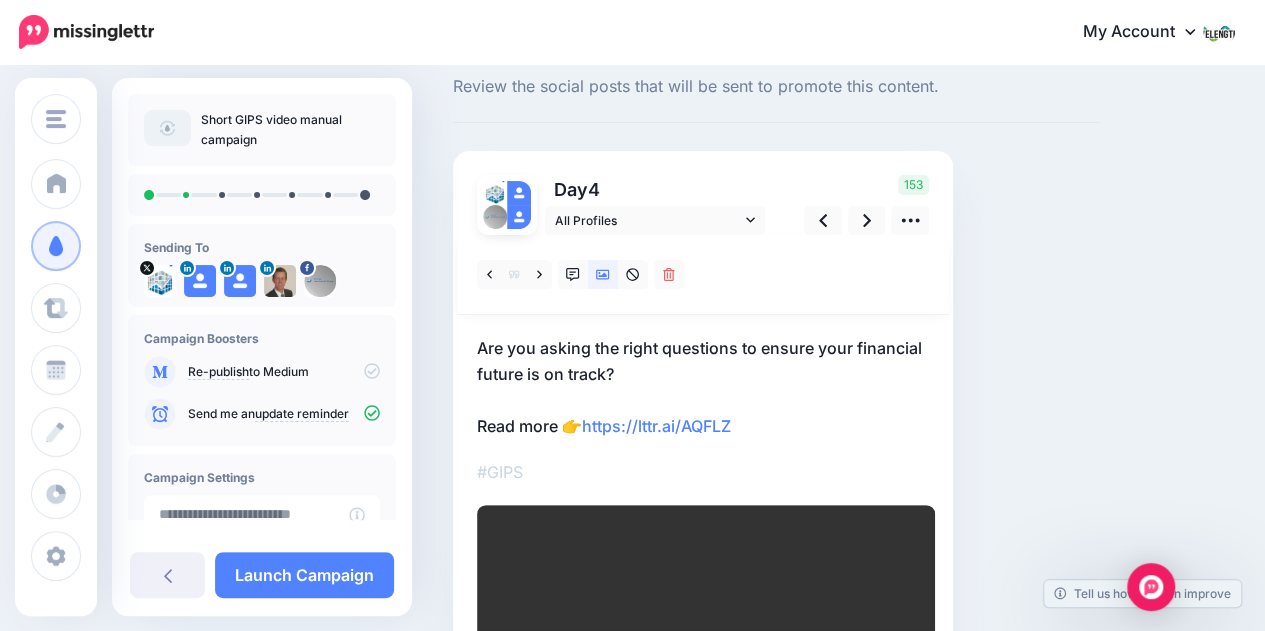 click on "Are you asking the right questions to ensure your financial future is on track?  Read more 👉  https://lttr.ai/AQFLZ" at bounding box center (703, 387) 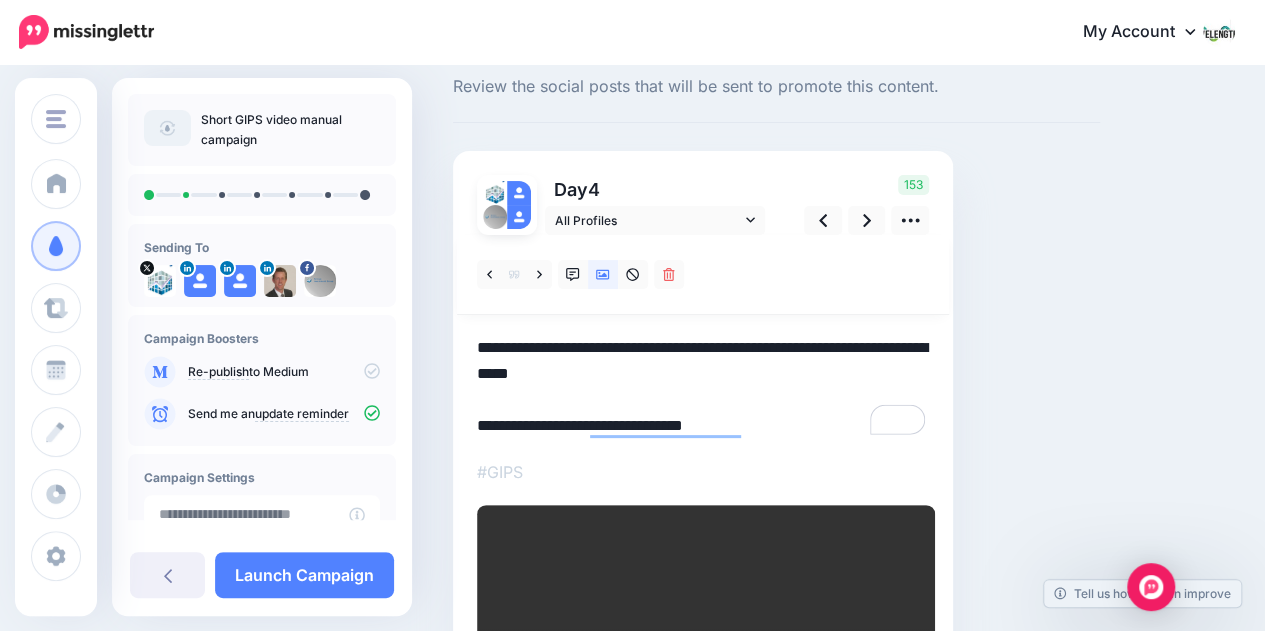 drag, startPoint x: 512, startPoint y: 426, endPoint x: 452, endPoint y: 435, distance: 60.671246 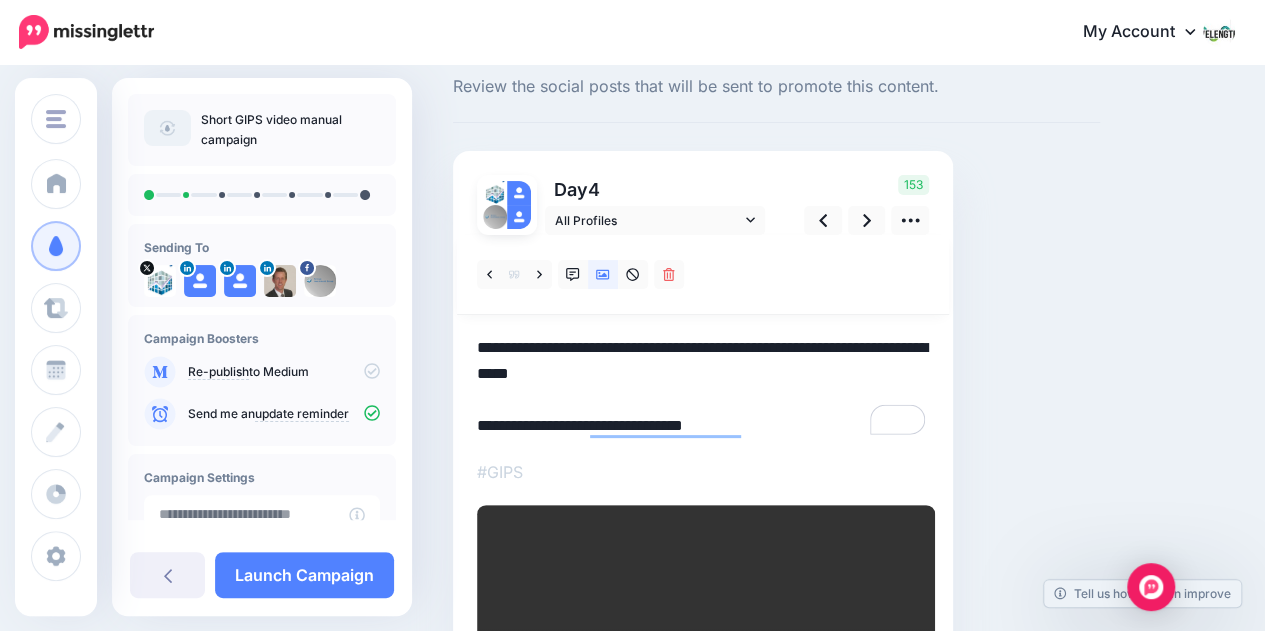 click on "Social Posts
Review the social posts that will be sent to promote this content.
Day  4
4" at bounding box center [776, 435] 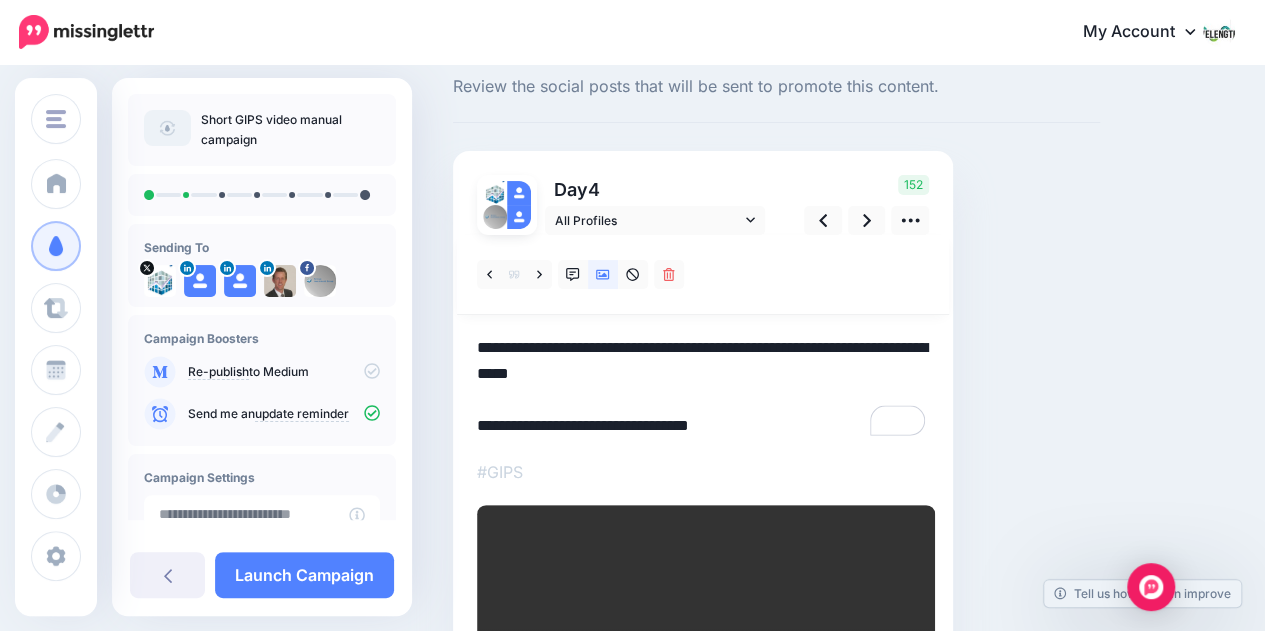 paste on "**********" 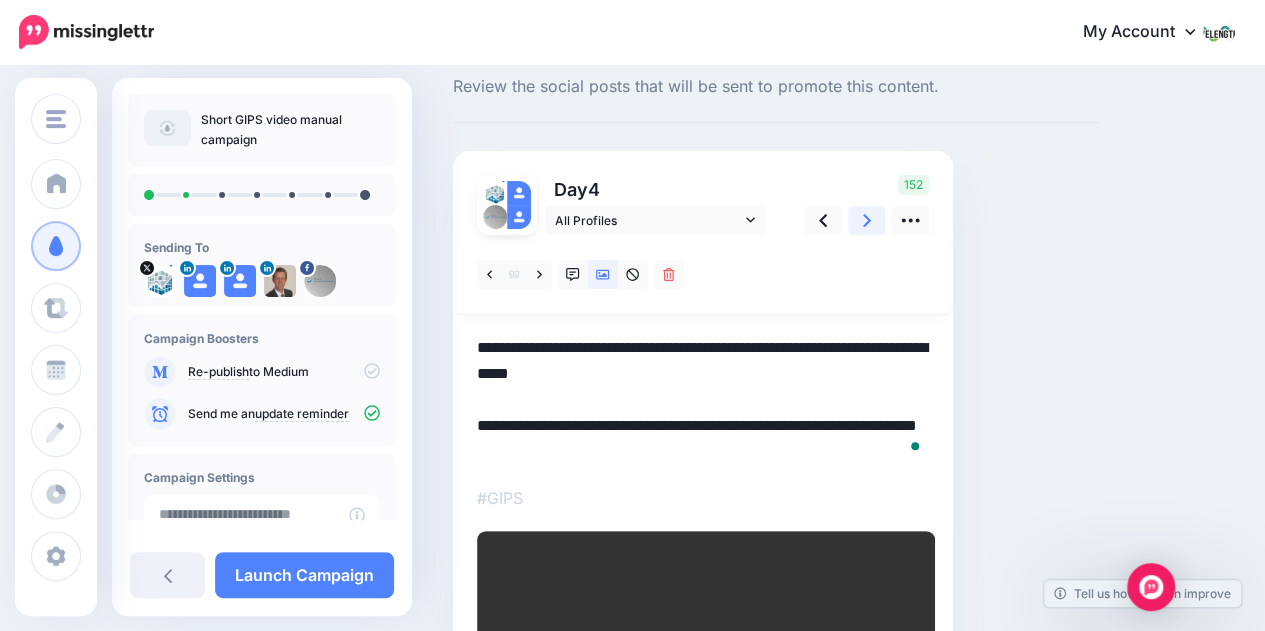 click at bounding box center [867, 220] 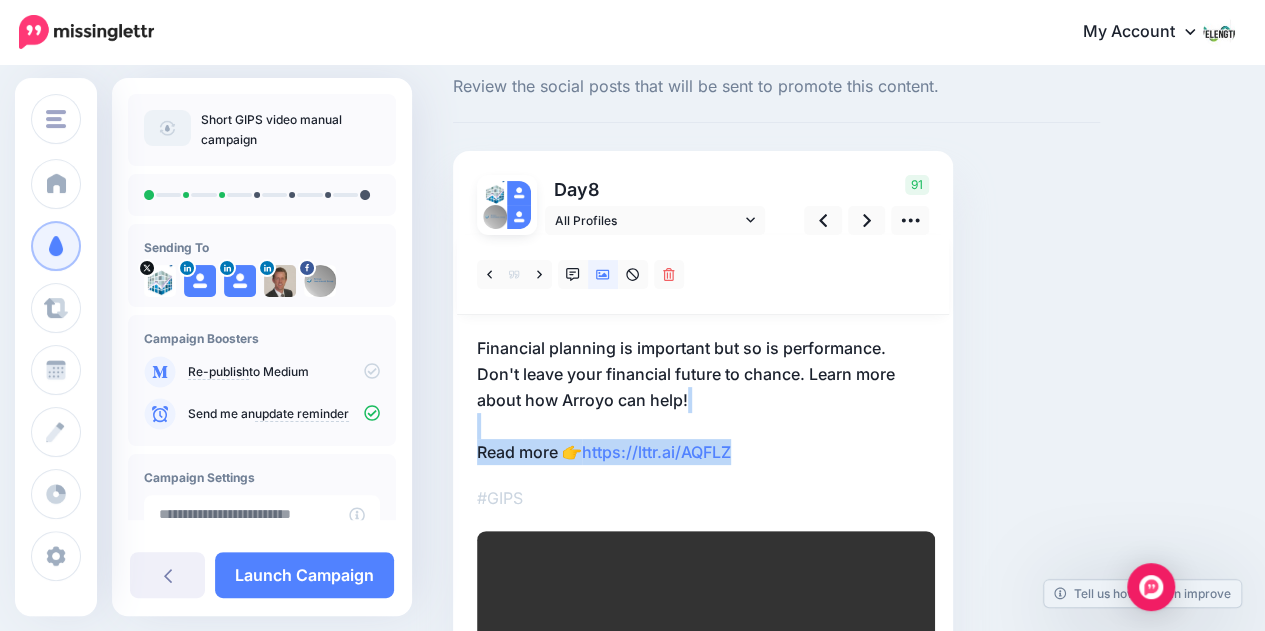 drag, startPoint x: 478, startPoint y: 433, endPoint x: 786, endPoint y: 441, distance: 308.10388 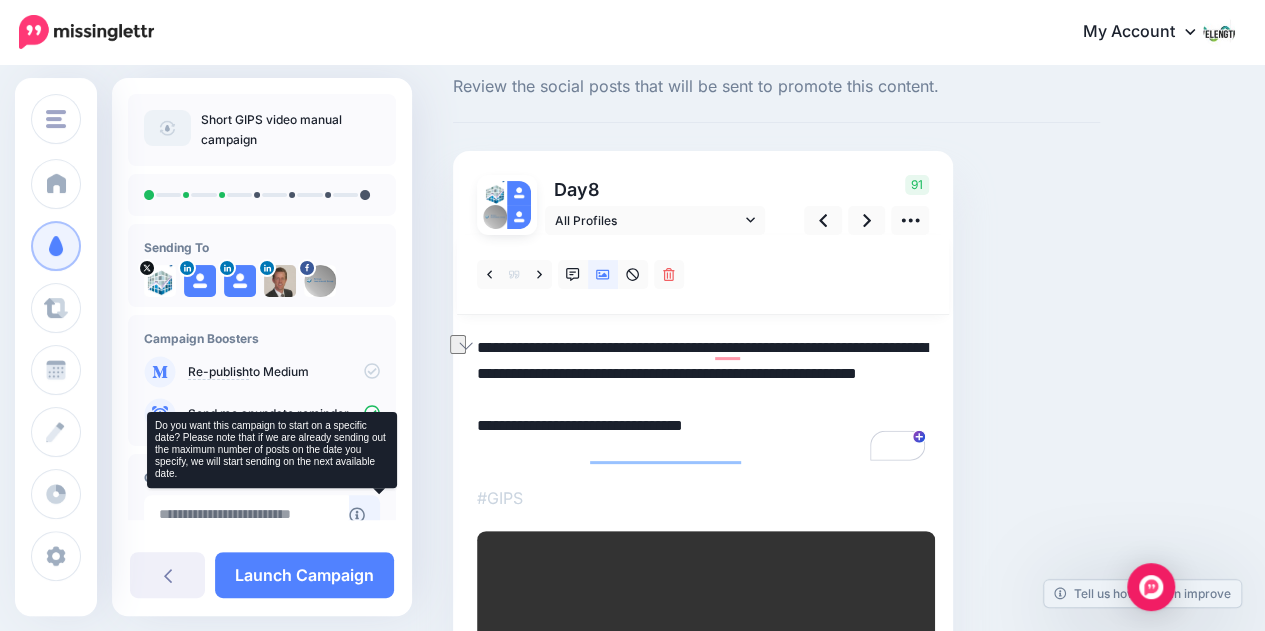 drag, startPoint x: 772, startPoint y: 447, endPoint x: 390, endPoint y: 496, distance: 385.12985 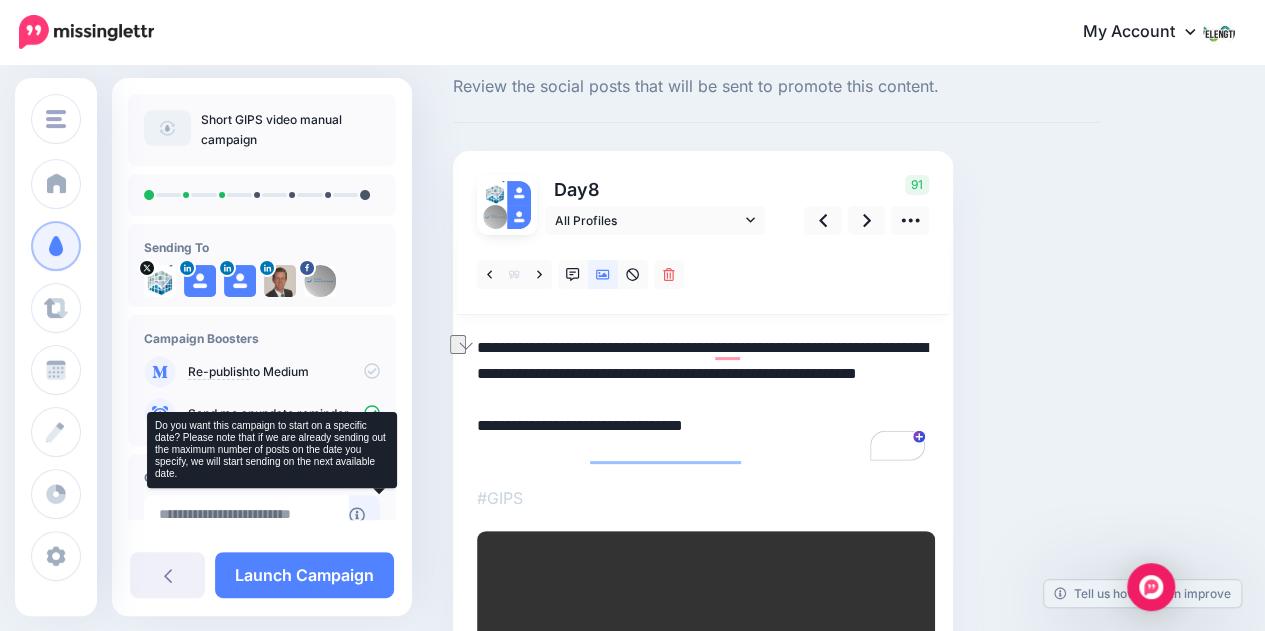 click on "Arroyo Investment Group
Wavelength Financial Conte…
Arroyo Investment Group
Capital Research + Consult…
Wavelength Money
Fight Lymphedema
Add Workspace" at bounding box center [632, 448] 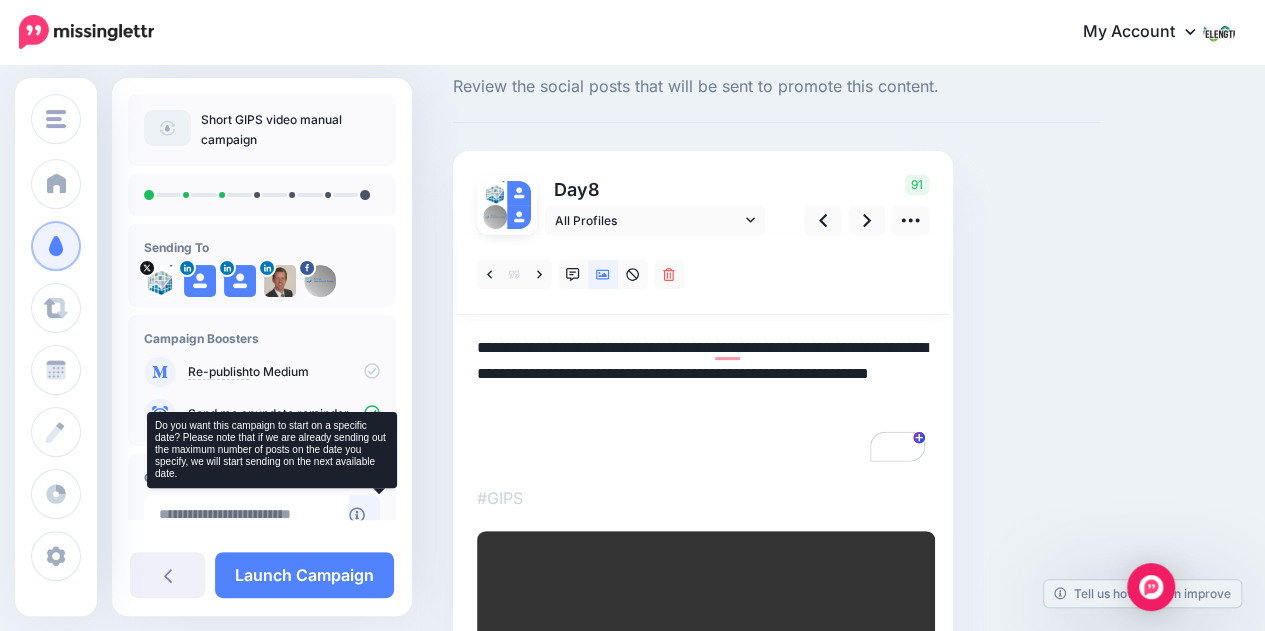 paste on "**********" 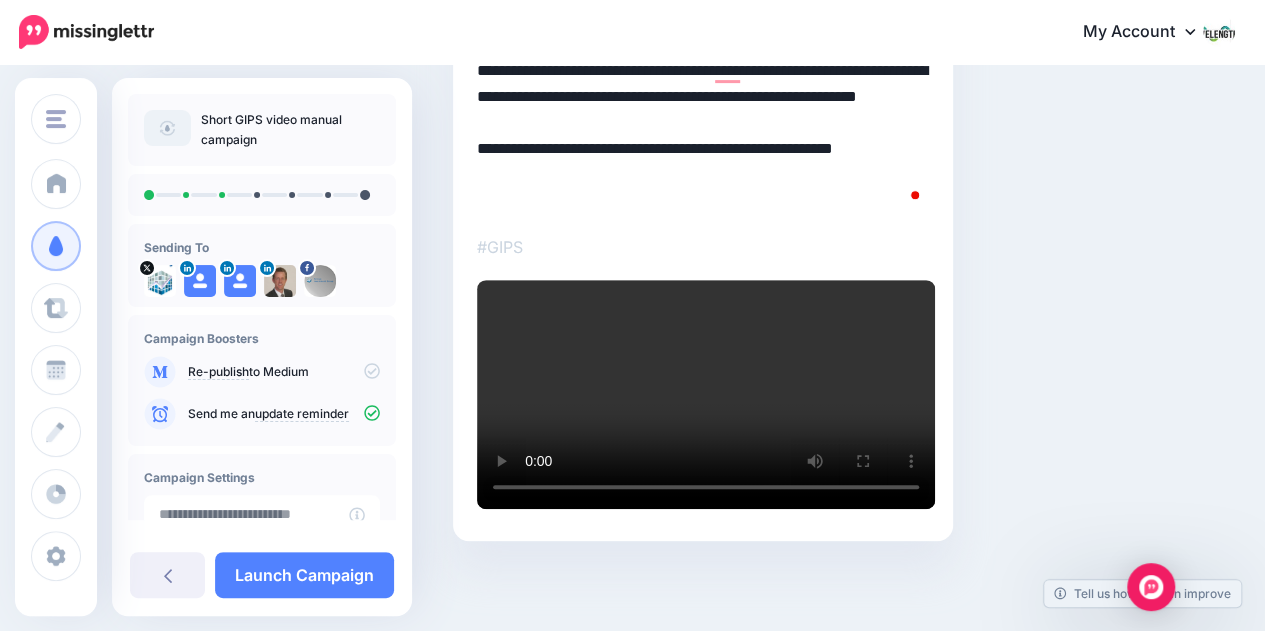 scroll, scrollTop: 38, scrollLeft: 0, axis: vertical 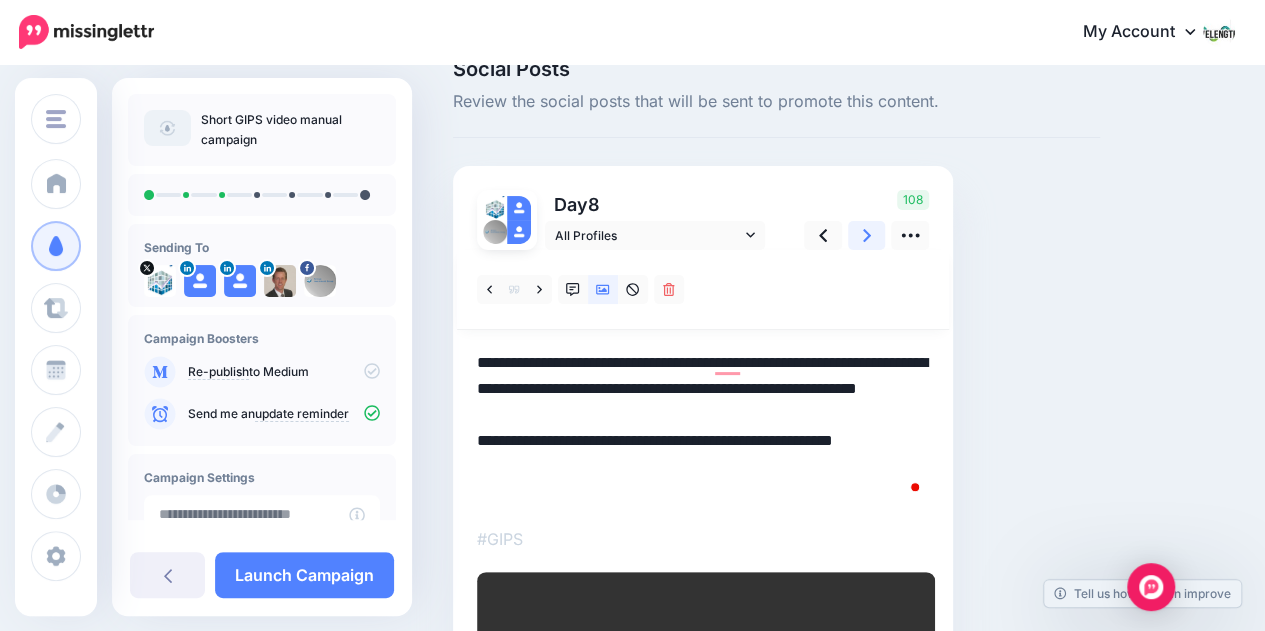 click 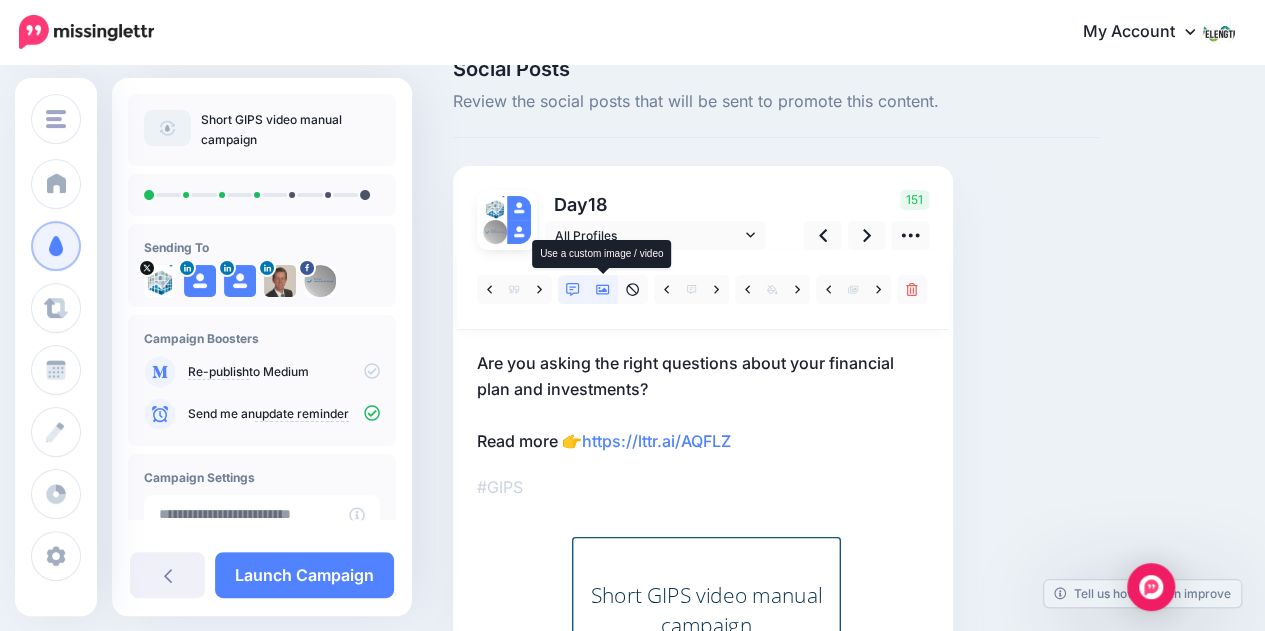 click 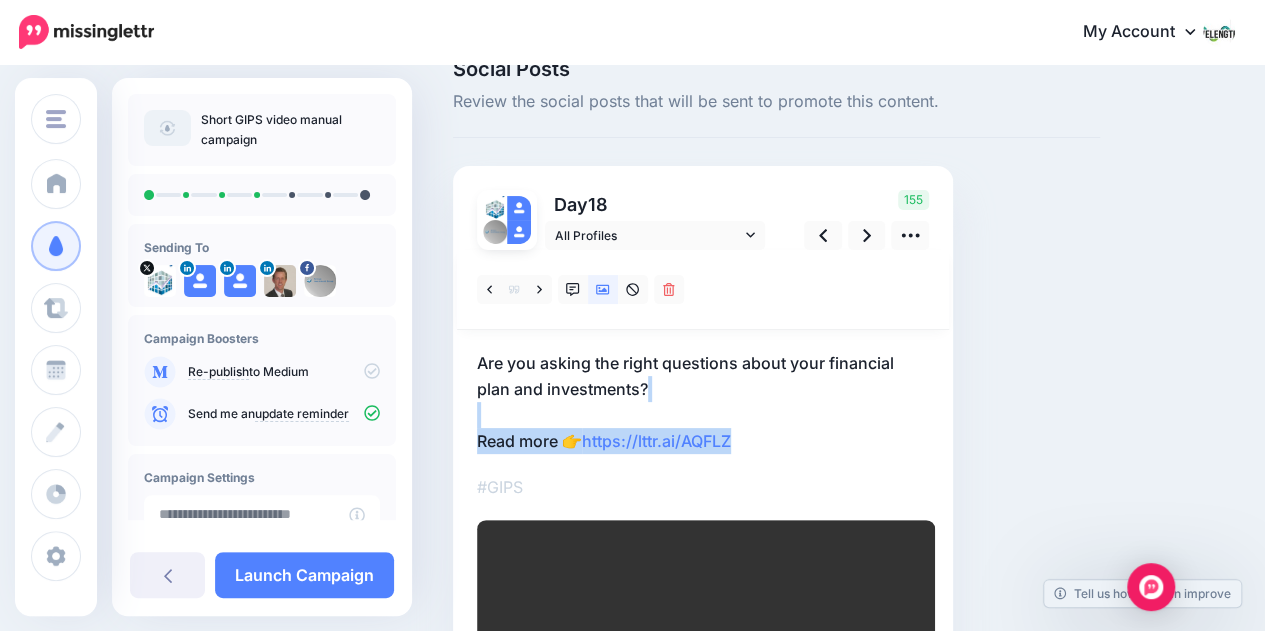 drag, startPoint x: 667, startPoint y: 413, endPoint x: 789, endPoint y: 445, distance: 126.12692 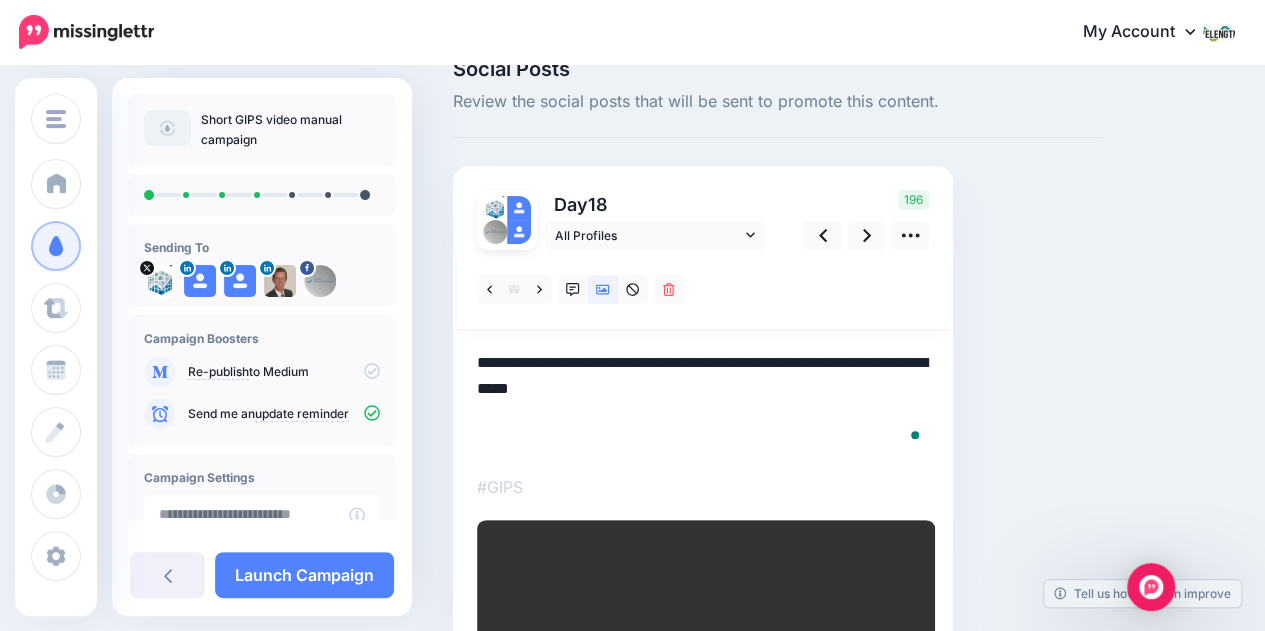 paste on "**********" 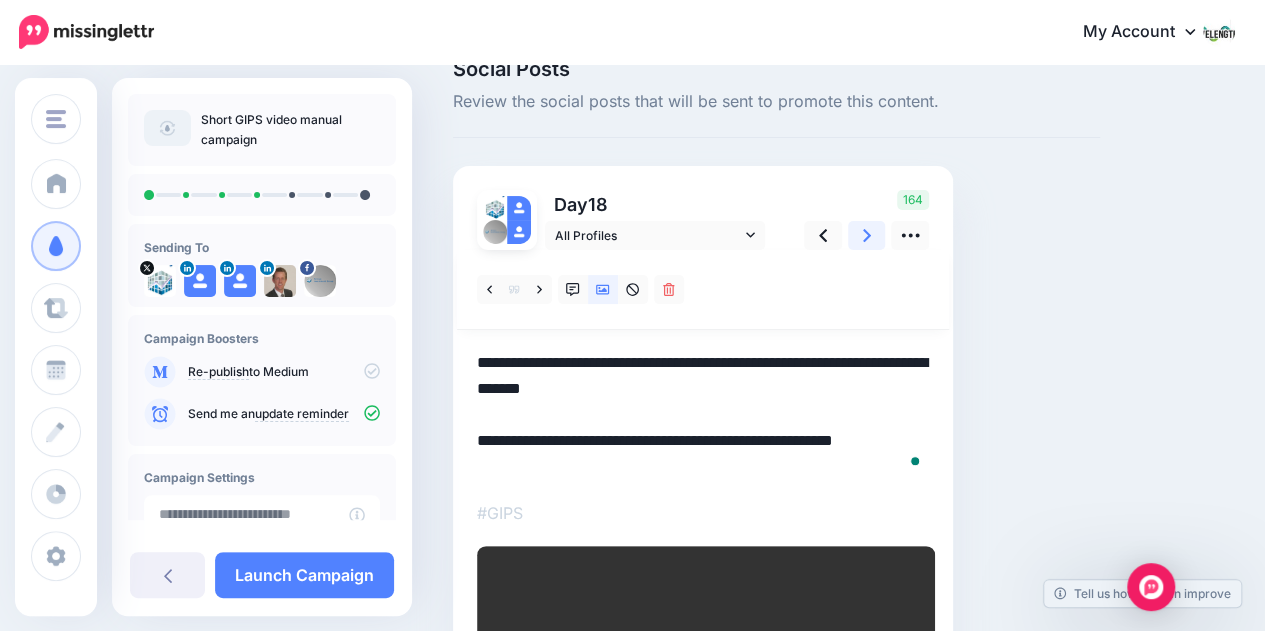click 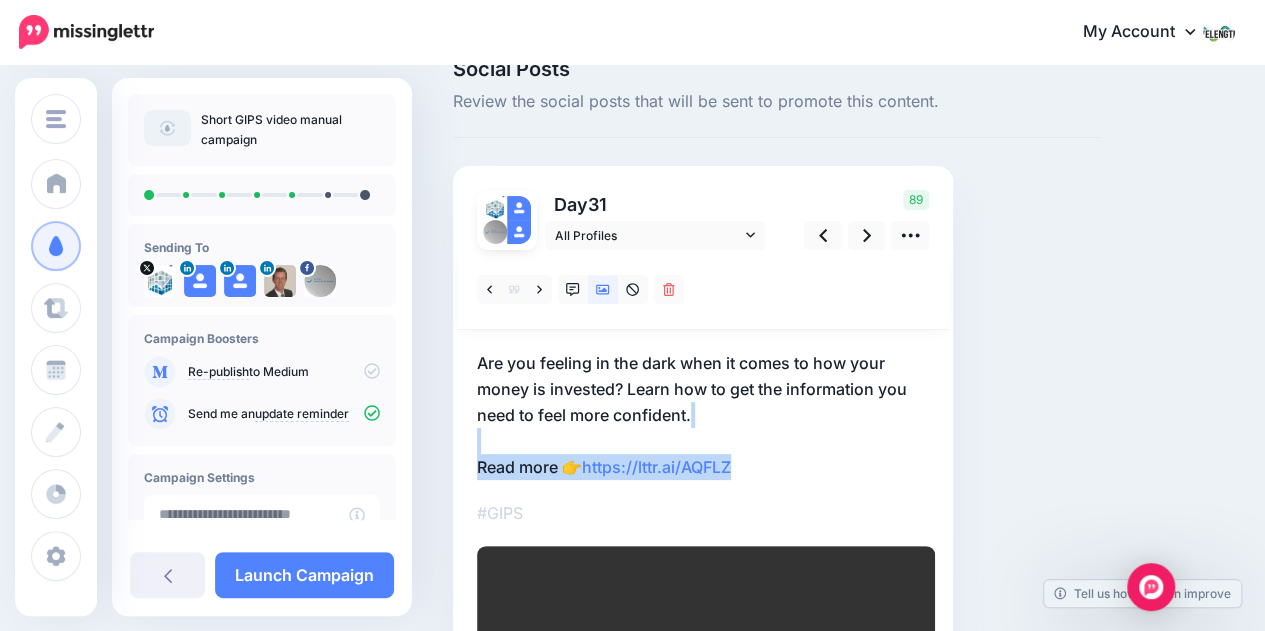 drag, startPoint x: 480, startPoint y: 449, endPoint x: 755, endPoint y: 468, distance: 275.65558 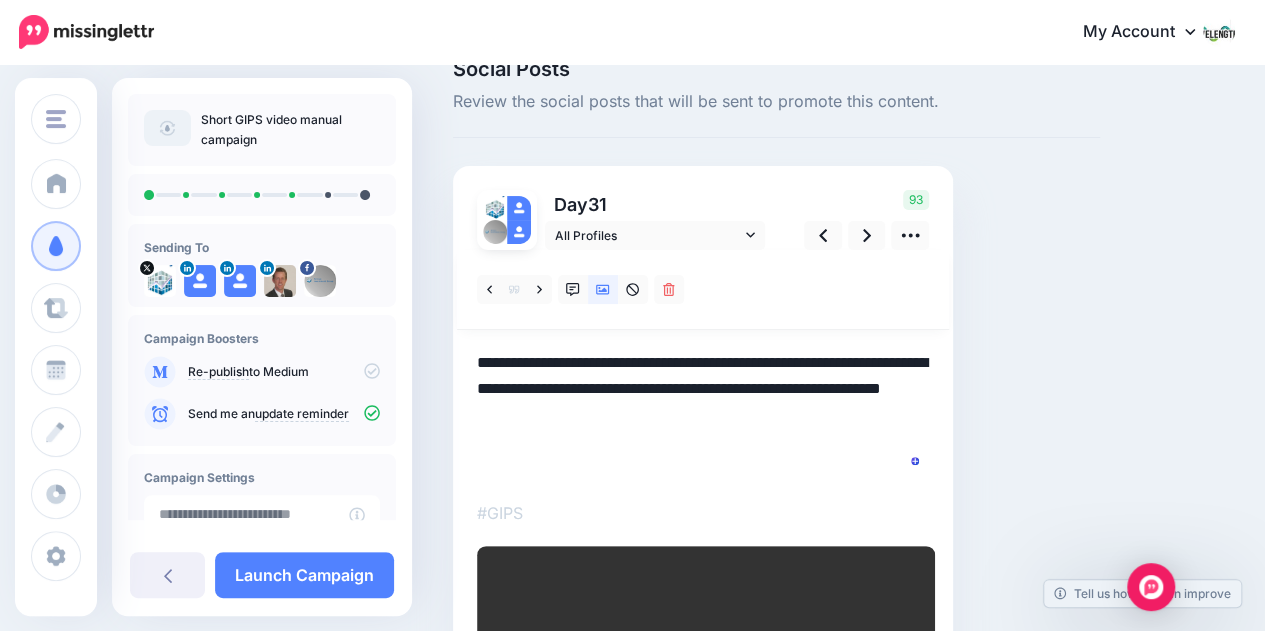 paste on "**********" 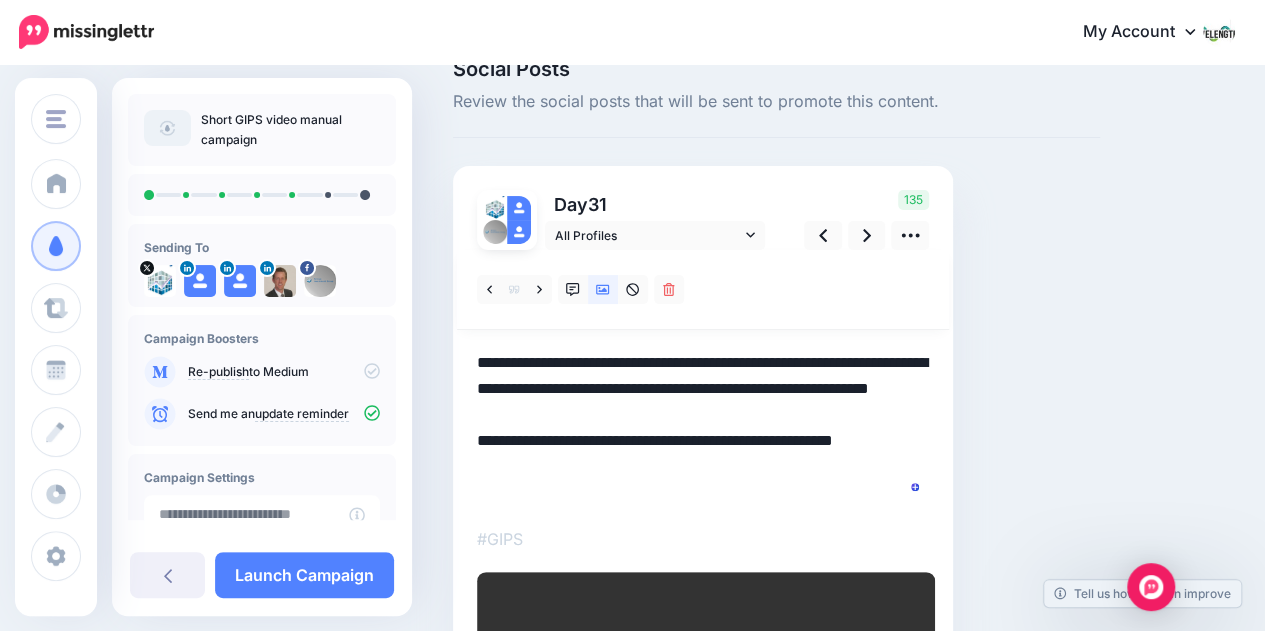 click on "**********" at bounding box center (703, 428) 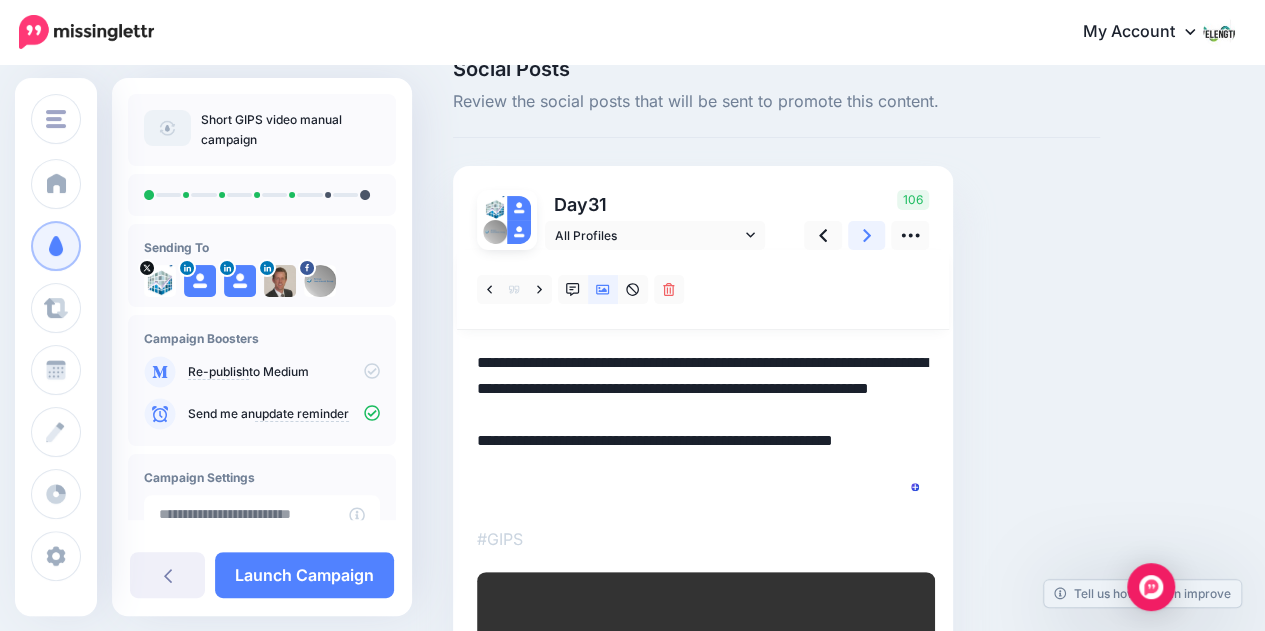 click 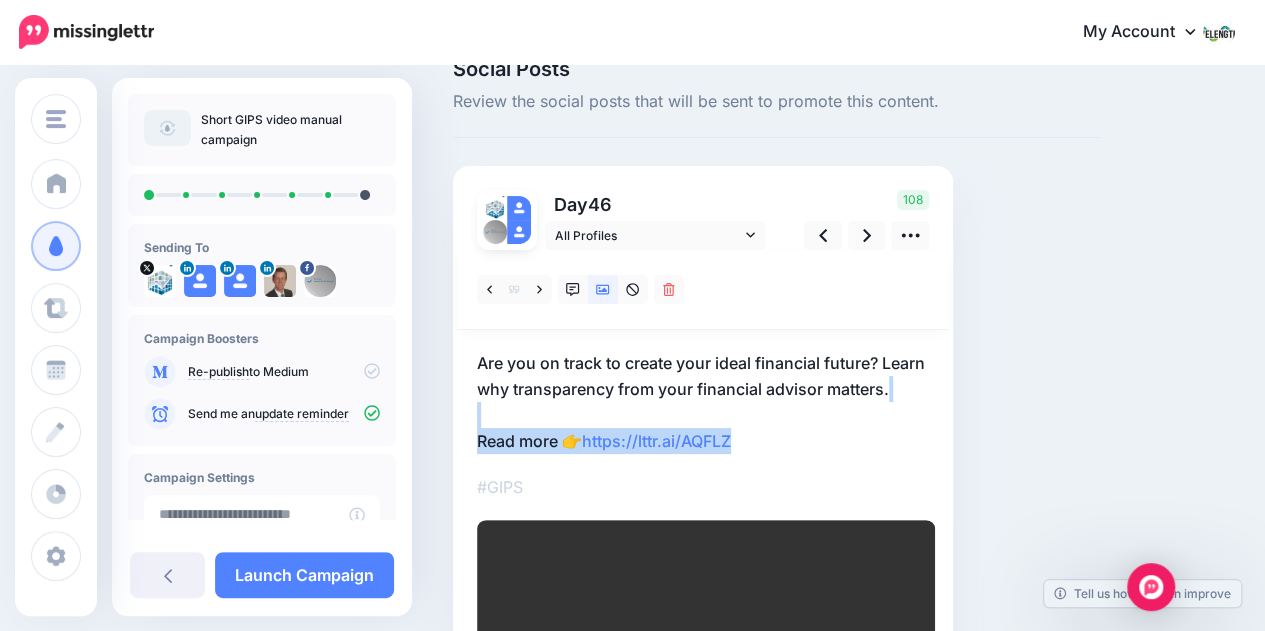 drag, startPoint x: 477, startPoint y: 449, endPoint x: 800, endPoint y: 471, distance: 323.74835 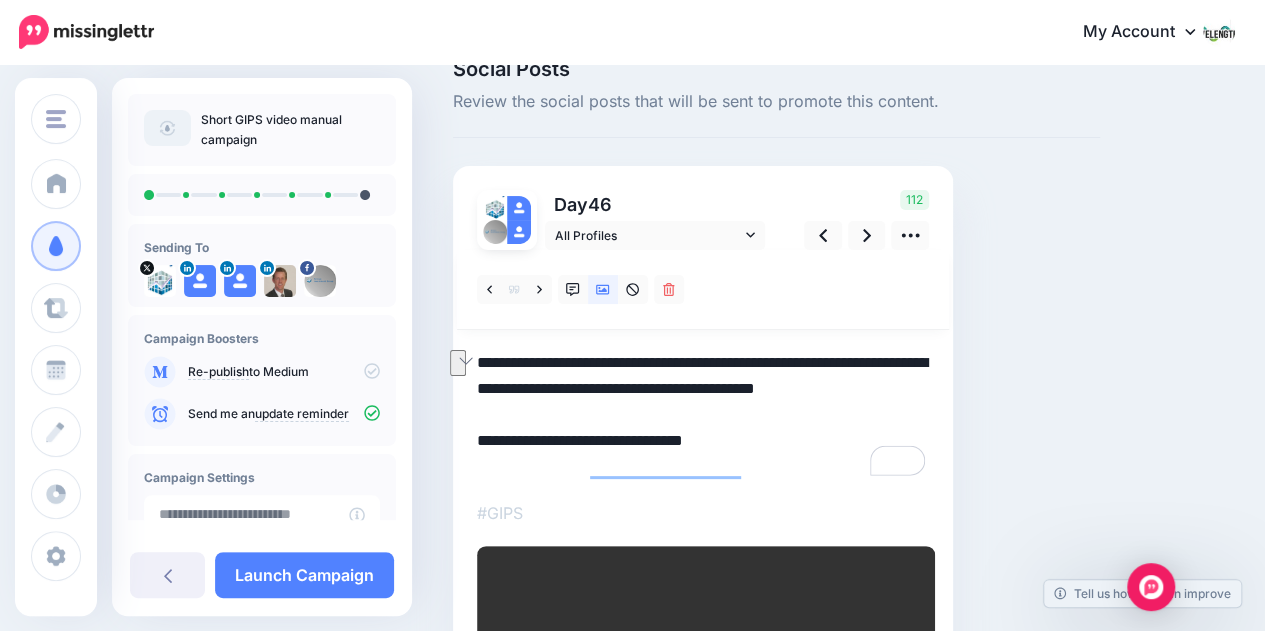 paste on "**********" 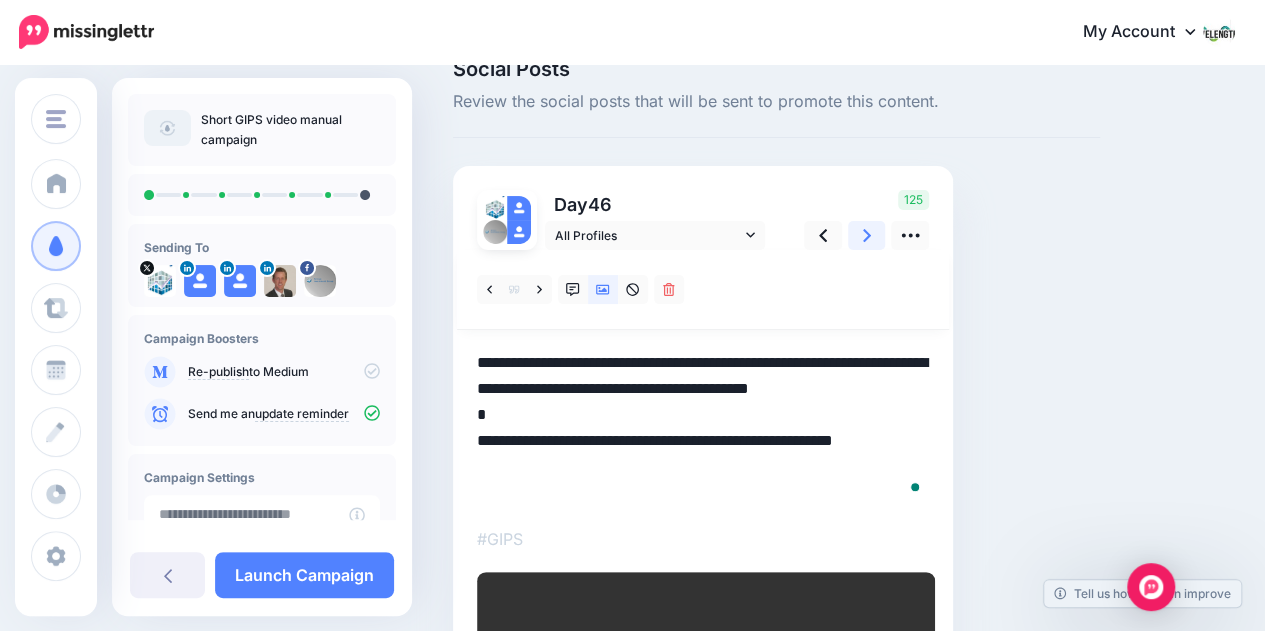 click 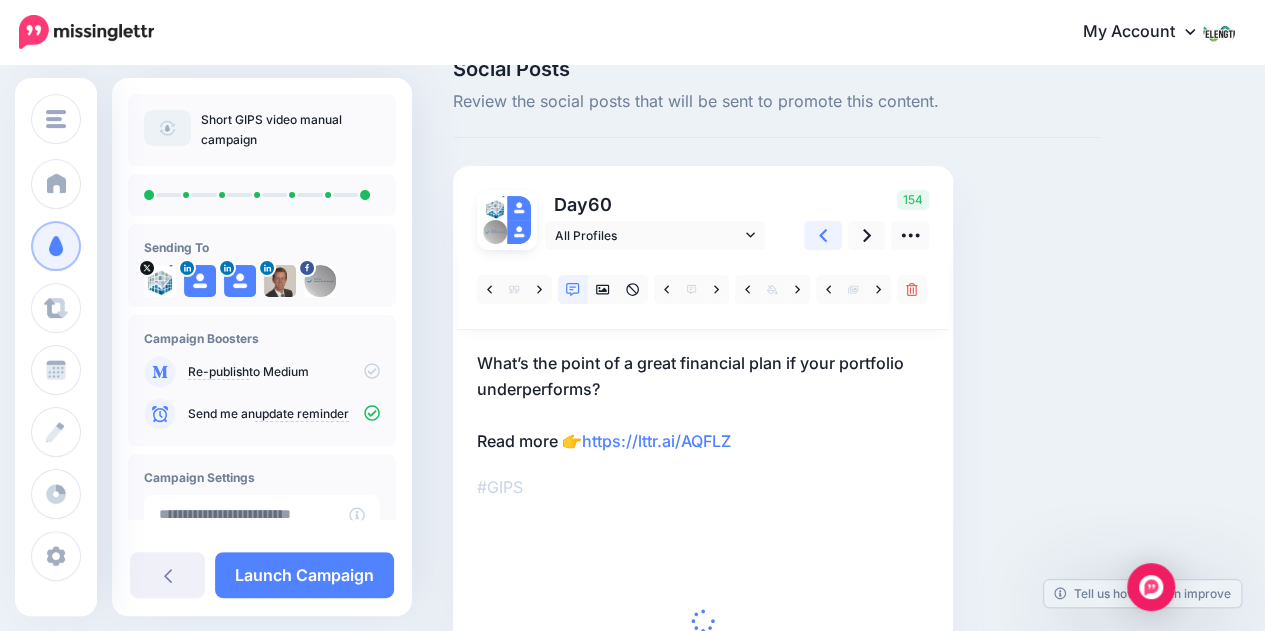 click 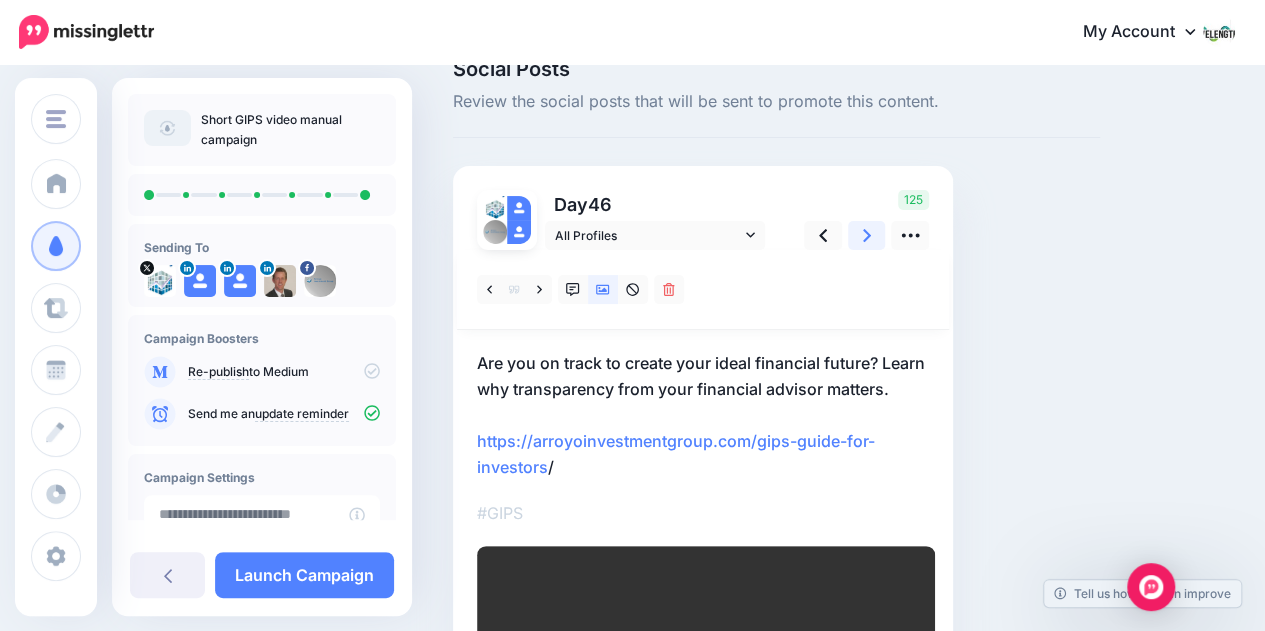 click at bounding box center [867, 235] 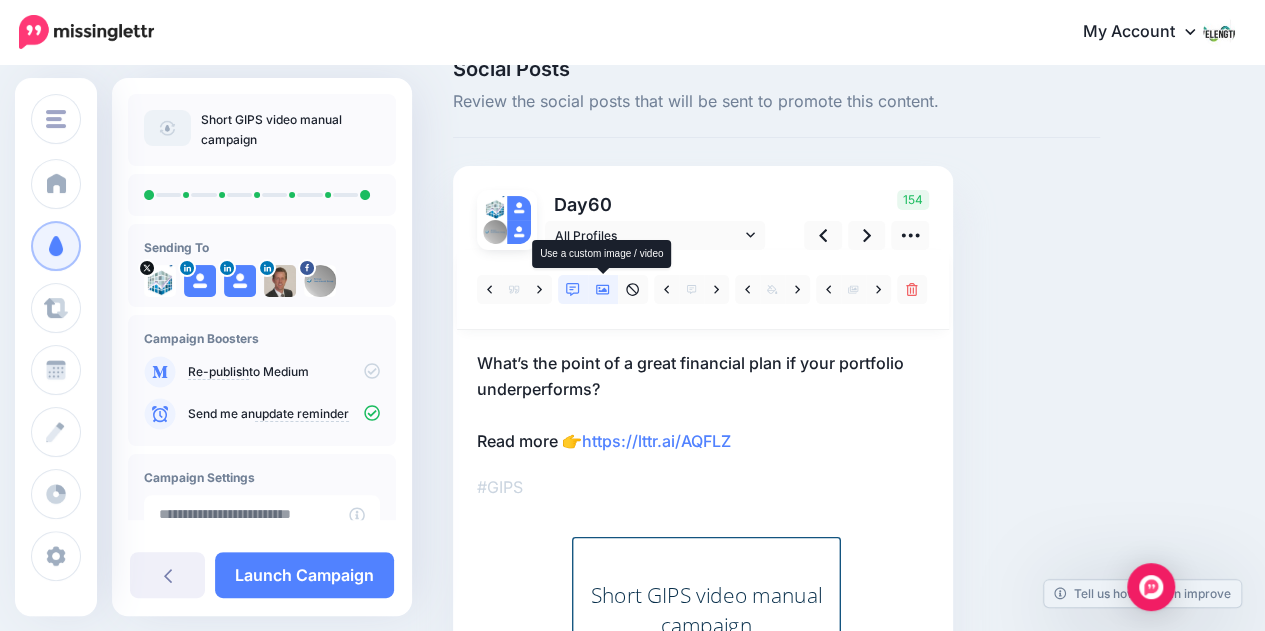 click 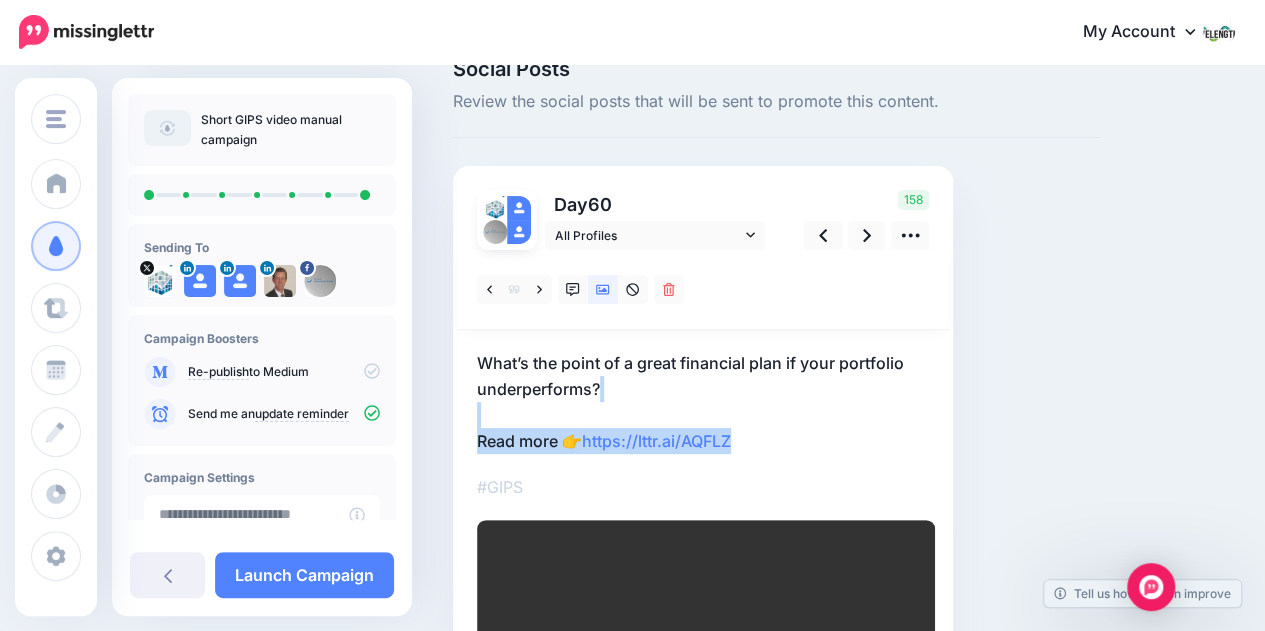 drag, startPoint x: 628, startPoint y: 409, endPoint x: 825, endPoint y: 449, distance: 201.0199 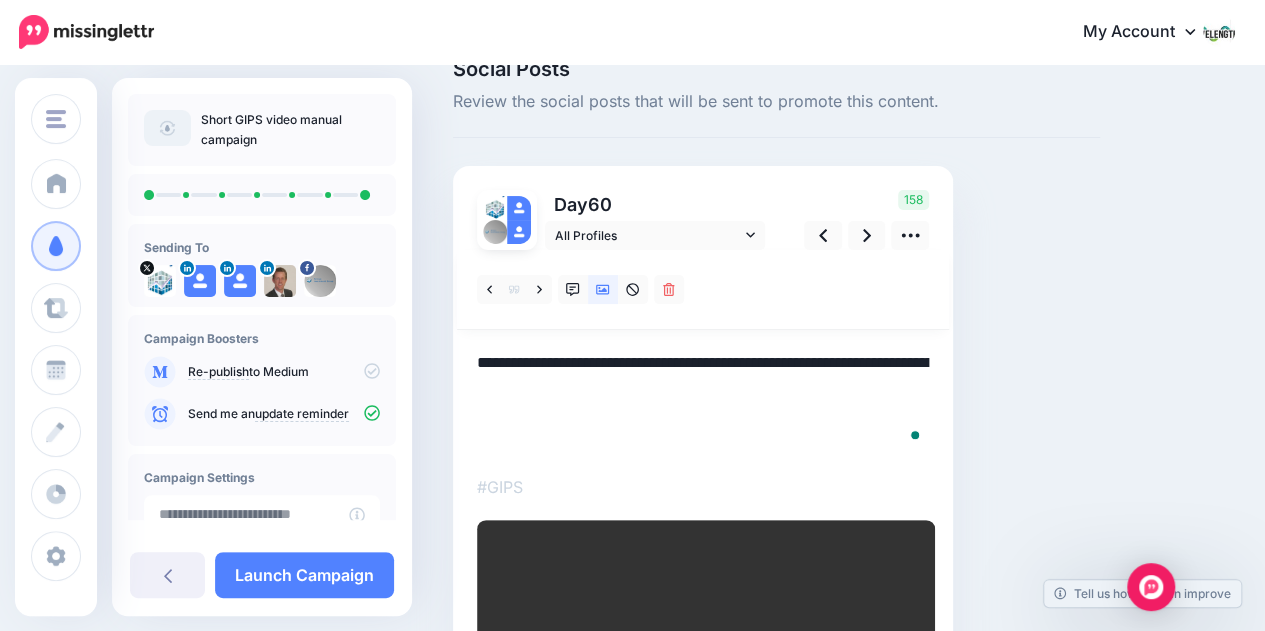 paste on "**********" 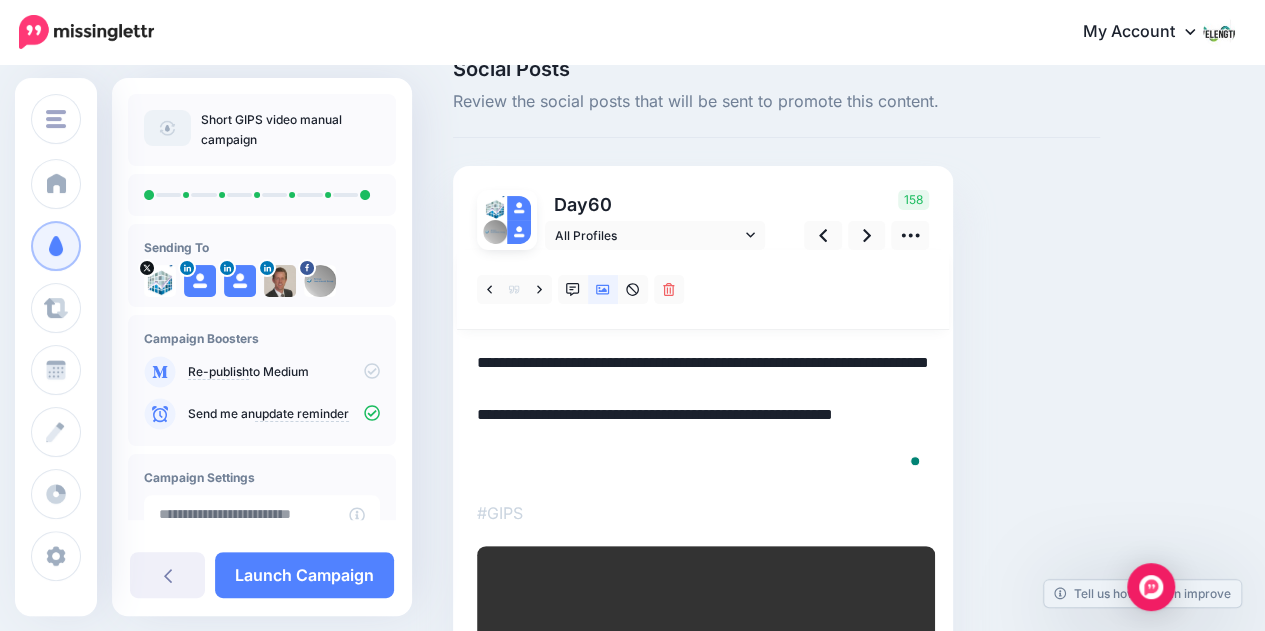 click on "**********" at bounding box center [703, 415] 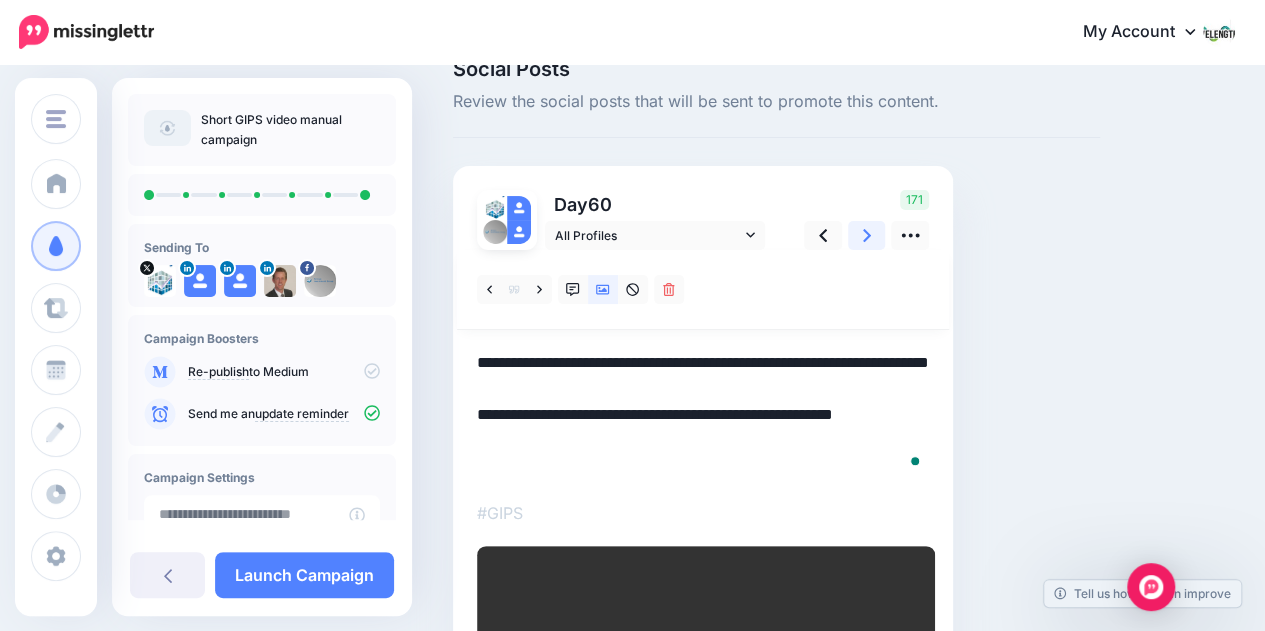 type on "**********" 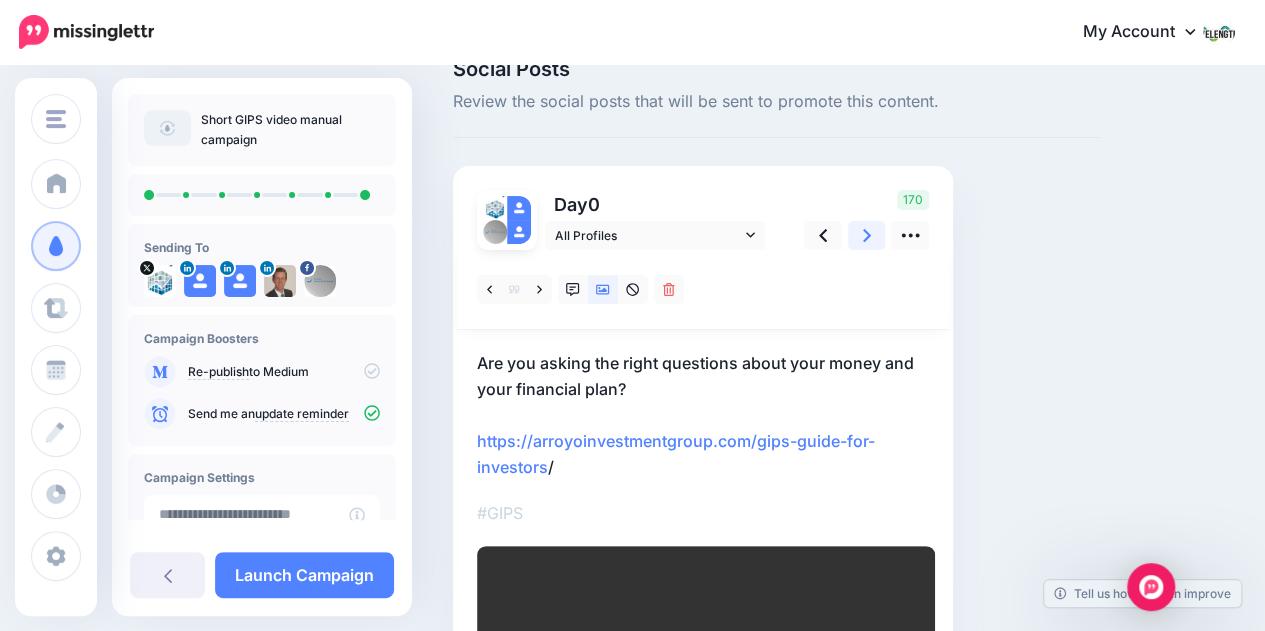 click 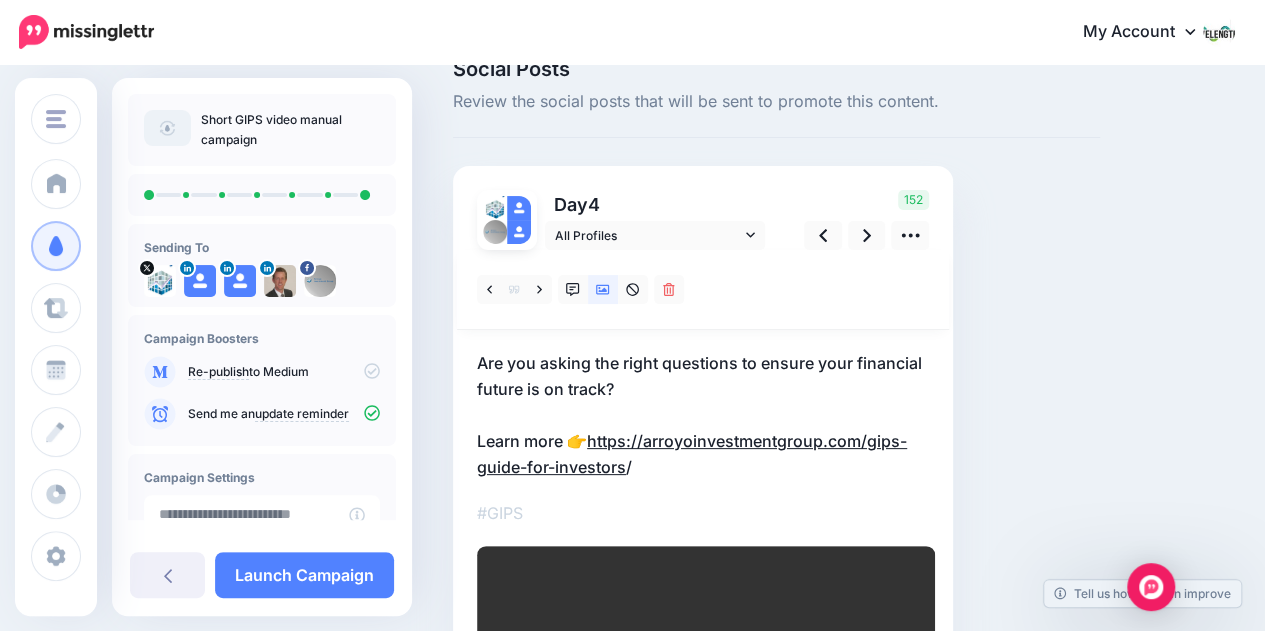click on "https://arroyoinvestmentgroup.com/gips-guide-for-investors" at bounding box center (692, 454) 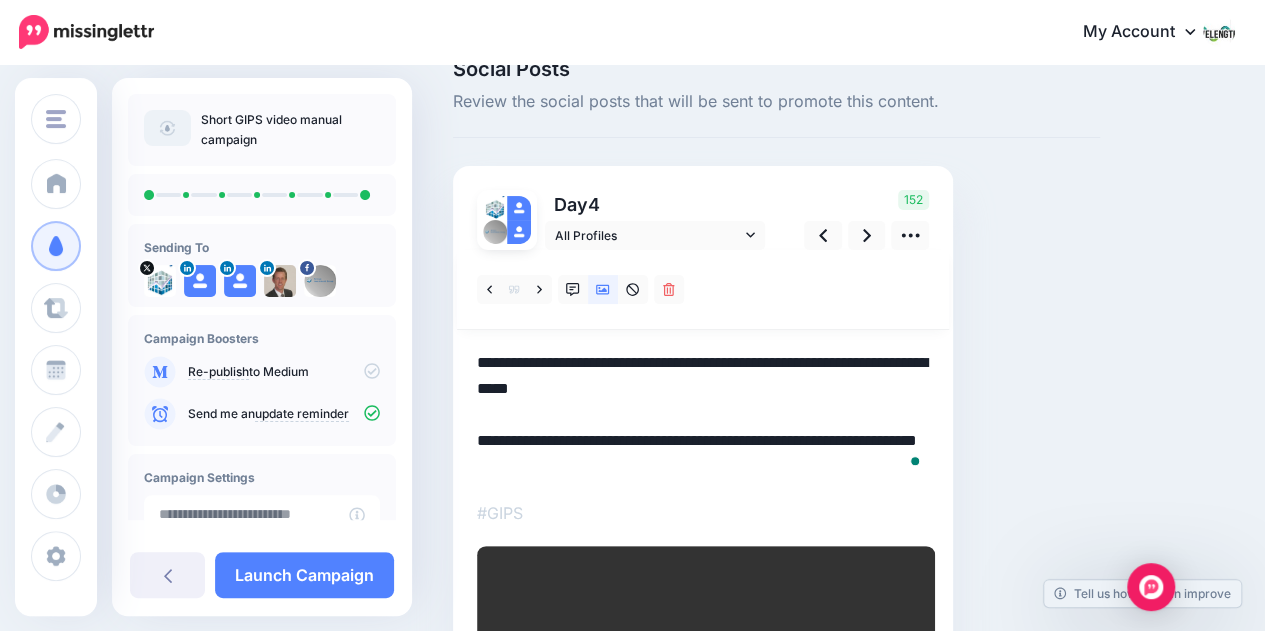 drag, startPoint x: 596, startPoint y: 437, endPoint x: 636, endPoint y: 462, distance: 47.169907 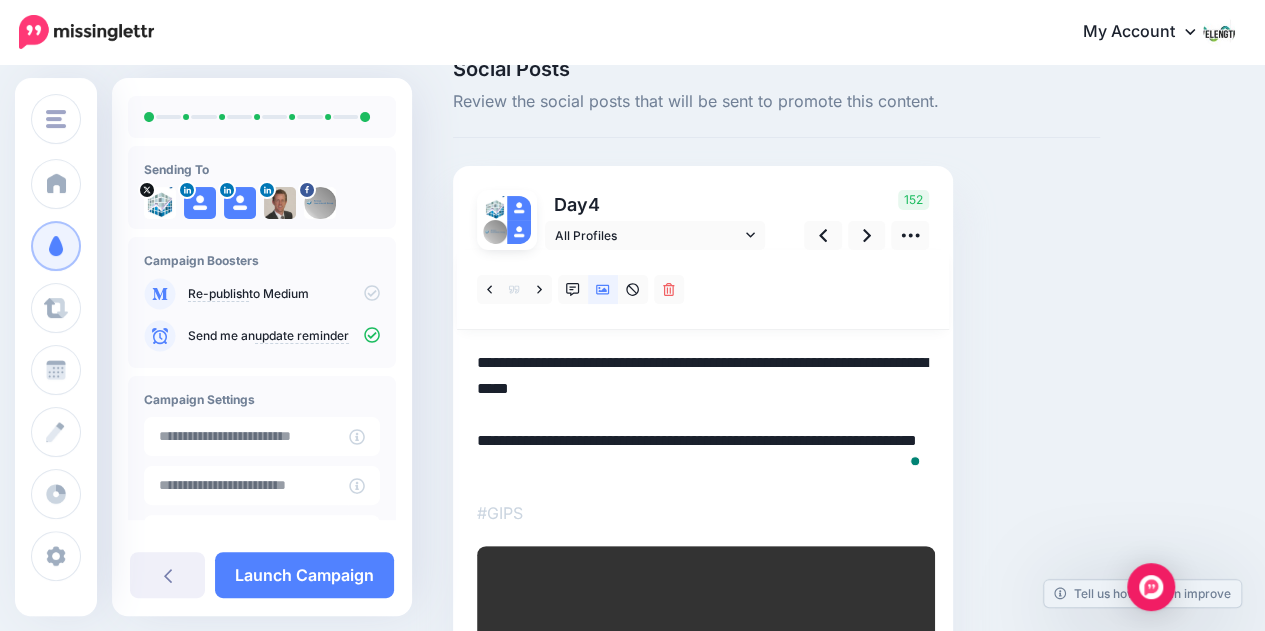 scroll, scrollTop: 106, scrollLeft: 0, axis: vertical 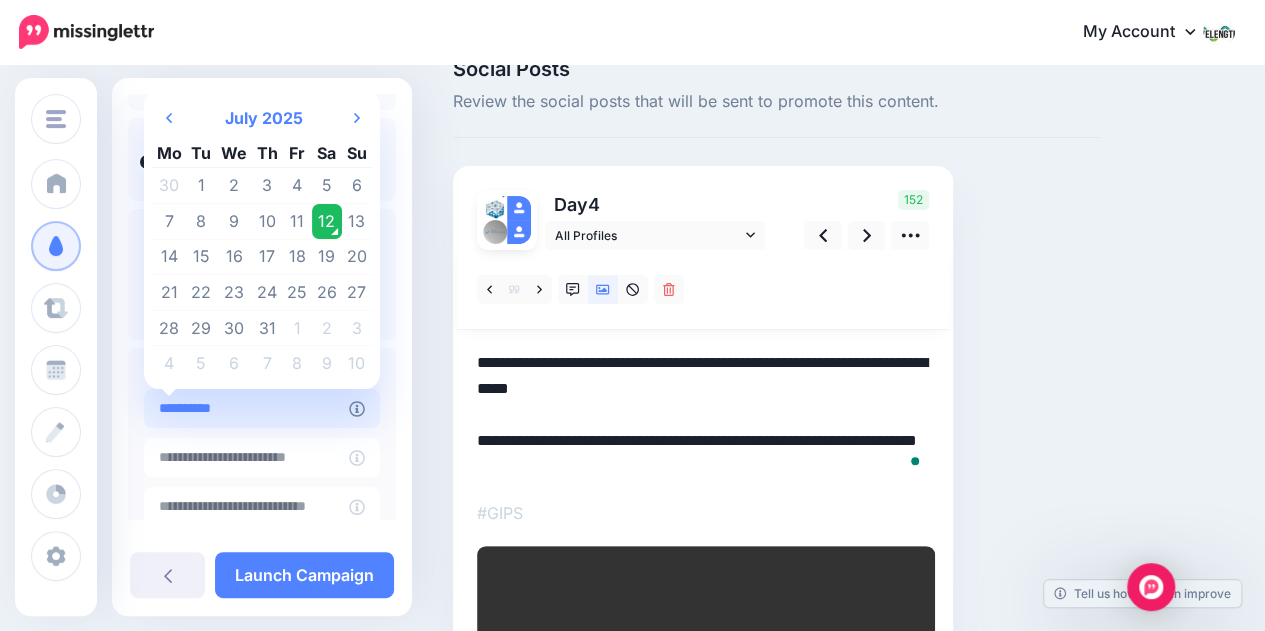 click on "**********" at bounding box center (246, 408) 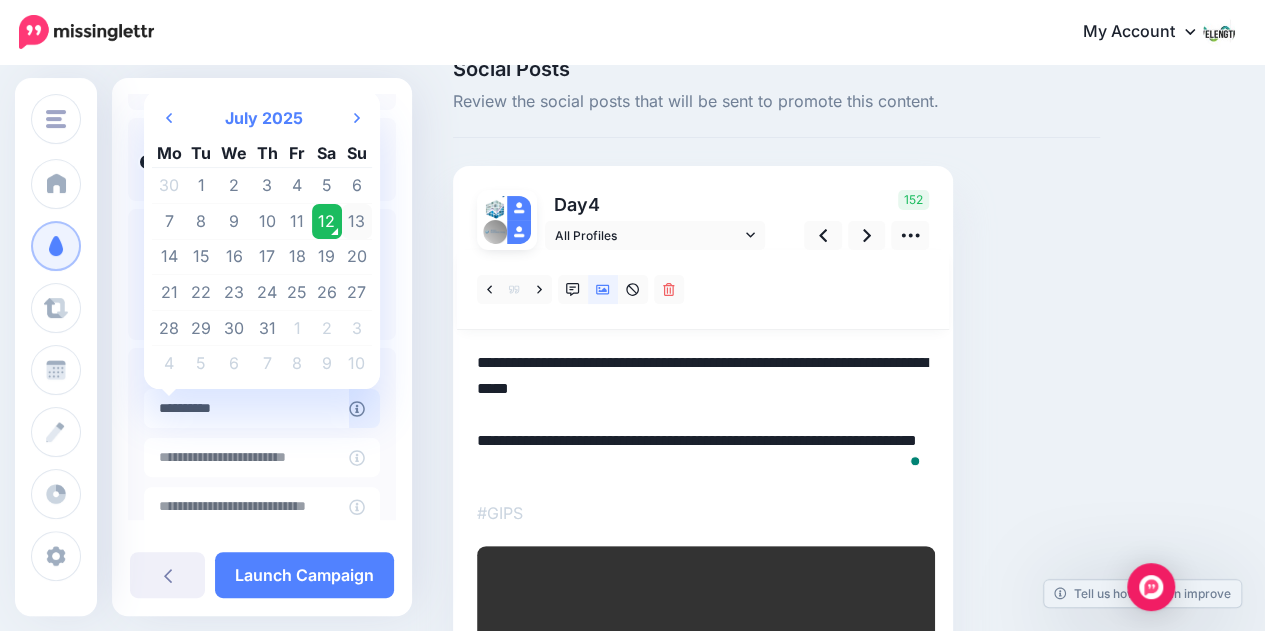 click on "13" at bounding box center (357, 222) 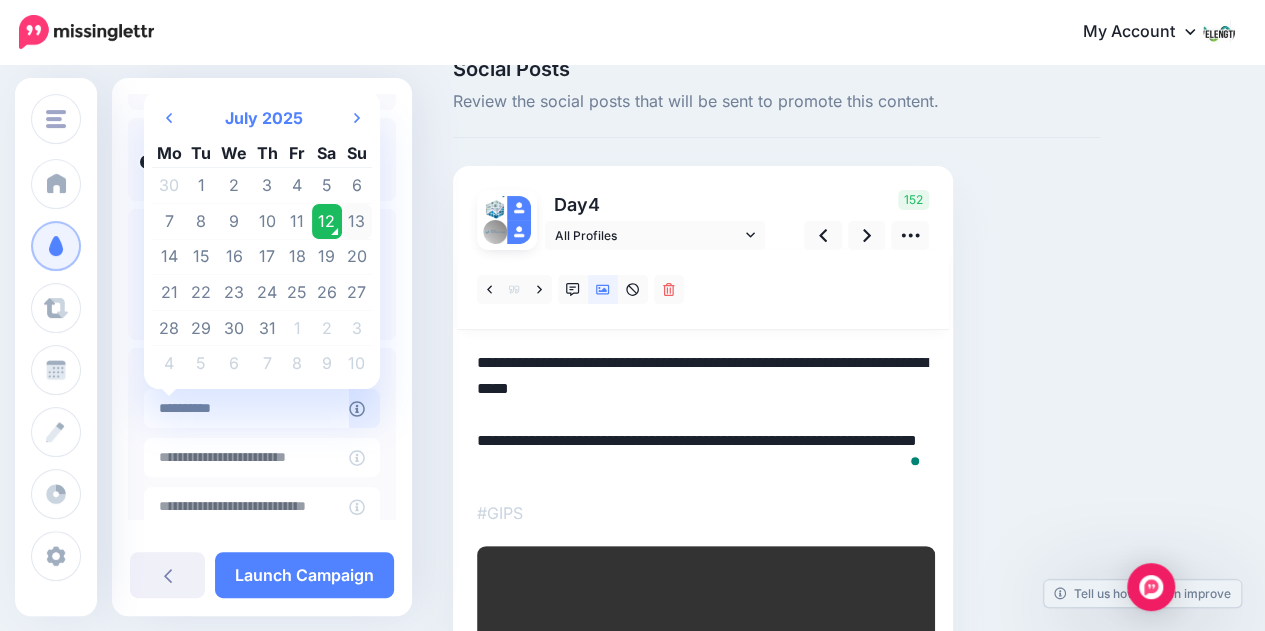 type on "**********" 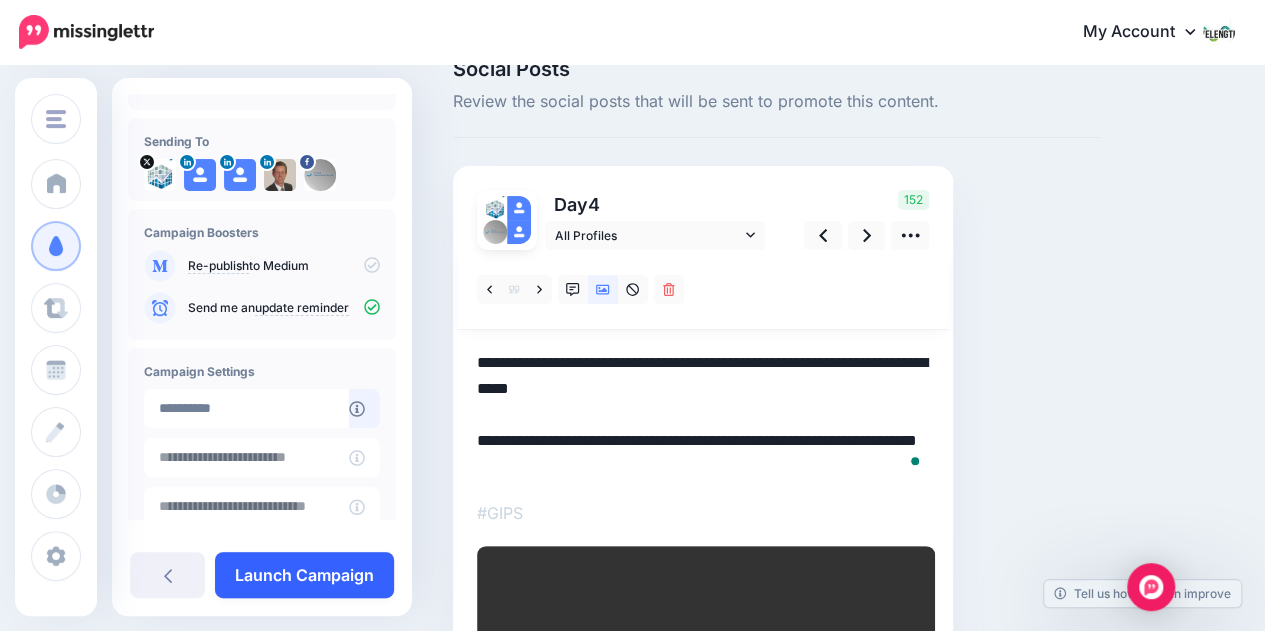 click on "Launch Campaign" at bounding box center (304, 575) 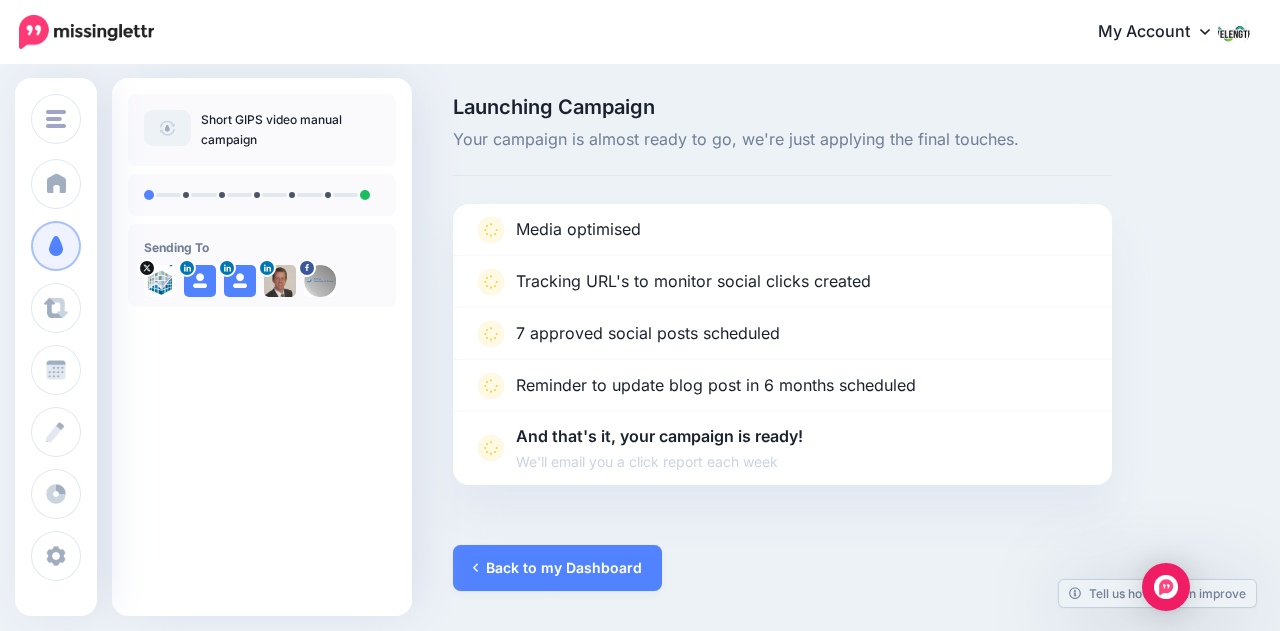 scroll, scrollTop: 0, scrollLeft: 0, axis: both 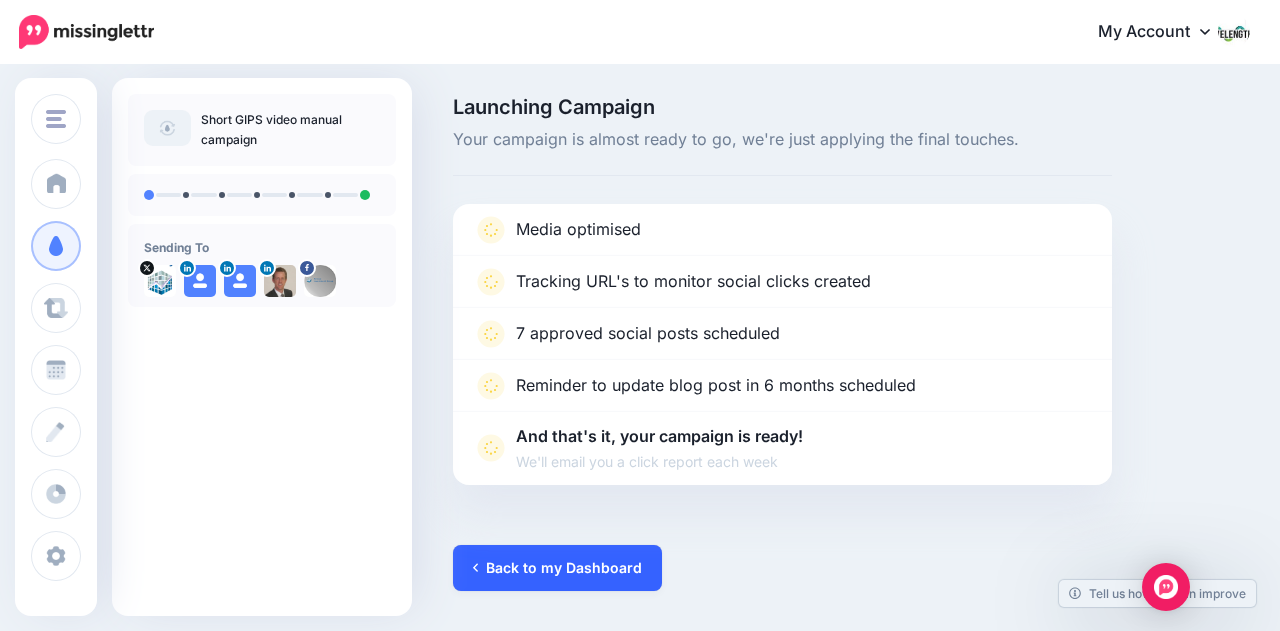 click on "Back to my Dashboard" at bounding box center (557, 568) 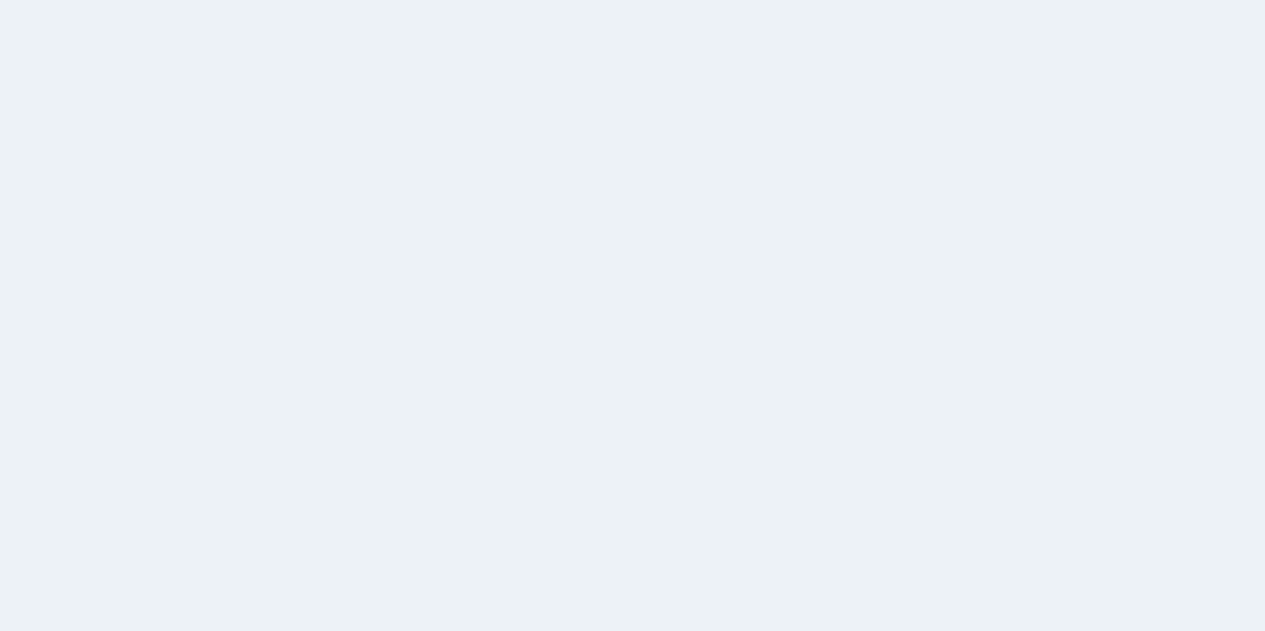 scroll, scrollTop: 0, scrollLeft: 0, axis: both 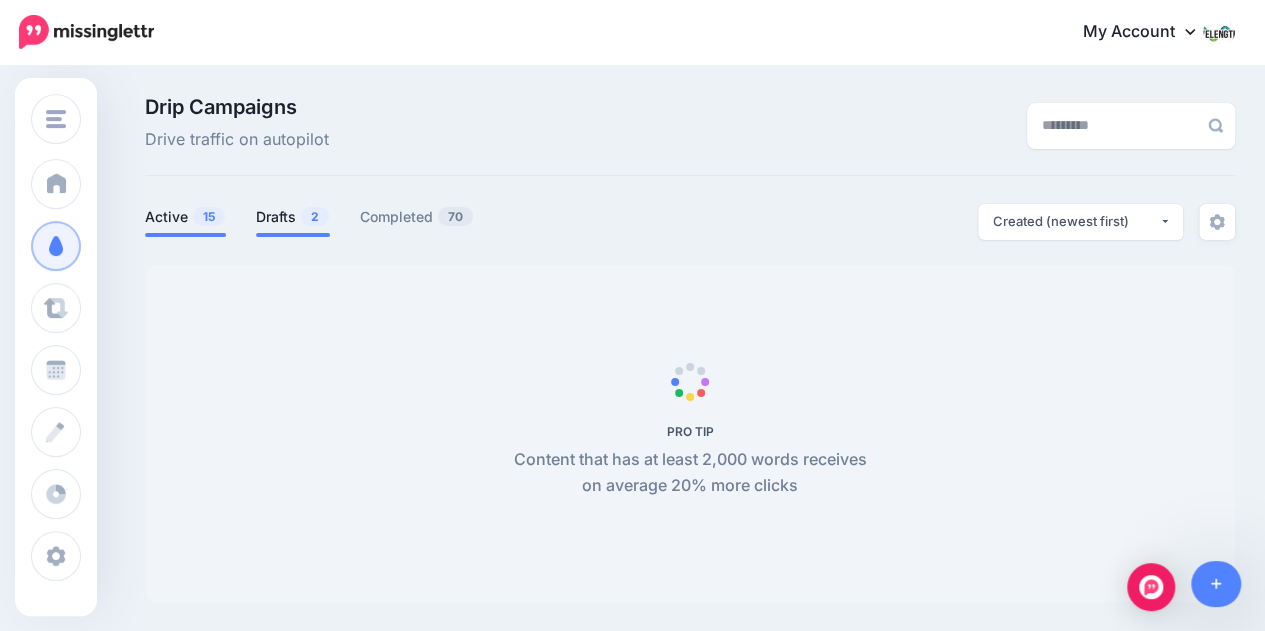 click on "Drafts  2" at bounding box center (293, 217) 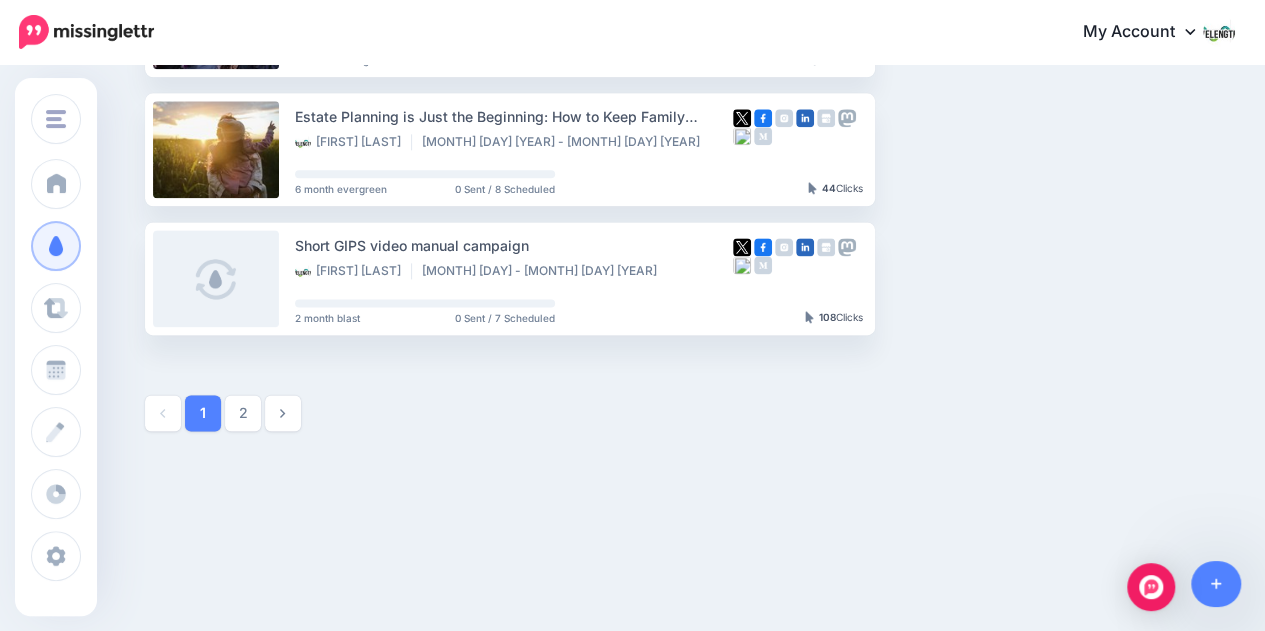 scroll, scrollTop: 0, scrollLeft: 0, axis: both 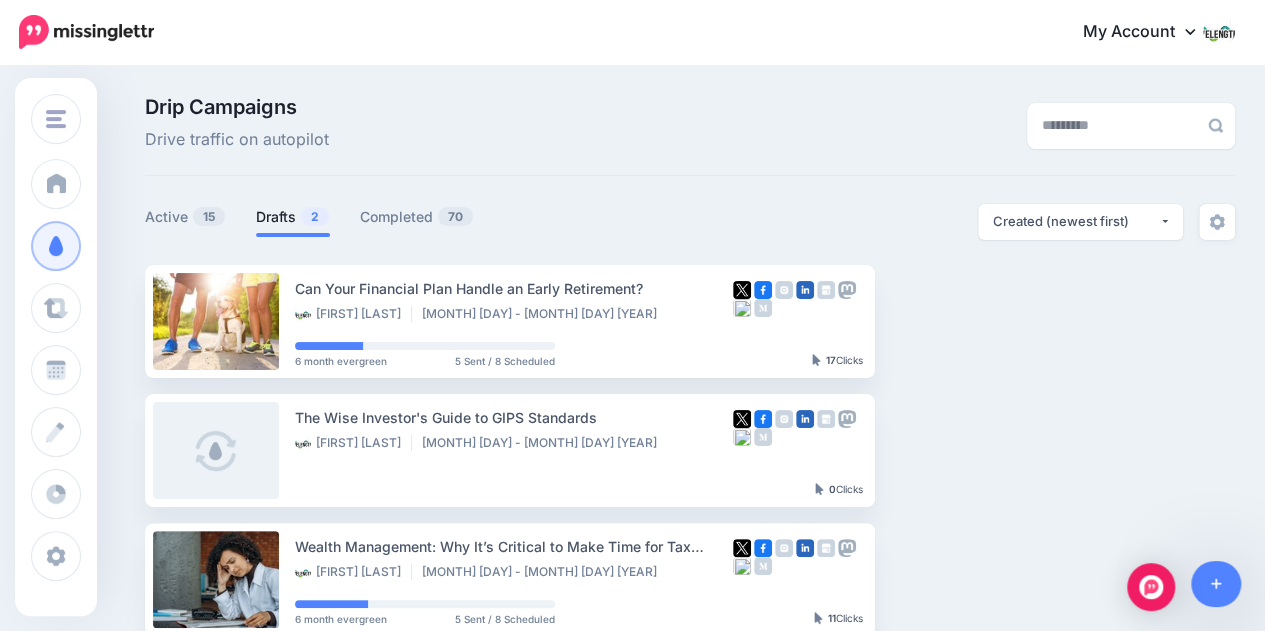 click on "Drafts  2" at bounding box center [293, 217] 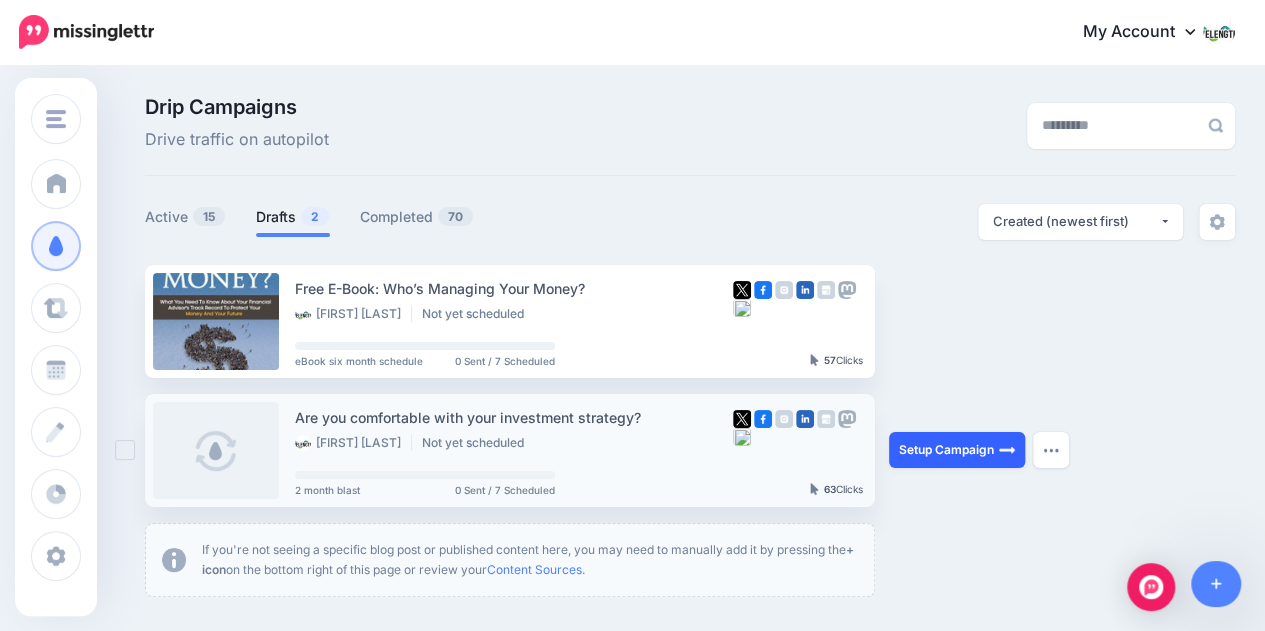 click on "Setup Campaign" at bounding box center (957, 450) 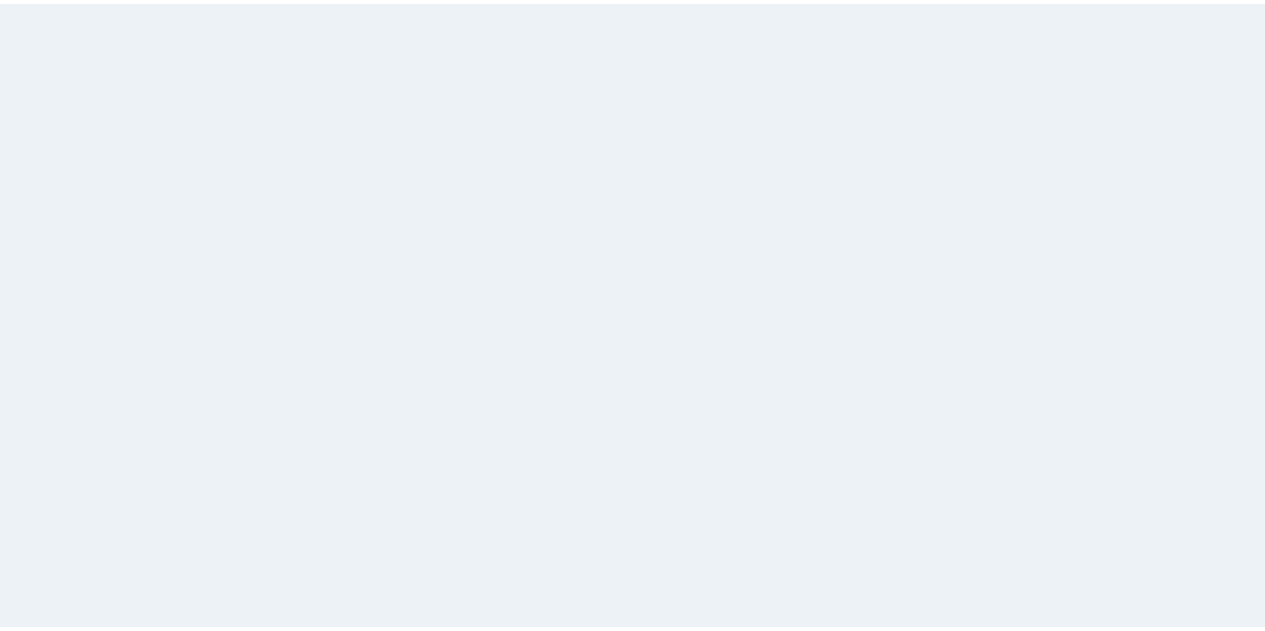 scroll, scrollTop: 0, scrollLeft: 0, axis: both 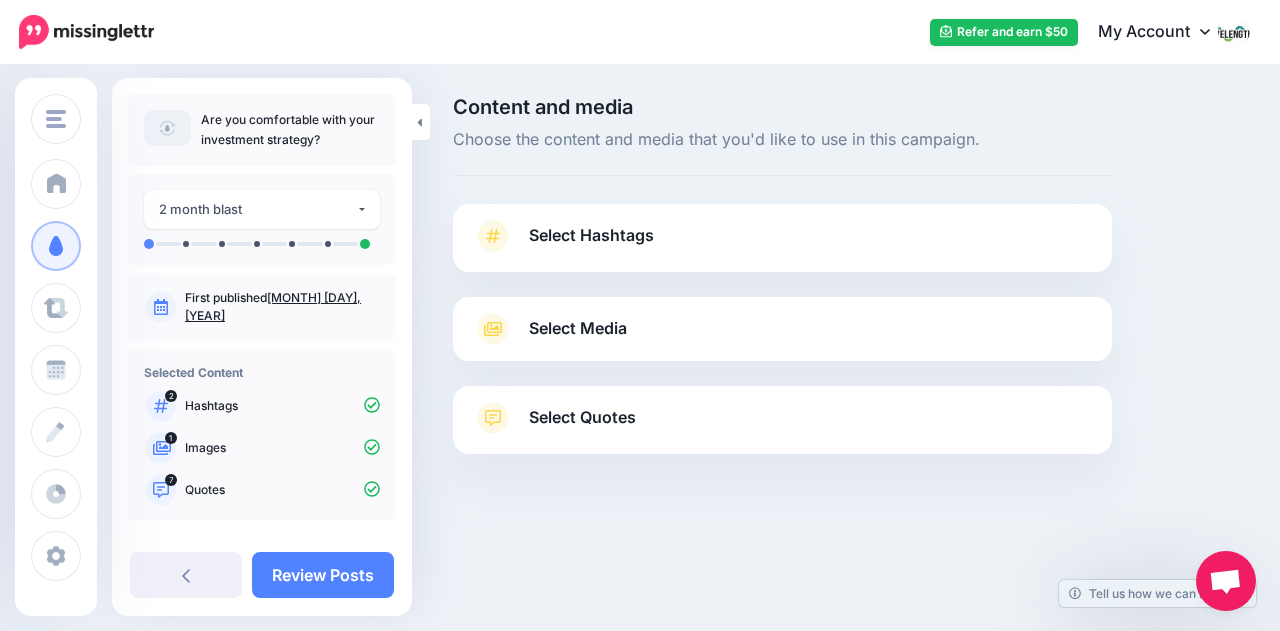 click on "Select Media" at bounding box center (578, 328) 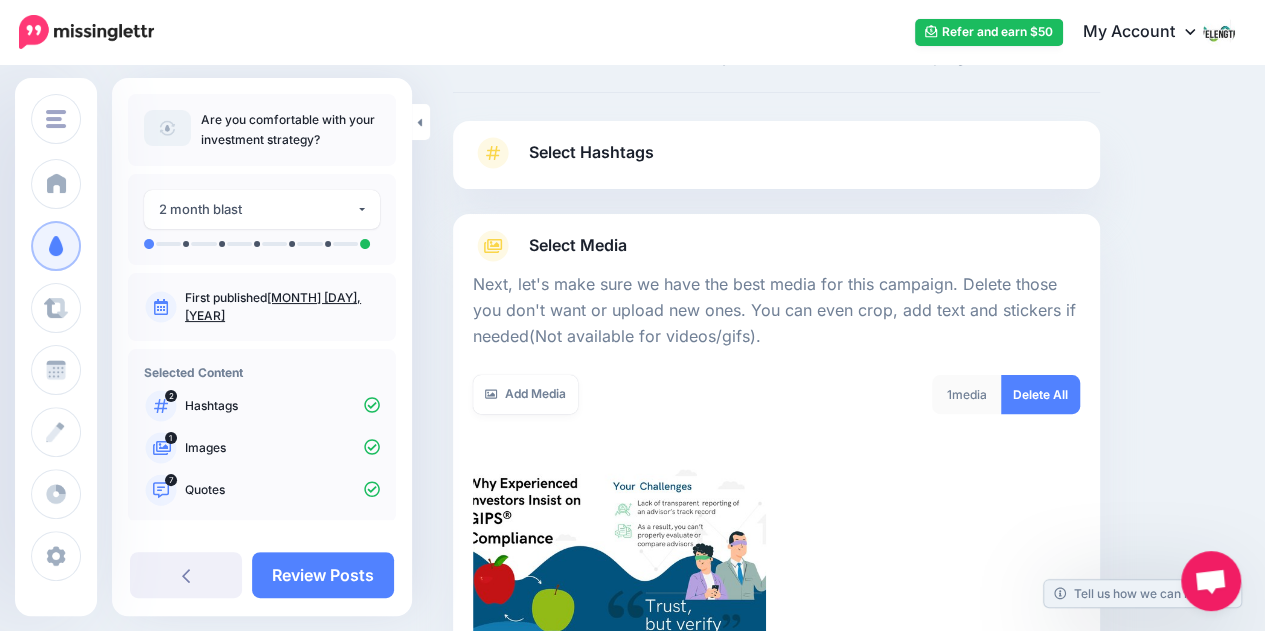 scroll, scrollTop: 97, scrollLeft: 0, axis: vertical 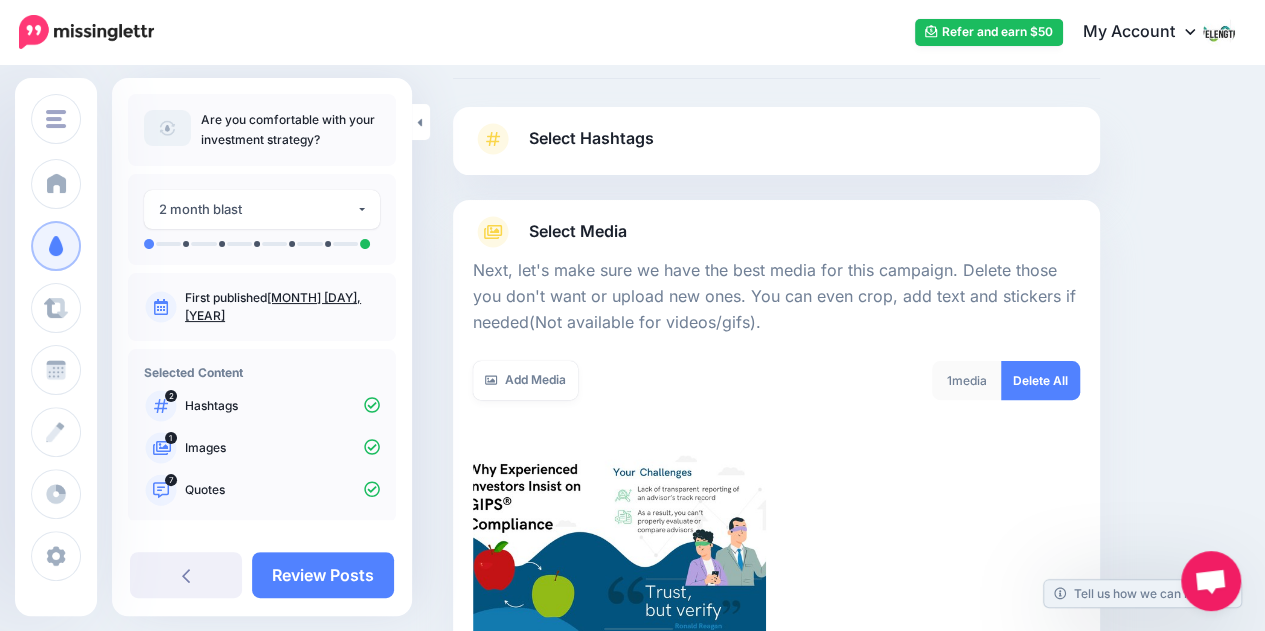 click on "Select Hashtags" at bounding box center (591, 138) 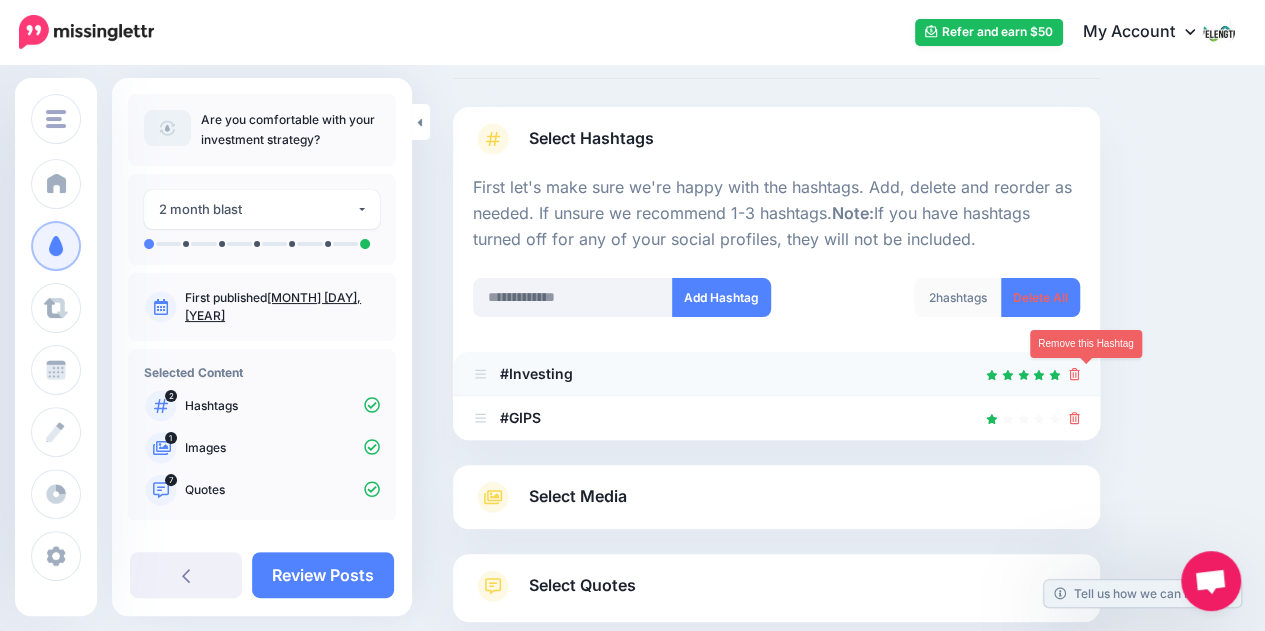 click 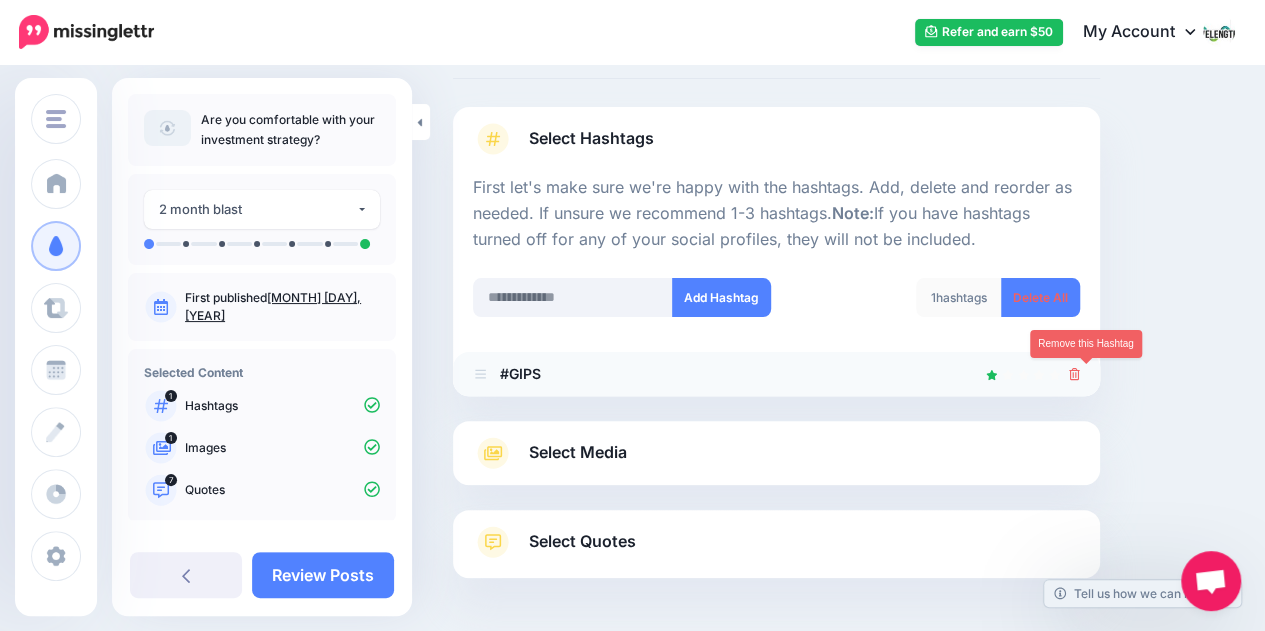 click 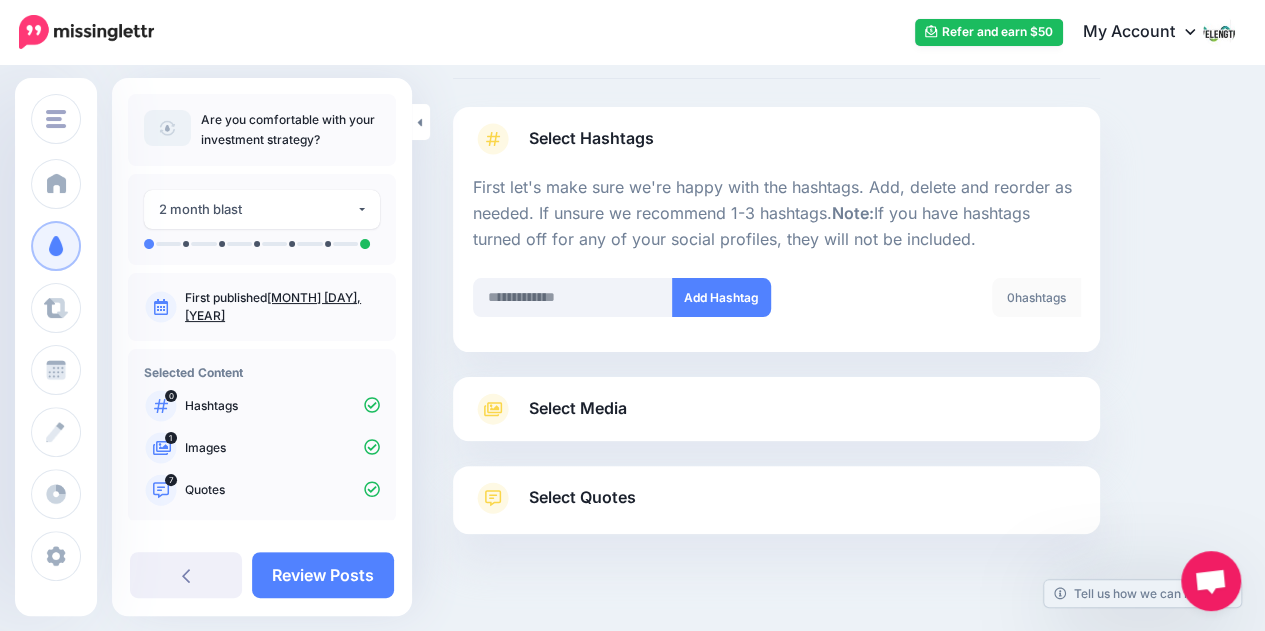 scroll, scrollTop: 129, scrollLeft: 0, axis: vertical 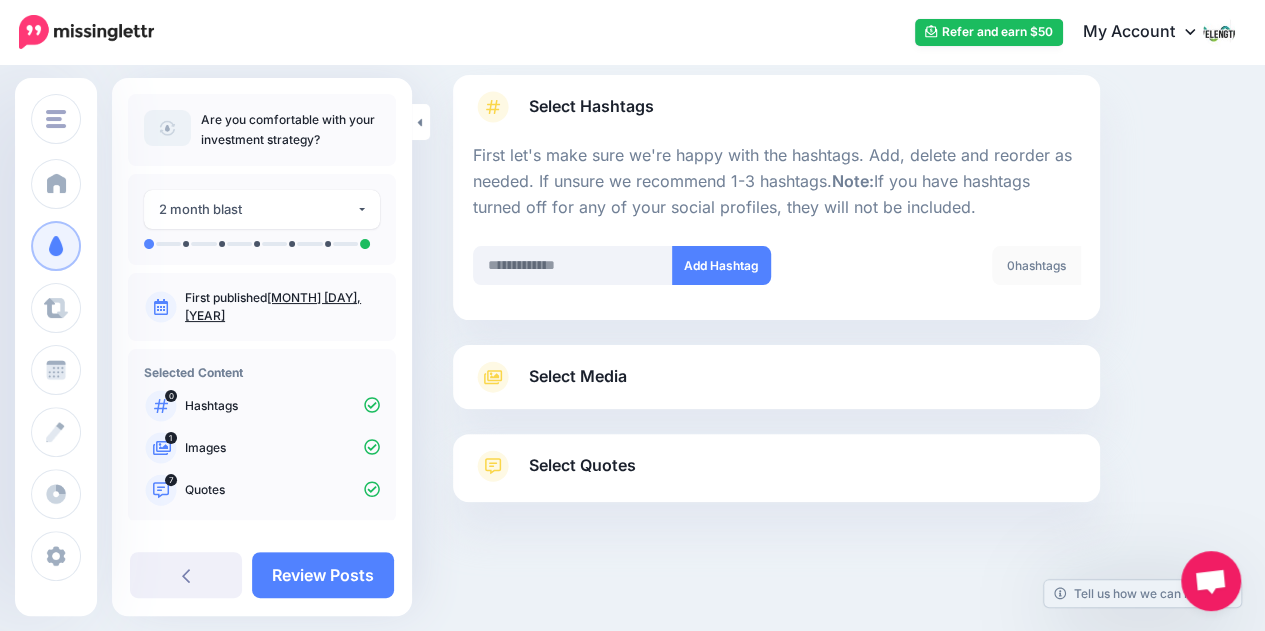 click on "Select Quotes" at bounding box center (582, 465) 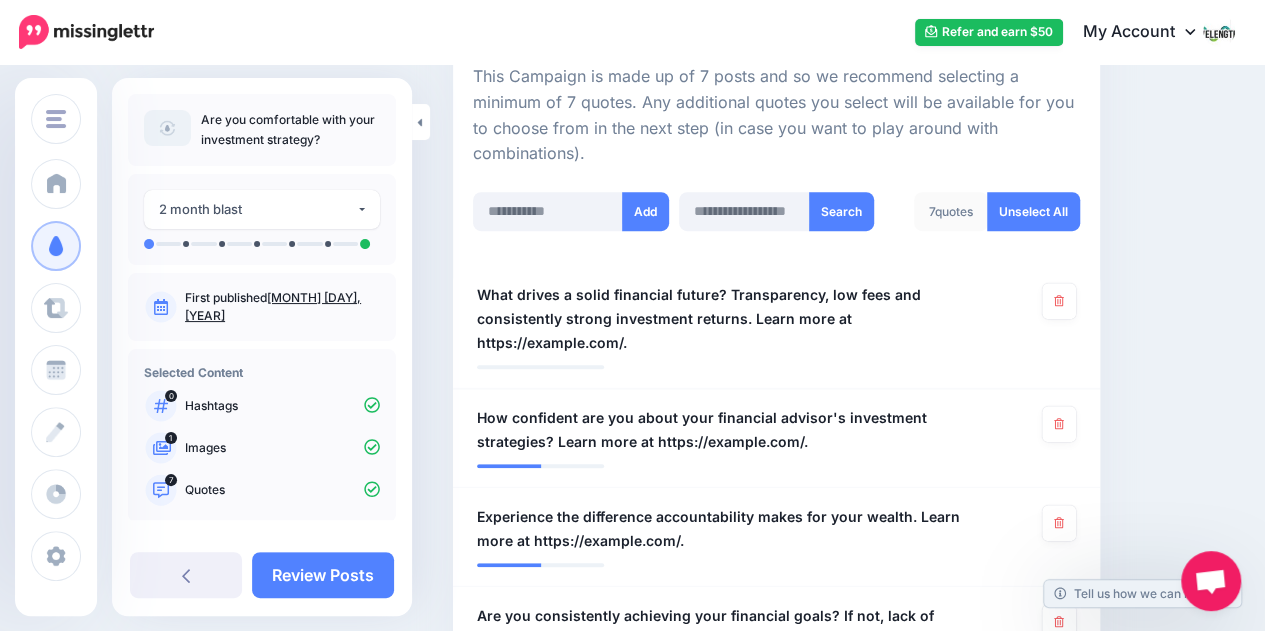 scroll, scrollTop: 489, scrollLeft: 0, axis: vertical 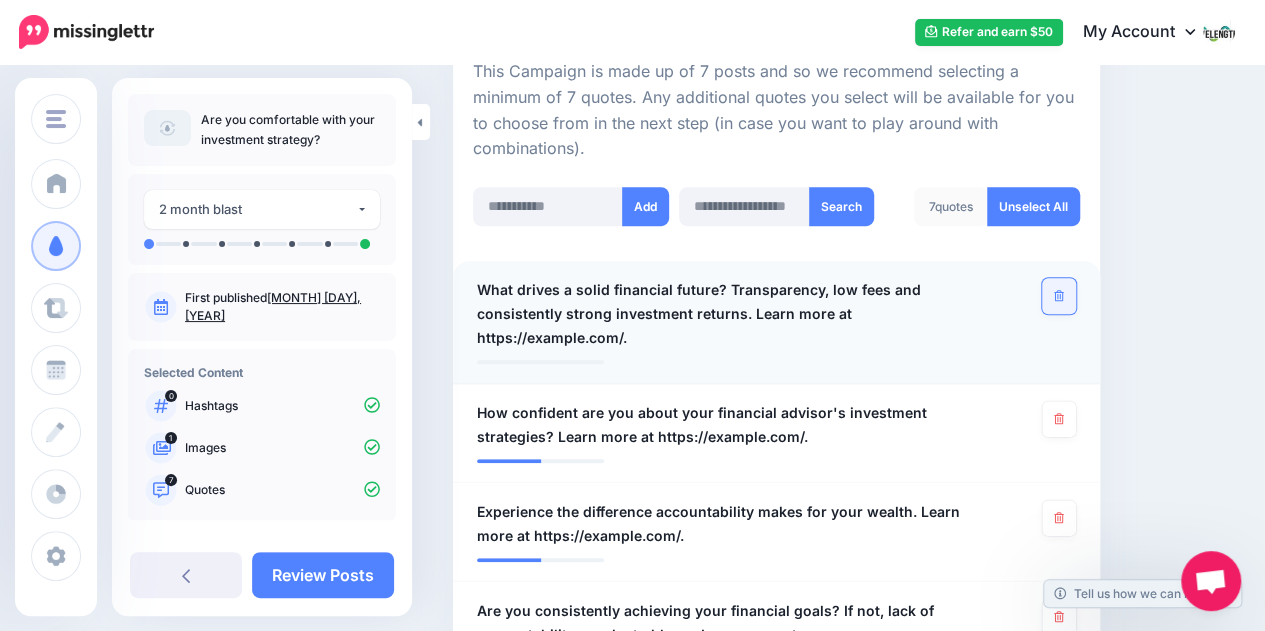 click at bounding box center (1058, 296) 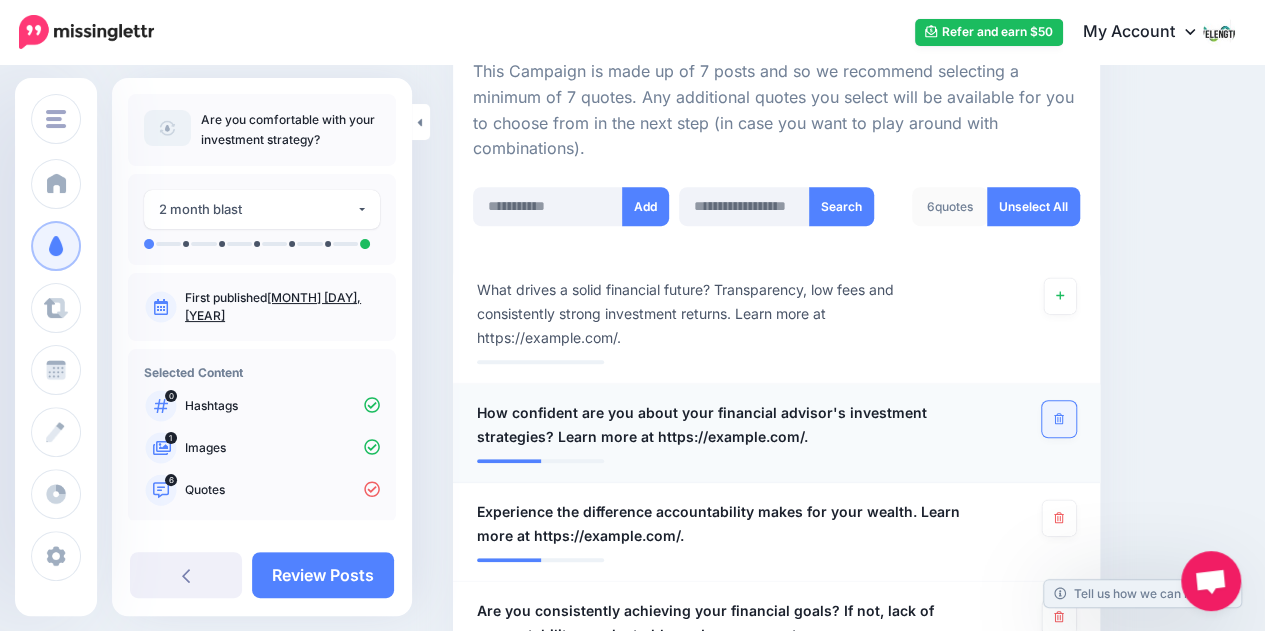 click at bounding box center (1058, 419) 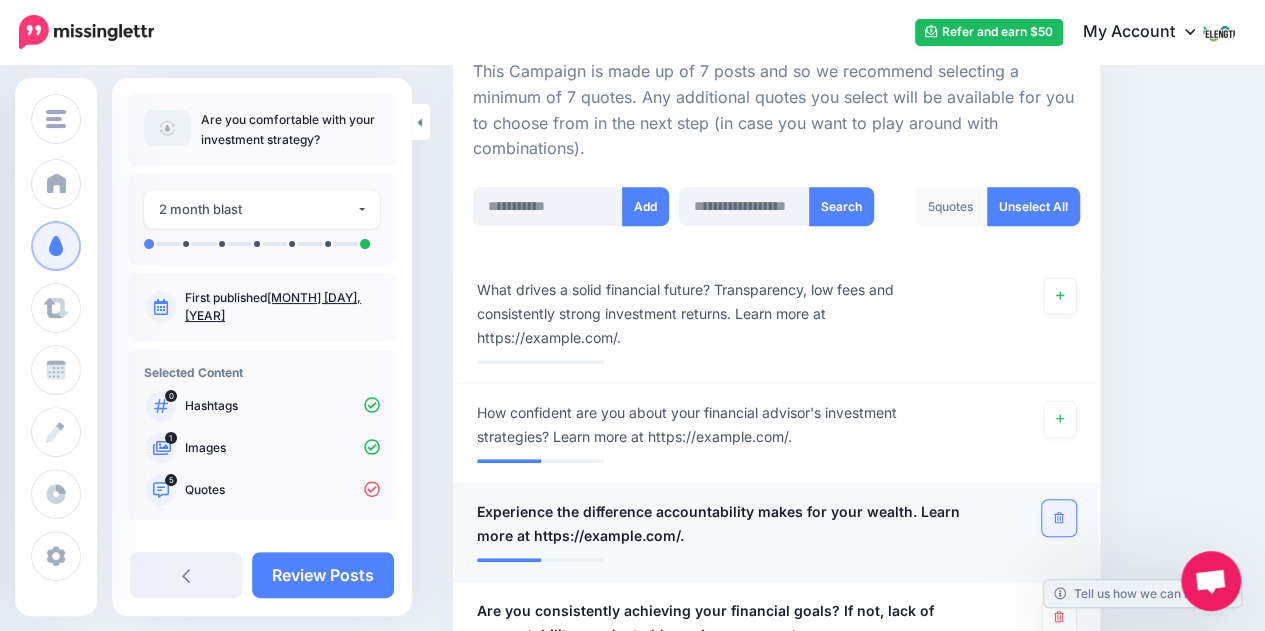 click at bounding box center [1058, 518] 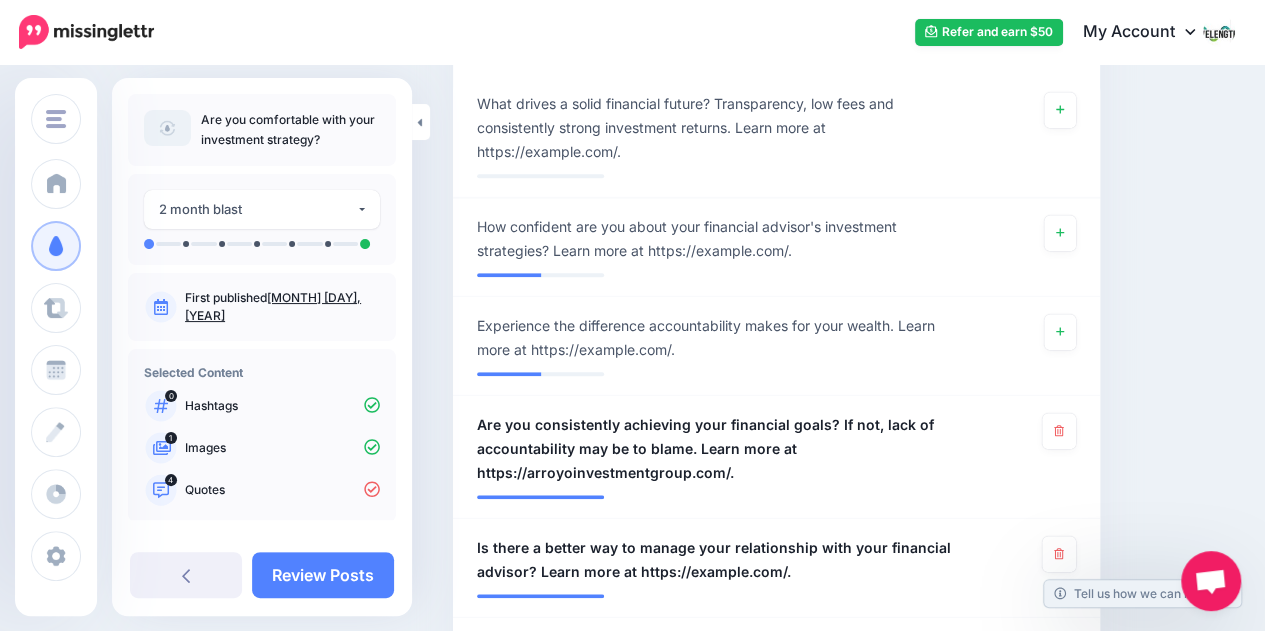 scroll, scrollTop: 688, scrollLeft: 0, axis: vertical 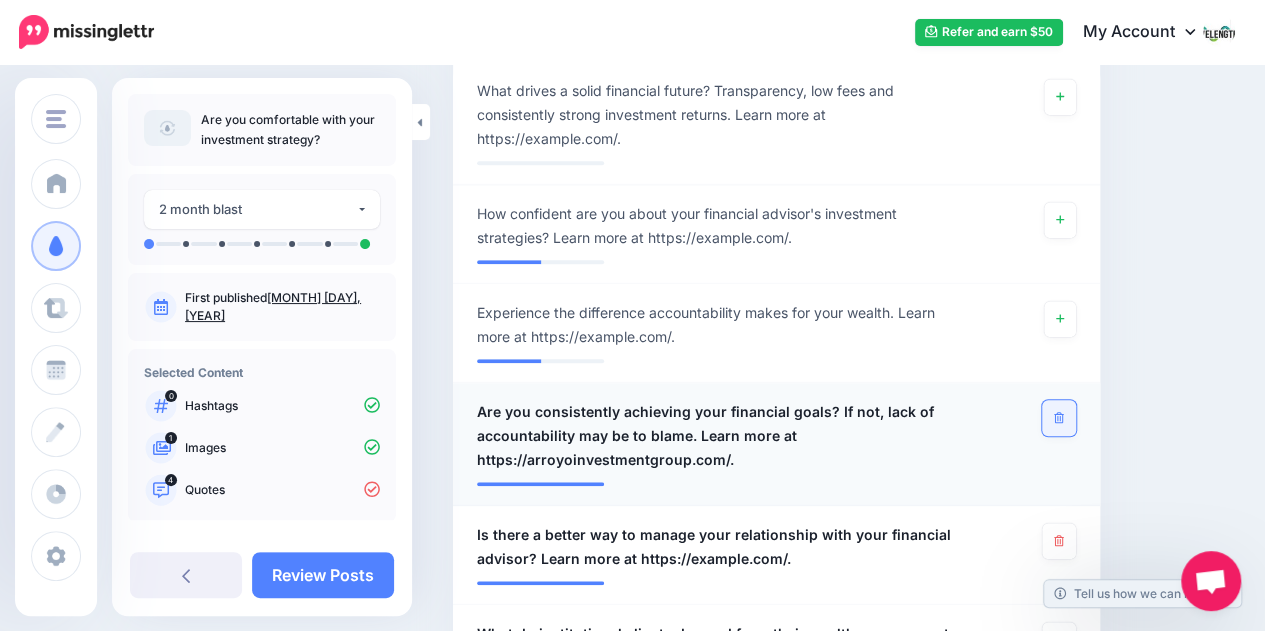 click at bounding box center [1058, 418] 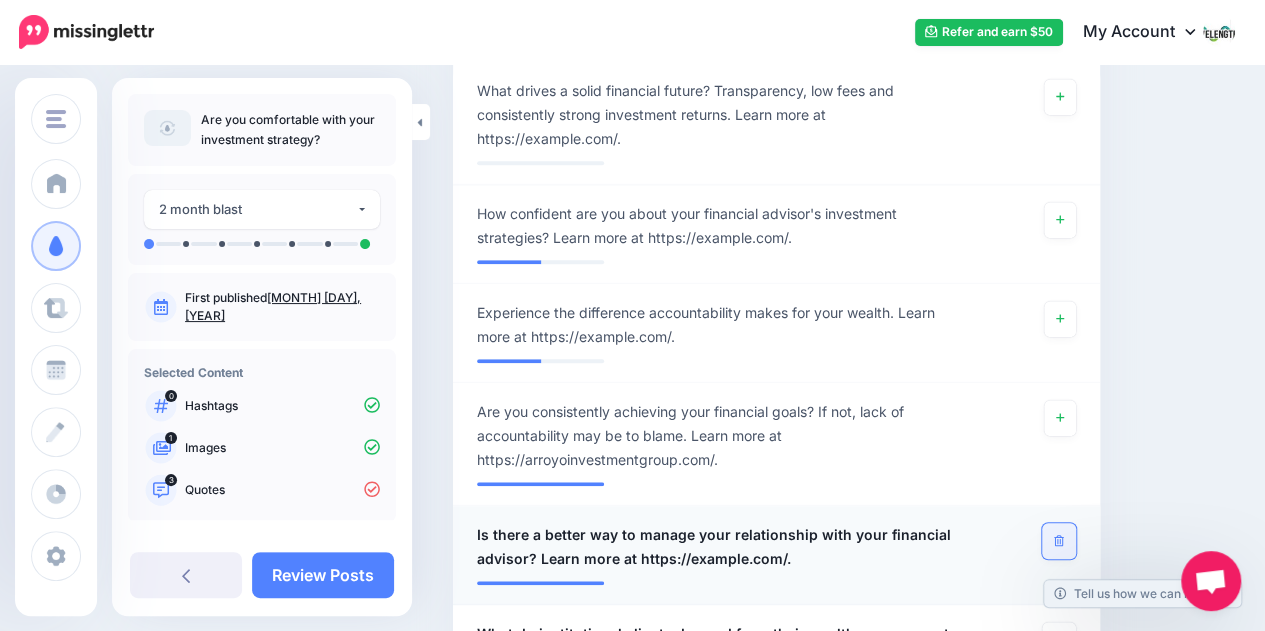 click at bounding box center [1058, 541] 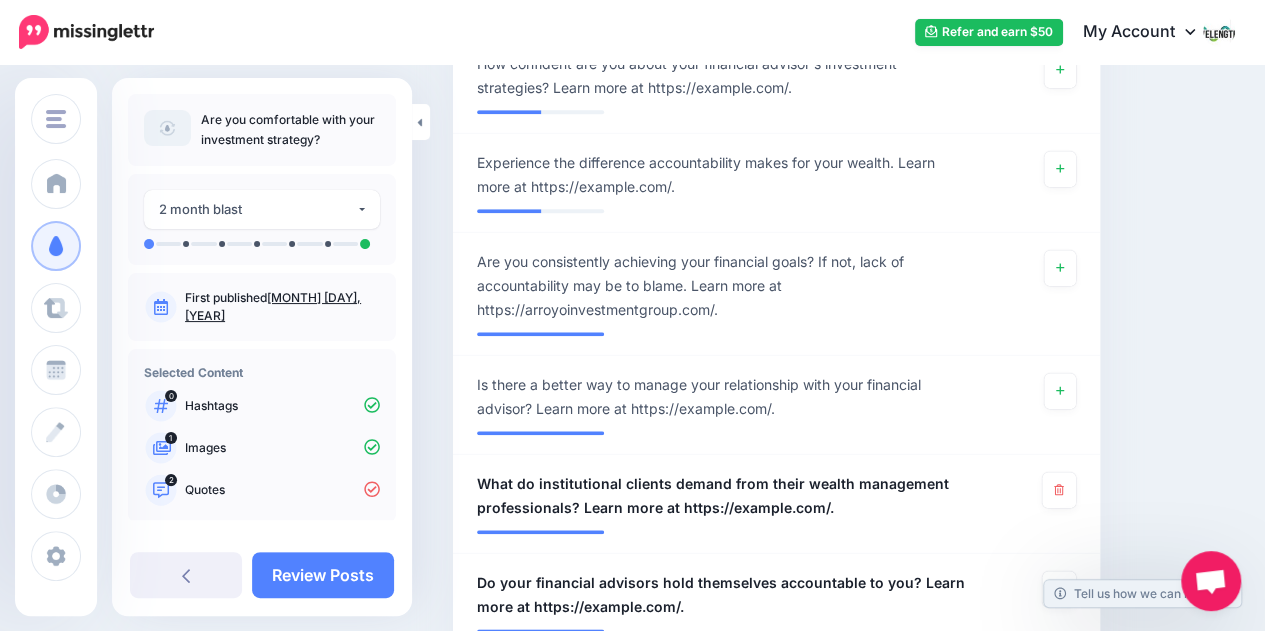 scroll, scrollTop: 856, scrollLeft: 0, axis: vertical 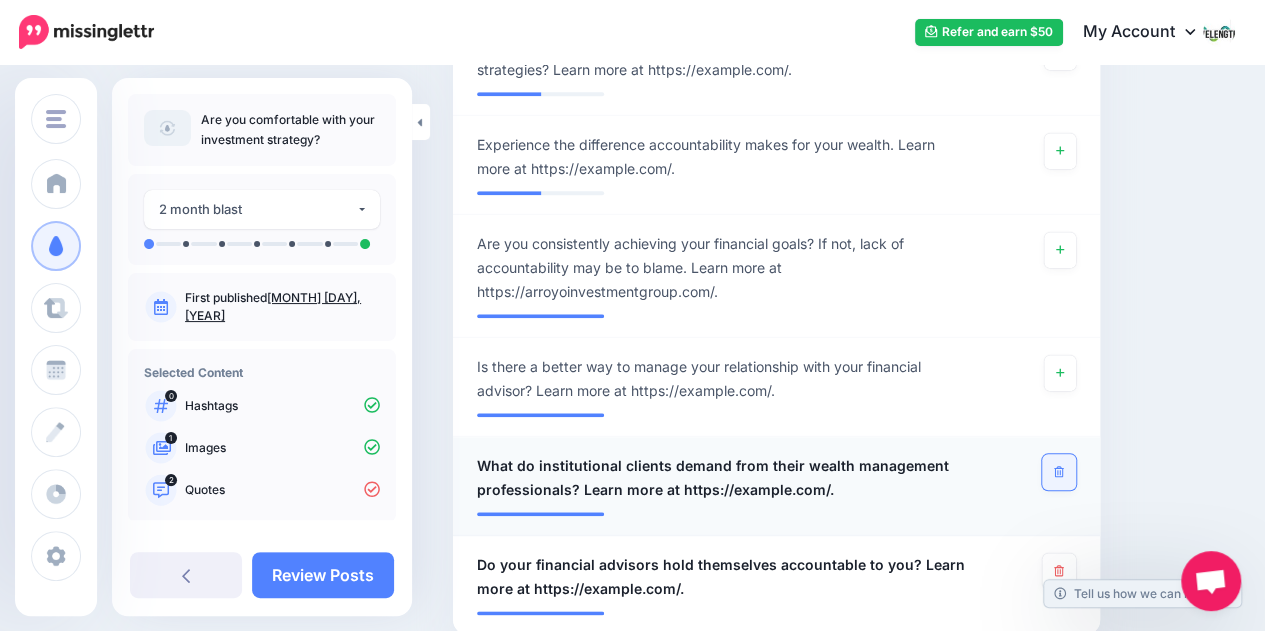 click at bounding box center (1058, 472) 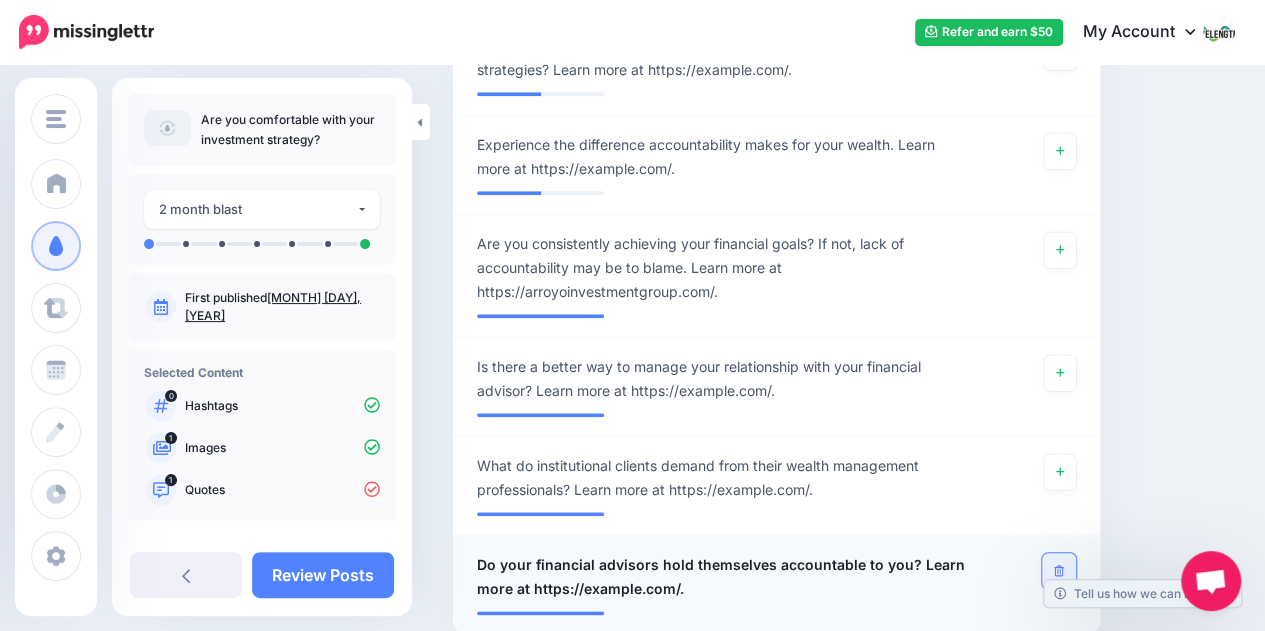 click at bounding box center (1058, 571) 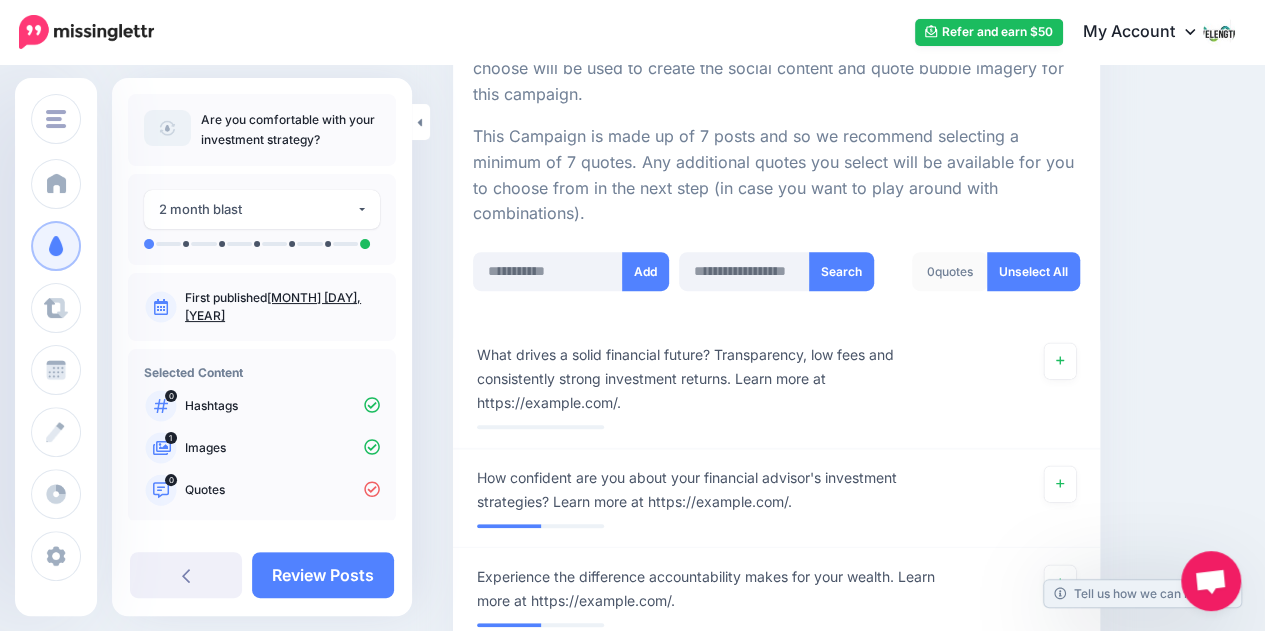 scroll, scrollTop: 422, scrollLeft: 0, axis: vertical 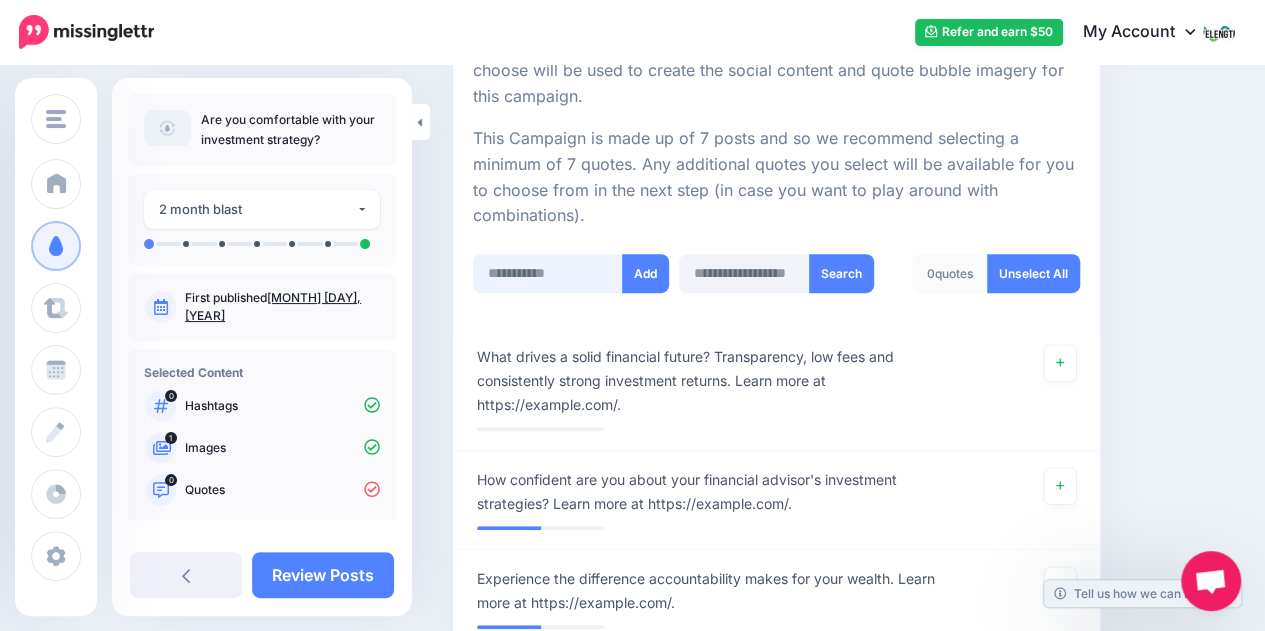 click at bounding box center [548, 273] 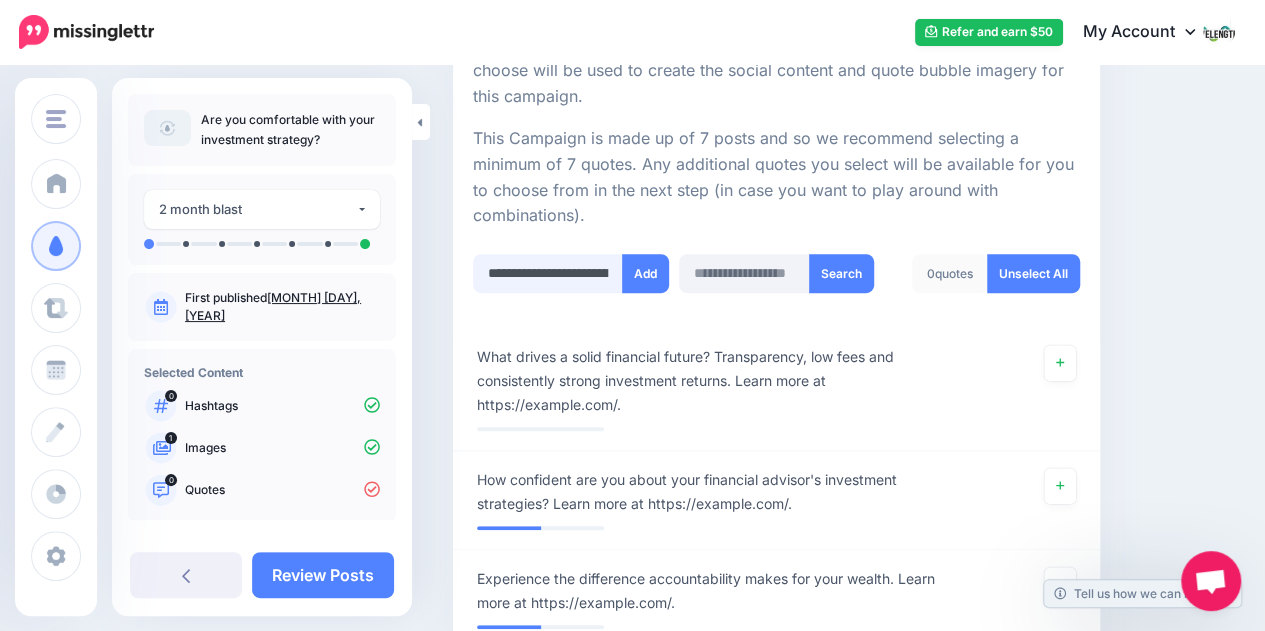 scroll, scrollTop: 0, scrollLeft: 729, axis: horizontal 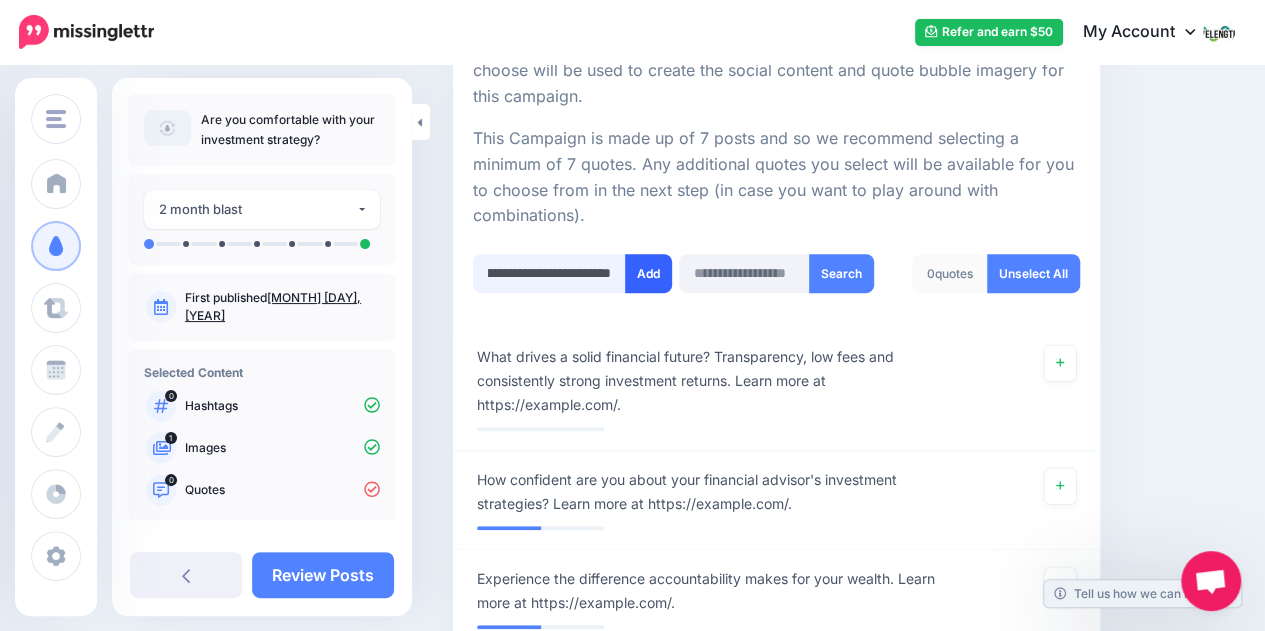 type on "**********" 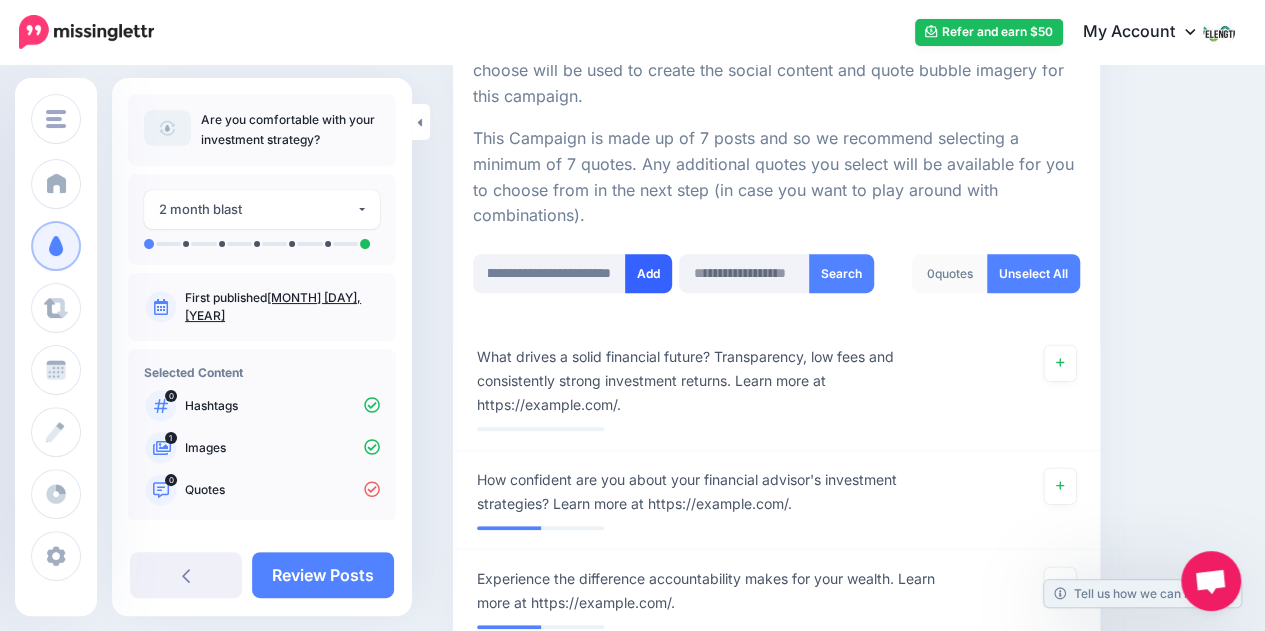 click on "Add" at bounding box center (648, 273) 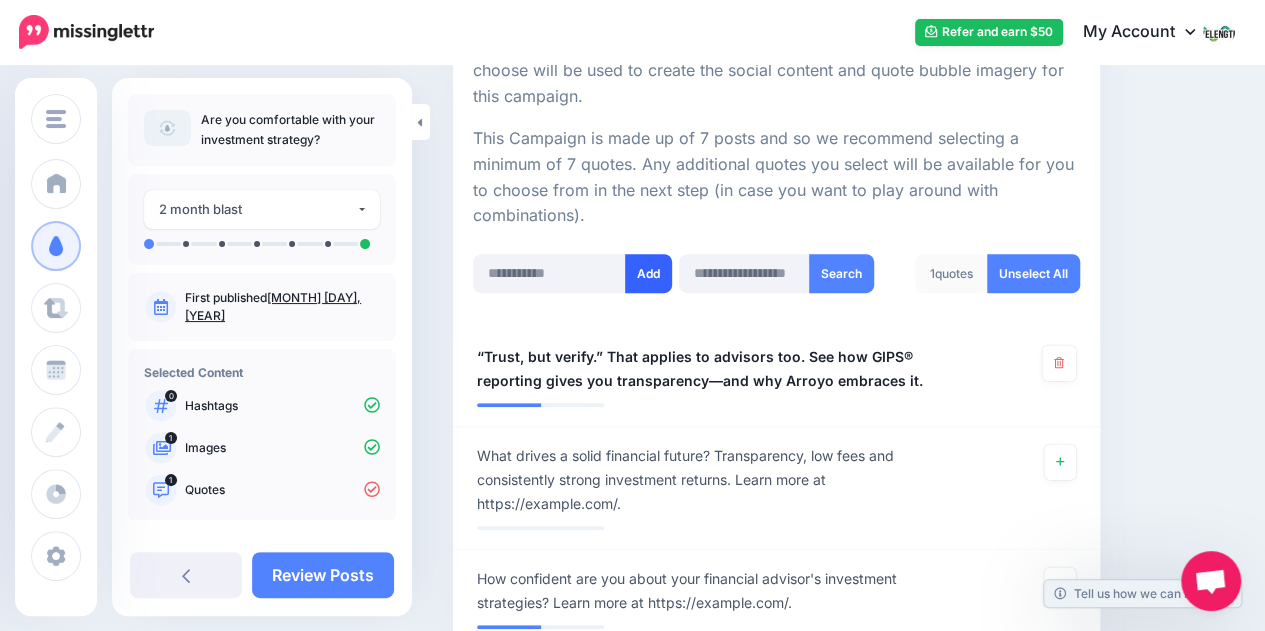 scroll, scrollTop: 724, scrollLeft: 0, axis: vertical 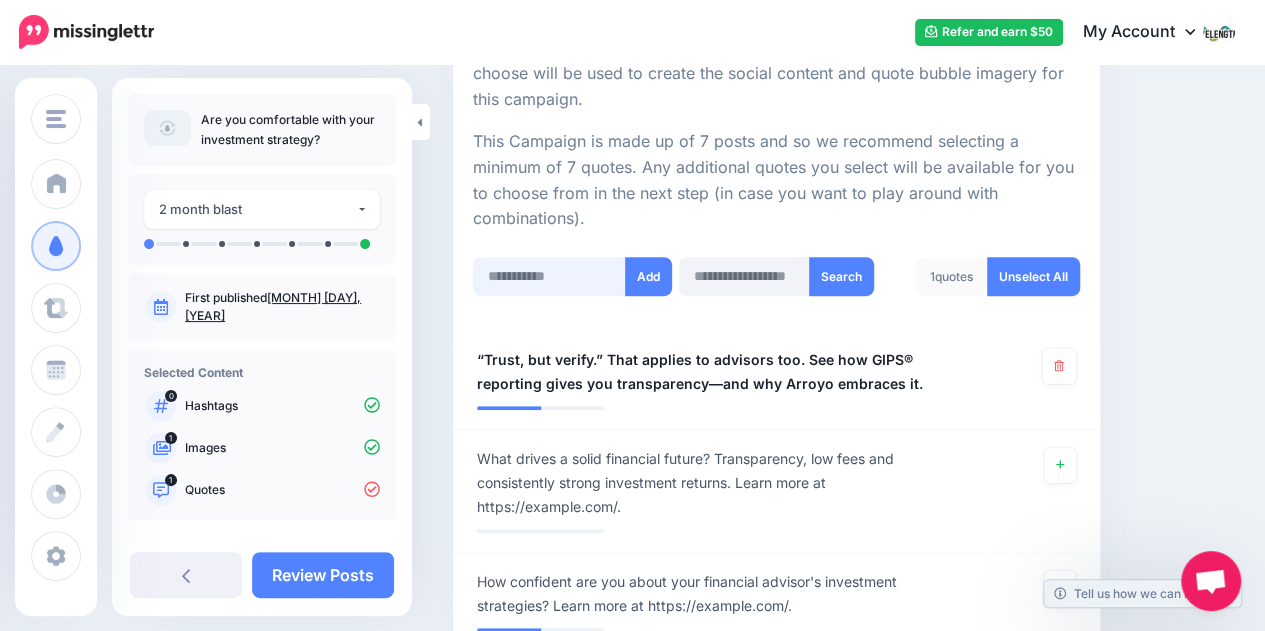 click at bounding box center (549, 276) 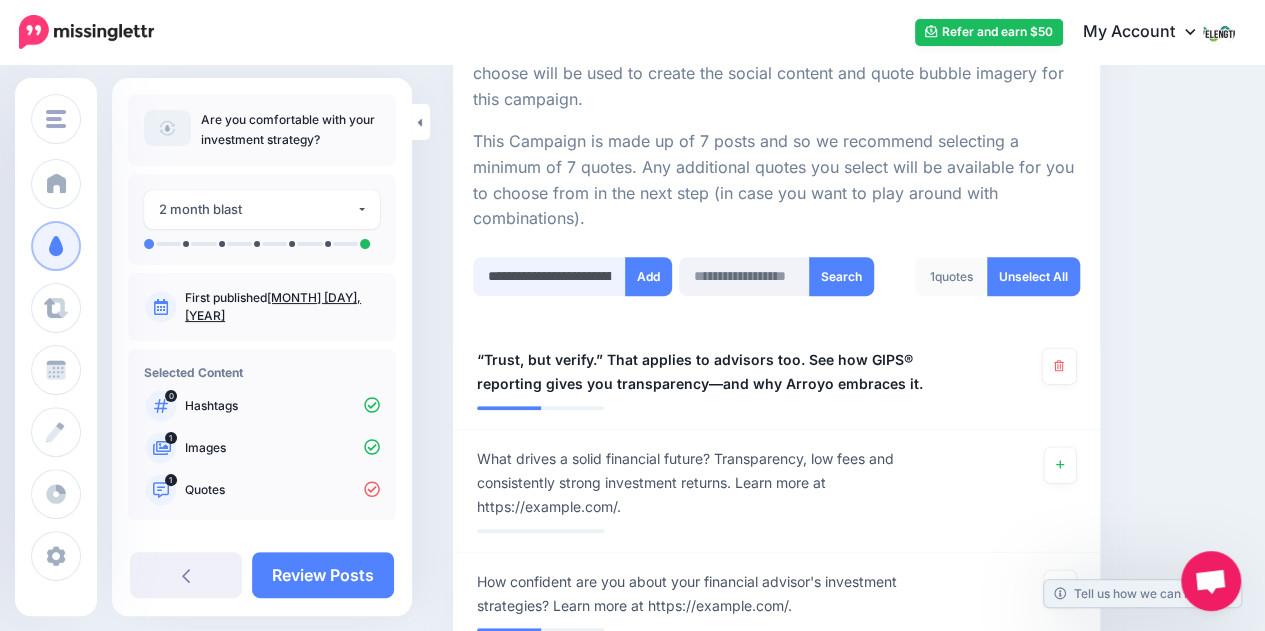 scroll, scrollTop: 0, scrollLeft: 900, axis: horizontal 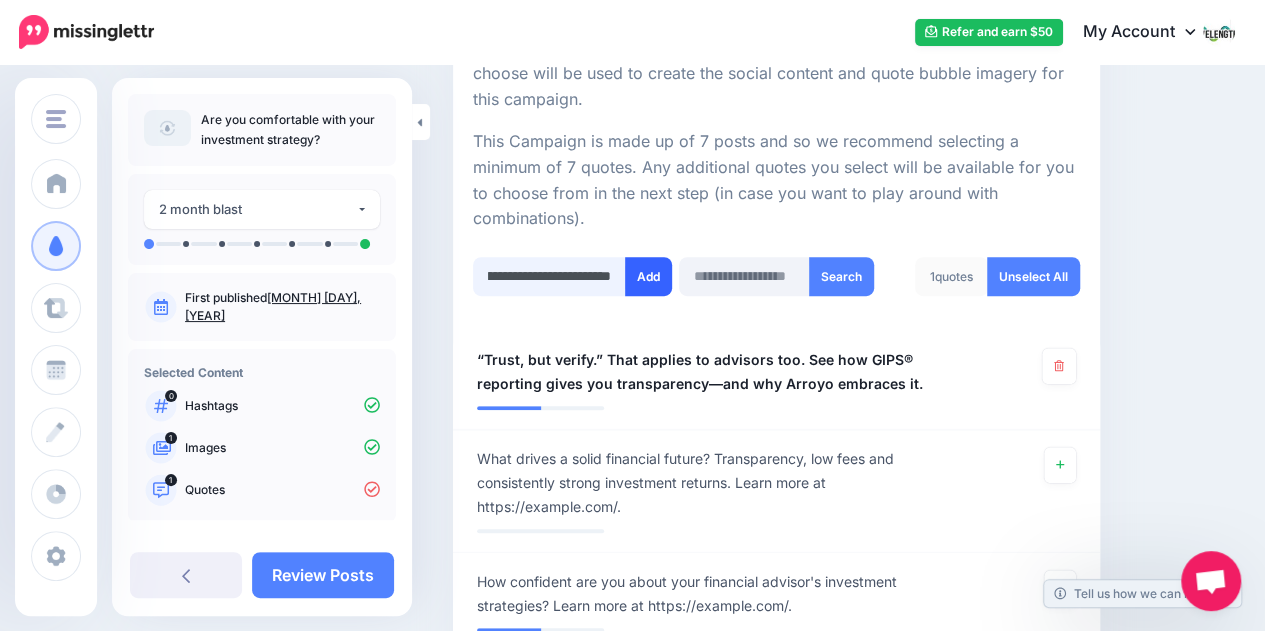 type on "**********" 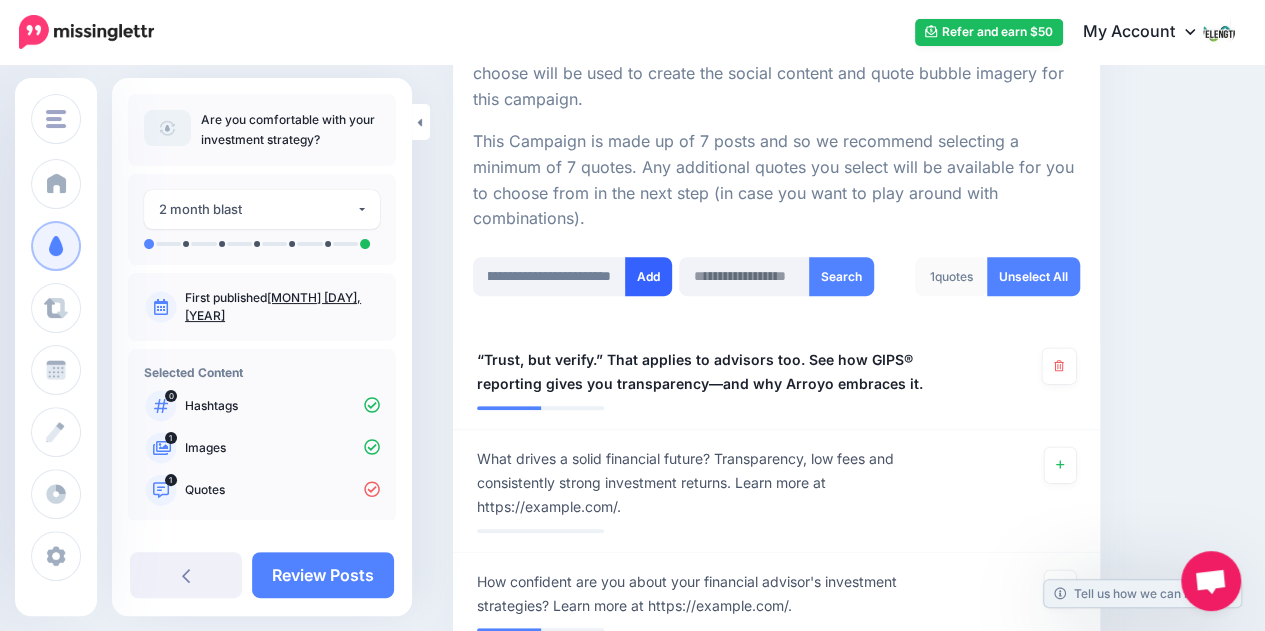 click on "Add" at bounding box center (648, 276) 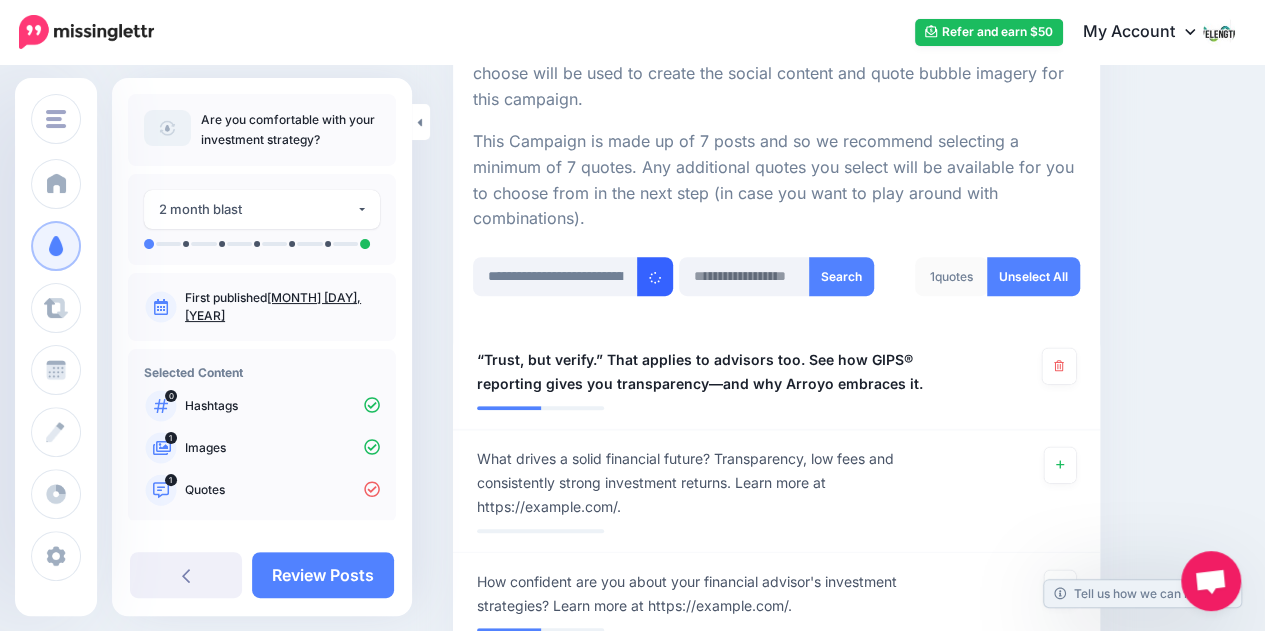 type 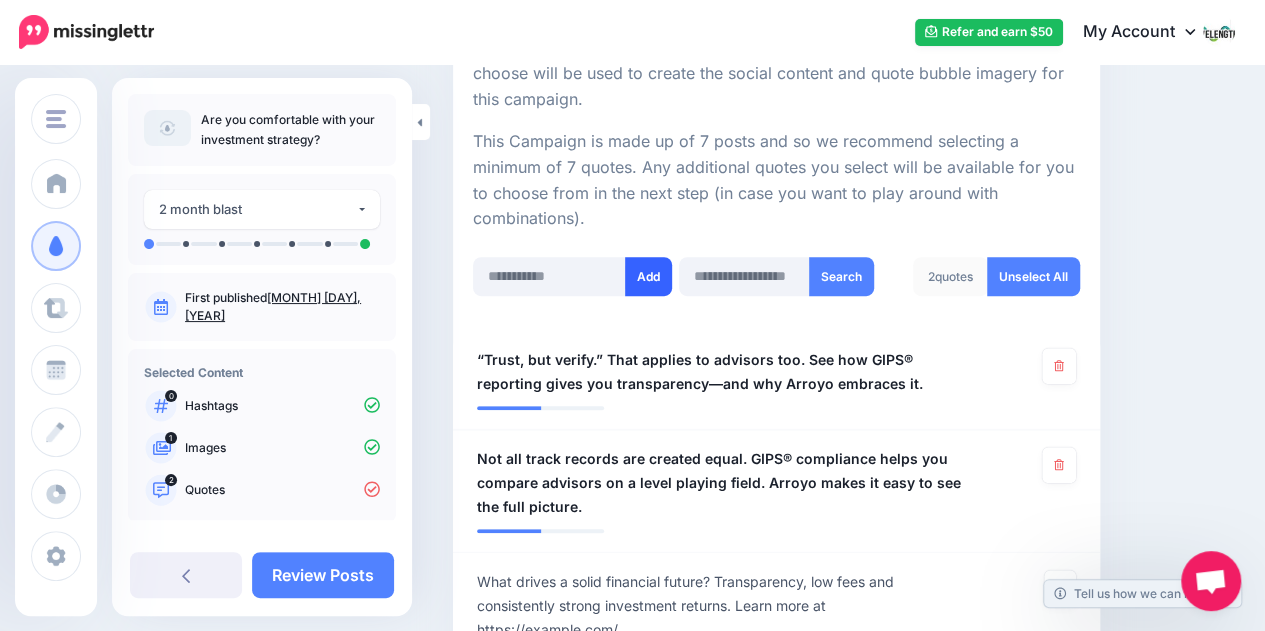 scroll, scrollTop: 724, scrollLeft: 0, axis: vertical 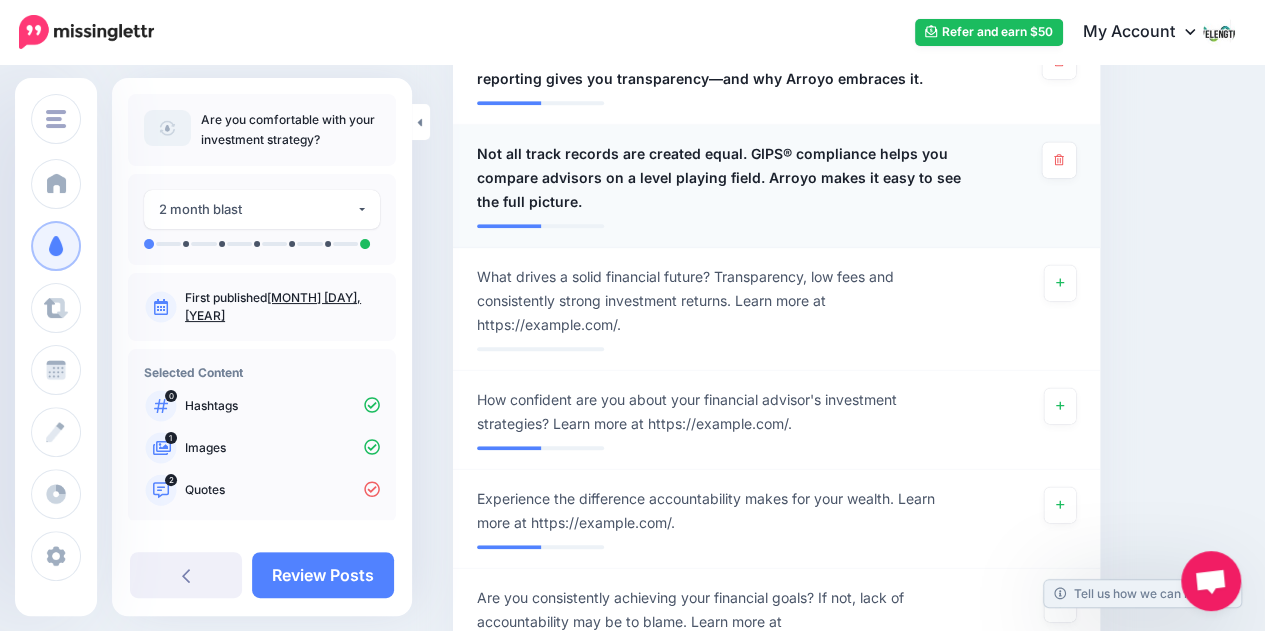 click on "Not all track records are created equal. GIPS® compliance helps you compare advisors on a level playing field. Arroyo makes it easy to see the full picture" at bounding box center [724, 178] 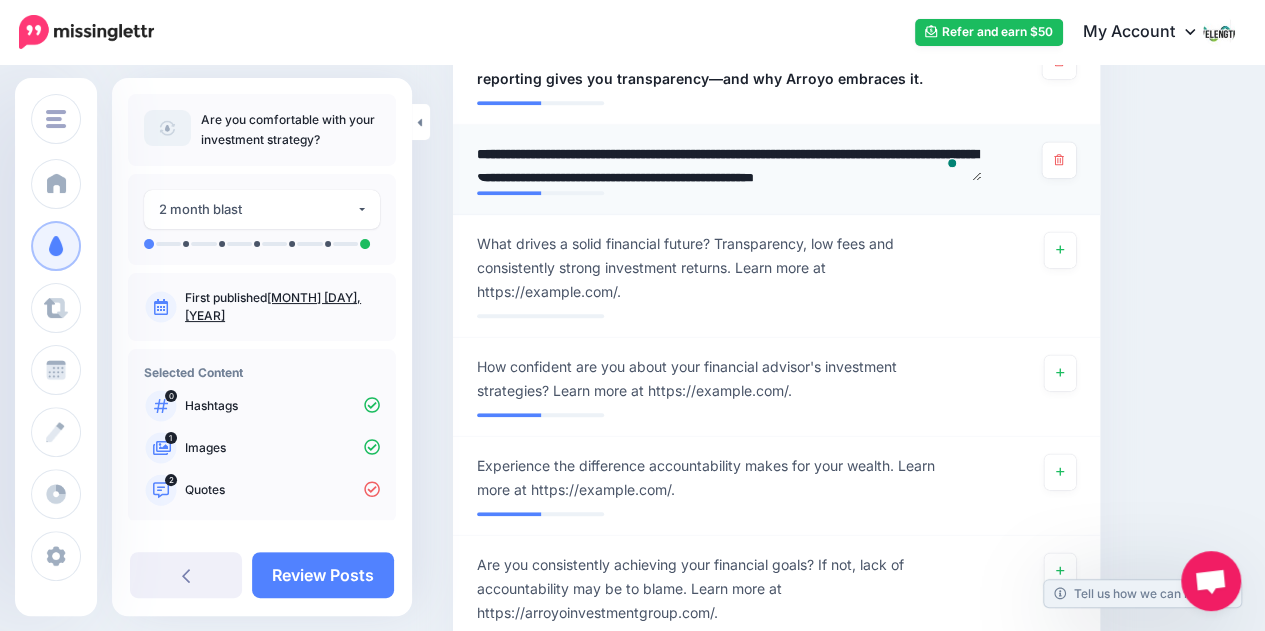 click on "**********" at bounding box center (729, 161) 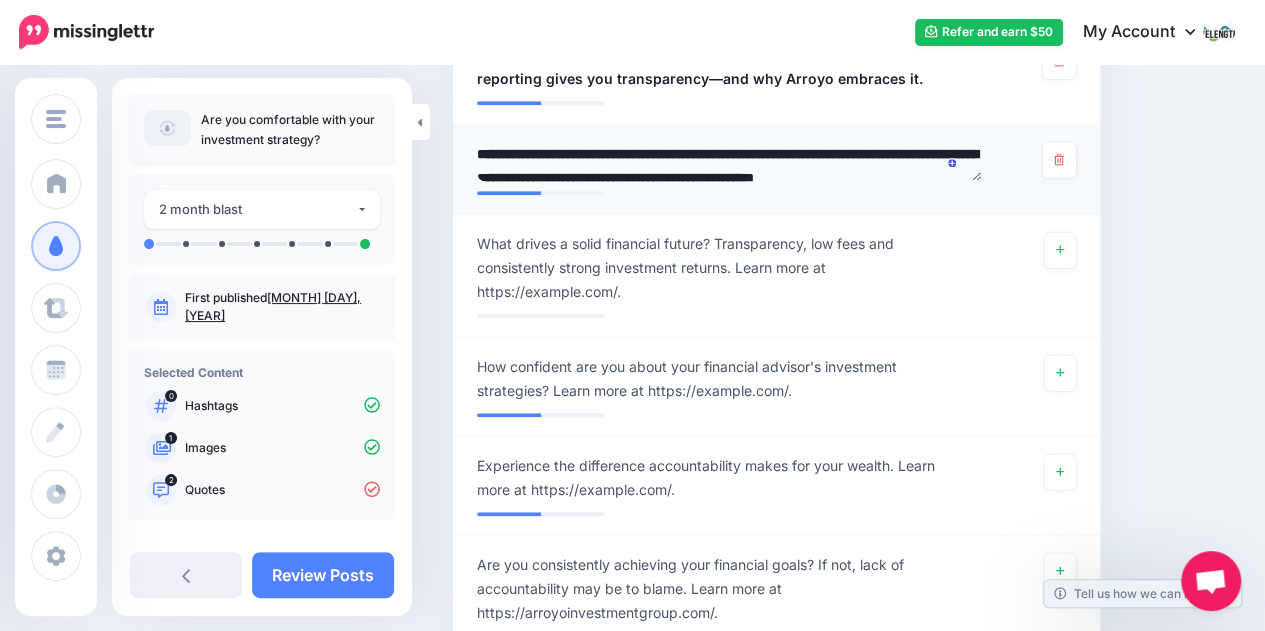 scroll, scrollTop: 5, scrollLeft: 0, axis: vertical 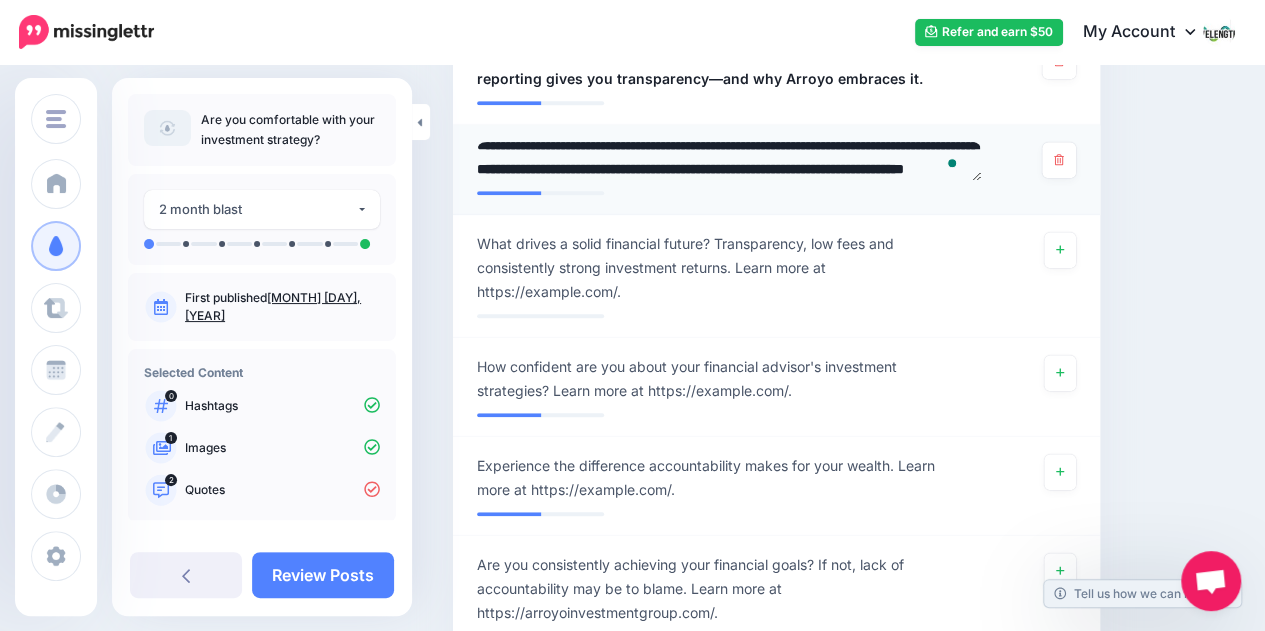 click on "**********" at bounding box center [729, 161] 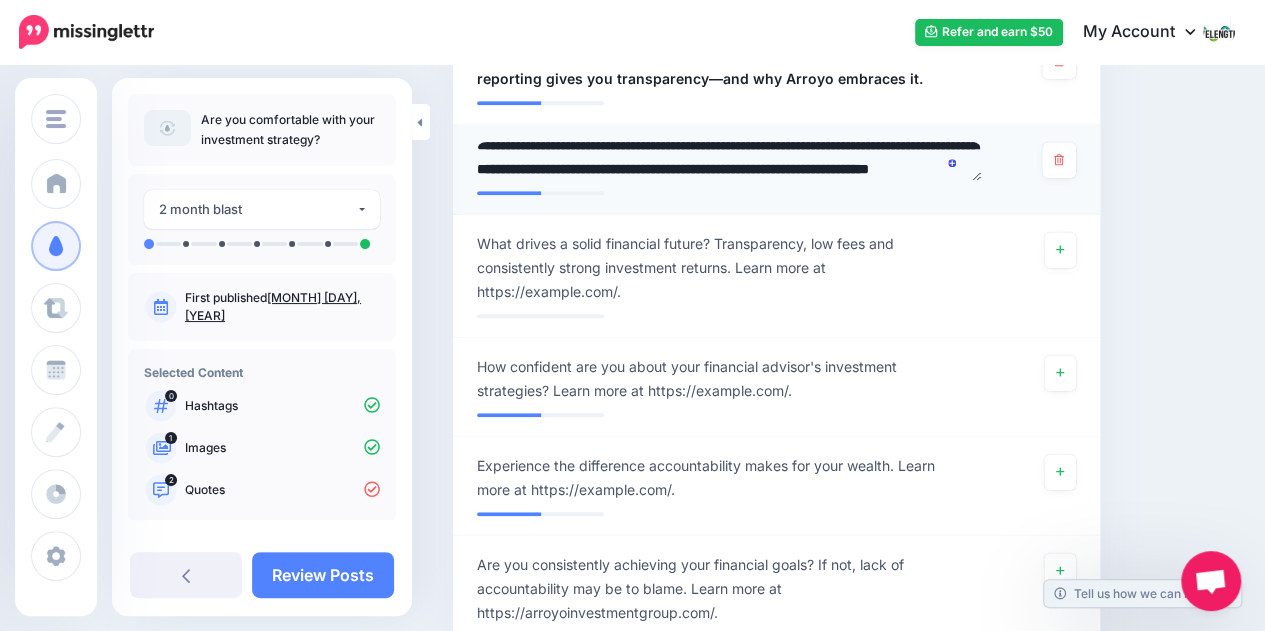 type on "**********" 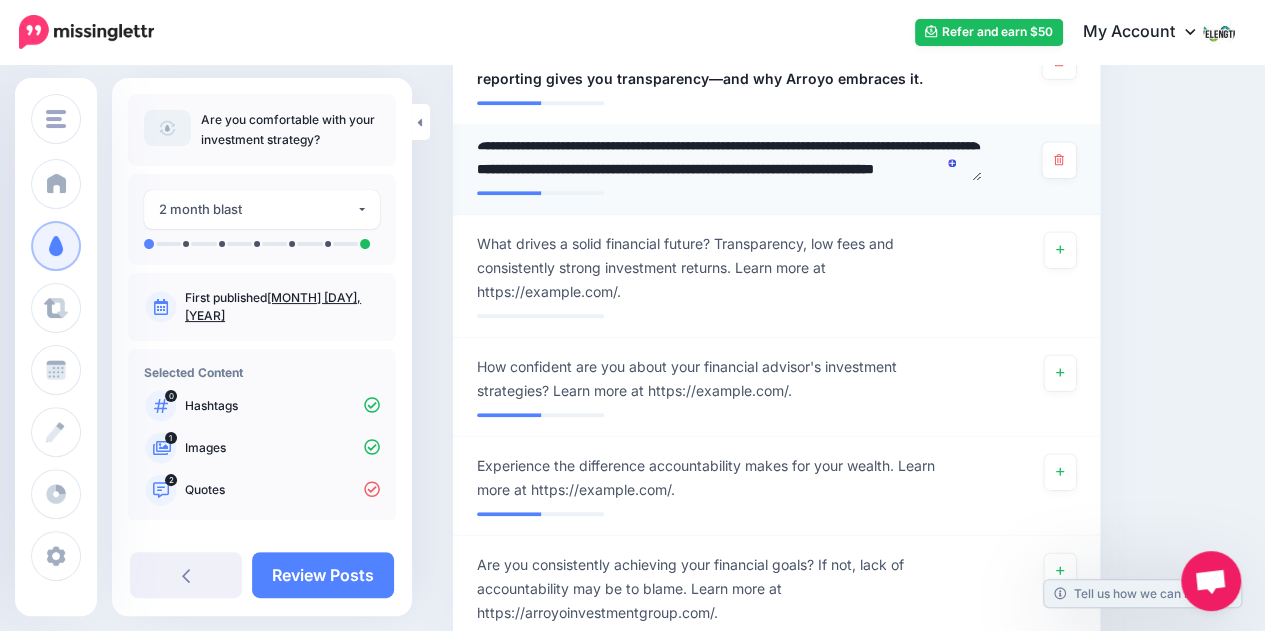 click on "**********" at bounding box center (729, 161) 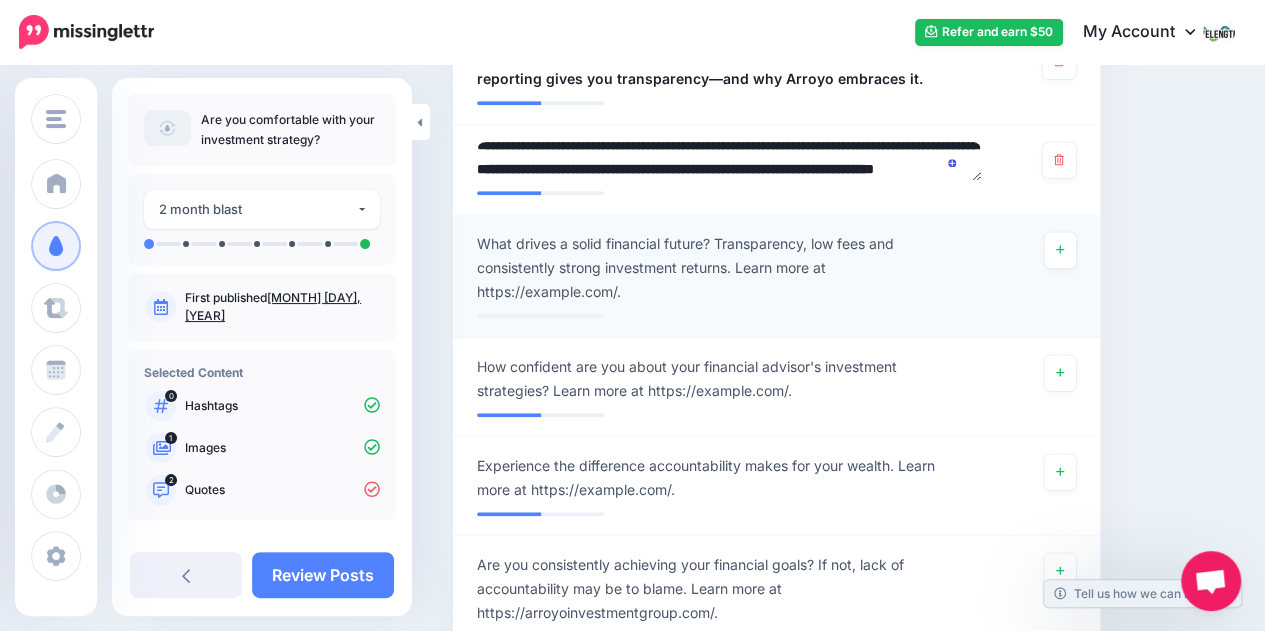click on "**********" at bounding box center (776, 491) 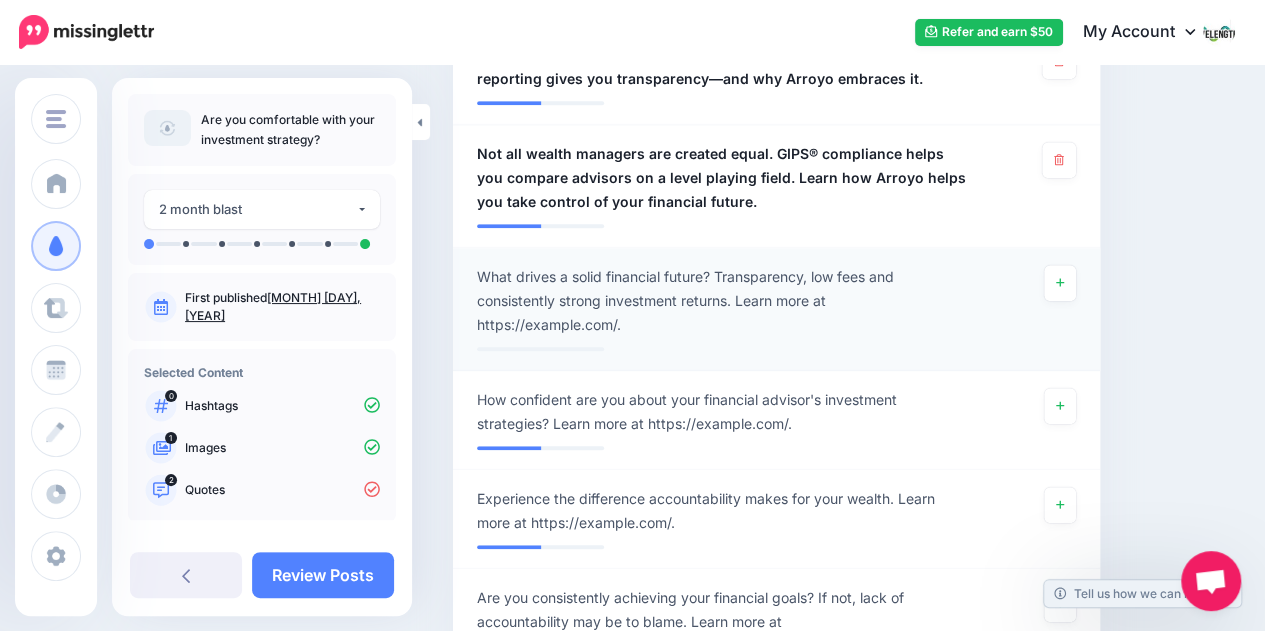 click on "What drives a solid financial future?   Transparency, low fees and consistently strong investment returns.  Learn more at https://arroyoinvestmentgroup.com/." at bounding box center [724, 301] 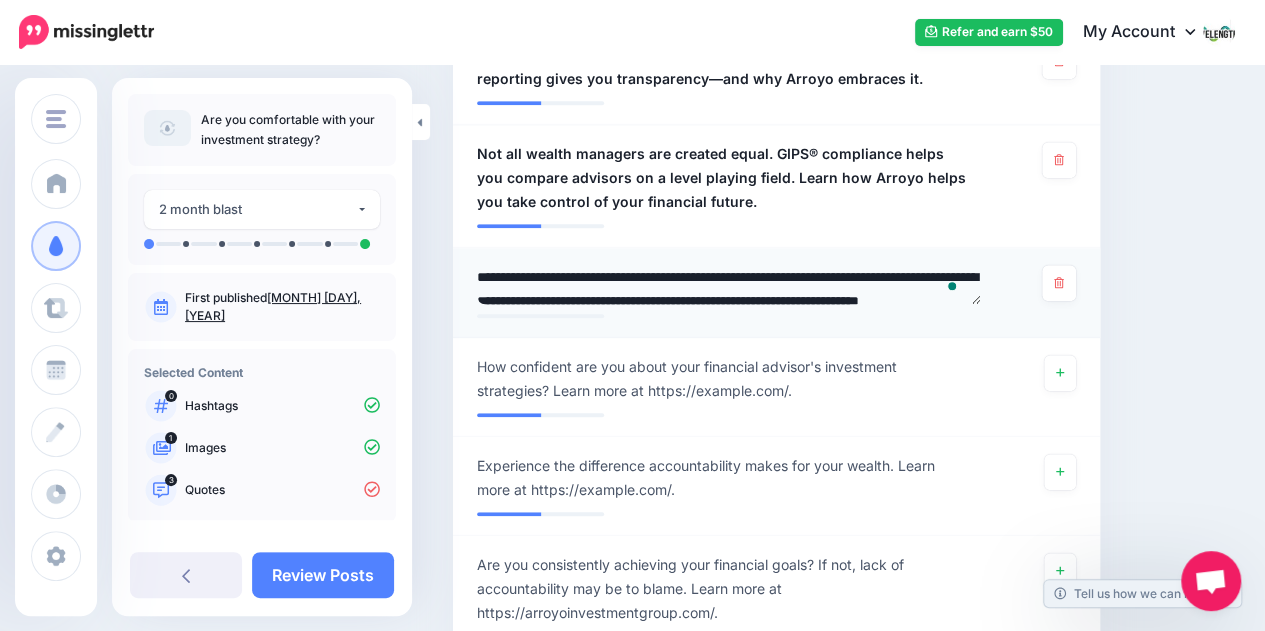 scroll, scrollTop: 5, scrollLeft: 0, axis: vertical 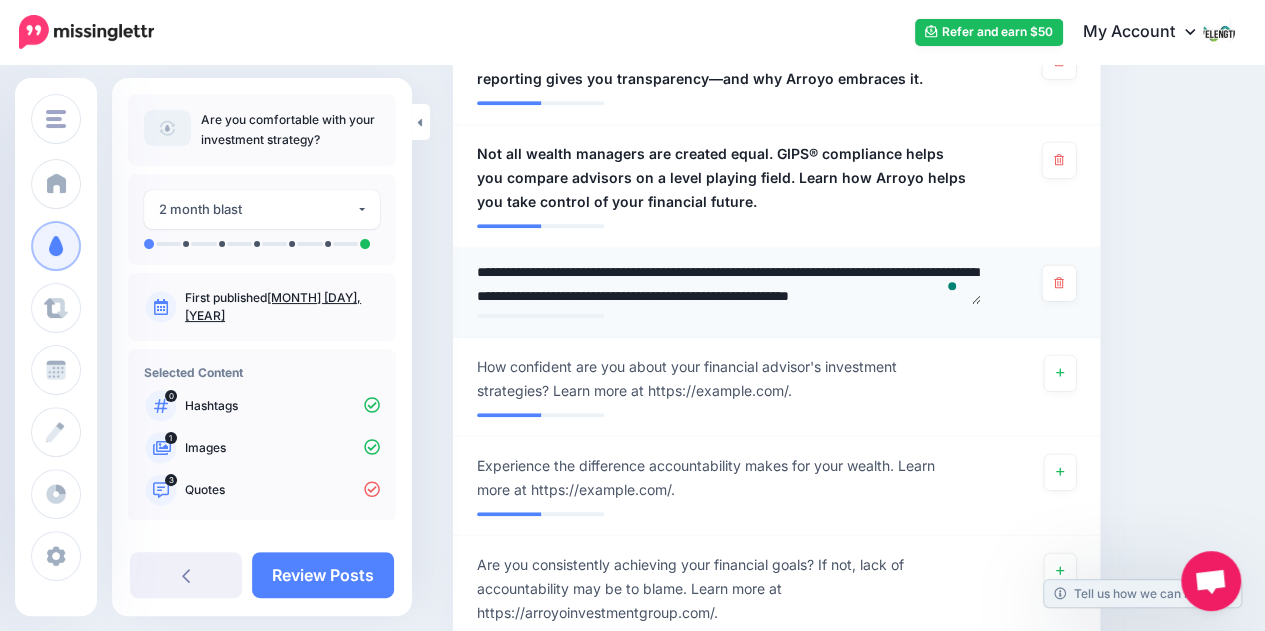 type on "**********" 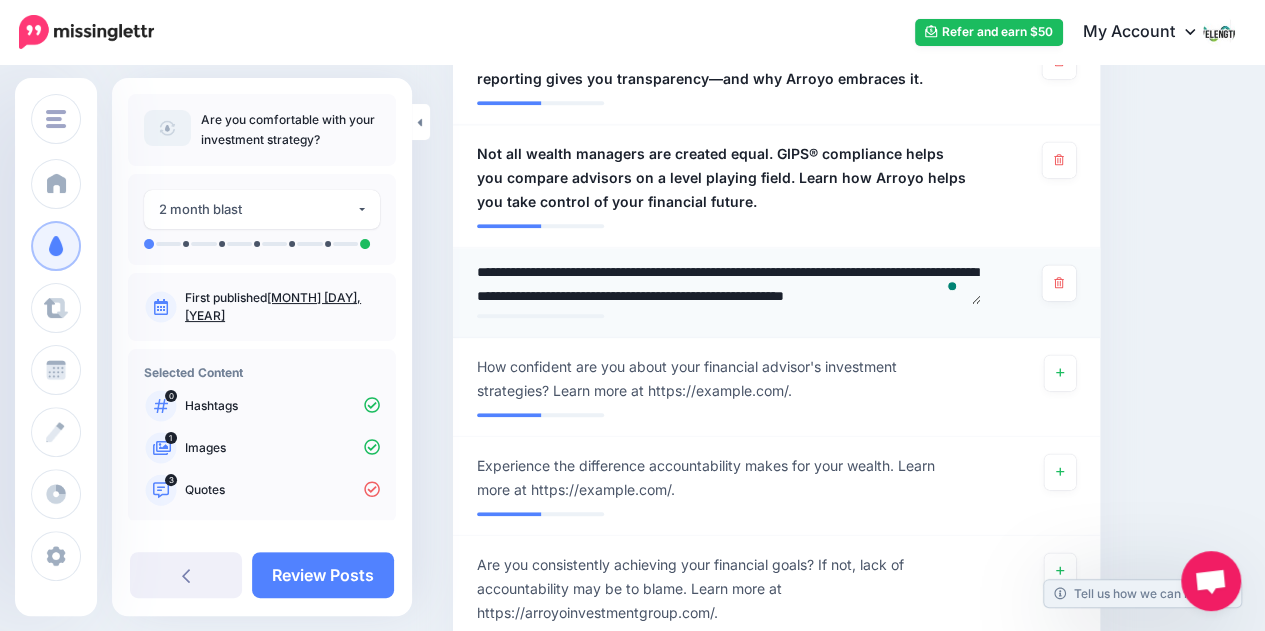 scroll, scrollTop: 29, scrollLeft: 0, axis: vertical 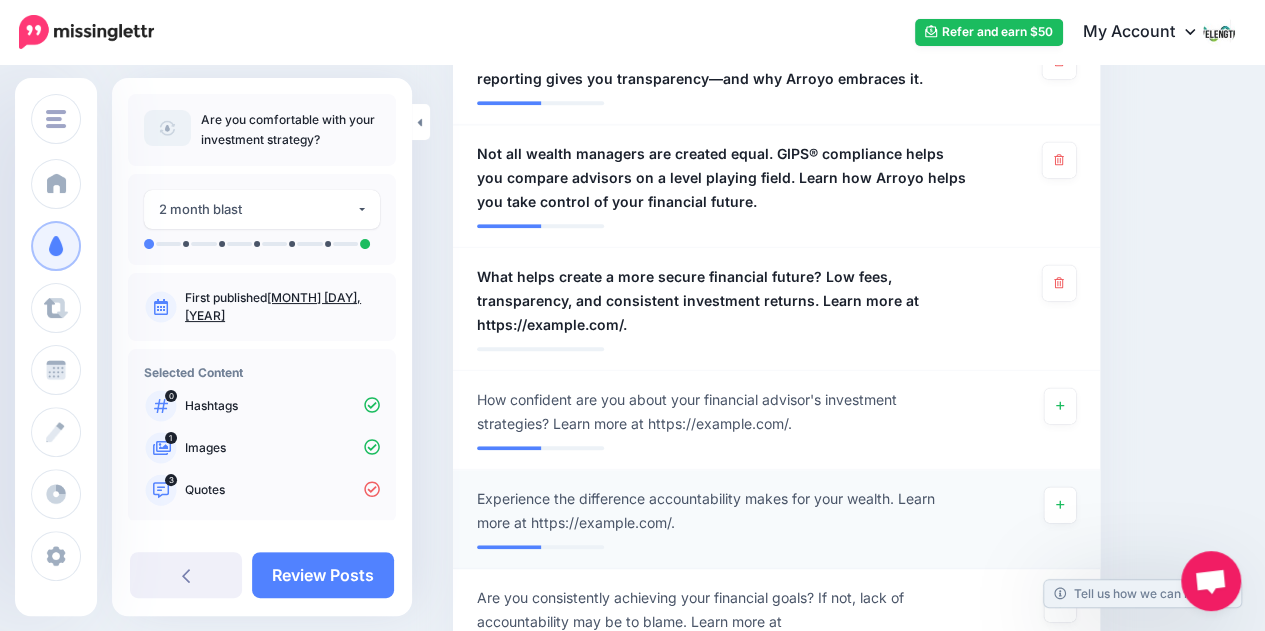 click on "**********" at bounding box center (776, 519) 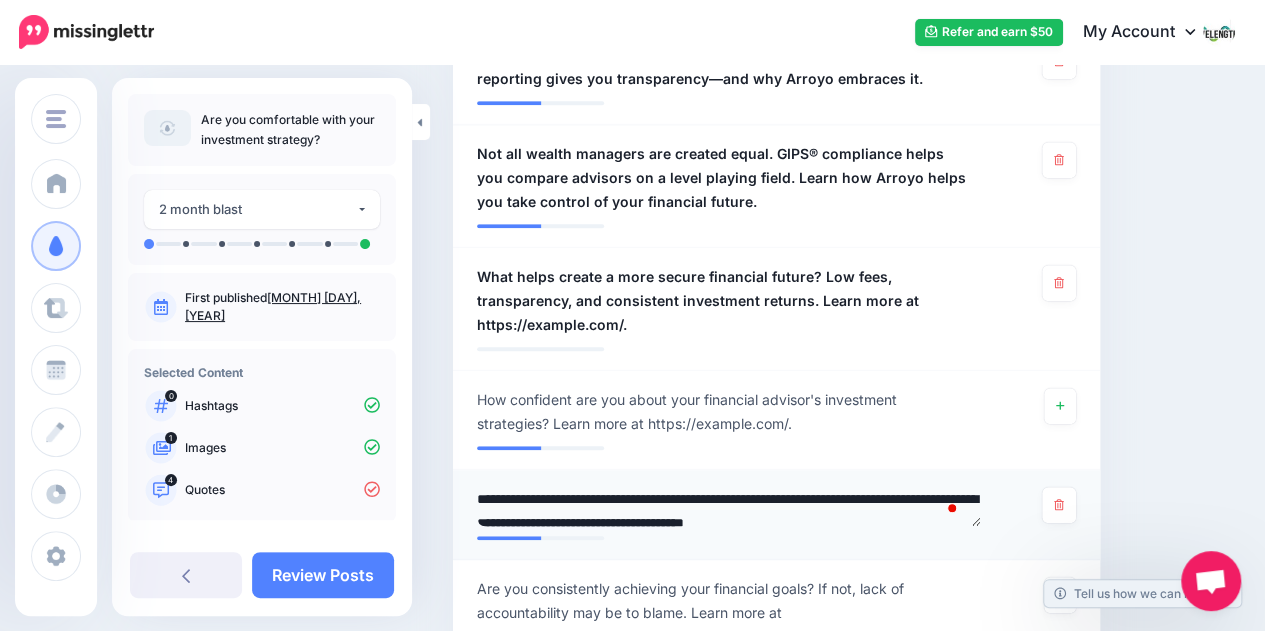 scroll, scrollTop: 5, scrollLeft: 0, axis: vertical 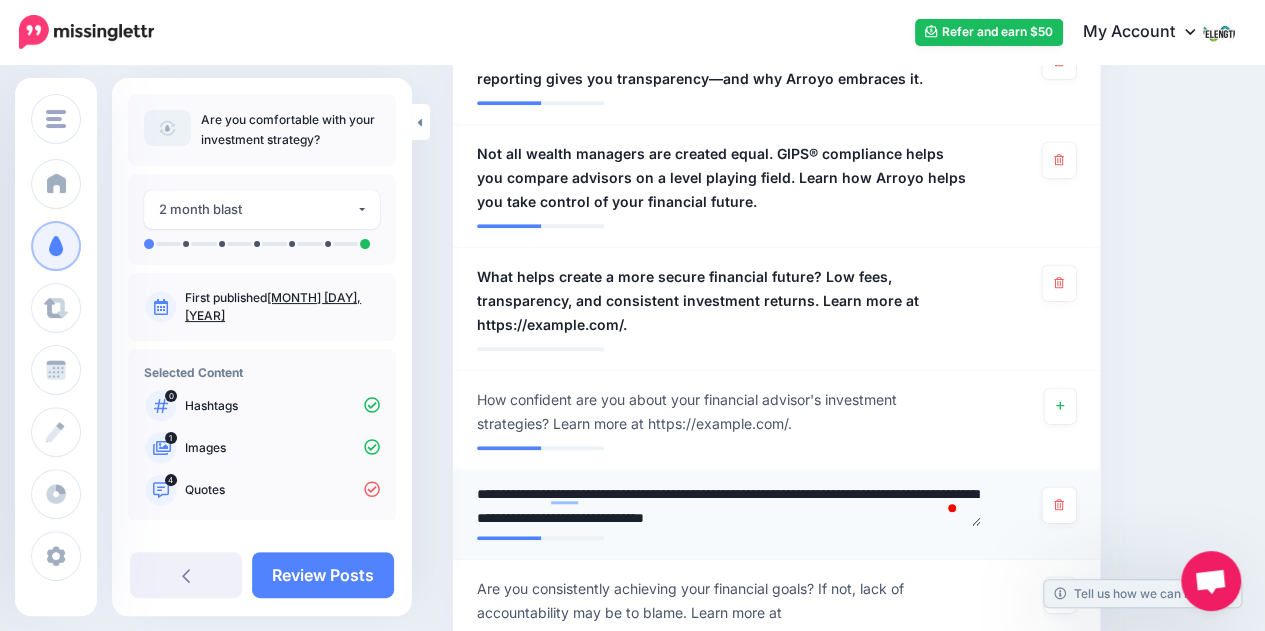 click on "**********" at bounding box center [729, 506] 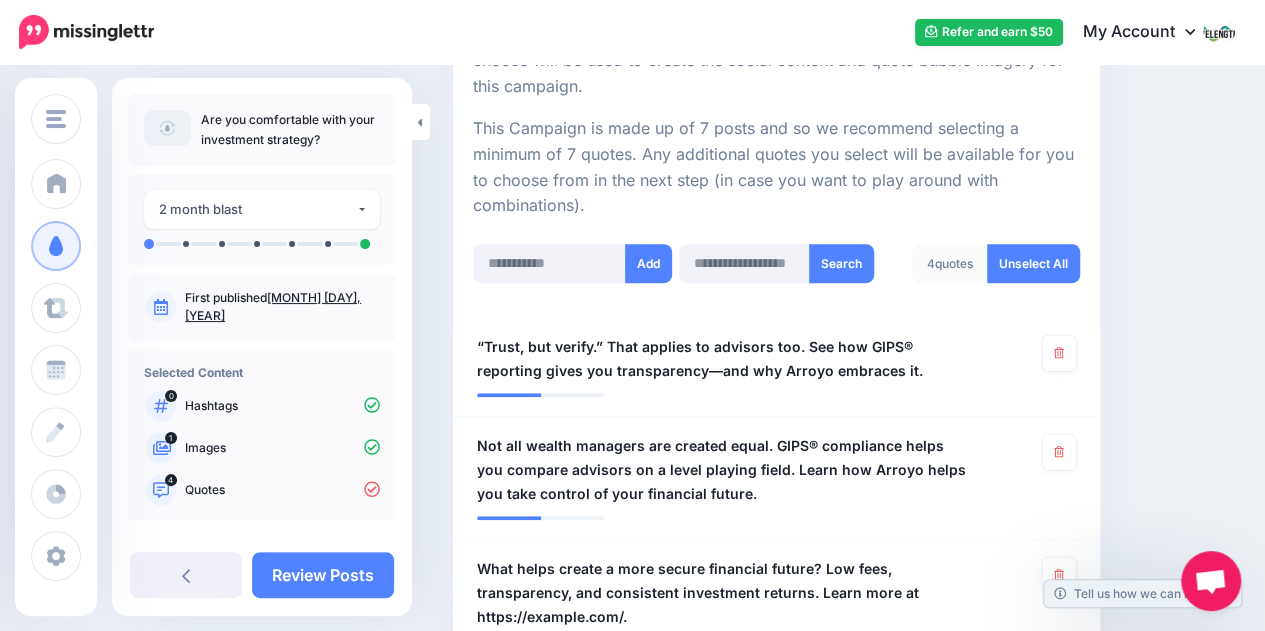 scroll, scrollTop: 412, scrollLeft: 0, axis: vertical 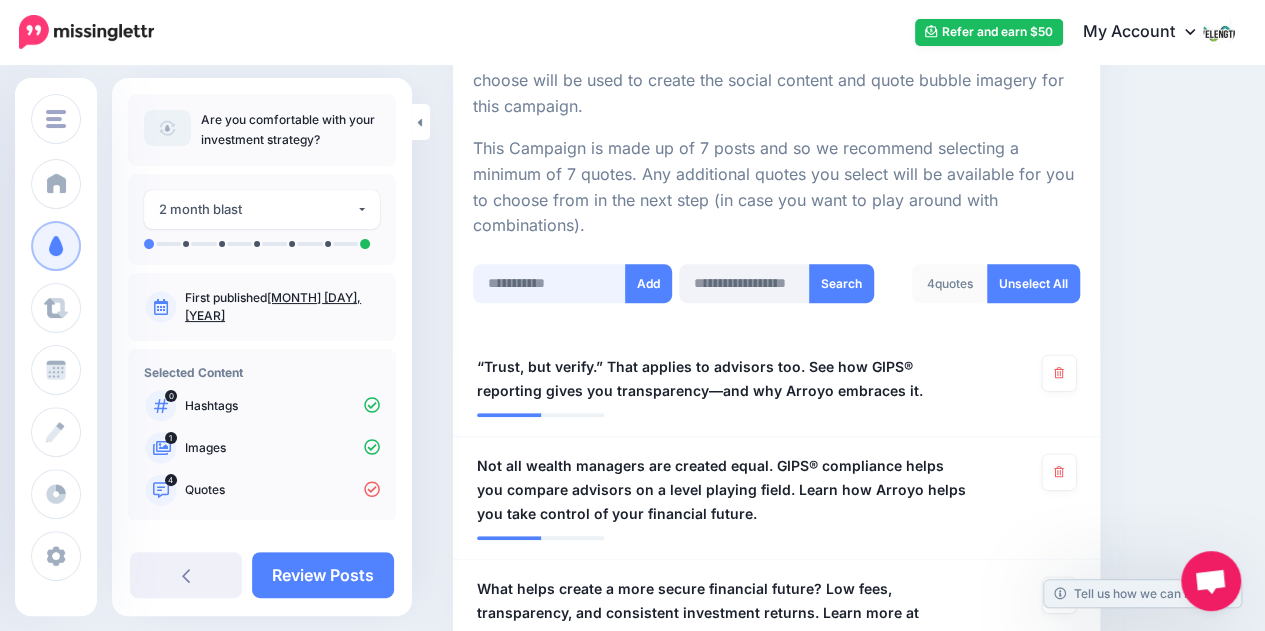 click at bounding box center [549, 283] 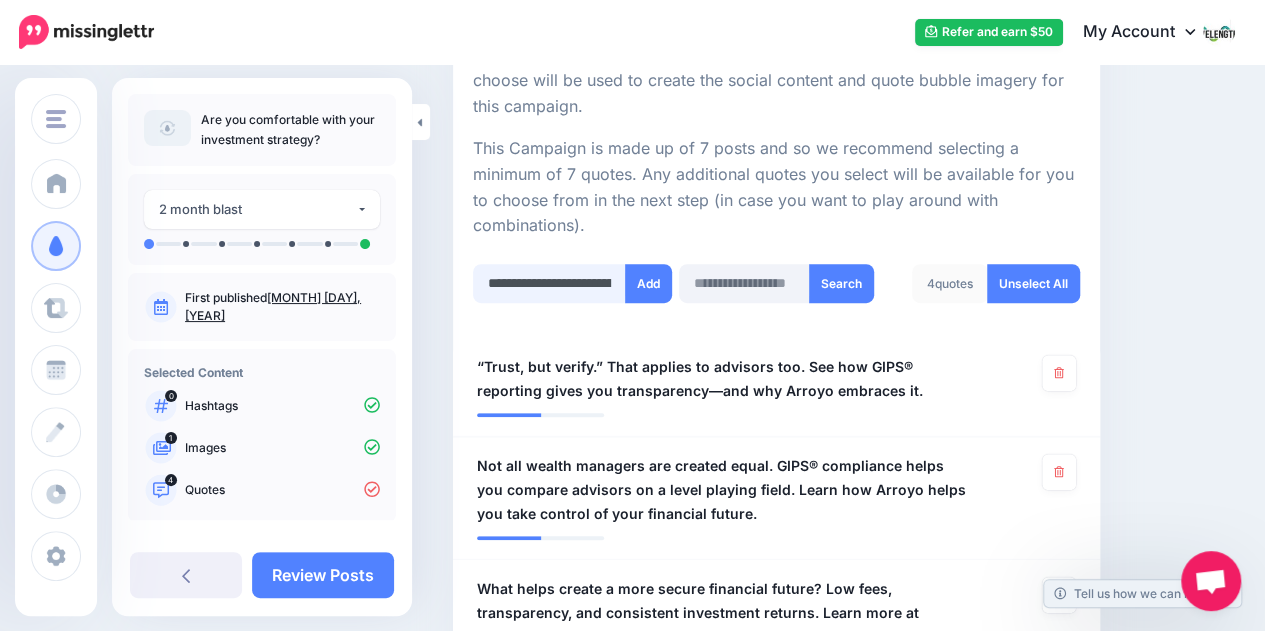 scroll, scrollTop: 0, scrollLeft: 807, axis: horizontal 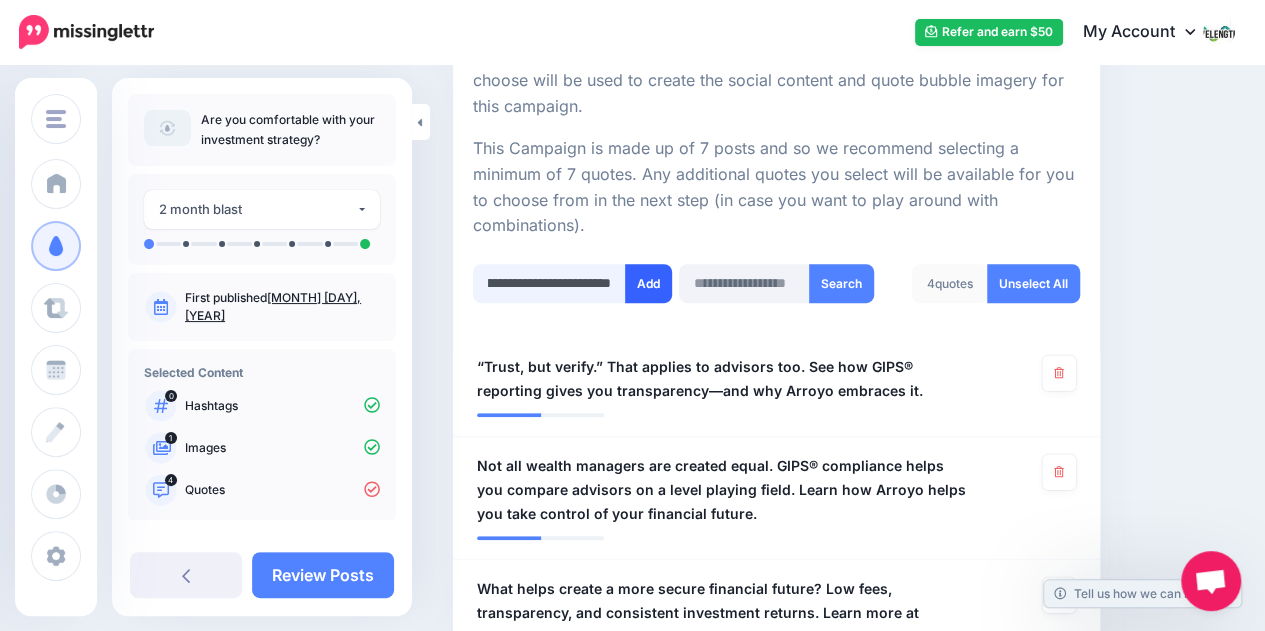 type on "**********" 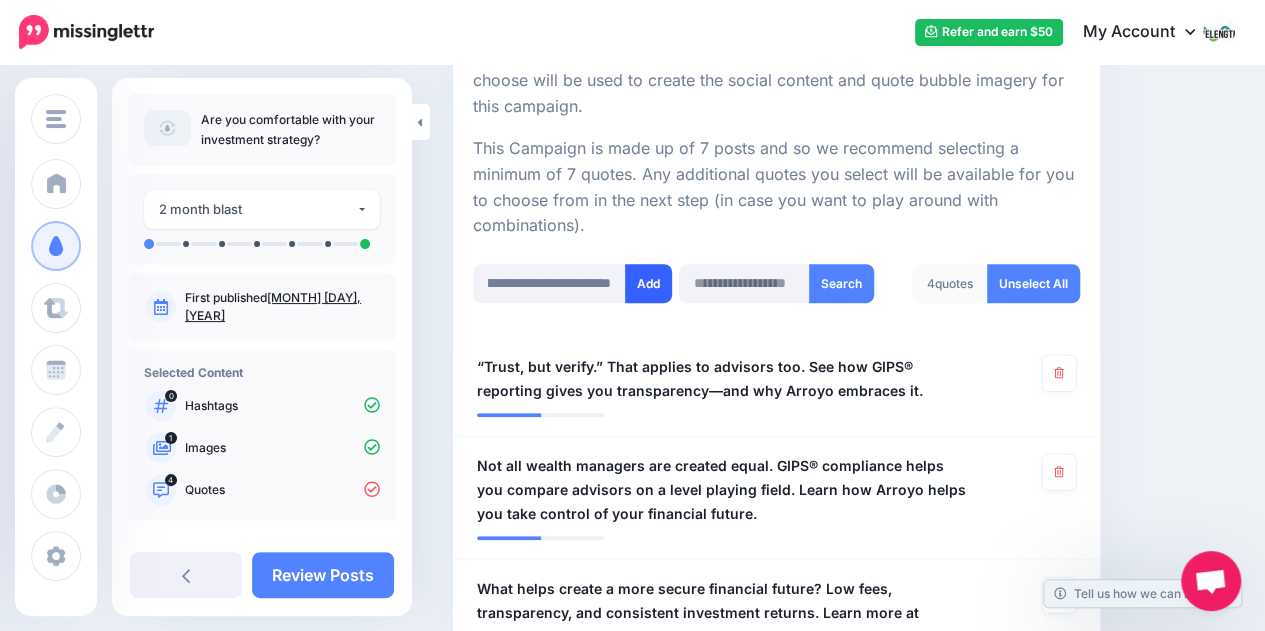 click on "Add" at bounding box center [648, 283] 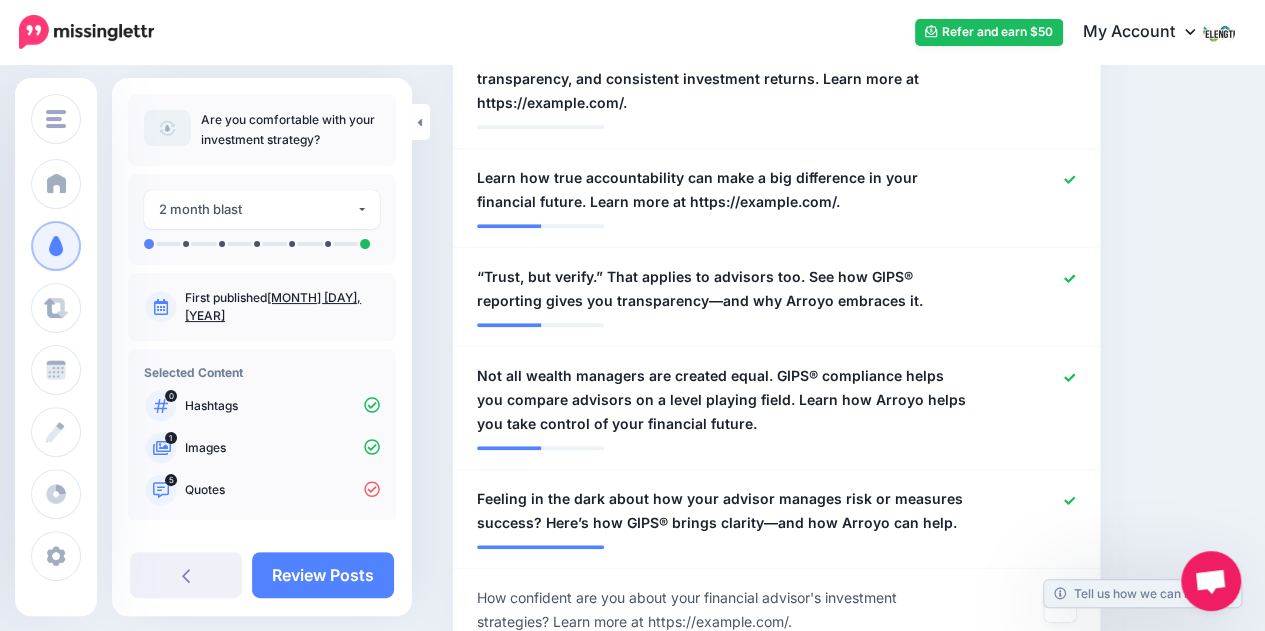 scroll, scrollTop: 482, scrollLeft: 0, axis: vertical 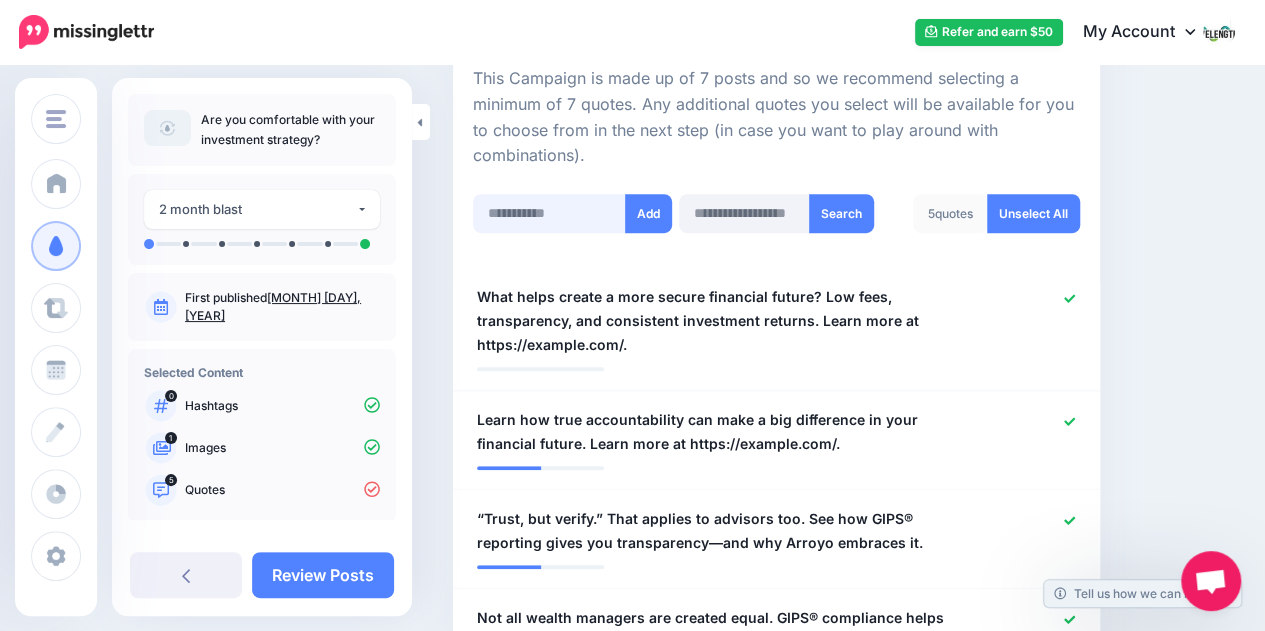 click at bounding box center [549, 213] 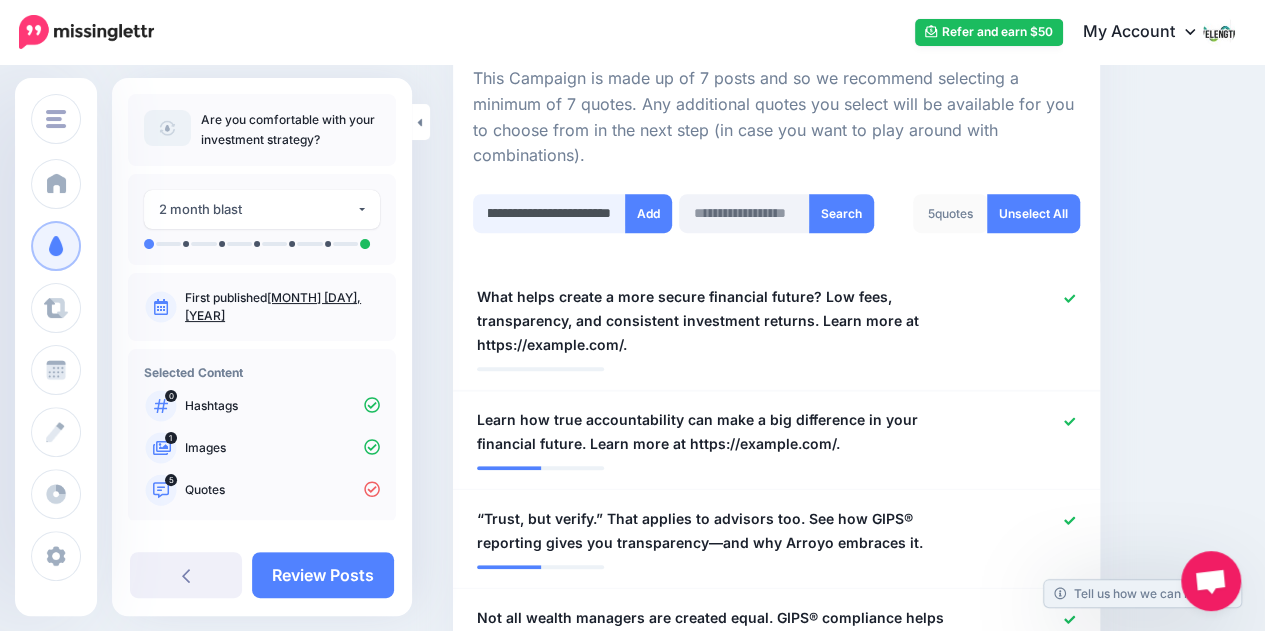 scroll, scrollTop: 0, scrollLeft: 947, axis: horizontal 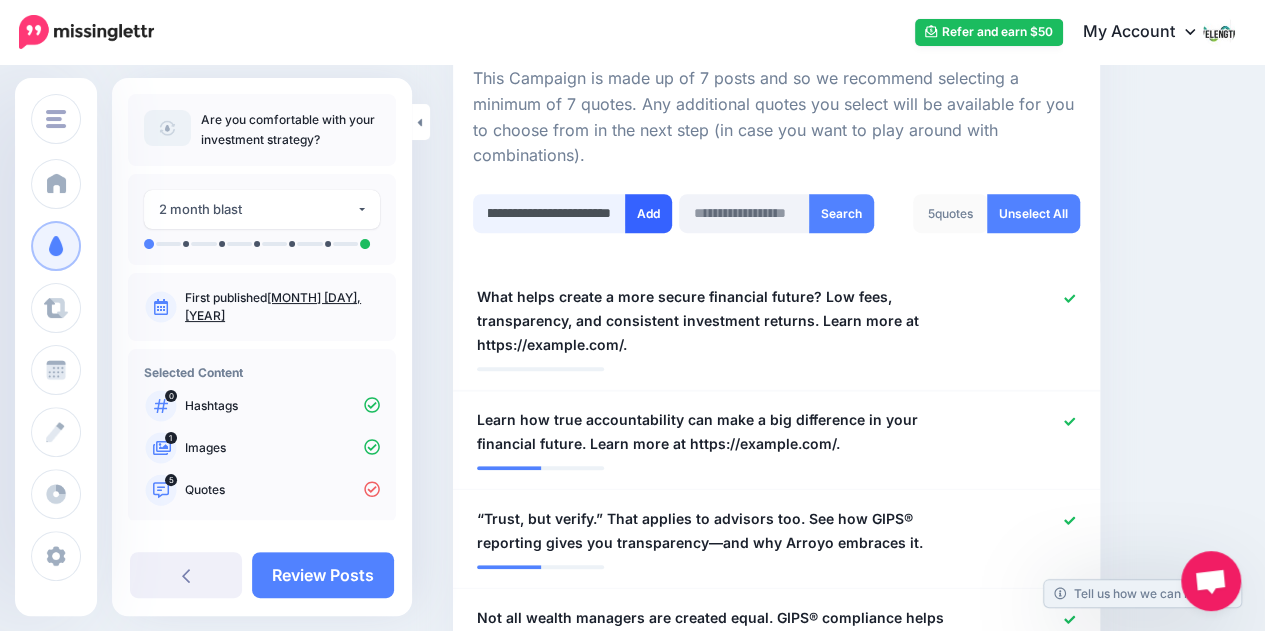 type on "**********" 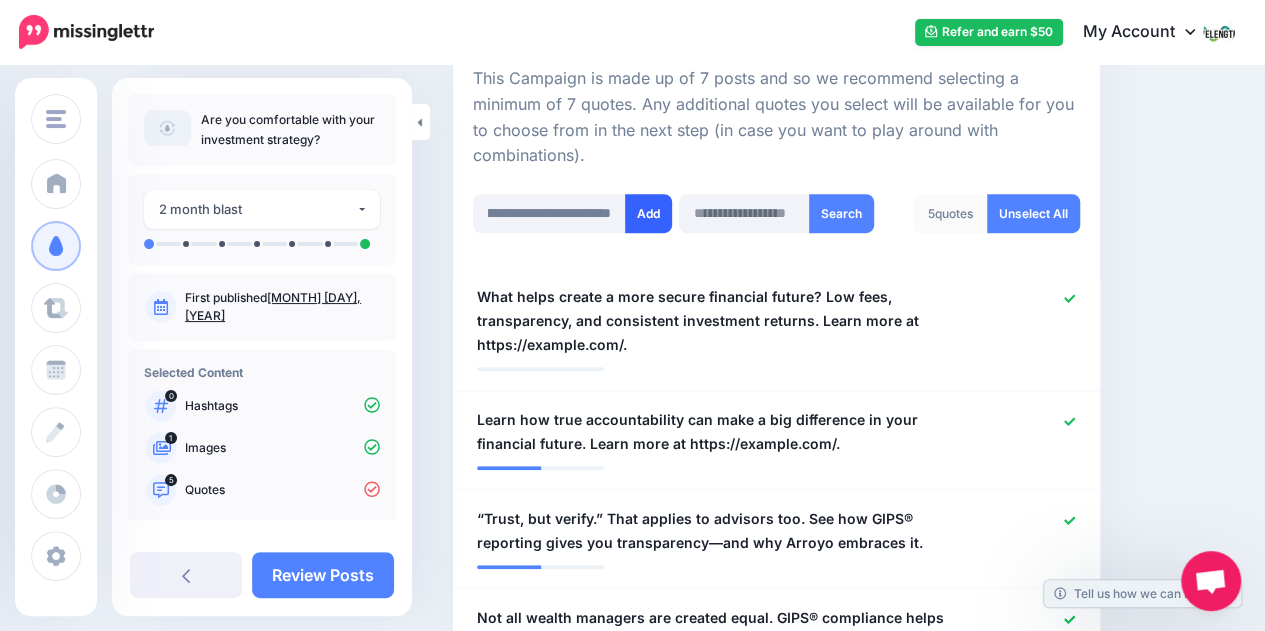 click on "Add" at bounding box center (648, 213) 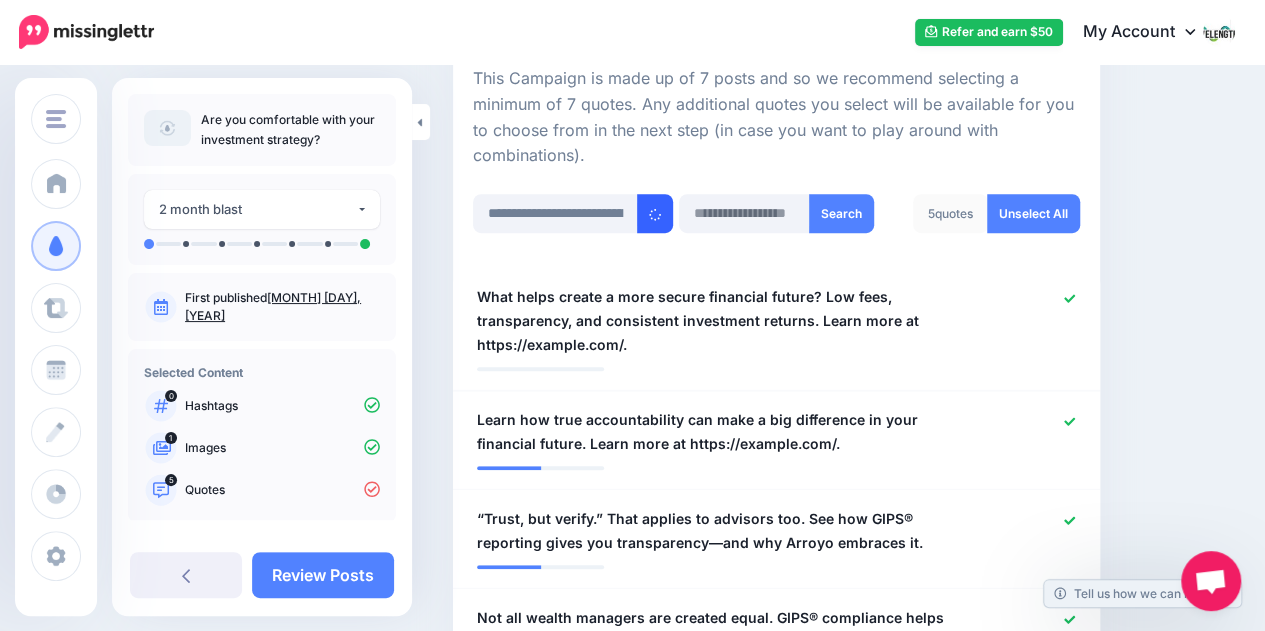 type 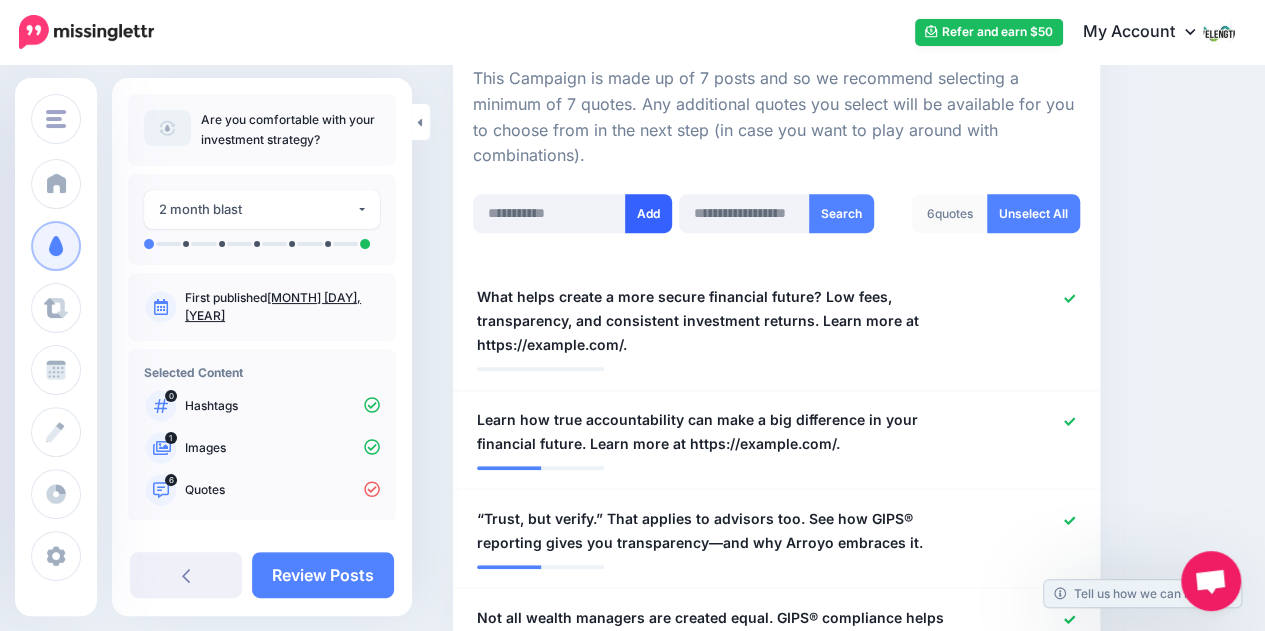 scroll, scrollTop: 724, scrollLeft: 0, axis: vertical 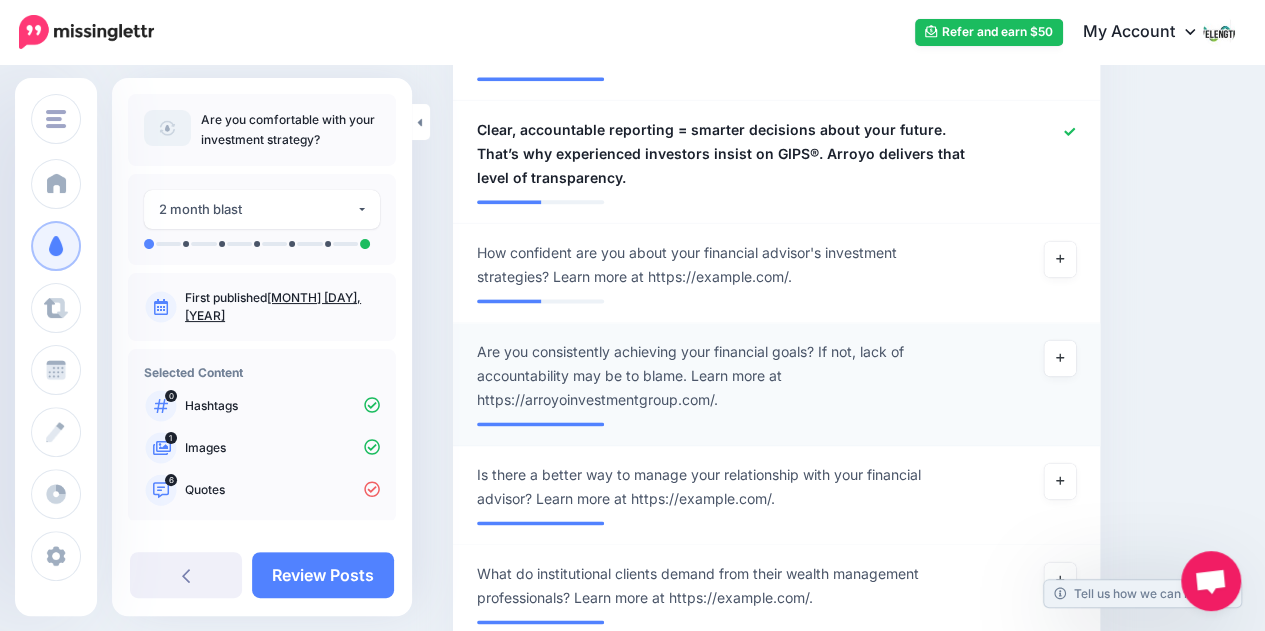 click on "Are you consistently achieving your financial goals?  If not, lack of accountability may be to blame.
Learn more at https://arroyoinvestmentgroup.com/." at bounding box center [724, 376] 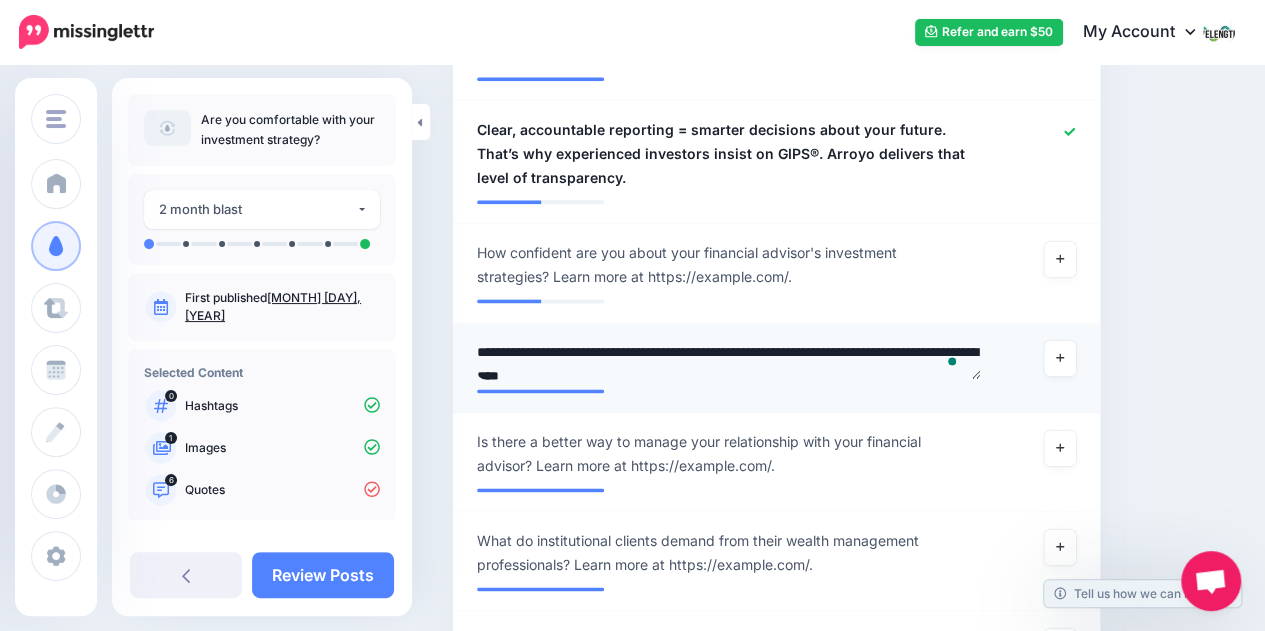 click on "**********" at bounding box center (729, 359) 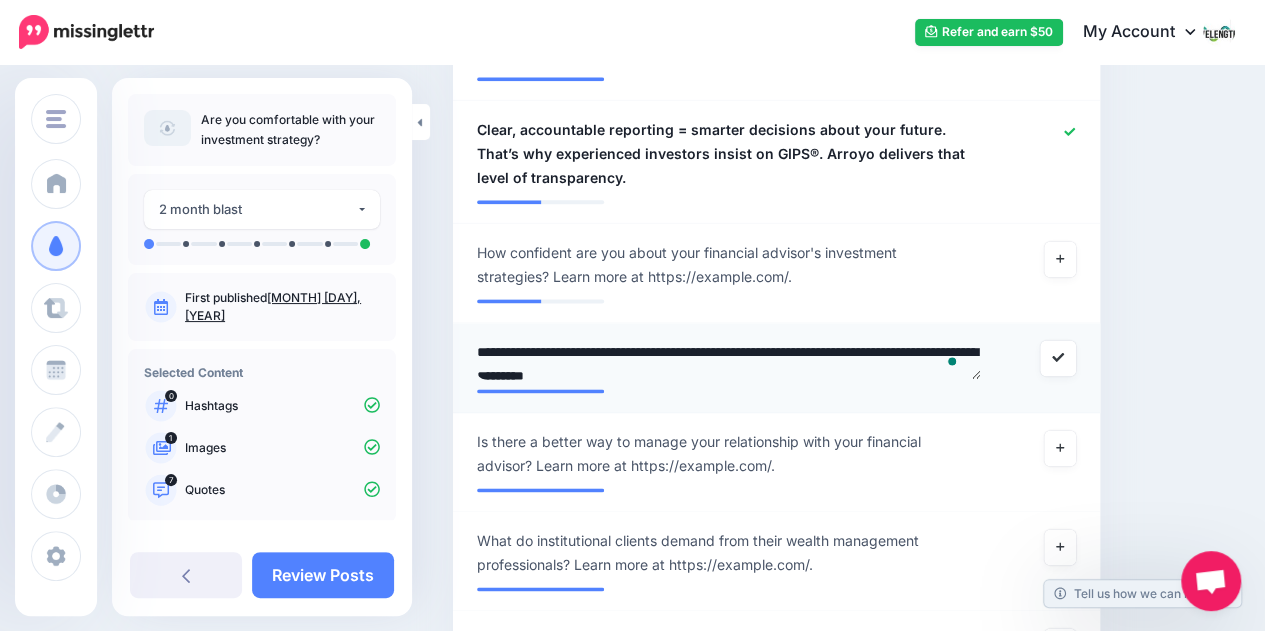 scroll, scrollTop: 5, scrollLeft: 0, axis: vertical 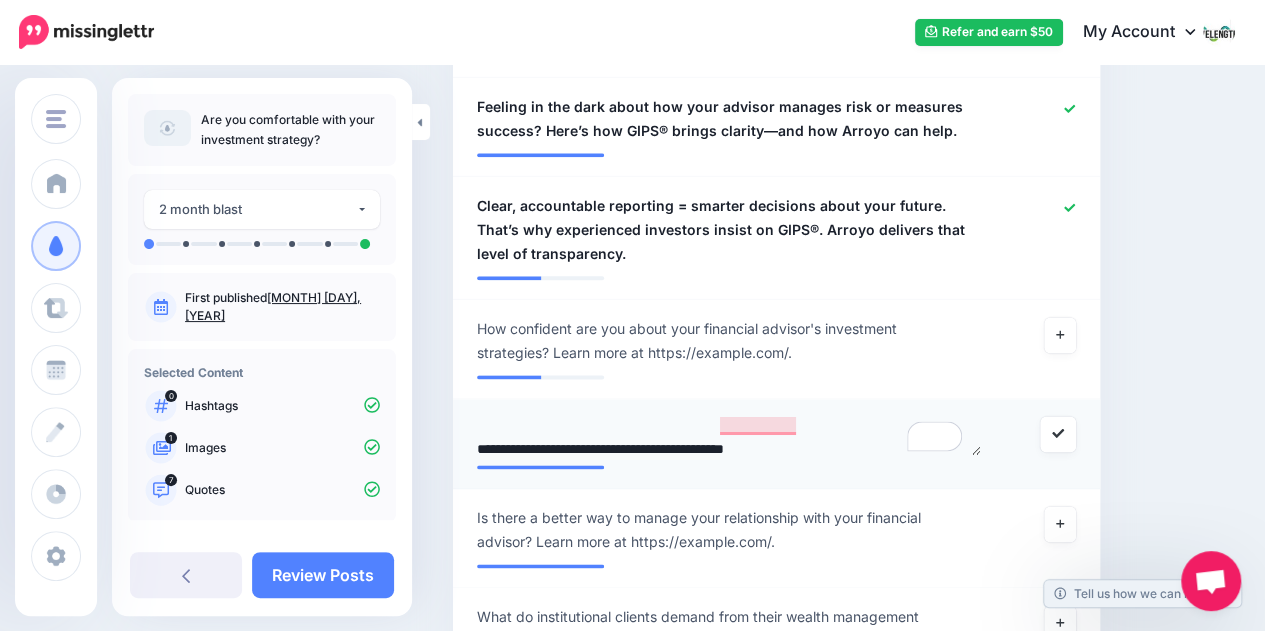 click on "**********" at bounding box center [729, 435] 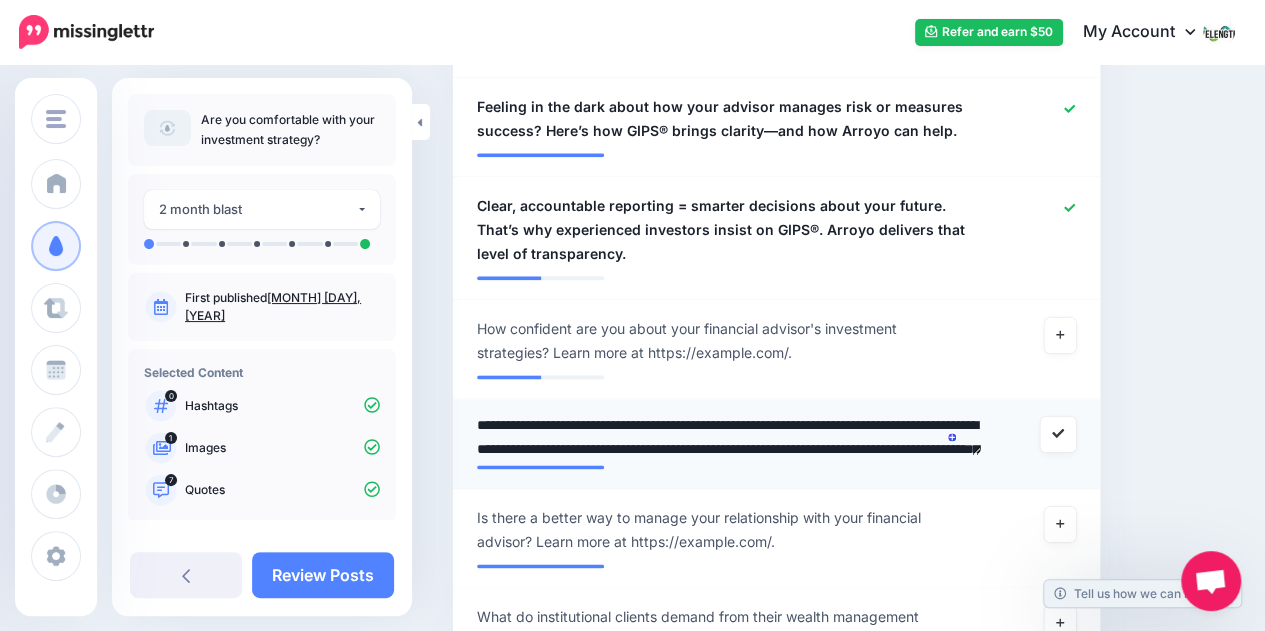 scroll, scrollTop: 5, scrollLeft: 0, axis: vertical 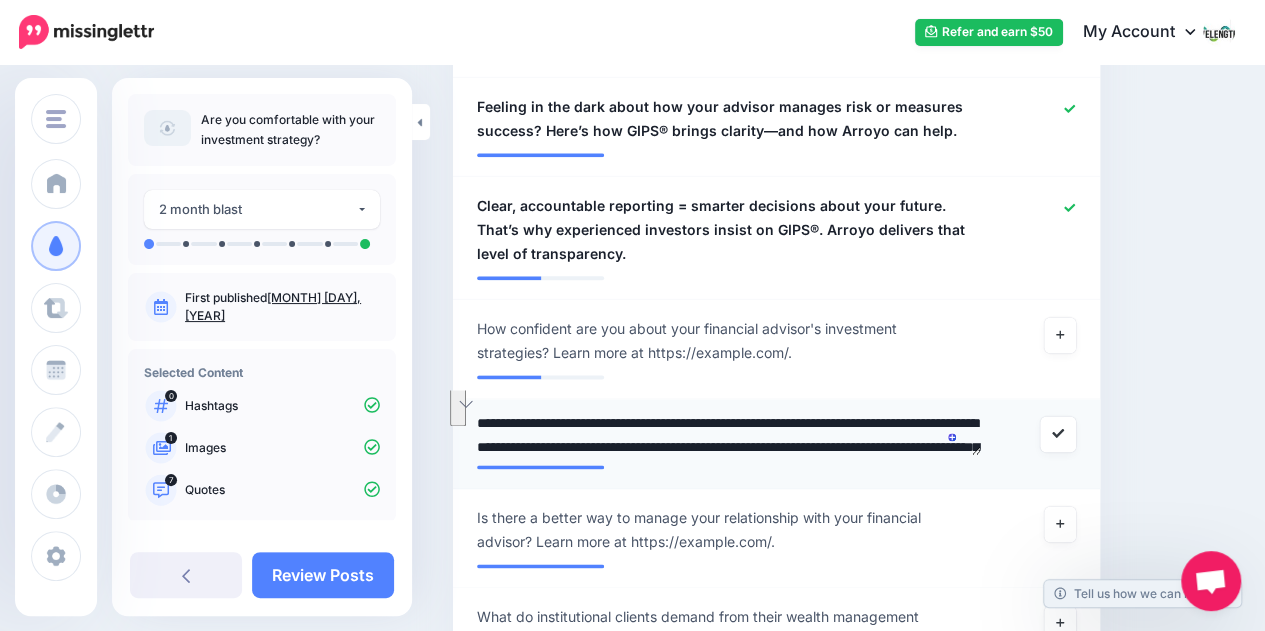 type on "**********" 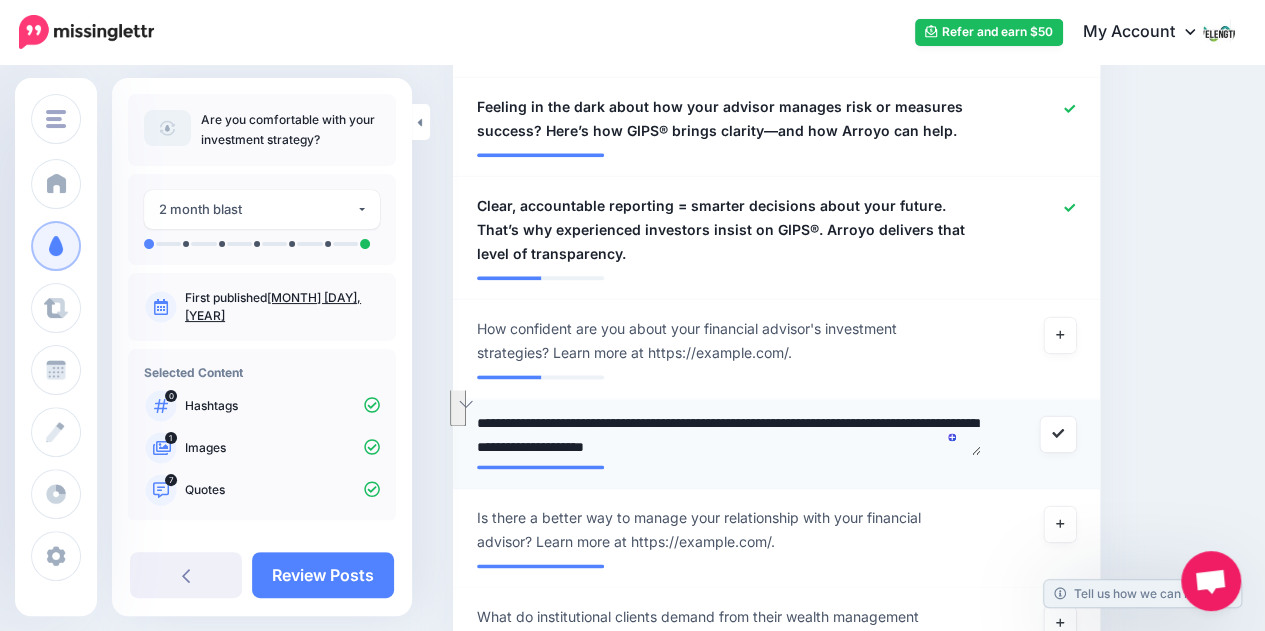 scroll, scrollTop: 3, scrollLeft: 0, axis: vertical 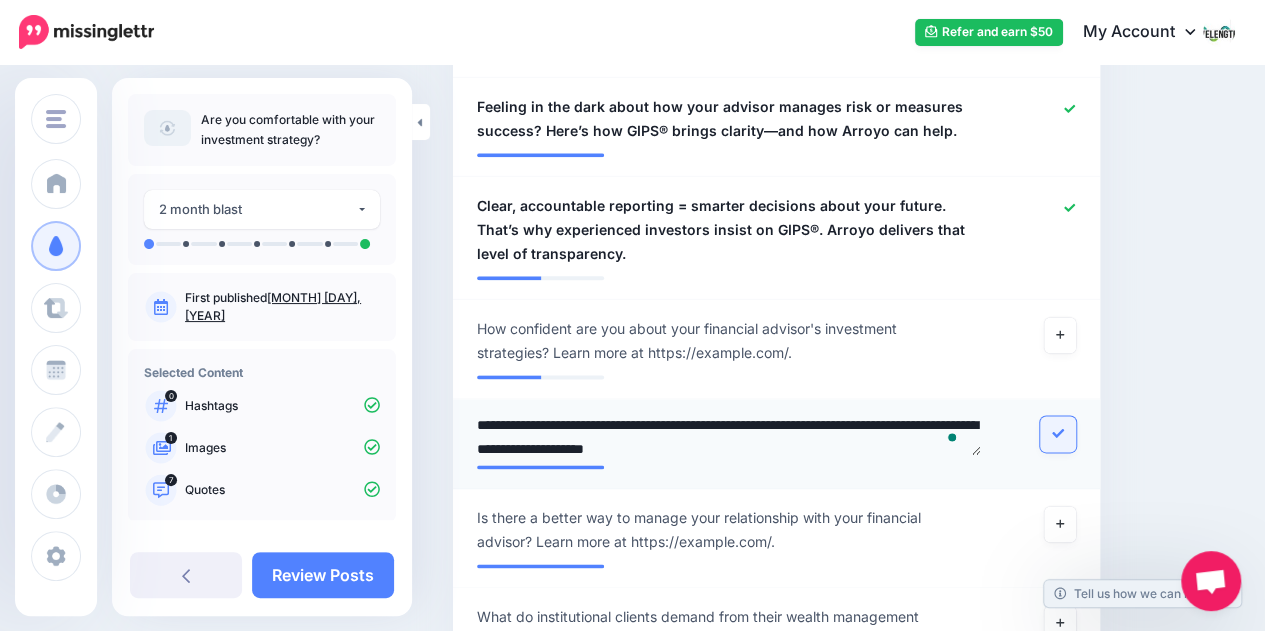 click at bounding box center (1058, 434) 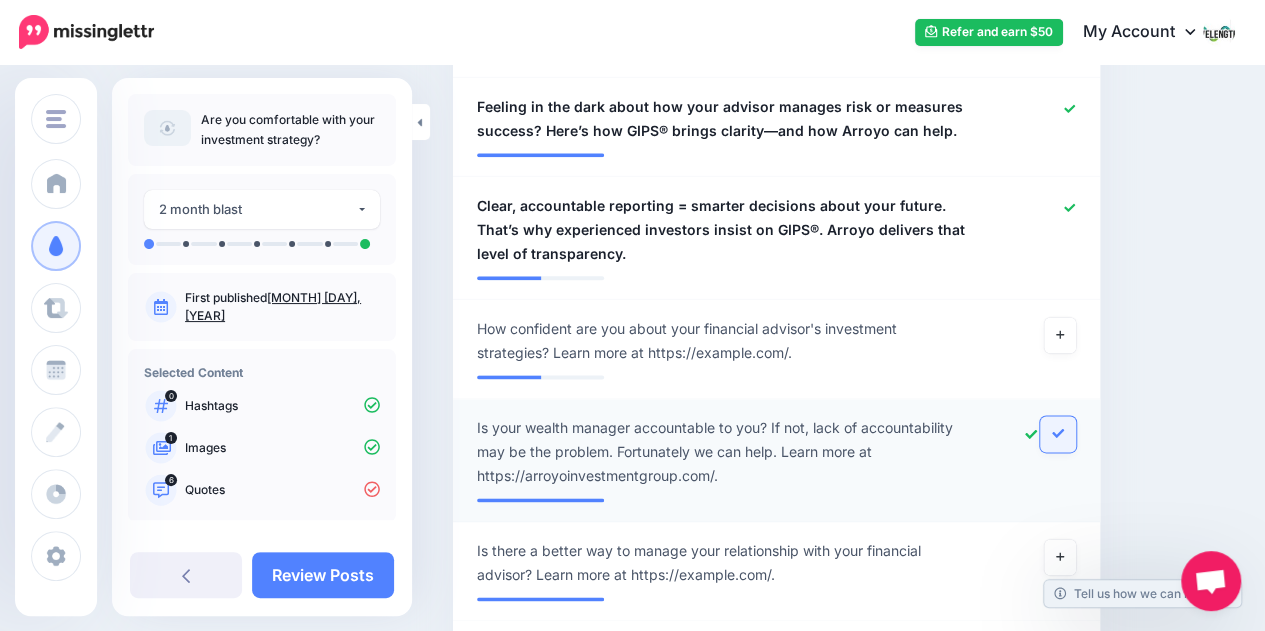 scroll, scrollTop: 1156, scrollLeft: 0, axis: vertical 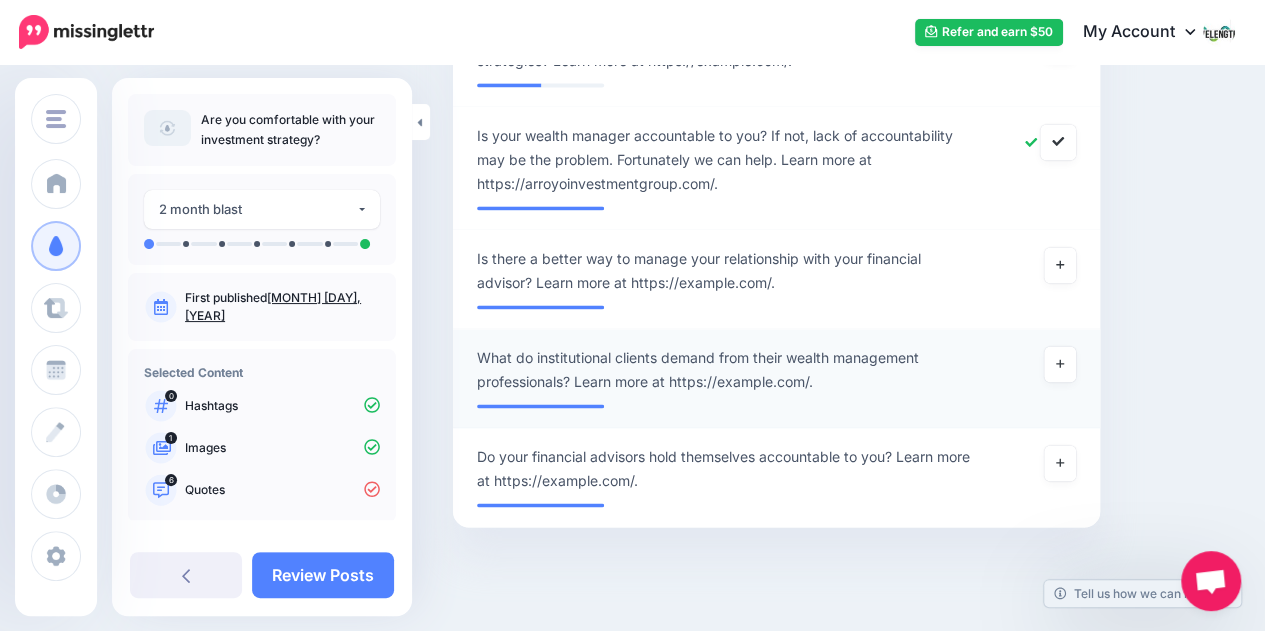click on "What do institutional clients demand from their wealth management professionals?
Learn more at https://arroyoinvestmentgroup.com/." at bounding box center [724, 370] 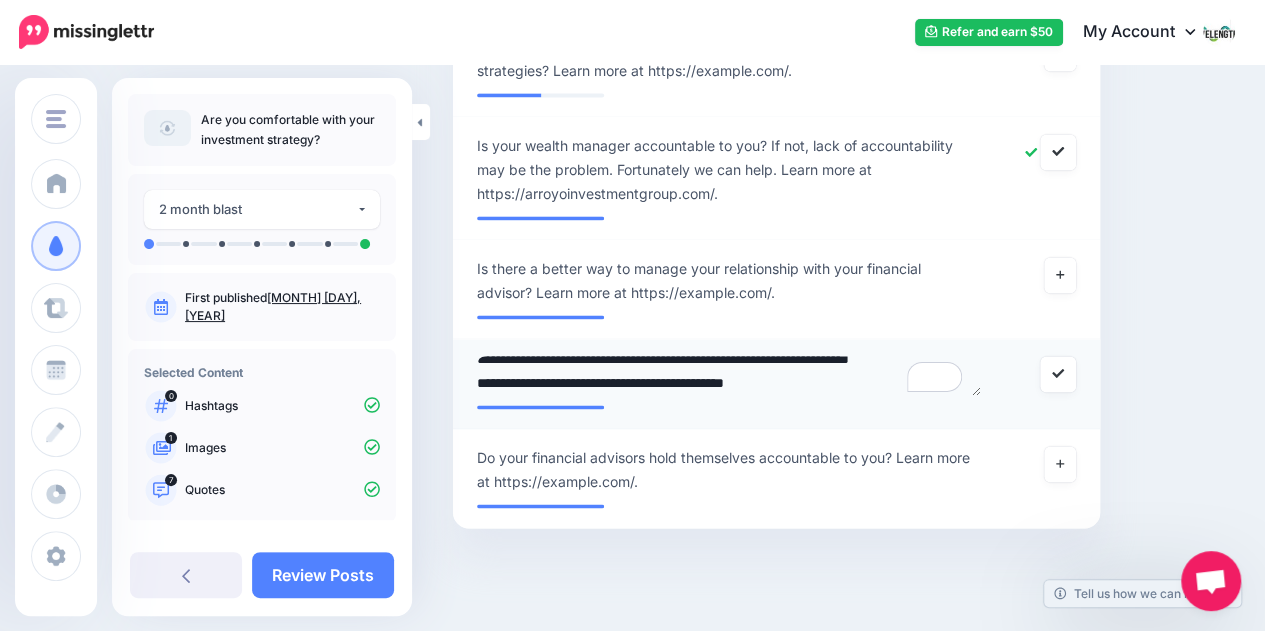 type on "**********" 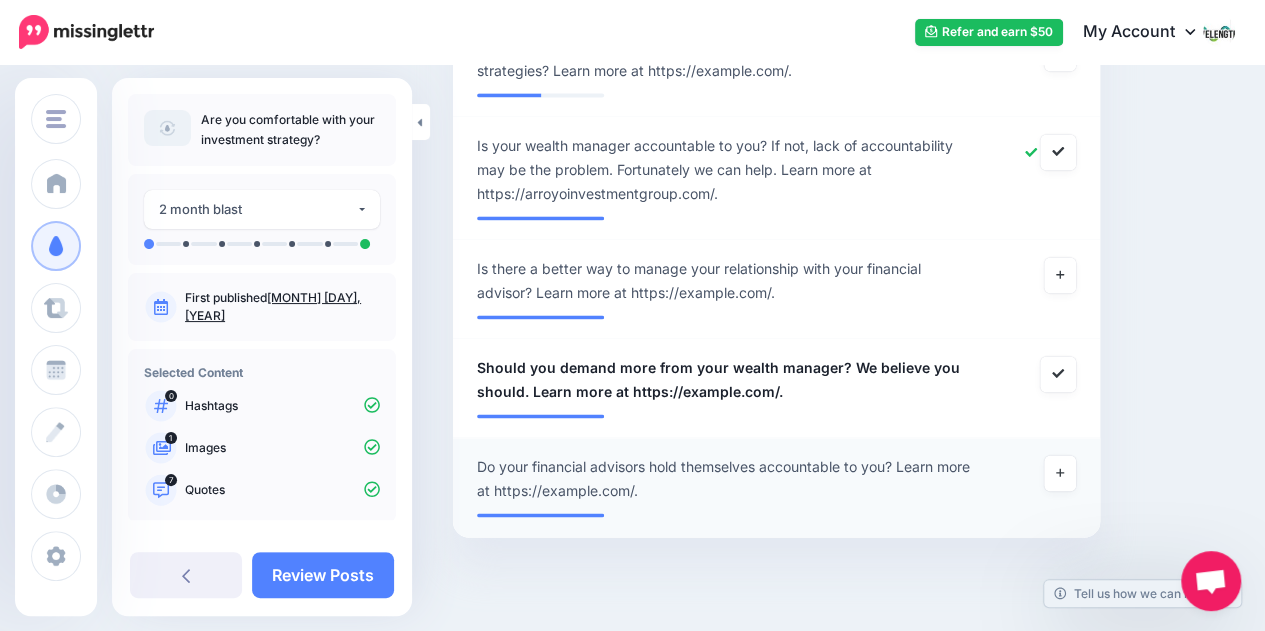 click on "Do your financial advisors hold themselves accountable to you?
Learn more at https://arroyoinvestmentgroup.com/." at bounding box center (724, 479) 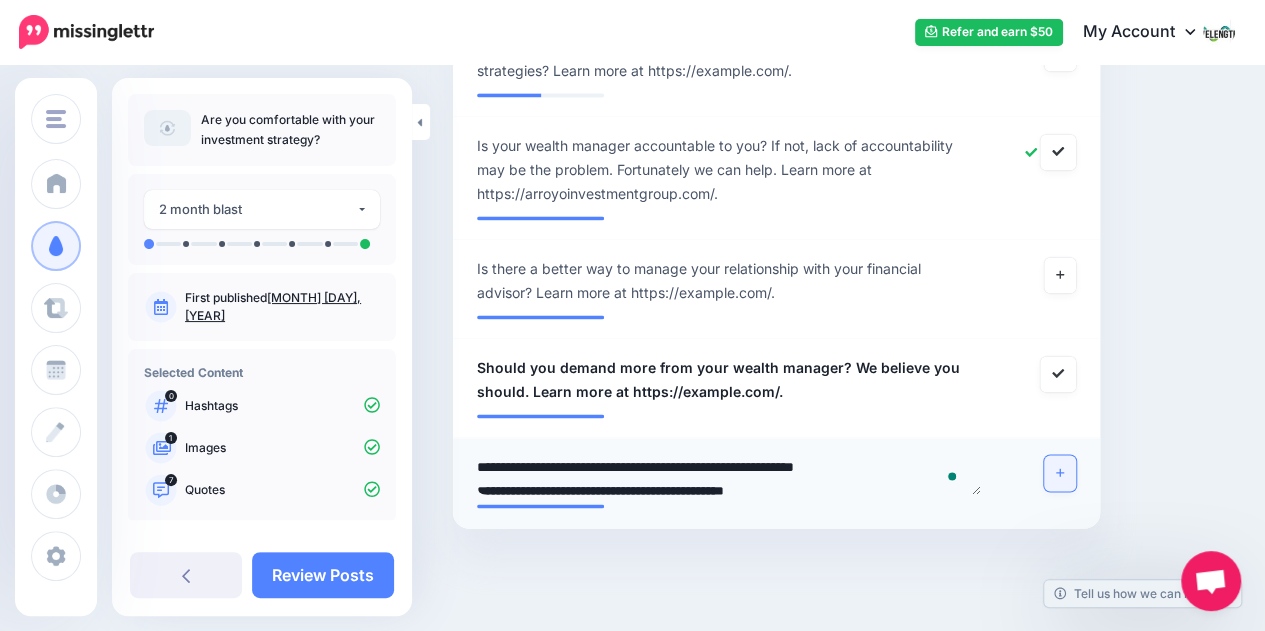 click 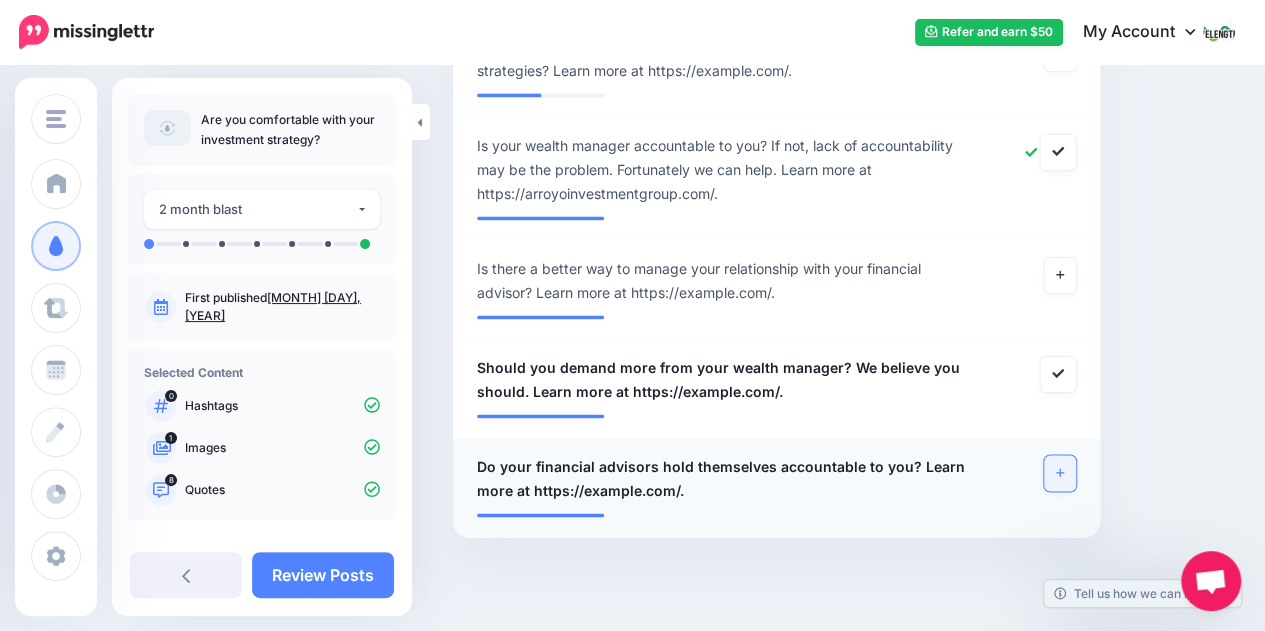 click at bounding box center (1060, 473) 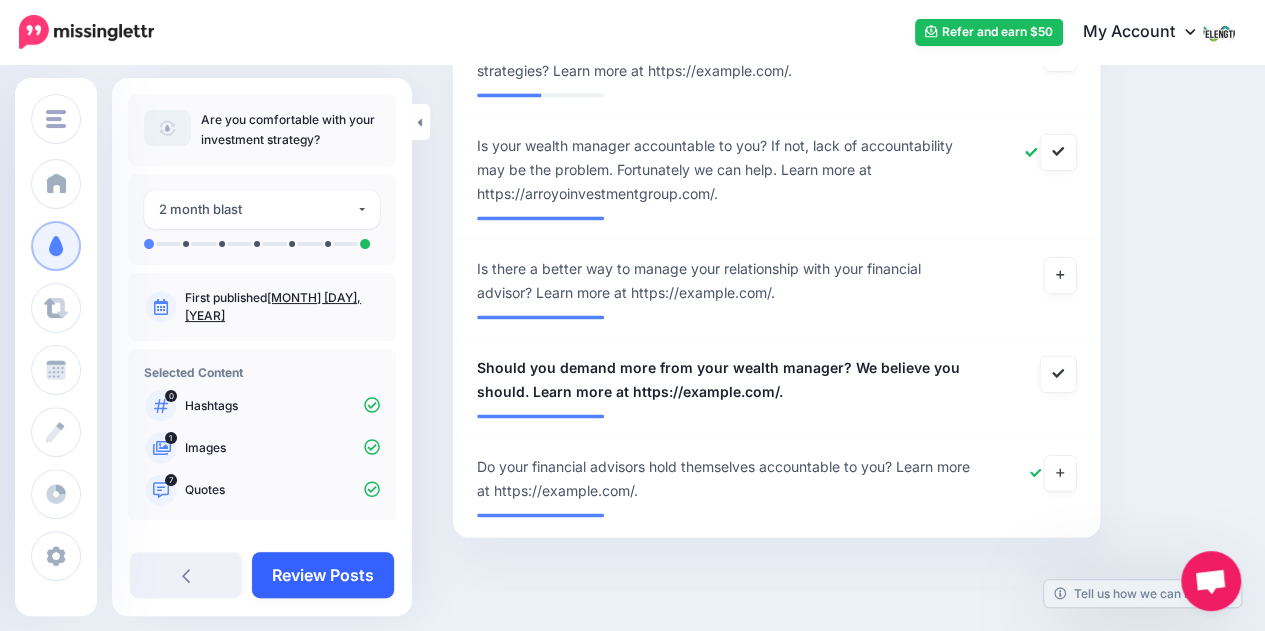 click on "Review Posts" at bounding box center [323, 575] 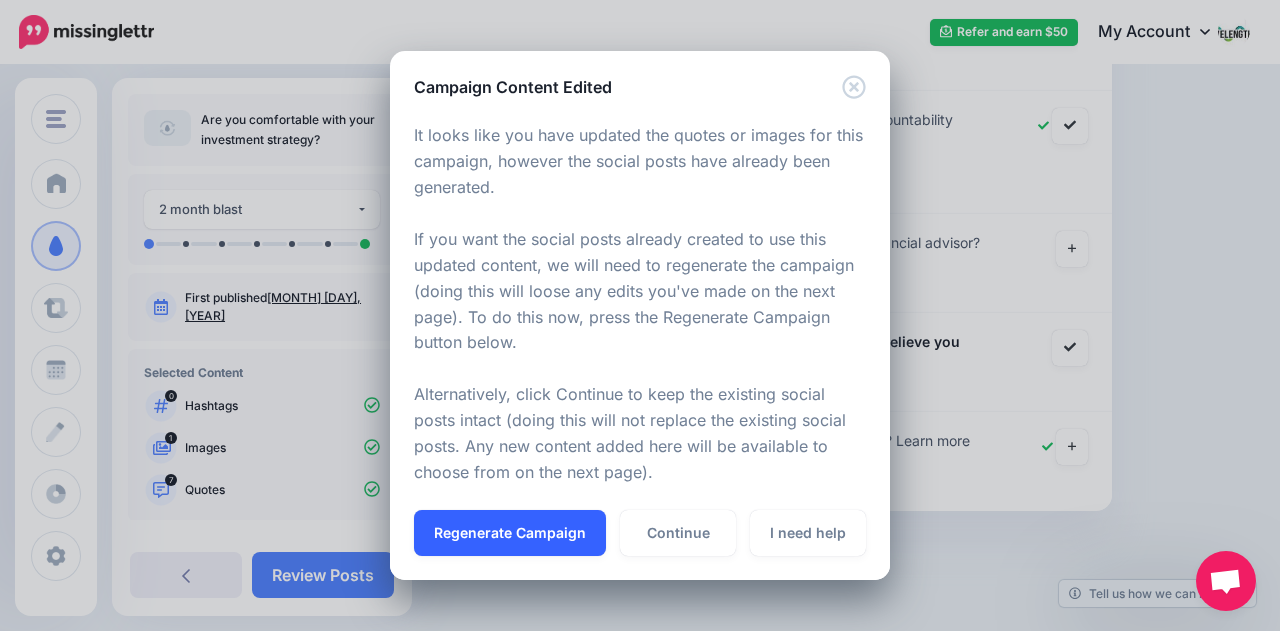 click on "Regenerate Campaign" at bounding box center [510, 533] 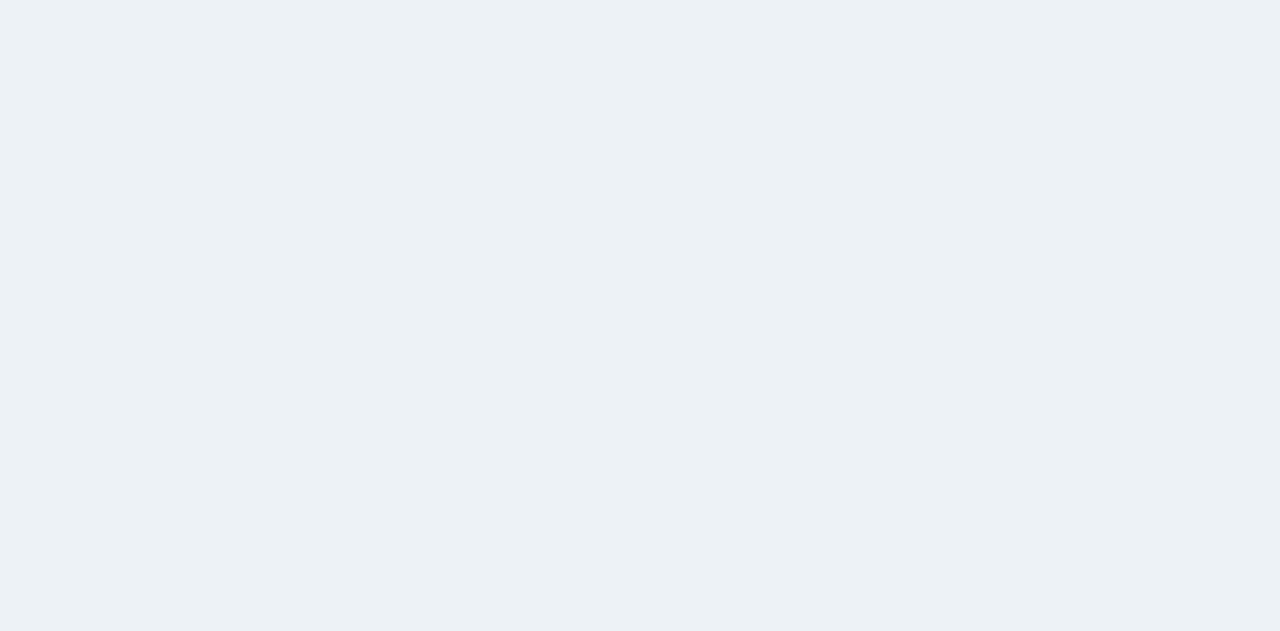 scroll, scrollTop: 0, scrollLeft: 0, axis: both 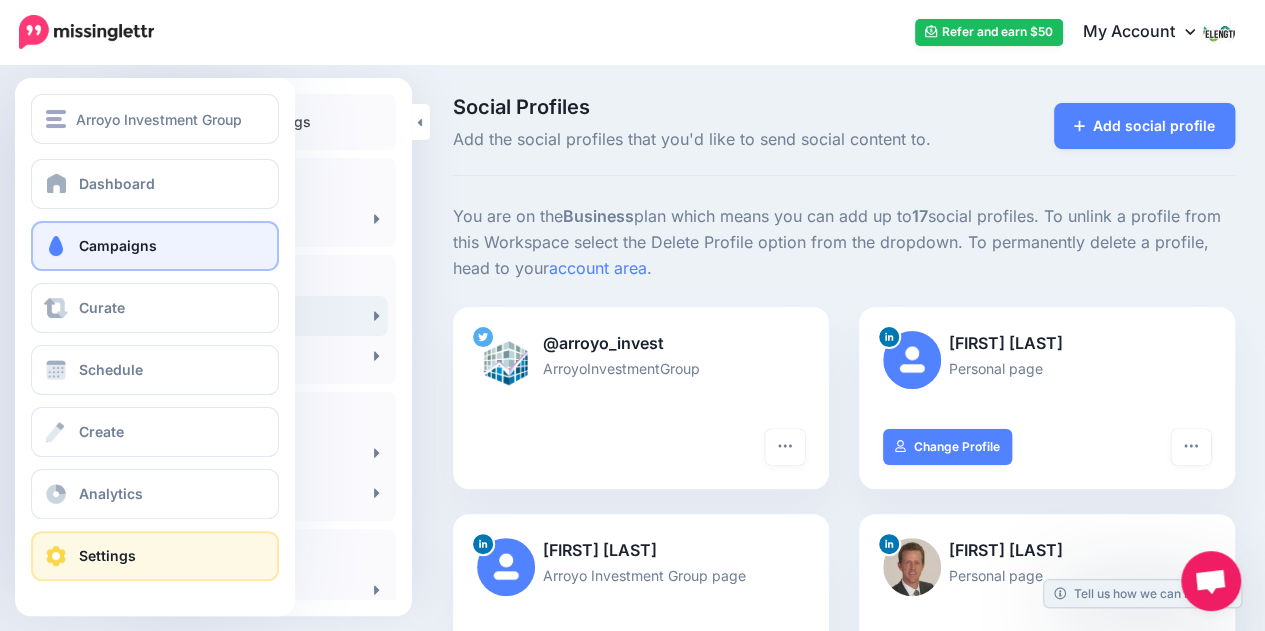 click on "Campaigns" at bounding box center [155, 246] 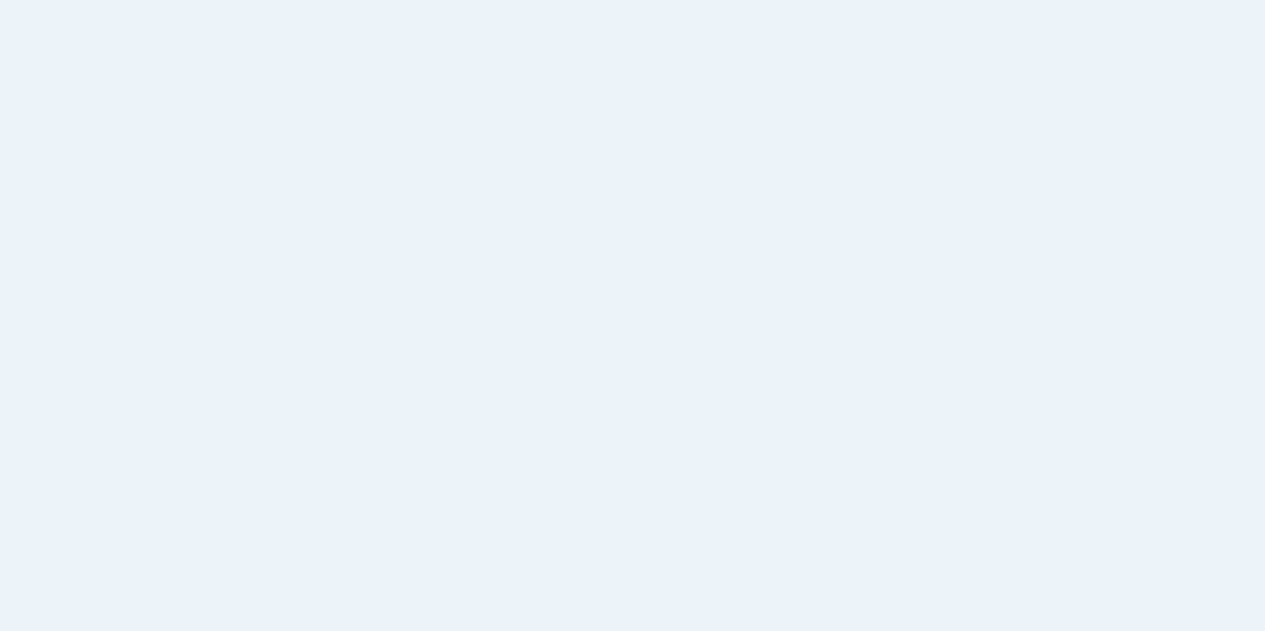 scroll, scrollTop: 0, scrollLeft: 0, axis: both 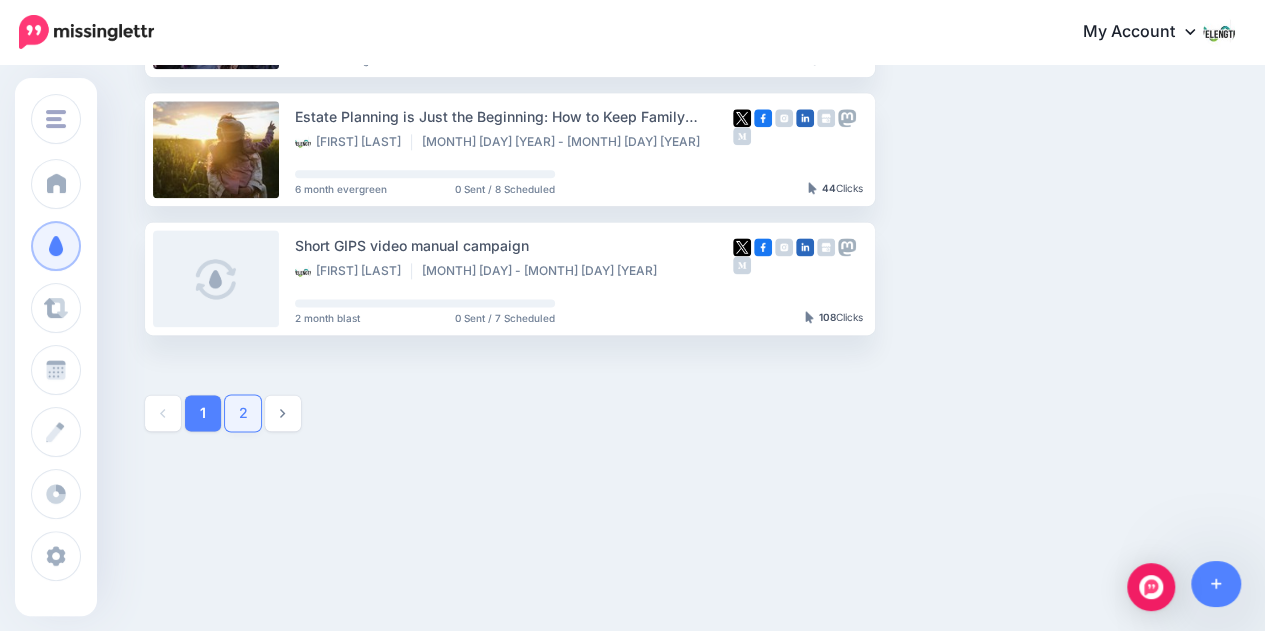 click on "2" at bounding box center [243, 413] 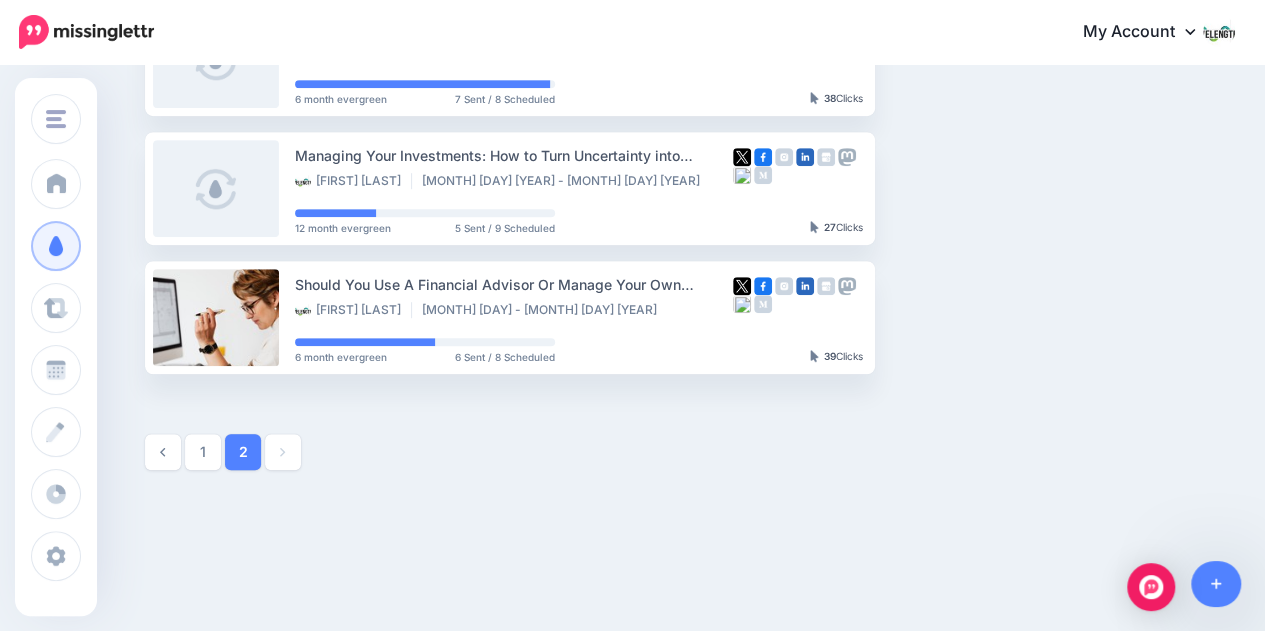 scroll, scrollTop: 0, scrollLeft: 0, axis: both 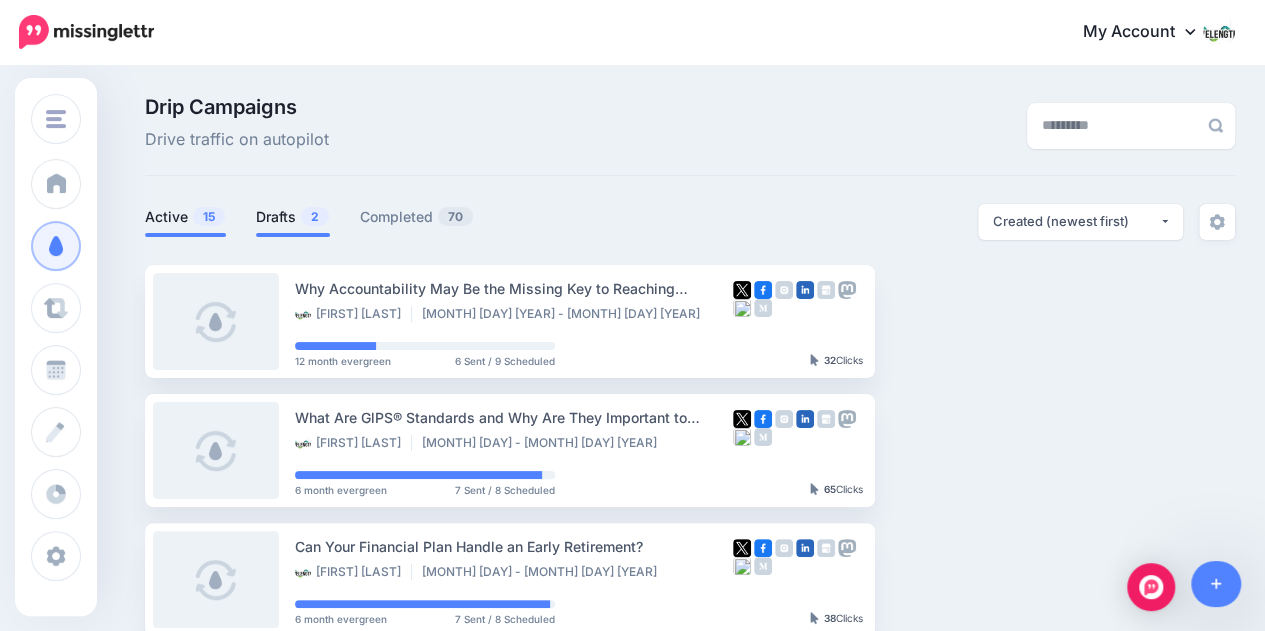 click on "Drafts  2" at bounding box center (293, 217) 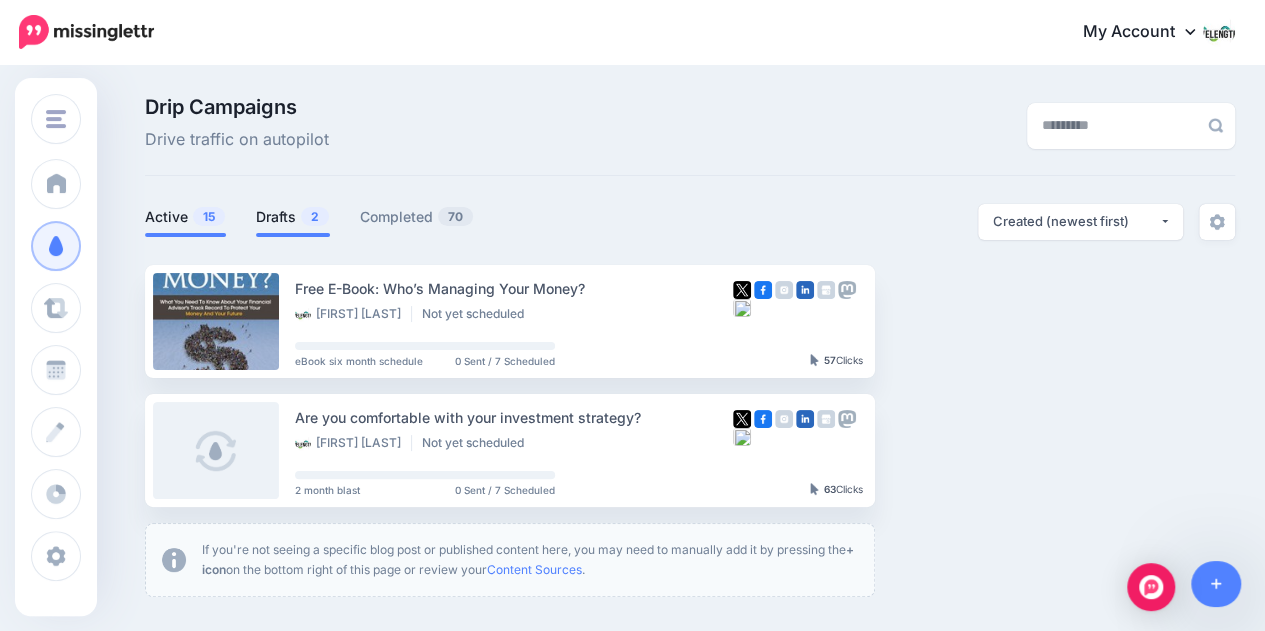 click on "15" at bounding box center [209, 216] 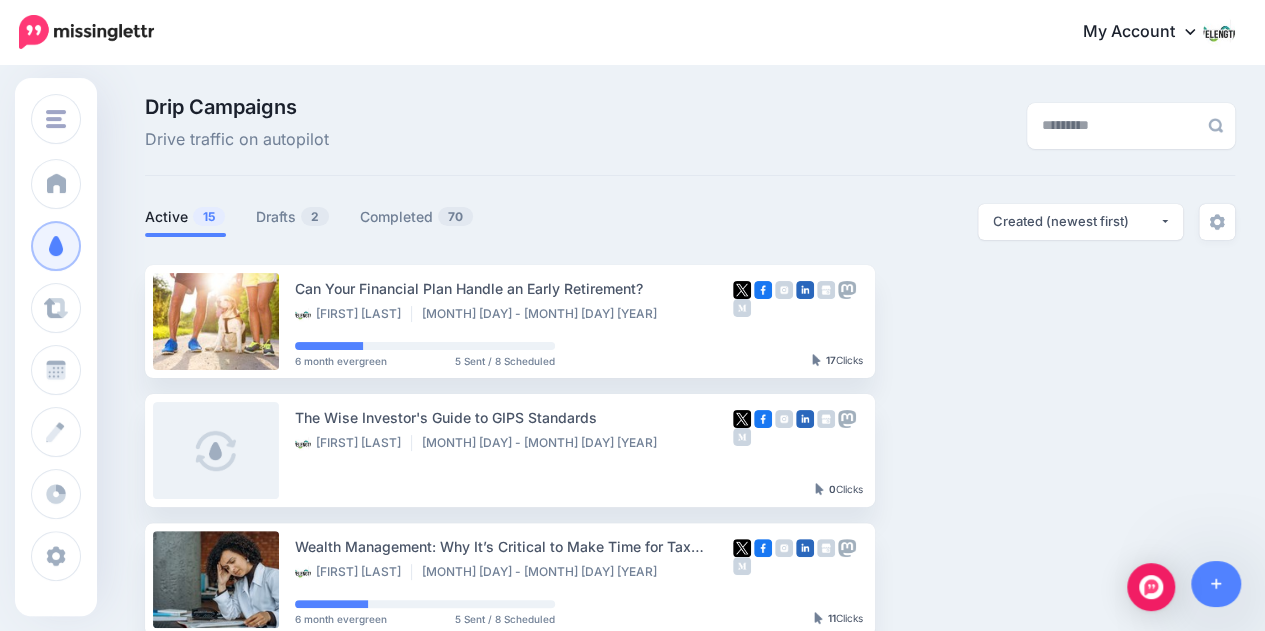scroll, scrollTop: 1204, scrollLeft: 0, axis: vertical 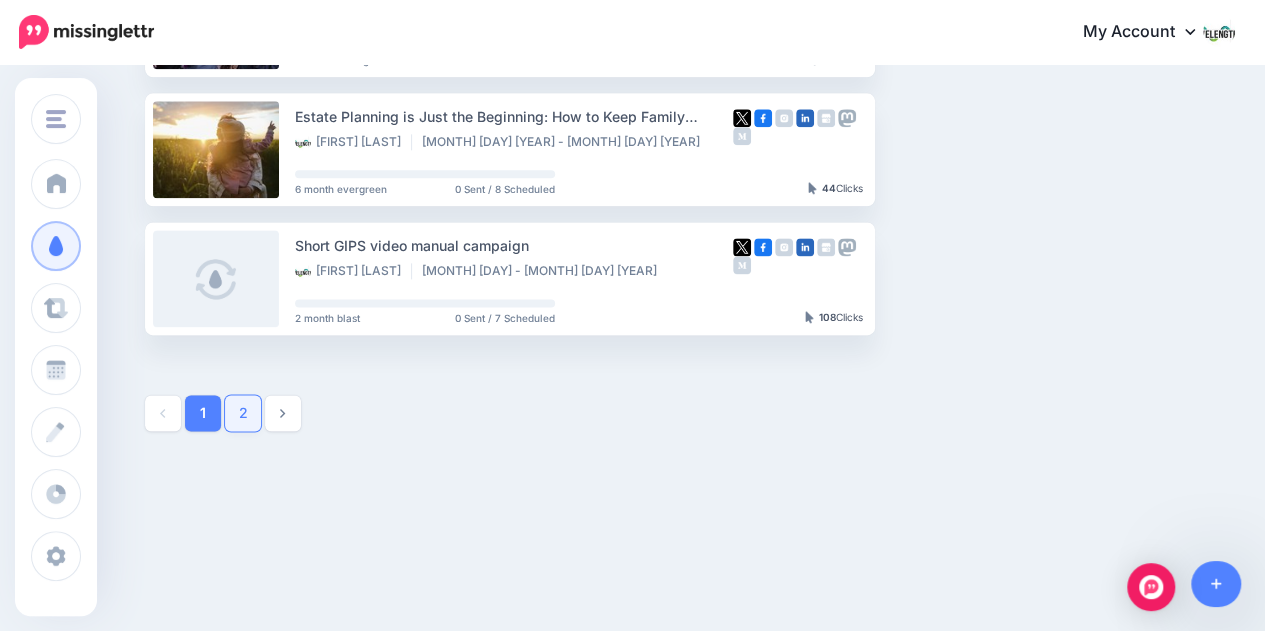 click on "2" at bounding box center (243, 413) 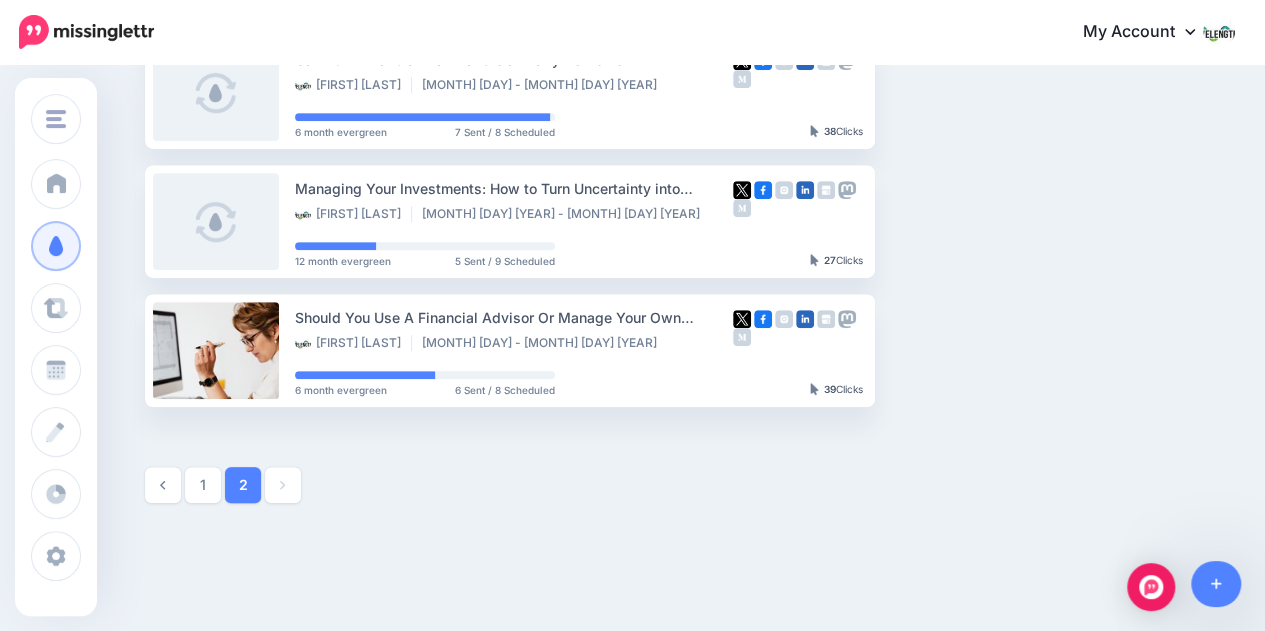 scroll, scrollTop: 494, scrollLeft: 0, axis: vertical 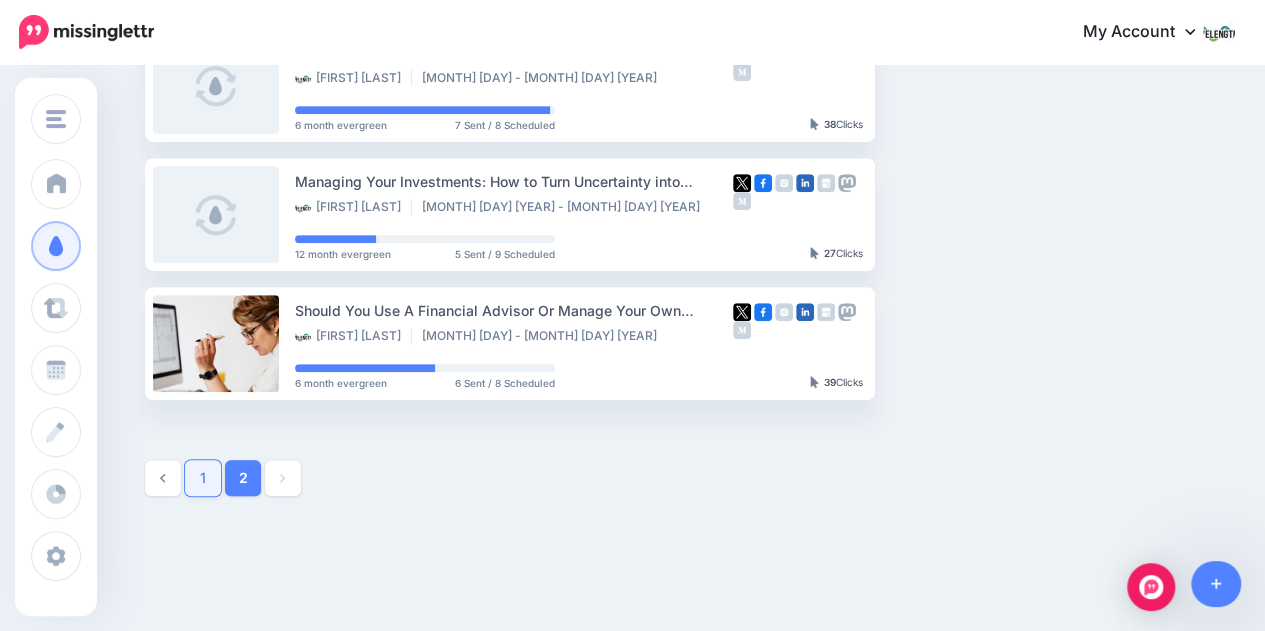click on "1" at bounding box center [203, 478] 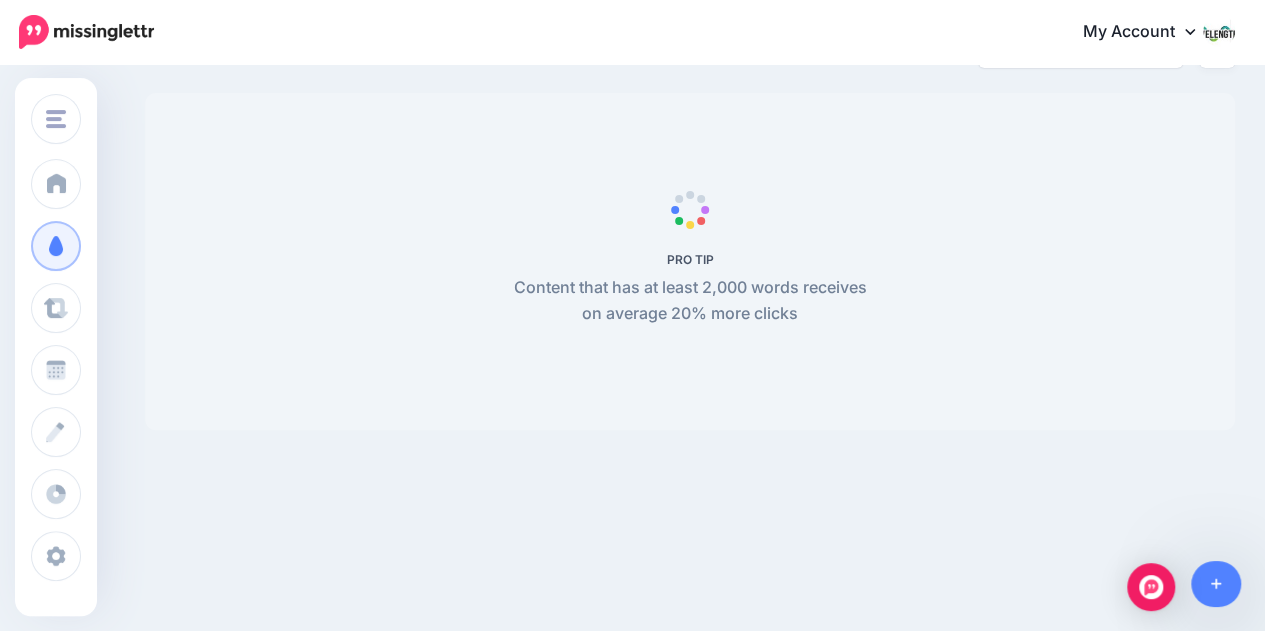 scroll, scrollTop: 171, scrollLeft: 0, axis: vertical 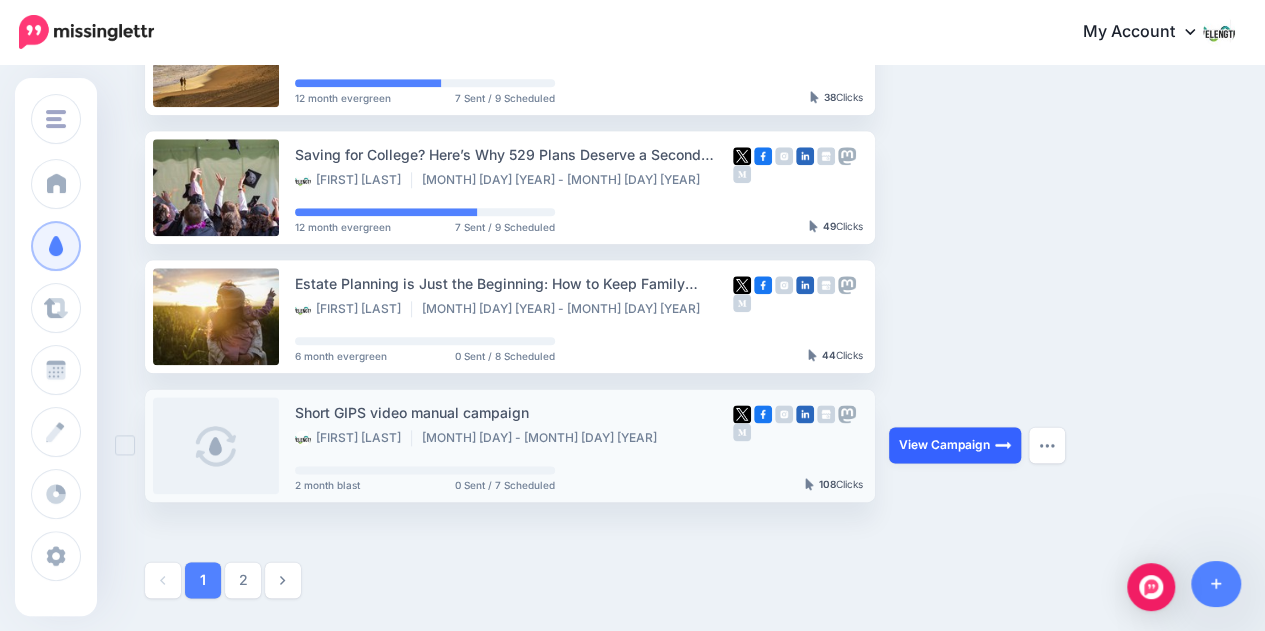 click on "View Campaign" at bounding box center [955, 445] 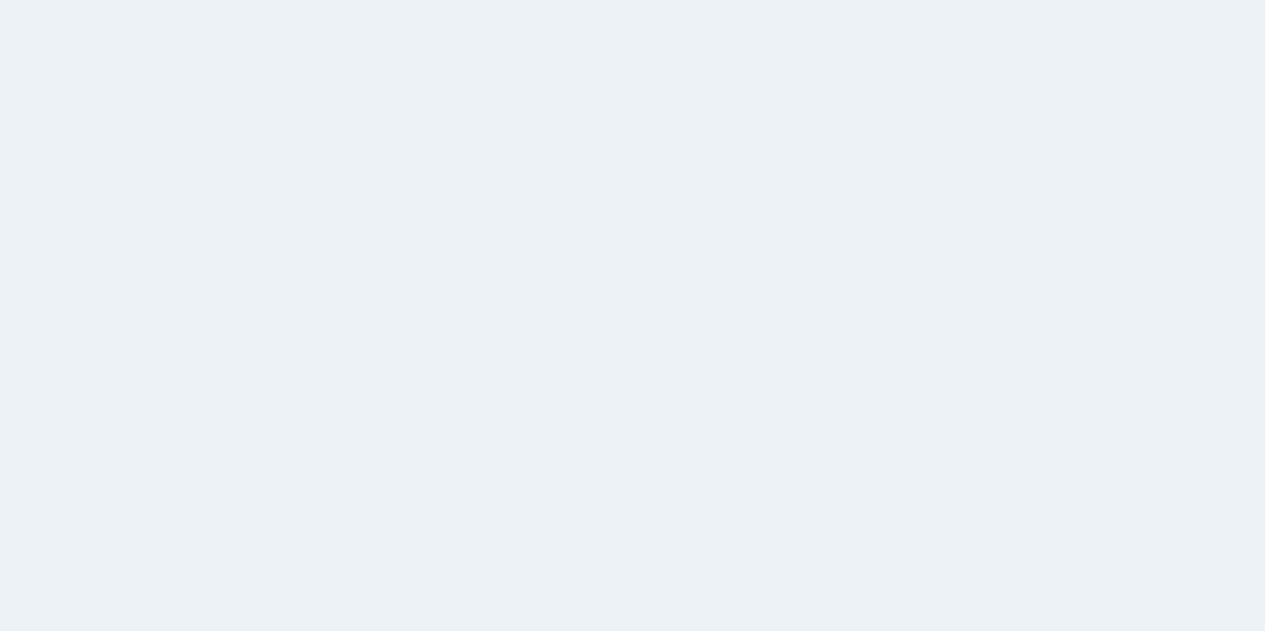 scroll, scrollTop: 0, scrollLeft: 0, axis: both 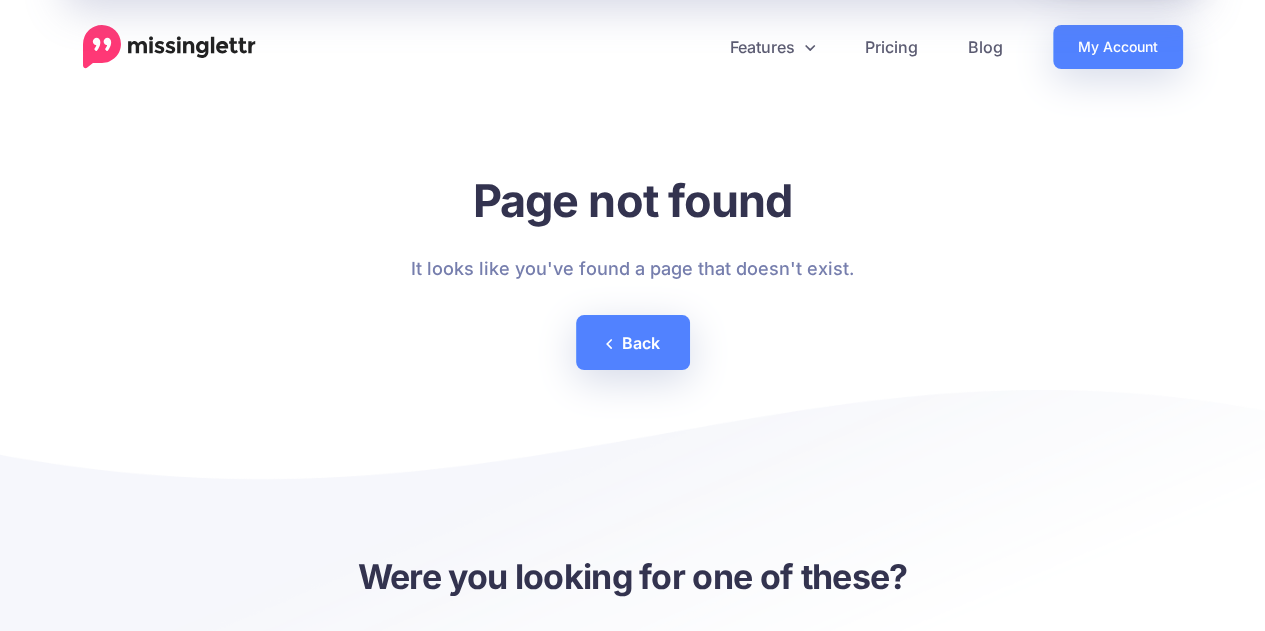 click at bounding box center [169, 47] 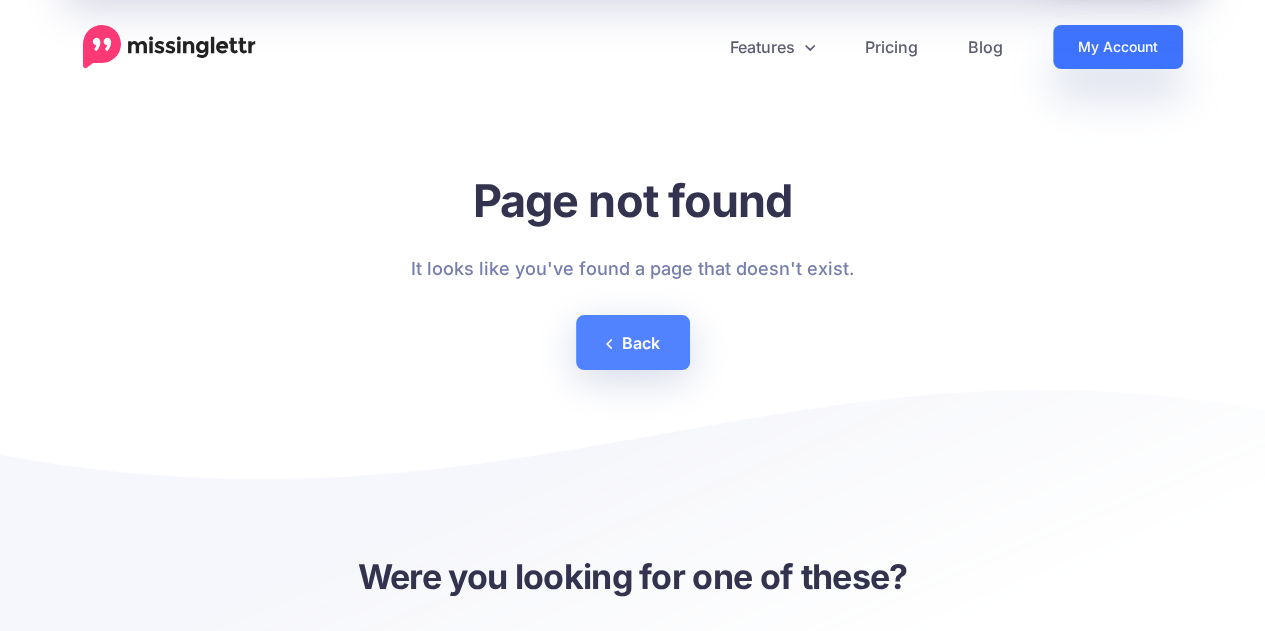 click on "My Account" at bounding box center (1118, 47) 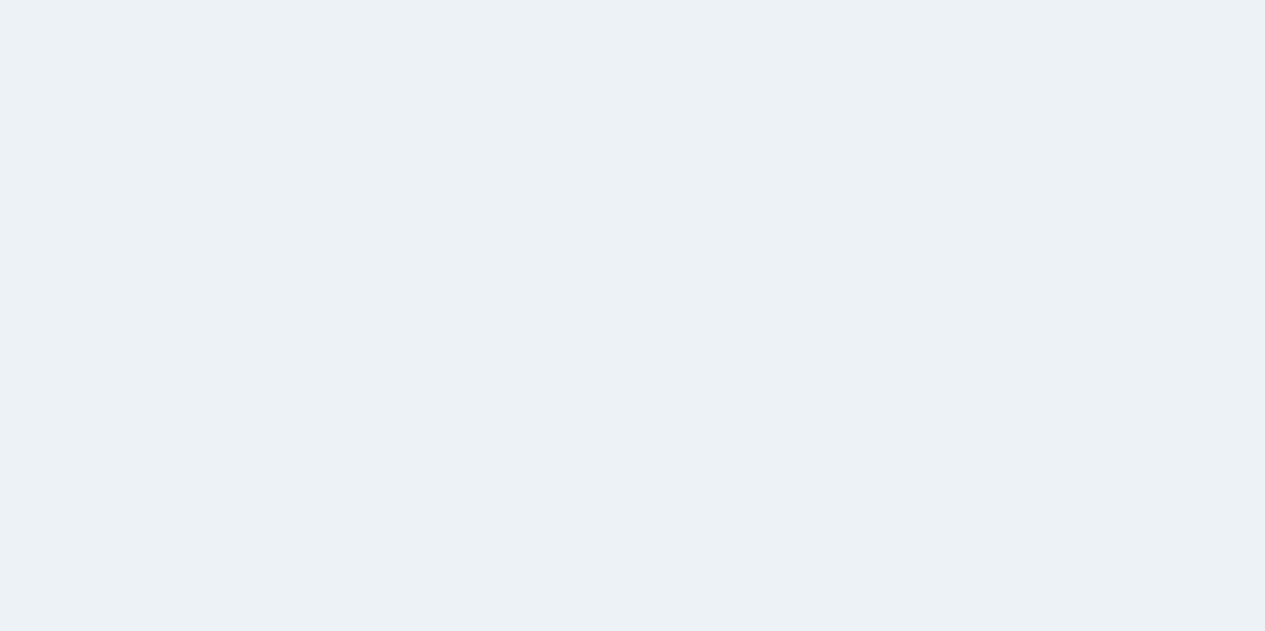 scroll, scrollTop: 0, scrollLeft: 0, axis: both 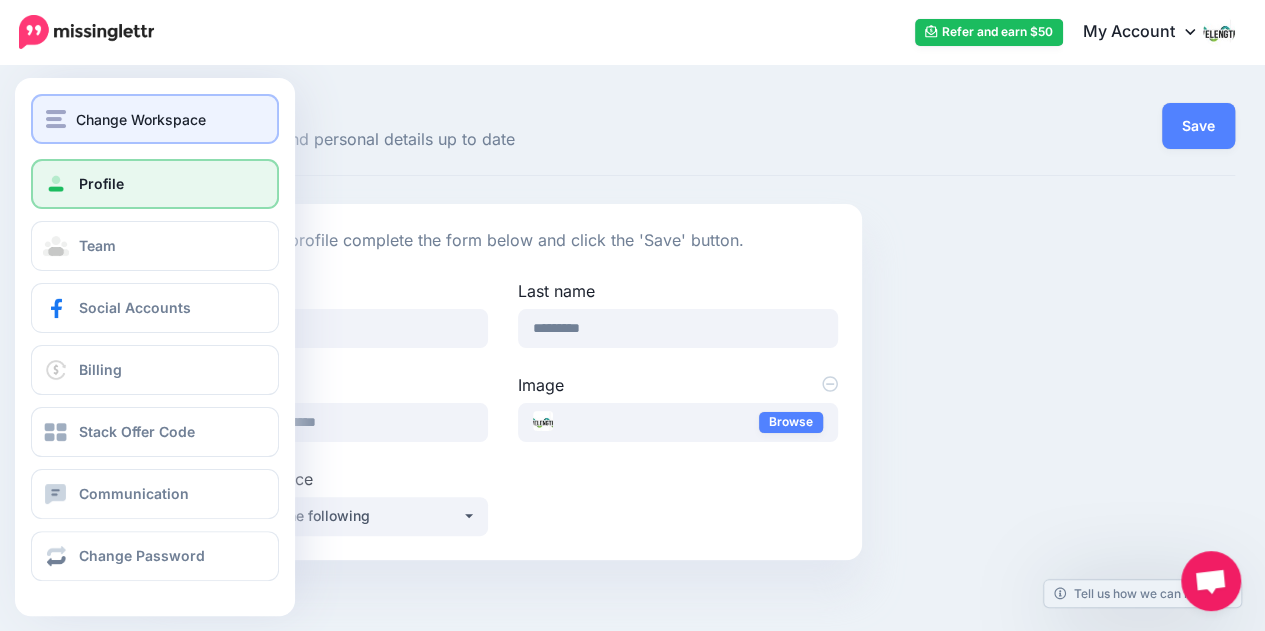 click on "Change Workspace" at bounding box center [141, 119] 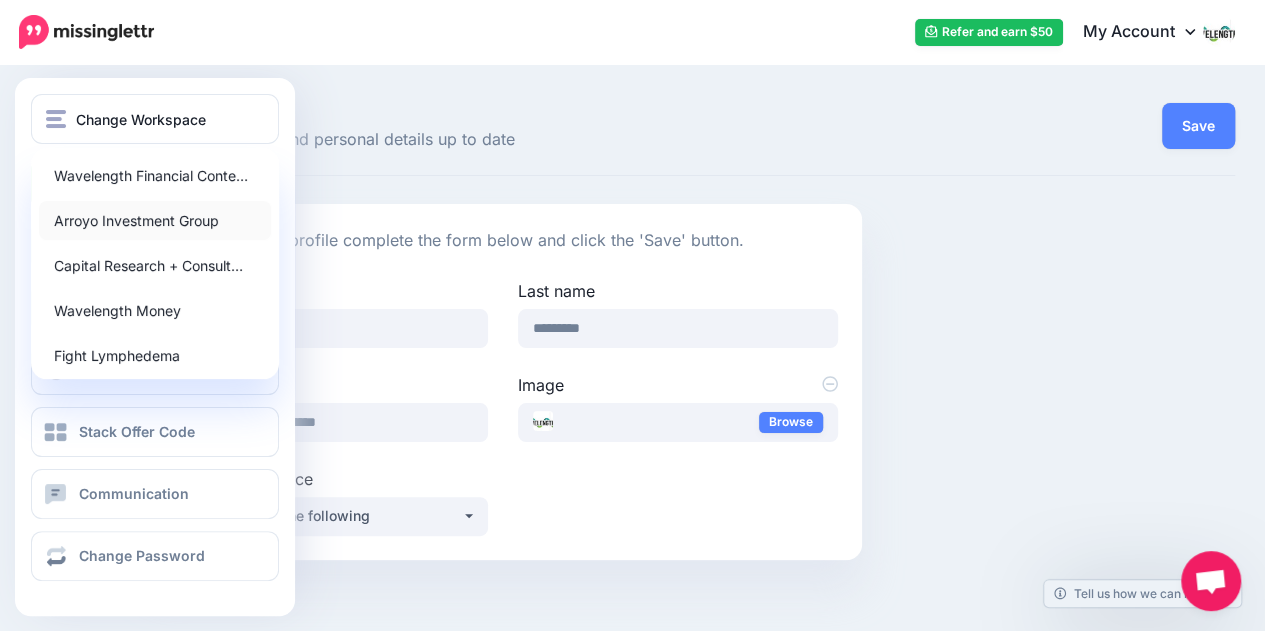click on "Arroyo Investment Group" at bounding box center (155, 220) 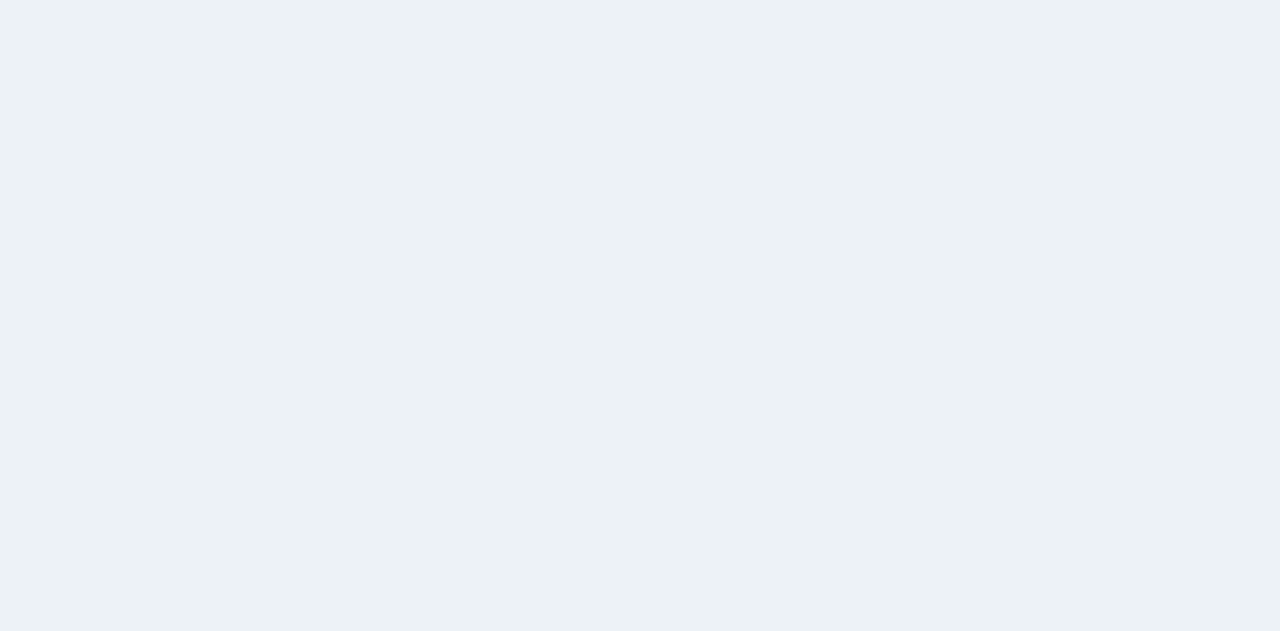 scroll, scrollTop: 0, scrollLeft: 0, axis: both 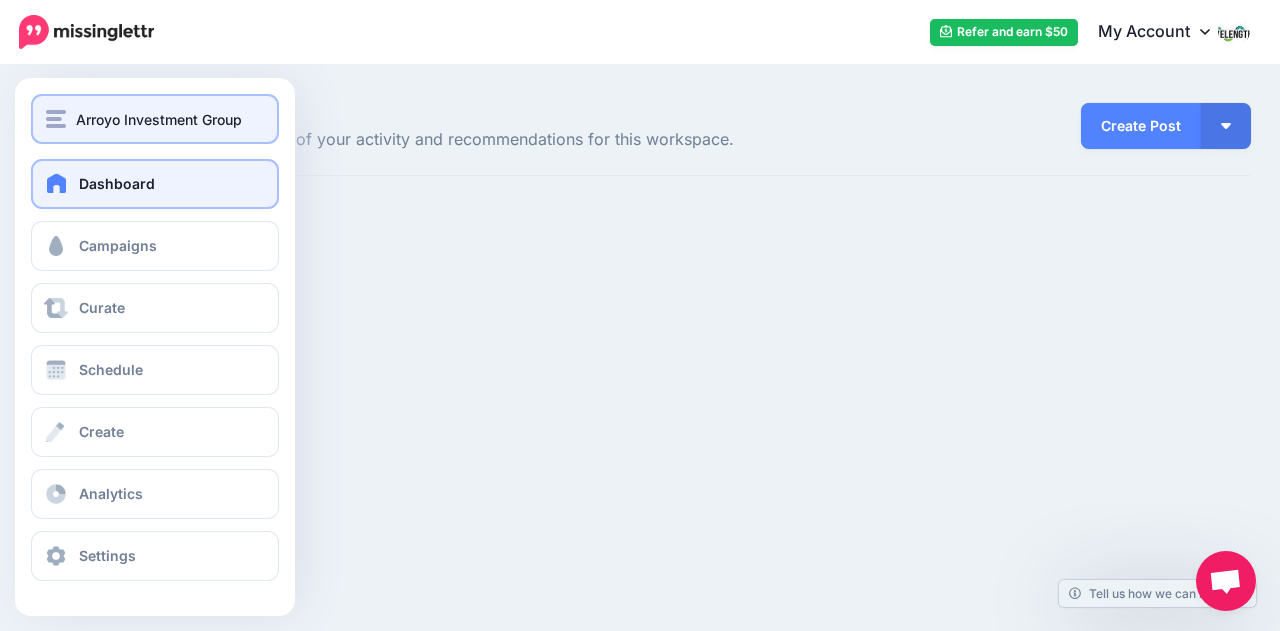click on "Arroyo Investment Group" at bounding box center (155, 119) 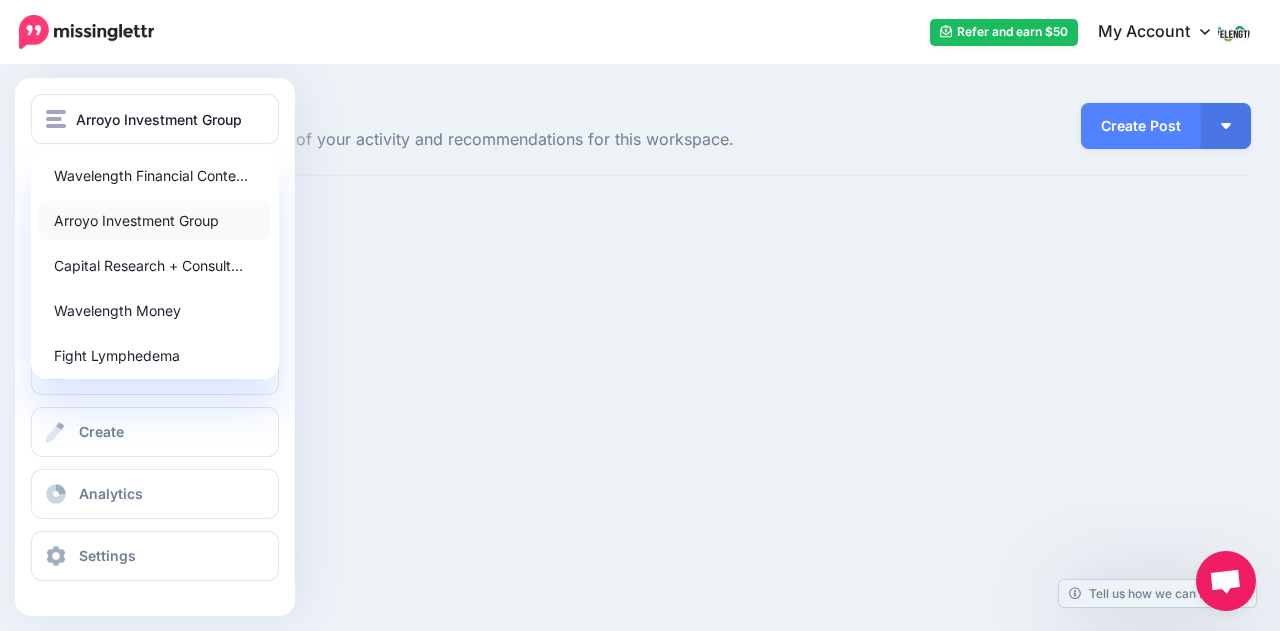 click on "Arroyo Investment Group" at bounding box center [155, 220] 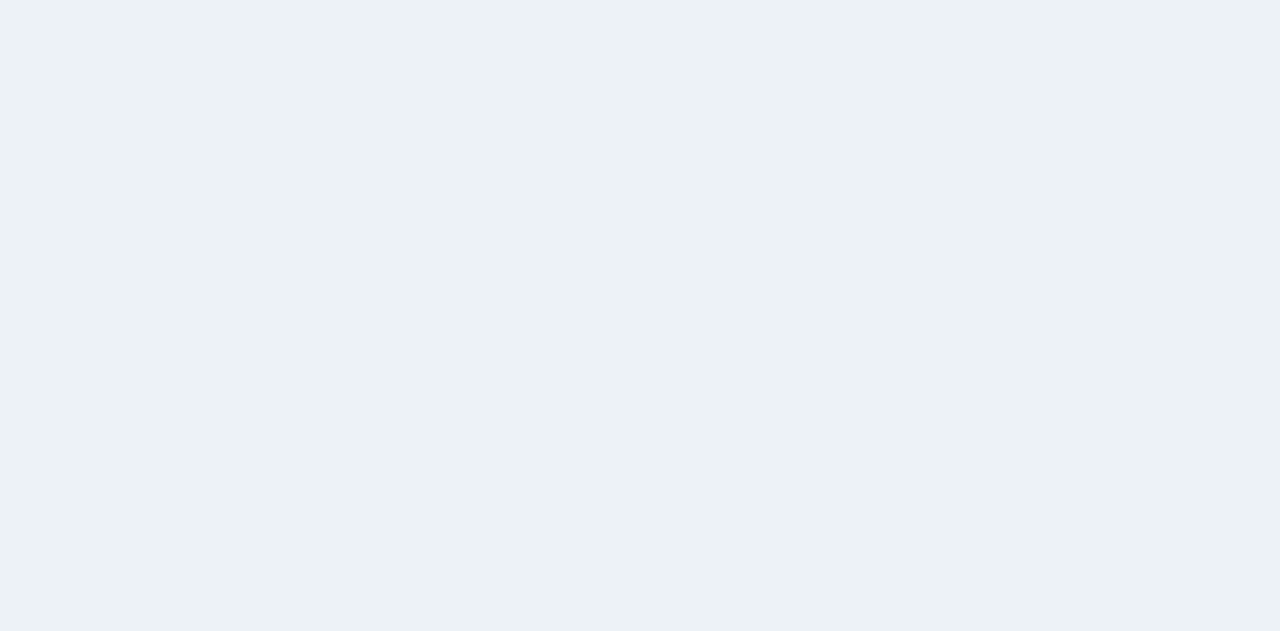 scroll, scrollTop: 0, scrollLeft: 0, axis: both 